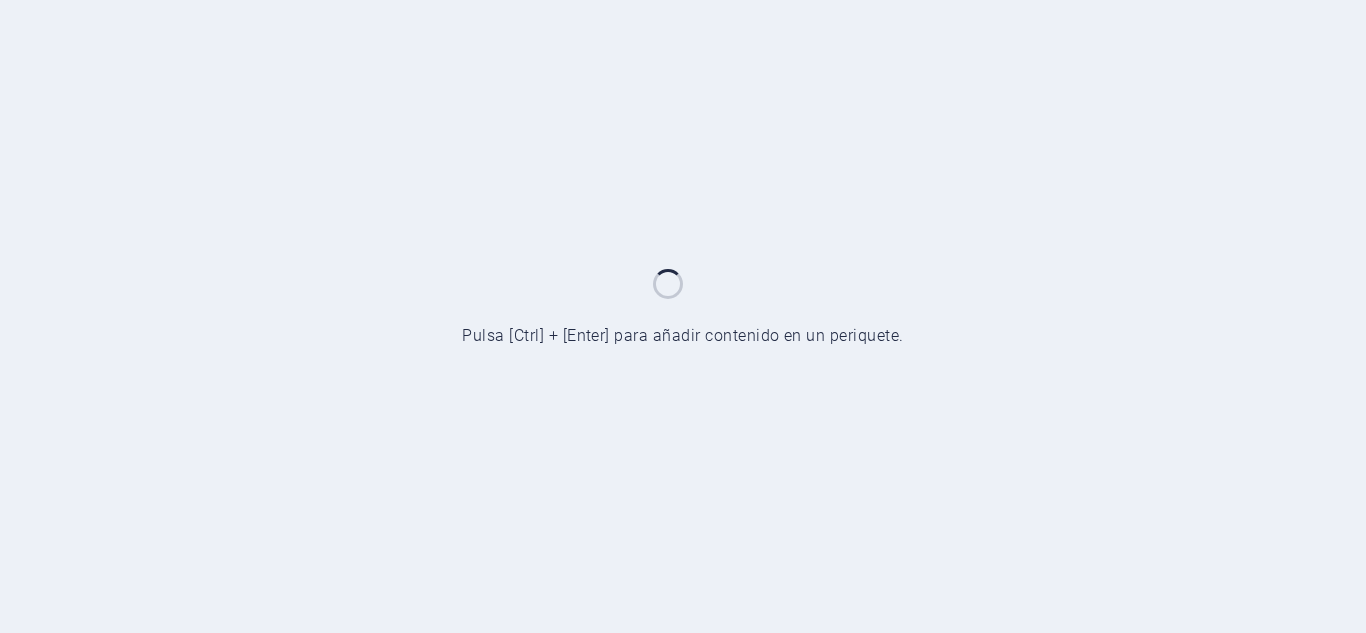 scroll, scrollTop: 0, scrollLeft: 0, axis: both 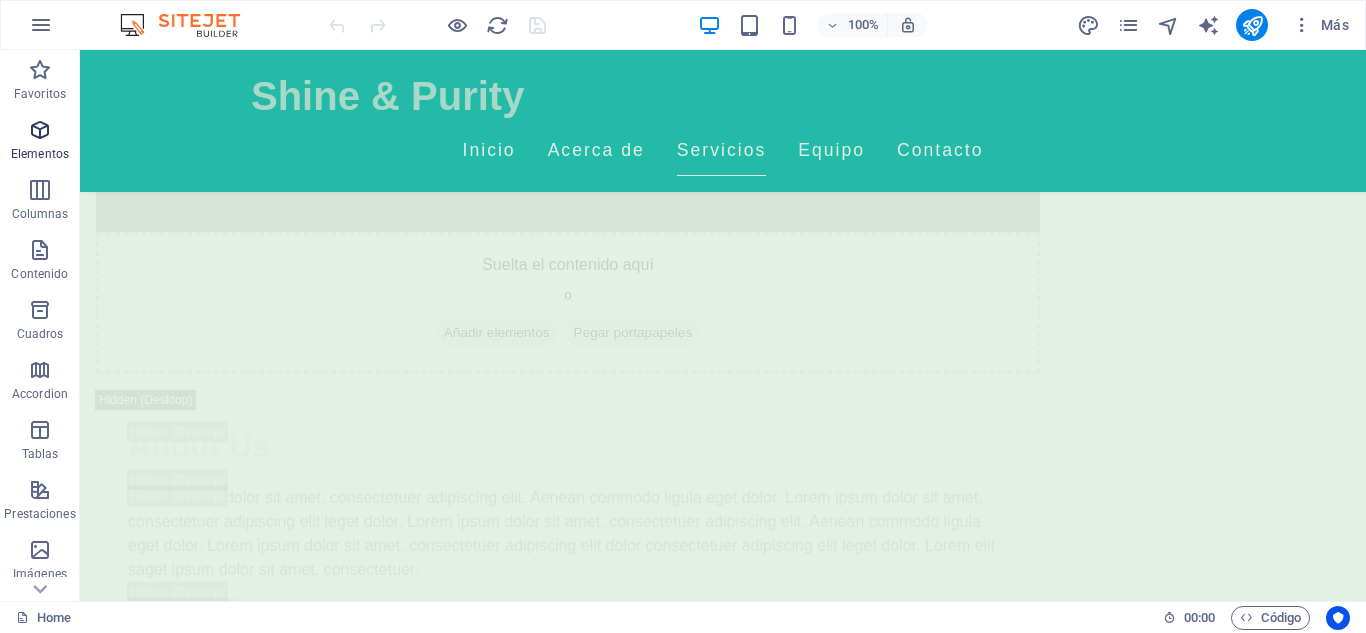 click at bounding box center (40, 130) 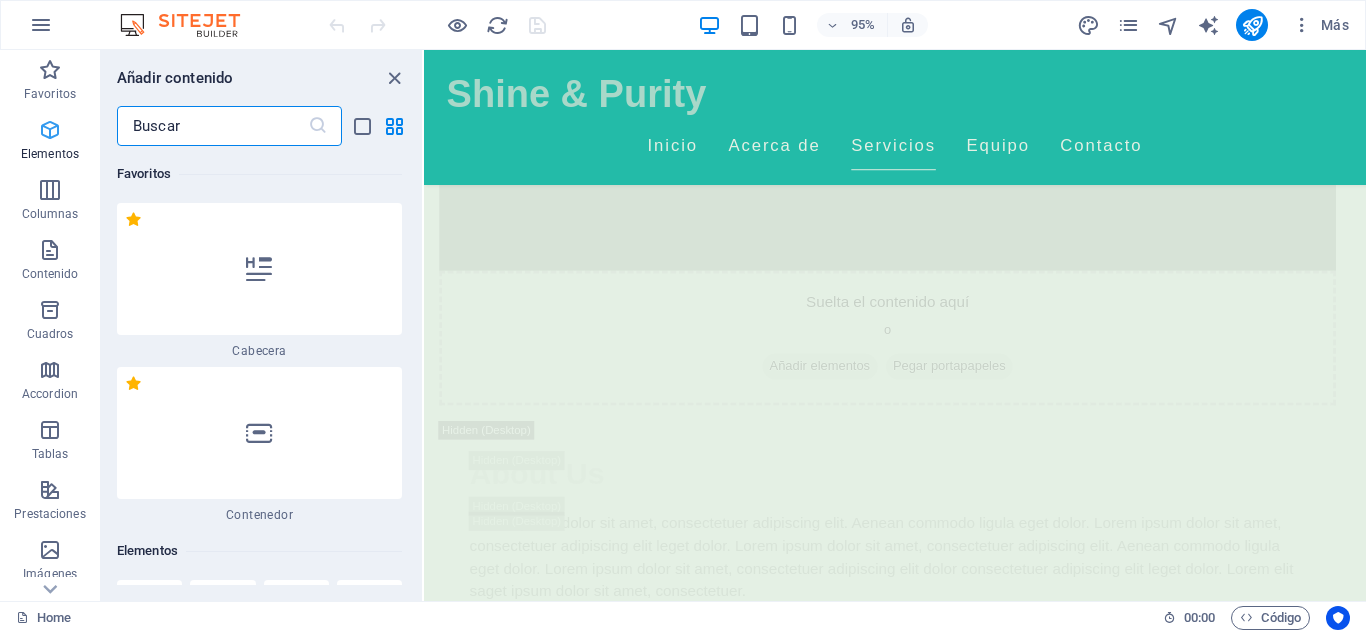 scroll, scrollTop: 3345, scrollLeft: 0, axis: vertical 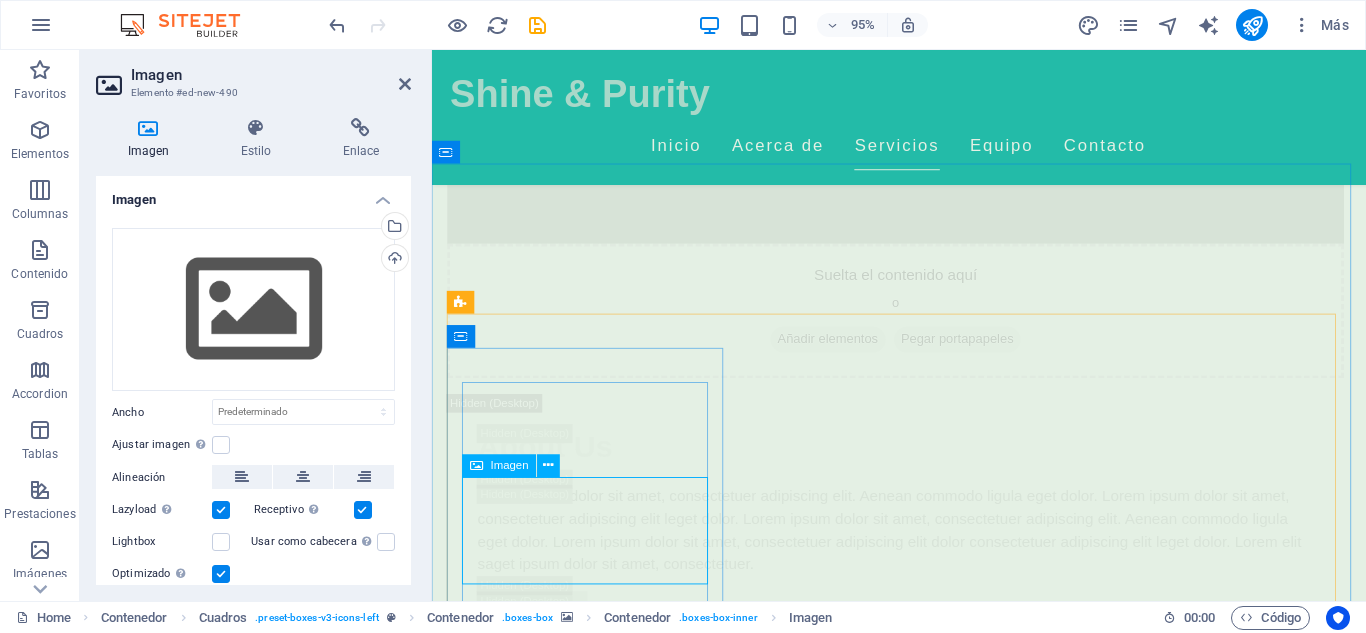 click on "Imagen" at bounding box center (499, 465) 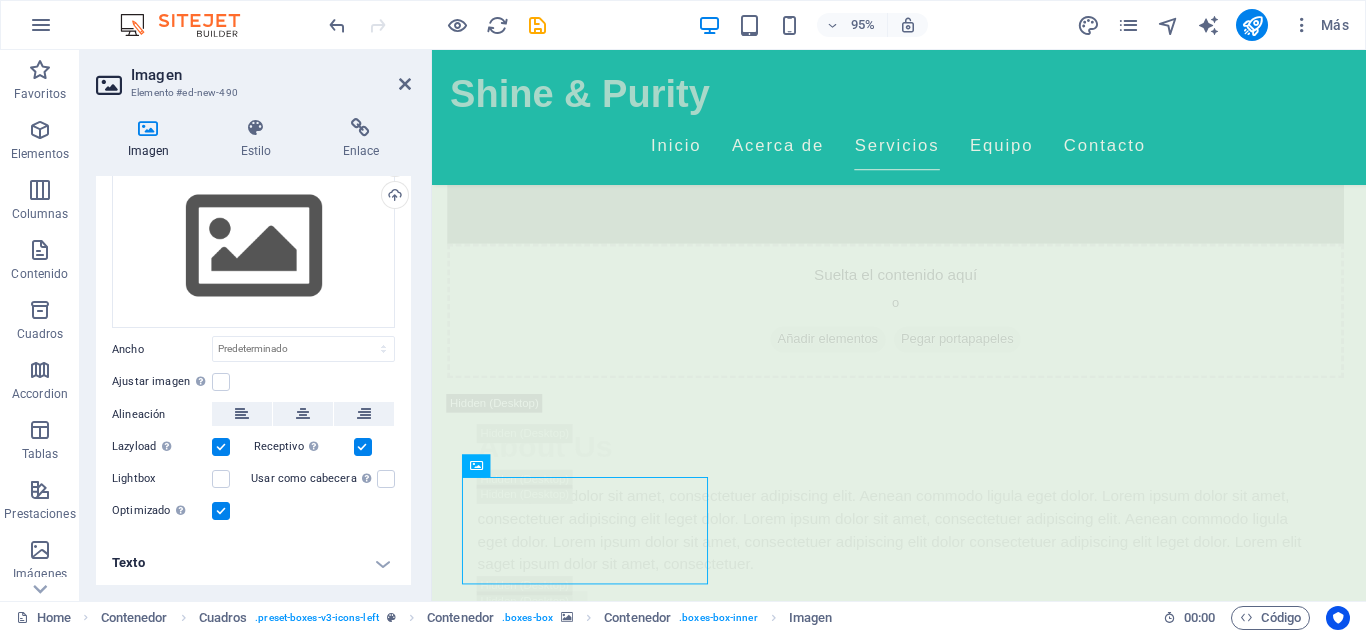 scroll, scrollTop: 0, scrollLeft: 0, axis: both 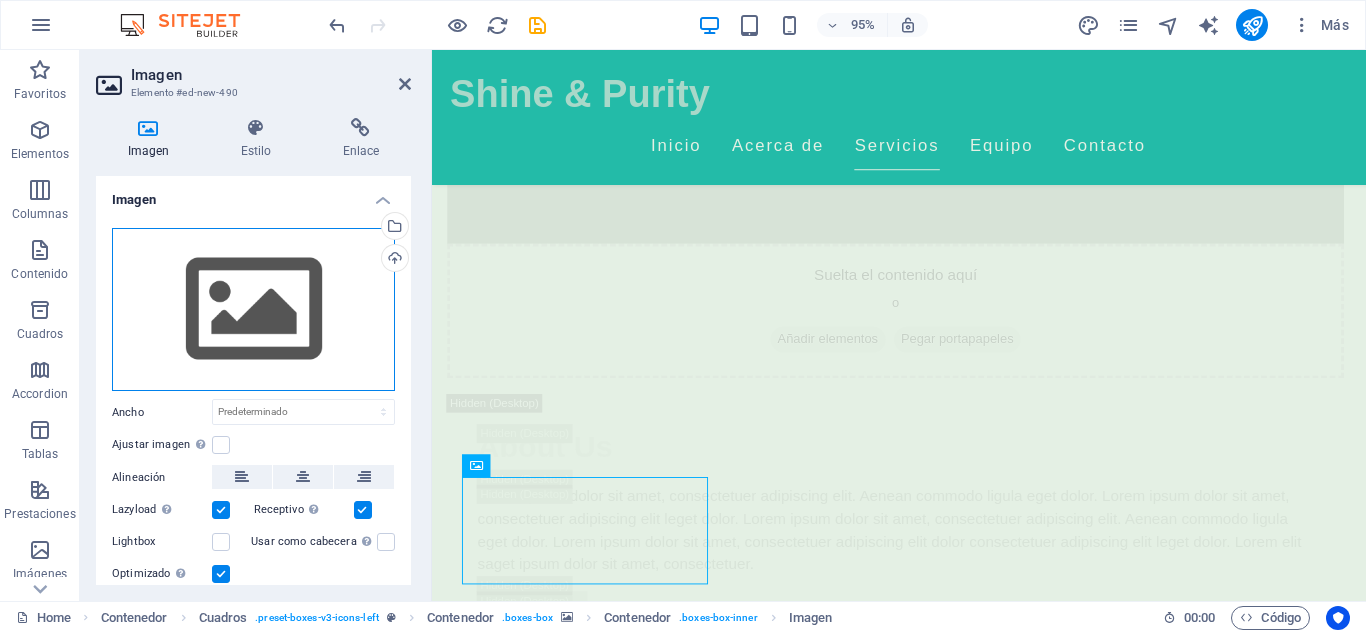 click on "Arrastra archivos aquí, haz clic para escoger archivos o  selecciona archivos de Archivos o de nuestra galería gratuita de fotos y vídeos" at bounding box center (253, 310) 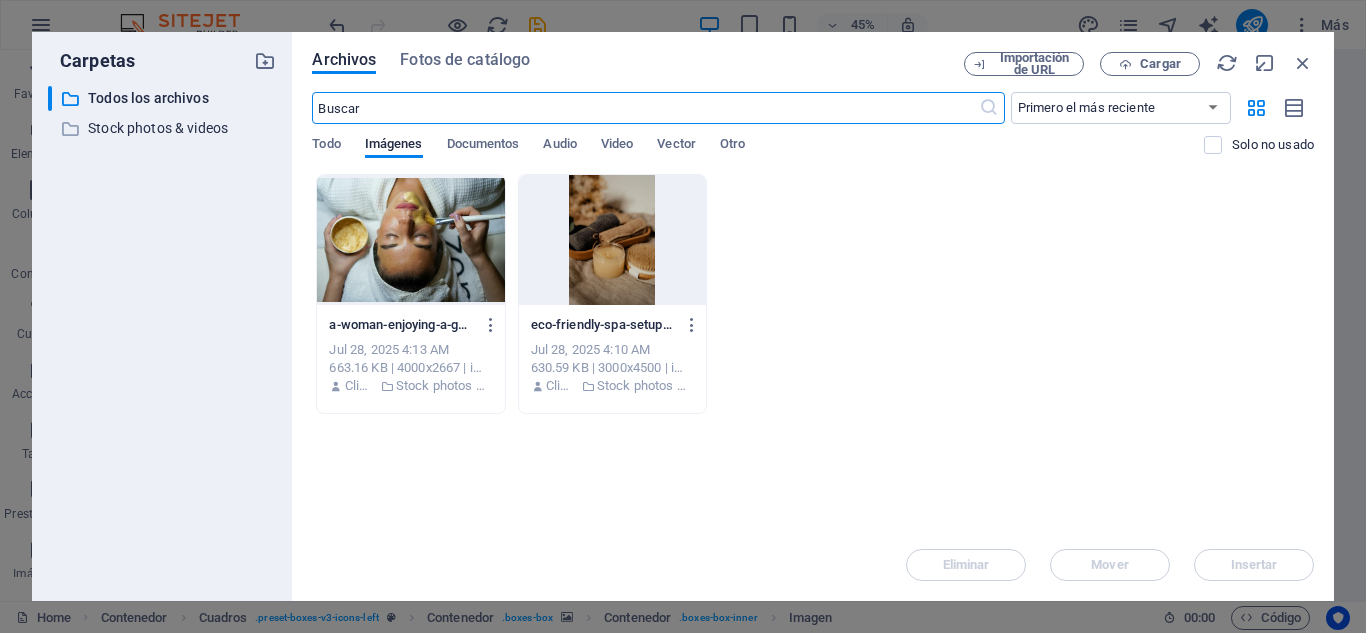 scroll, scrollTop: 4045, scrollLeft: 0, axis: vertical 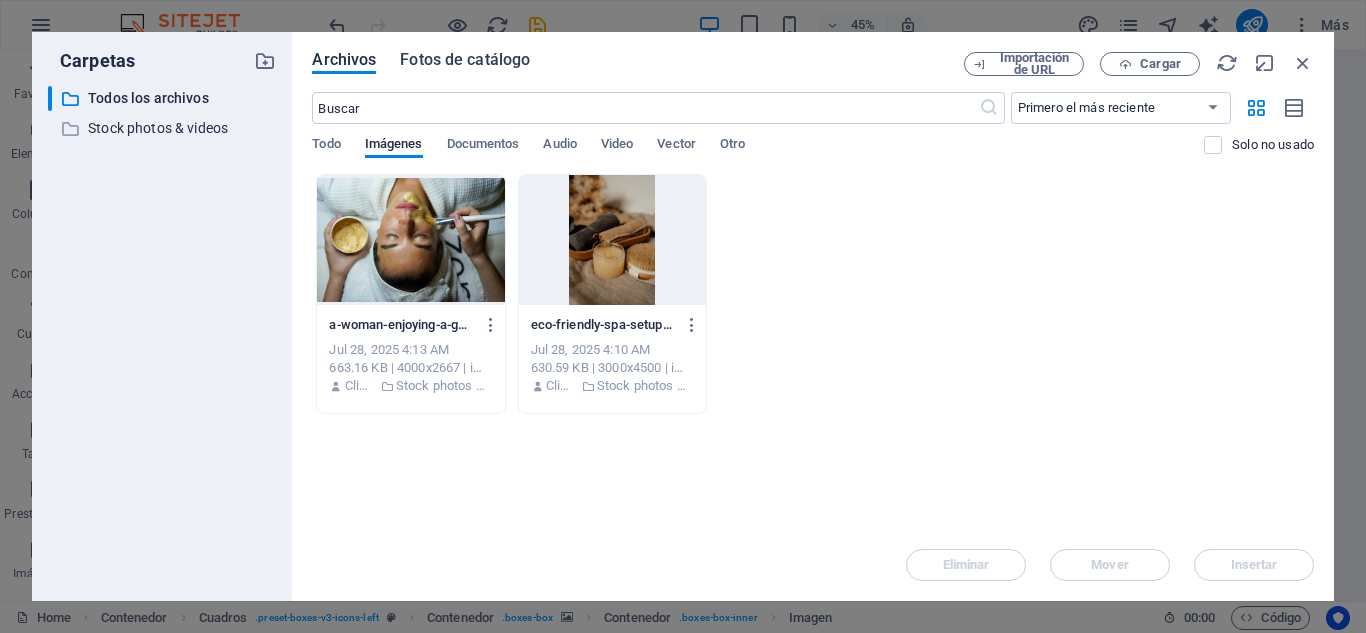 click on "Fotos de catálogo" at bounding box center [465, 60] 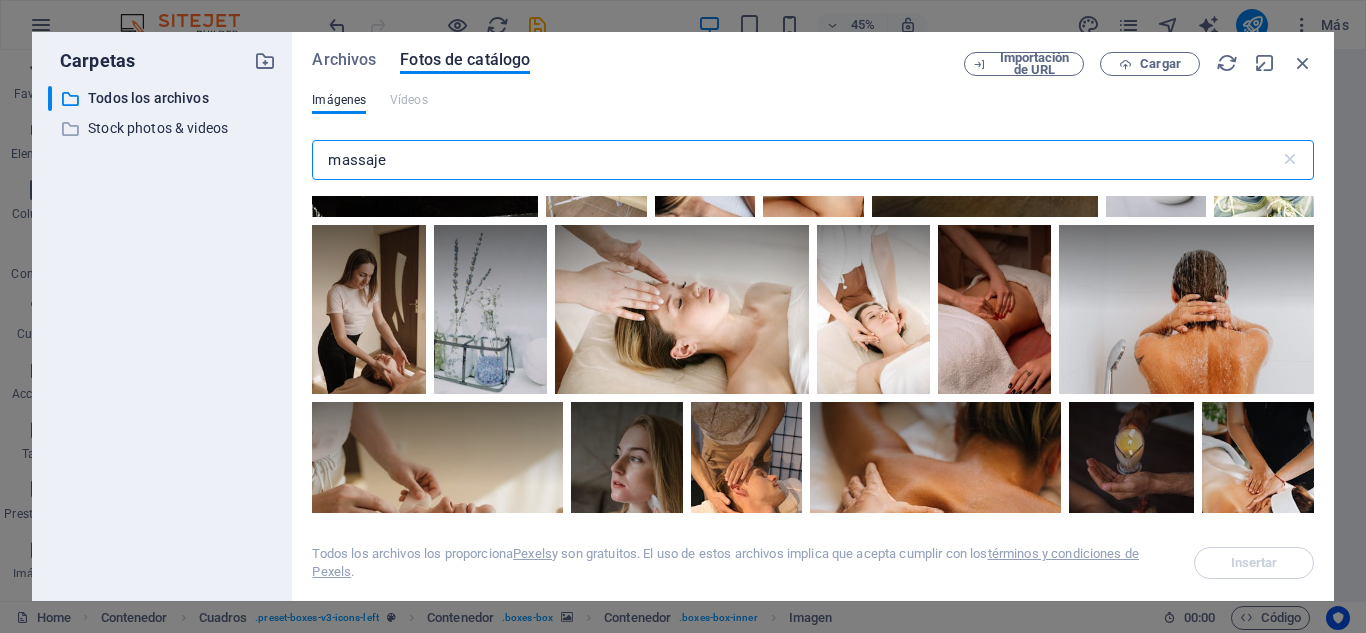 scroll, scrollTop: 7630, scrollLeft: 0, axis: vertical 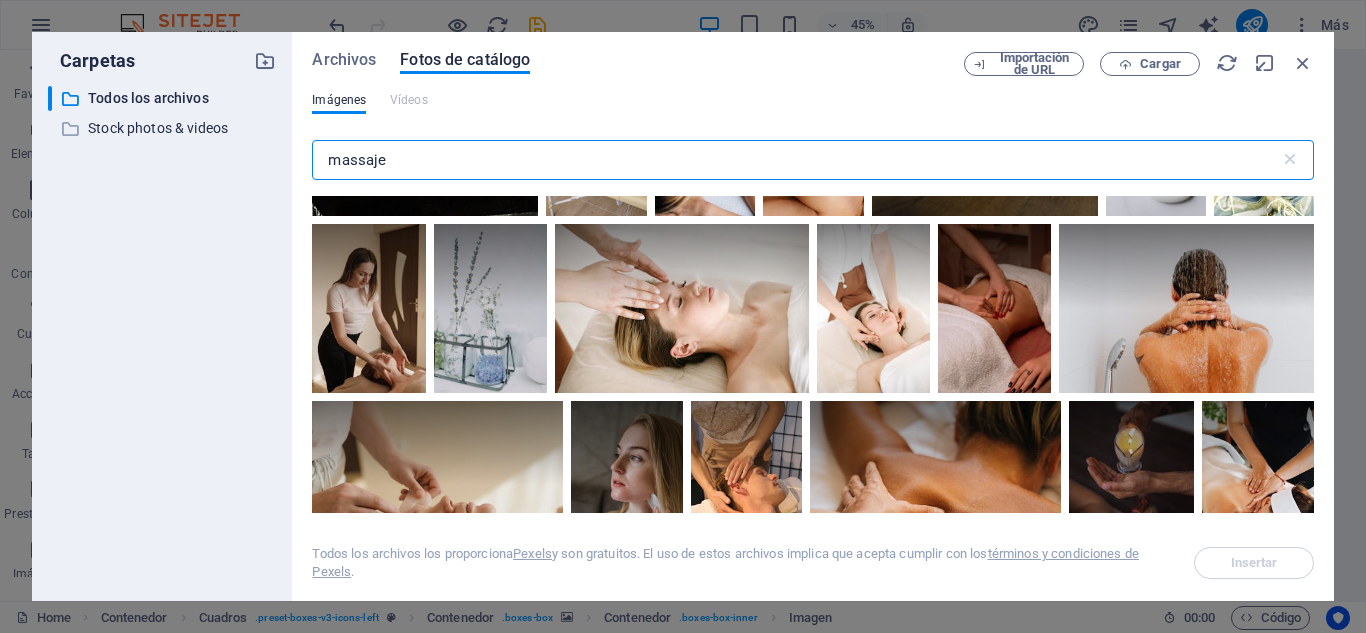 type on "massaje" 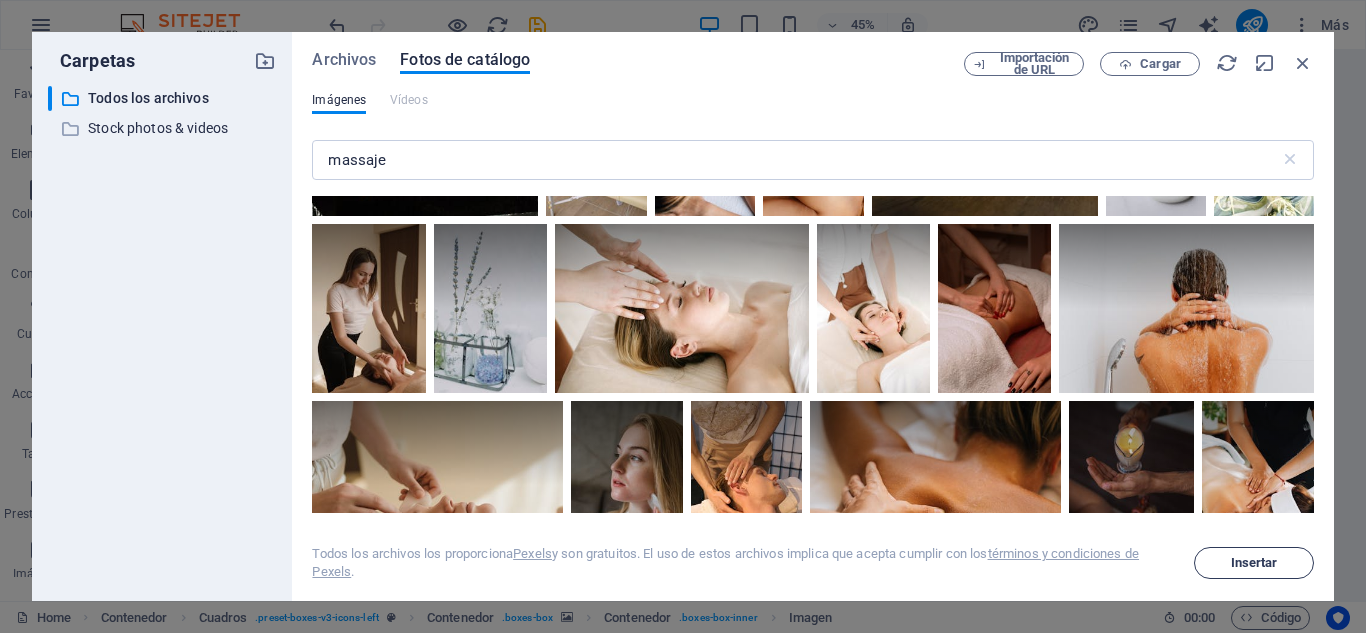 click on "Insertar" at bounding box center (1254, 563) 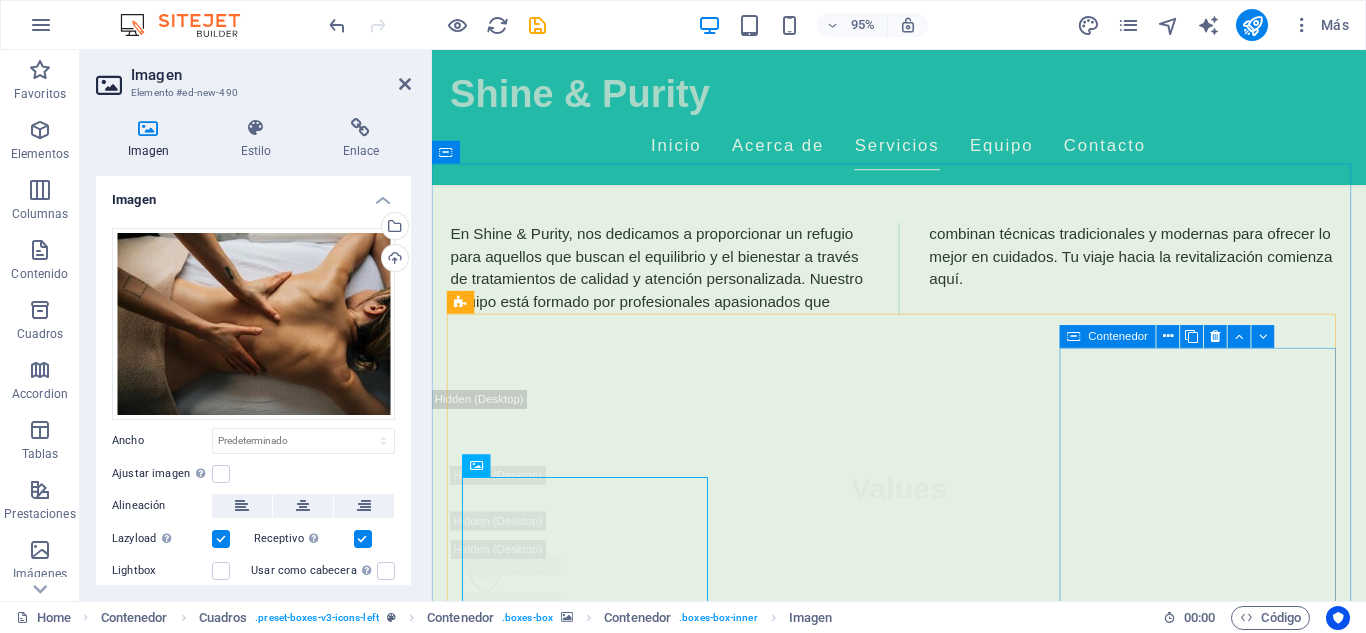 scroll, scrollTop: 3345, scrollLeft: 0, axis: vertical 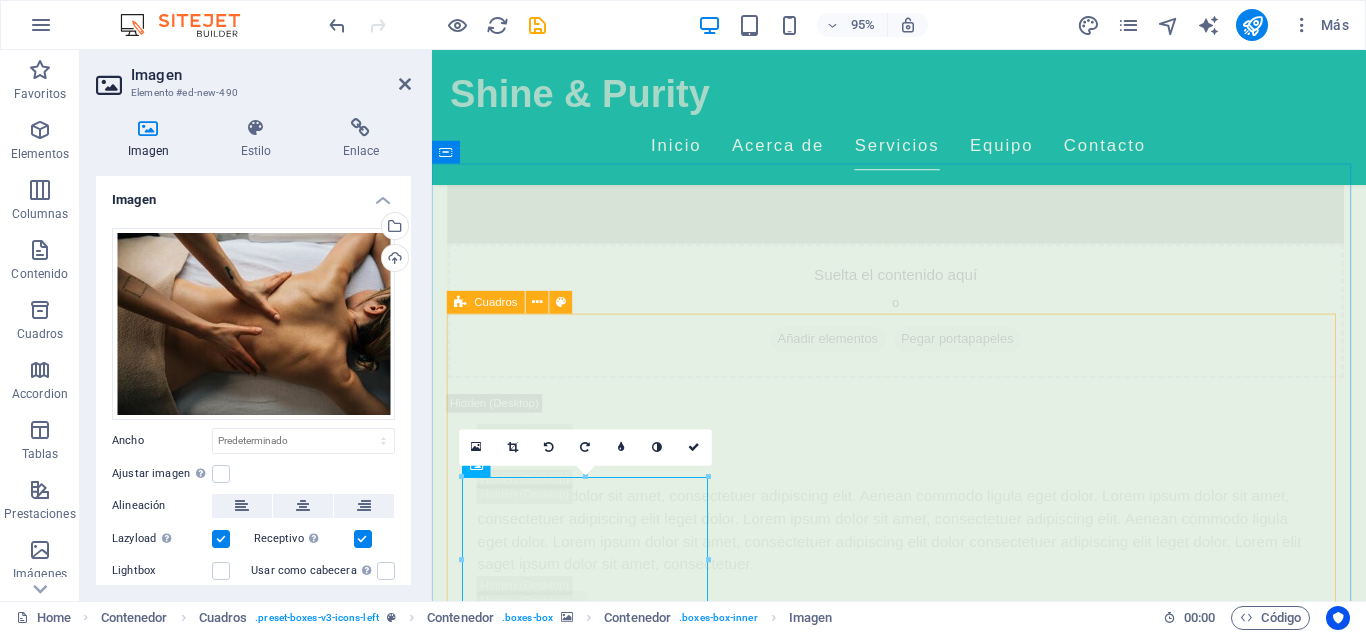 click at bounding box center [598, 3450] 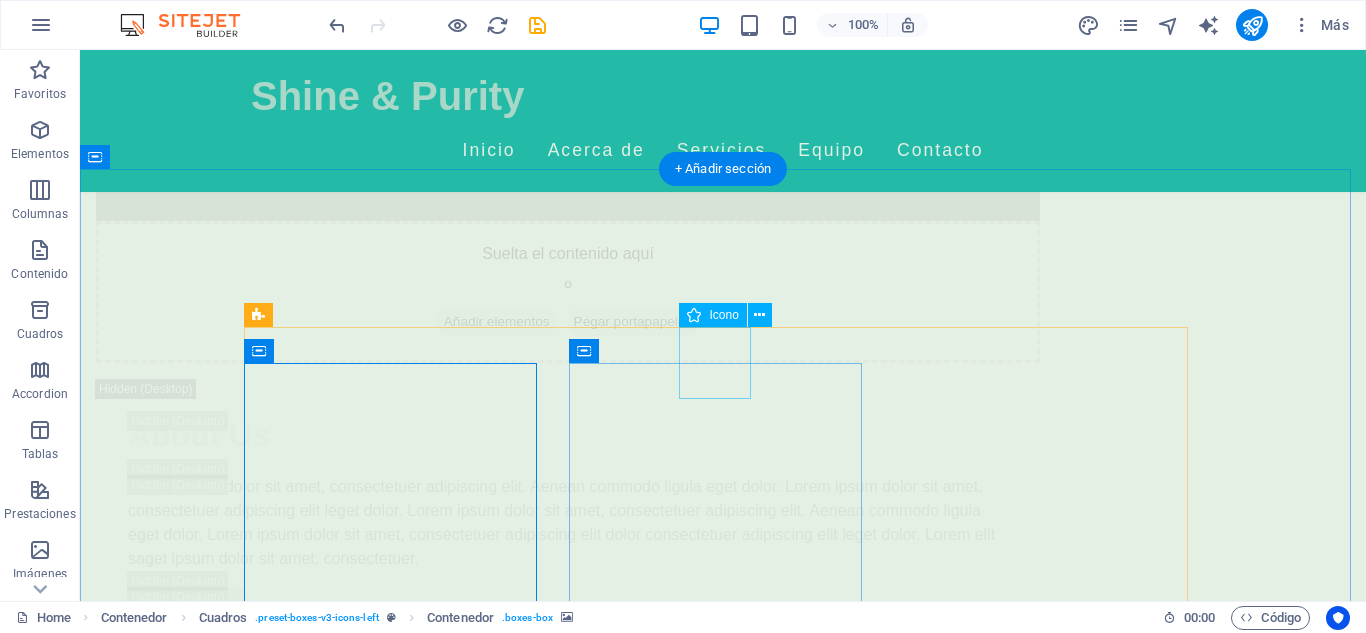 scroll, scrollTop: 3316, scrollLeft: 0, axis: vertical 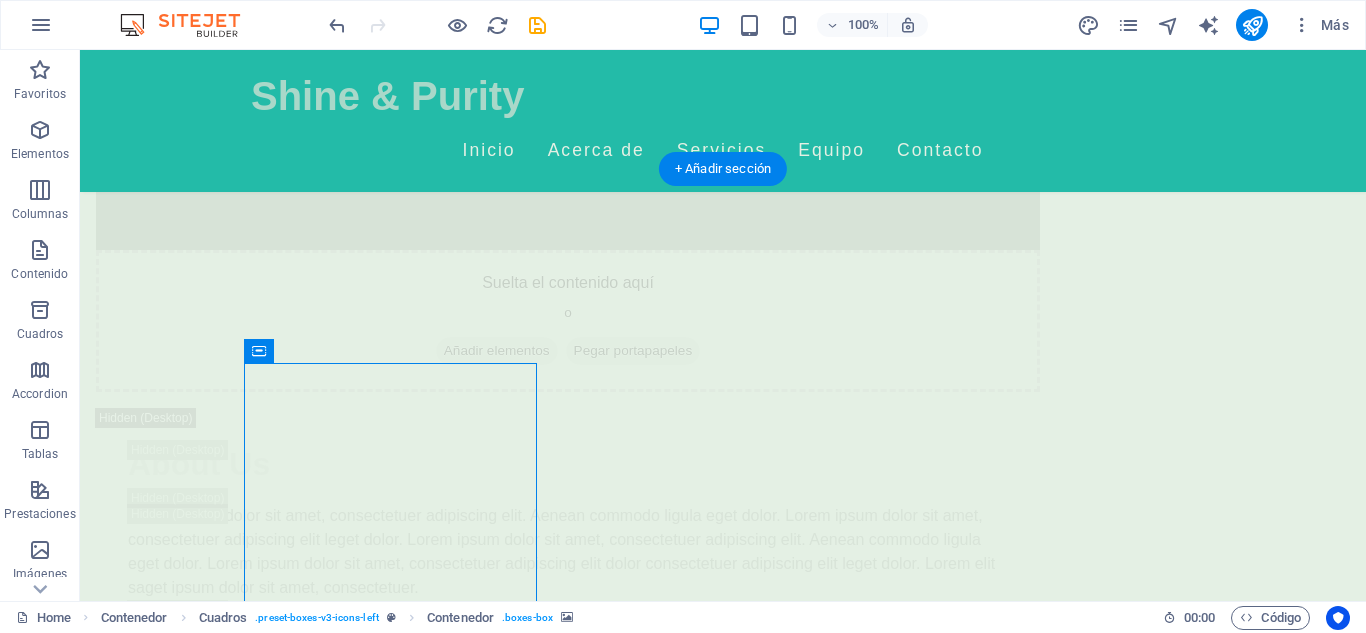 click at bounding box center (397, 3448) 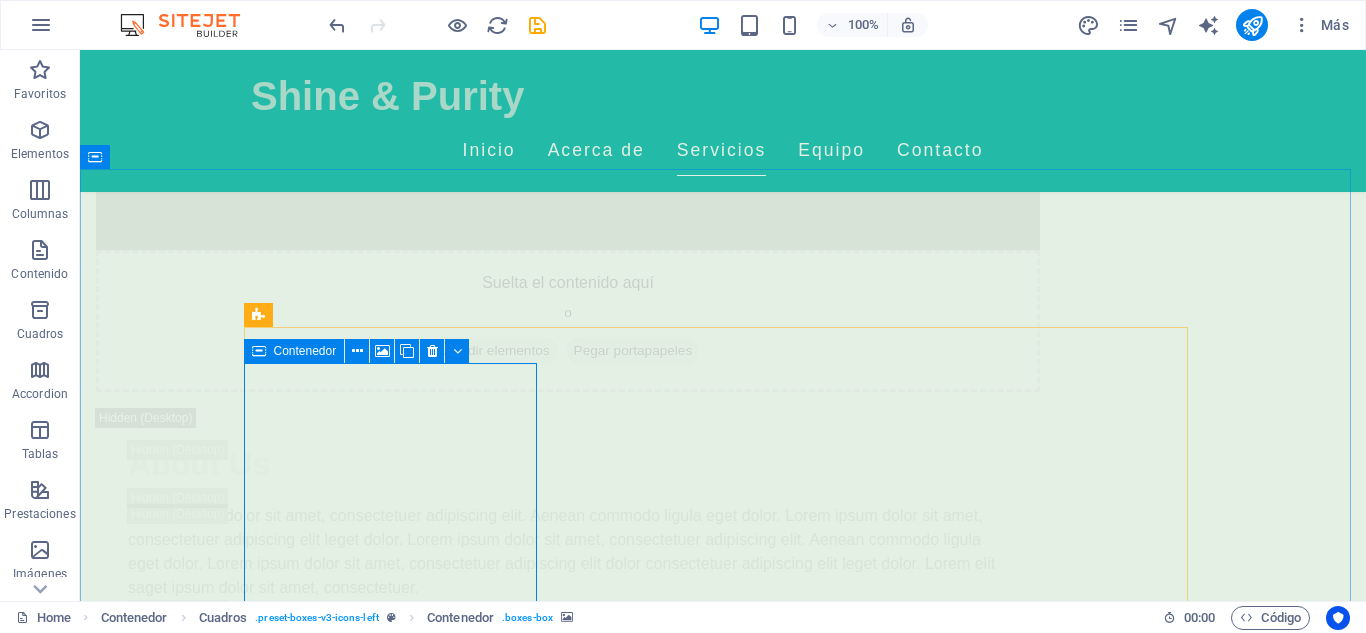 click on "Contenedor" at bounding box center (294, 351) 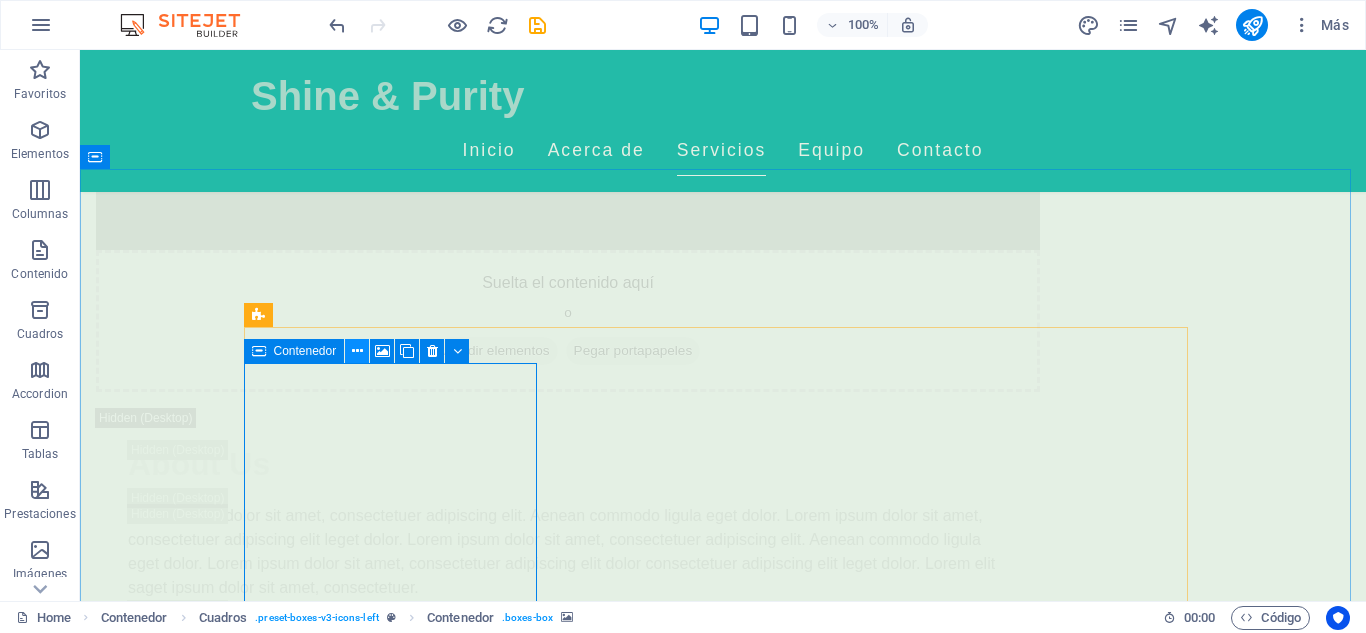 click at bounding box center [357, 351] 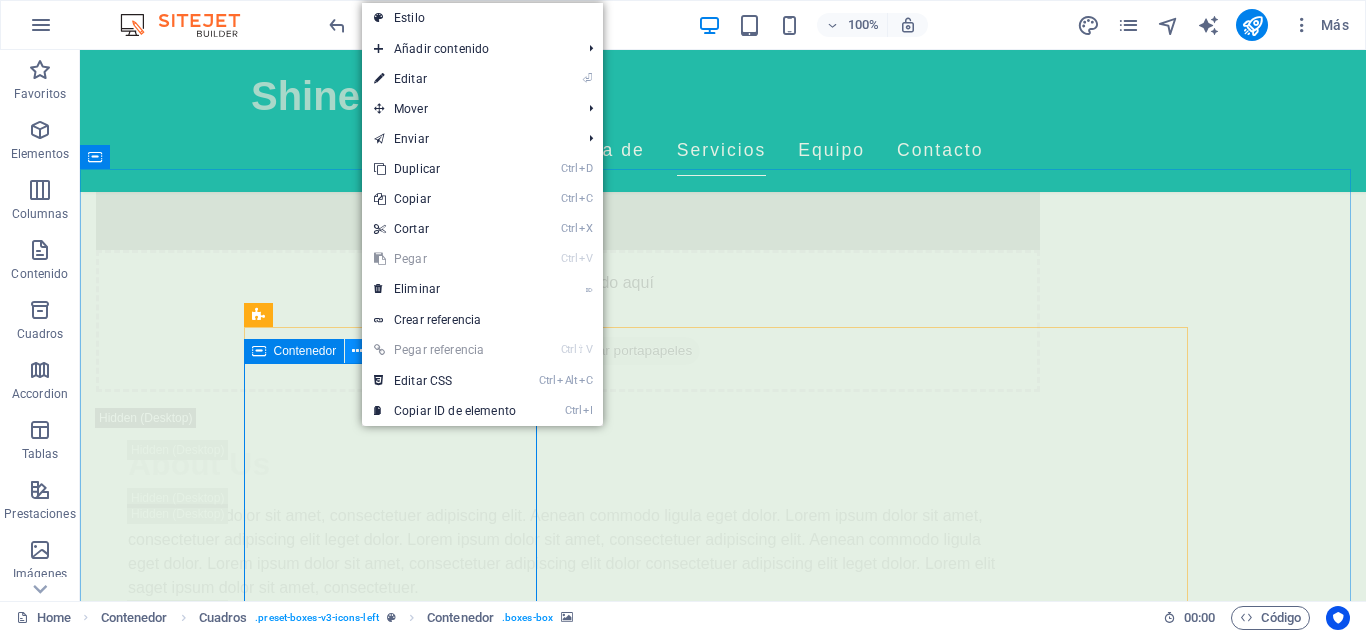 click at bounding box center [357, 351] 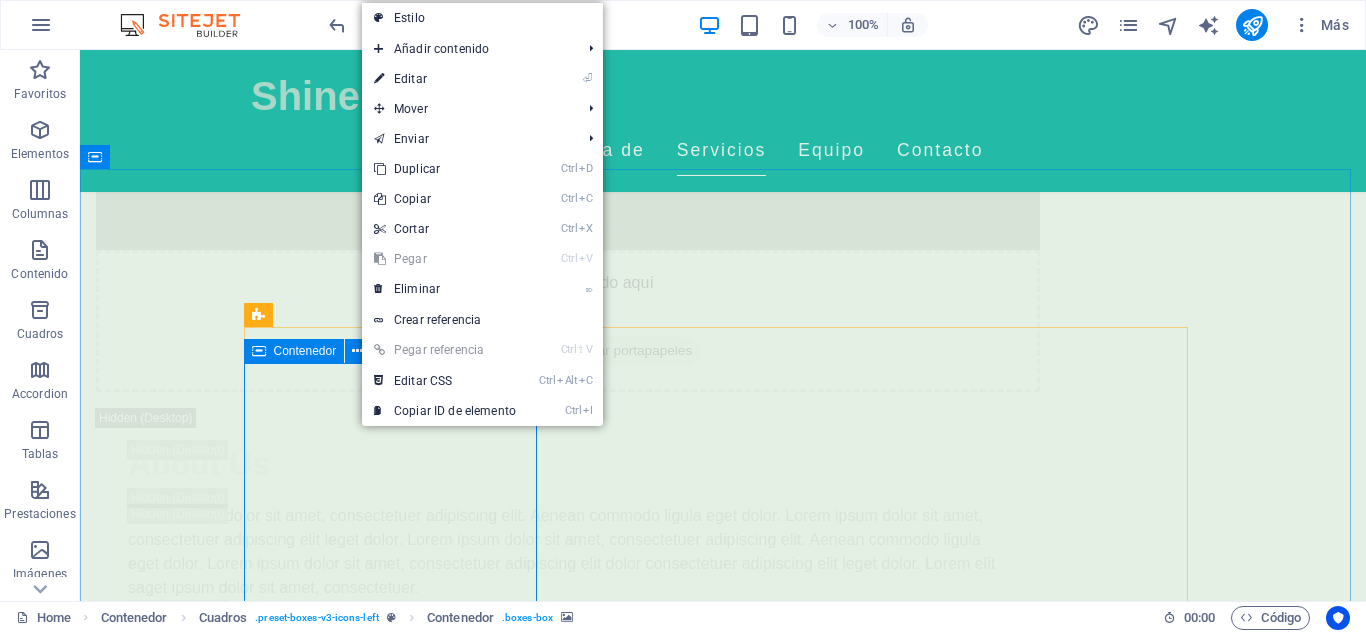 click at bounding box center (259, 351) 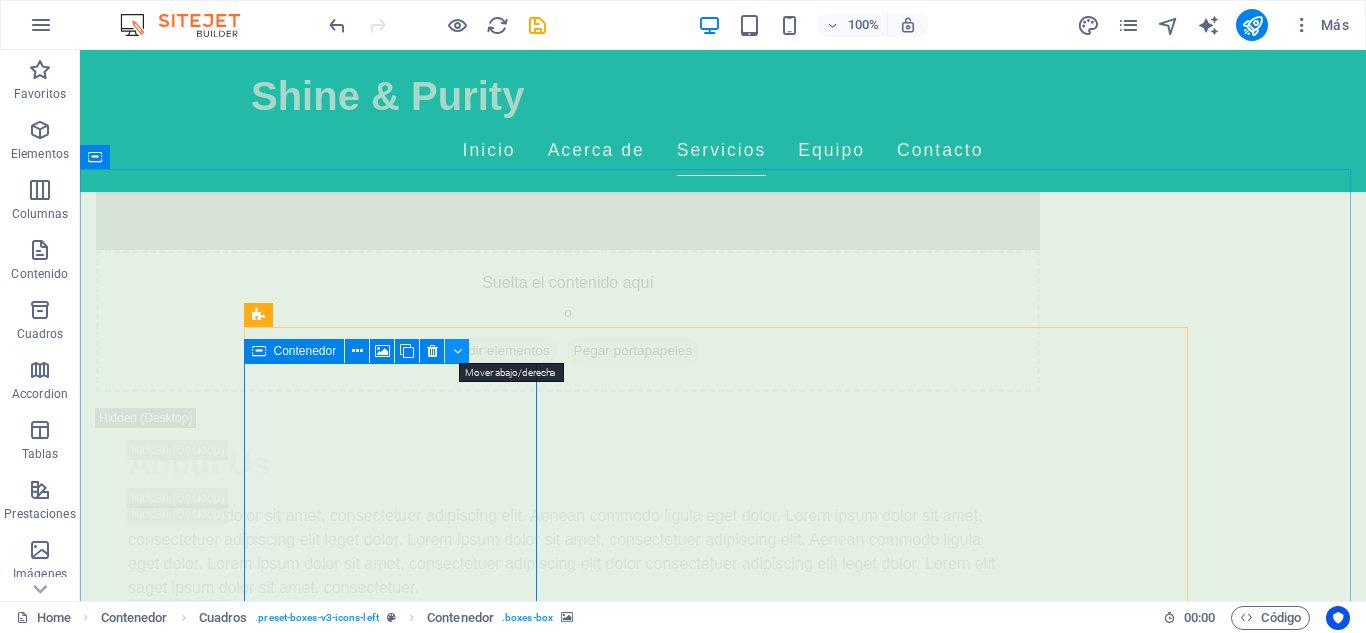 click at bounding box center (457, 351) 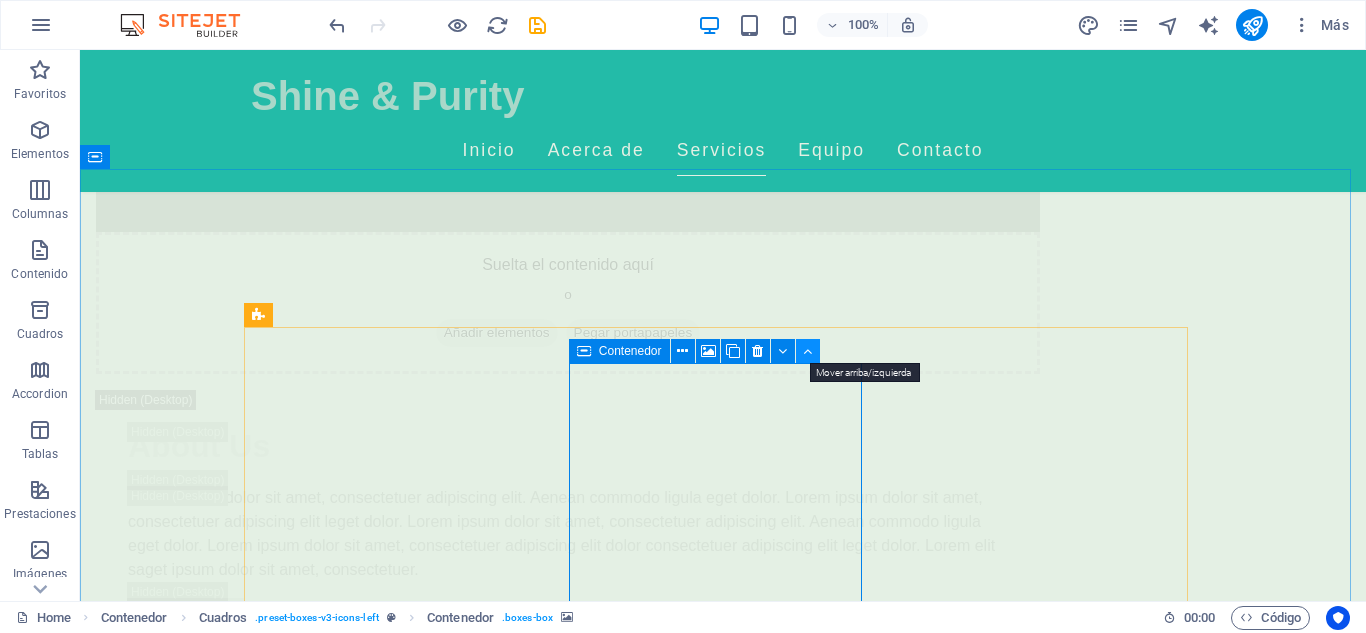 click at bounding box center (807, 351) 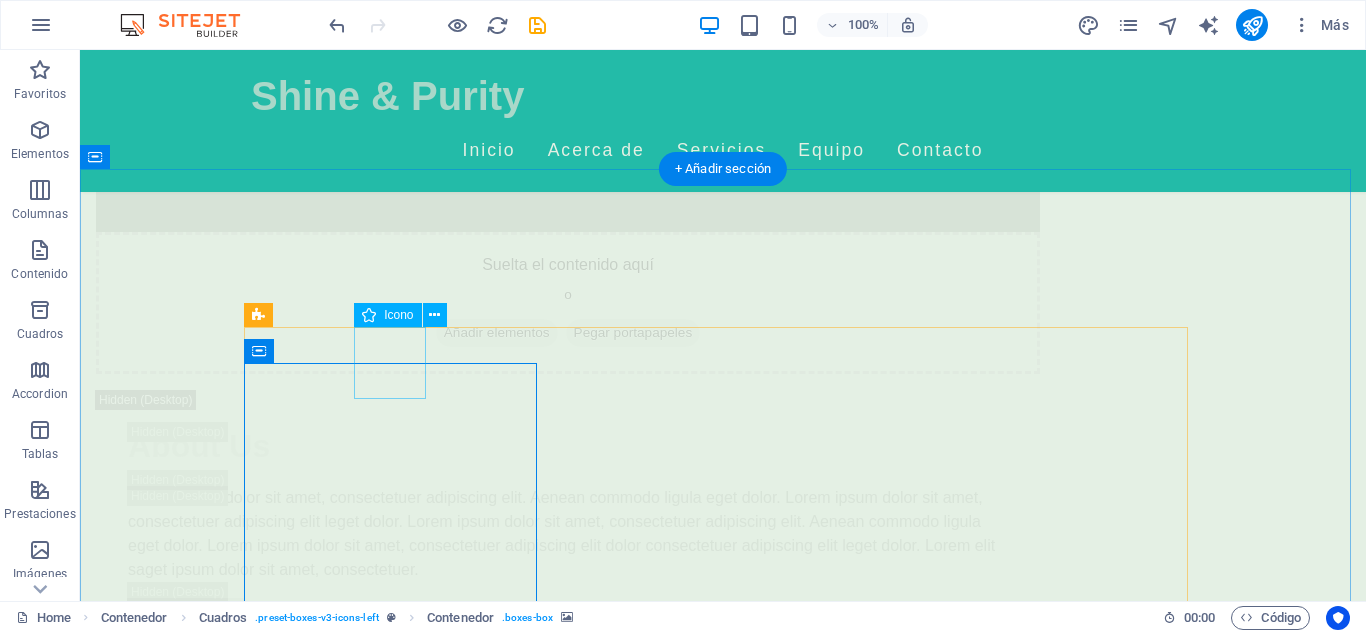 click at bounding box center (397, 3634) 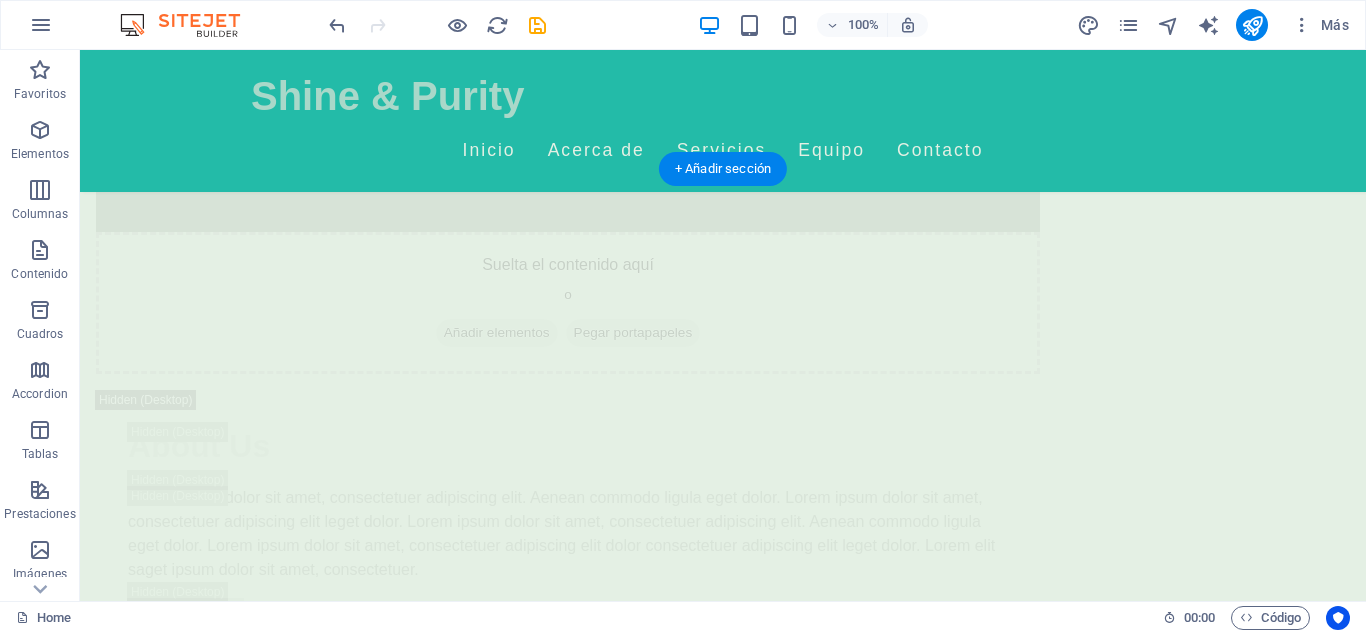 click at bounding box center [397, 3420] 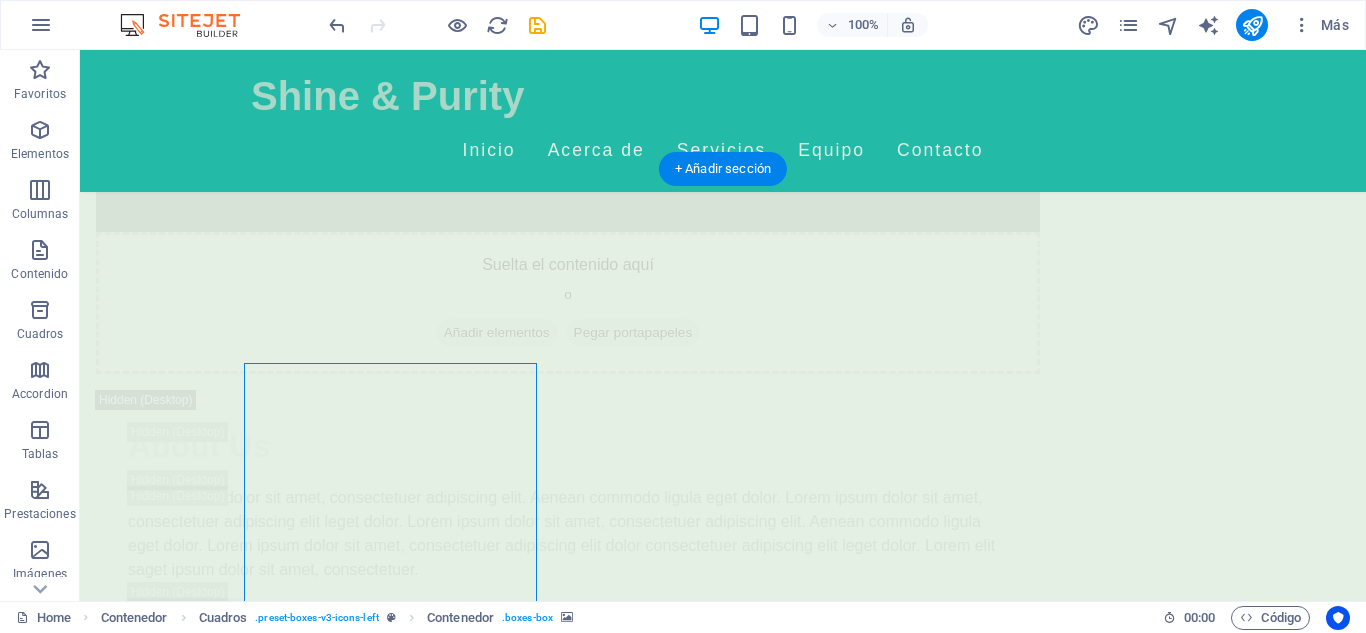 click at bounding box center [397, 3420] 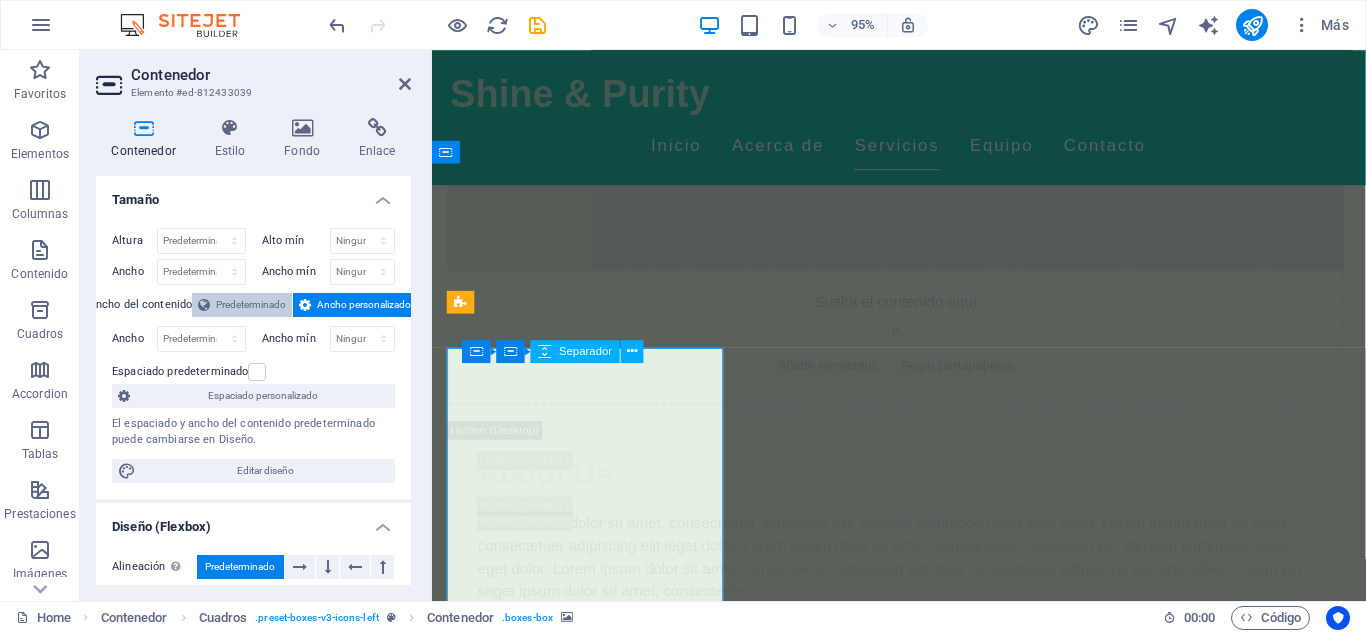 scroll, scrollTop: 3345, scrollLeft: 0, axis: vertical 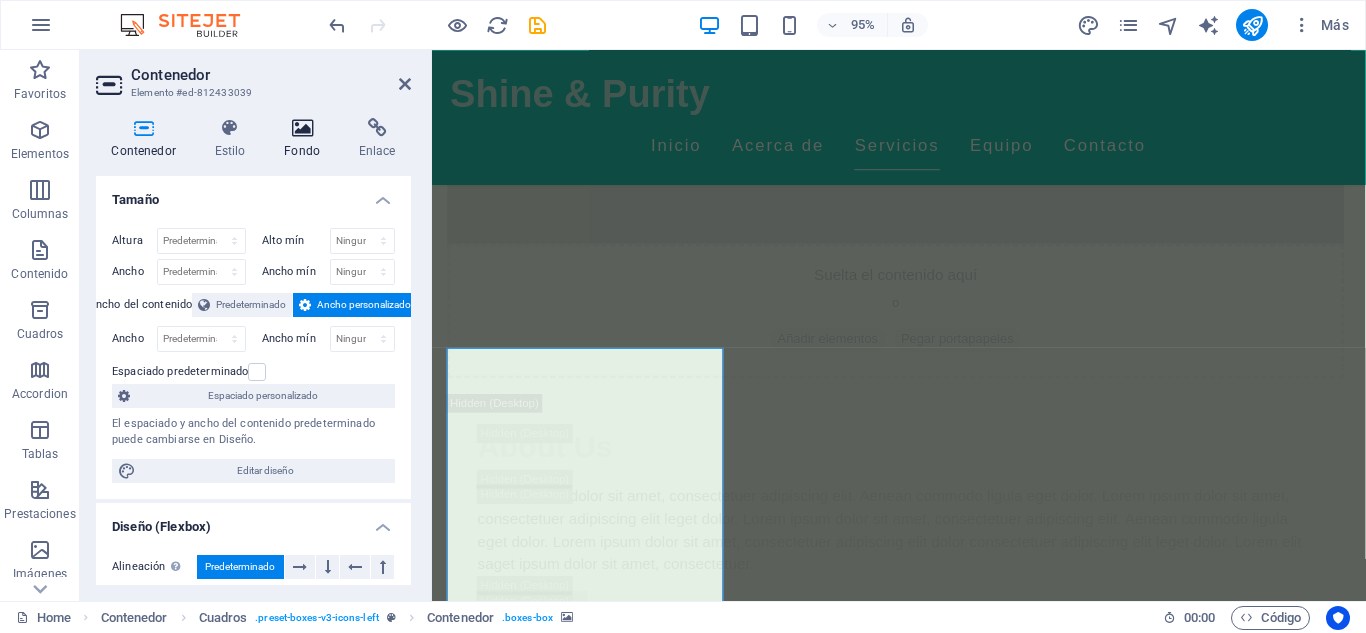 click on "Fondo" at bounding box center (306, 139) 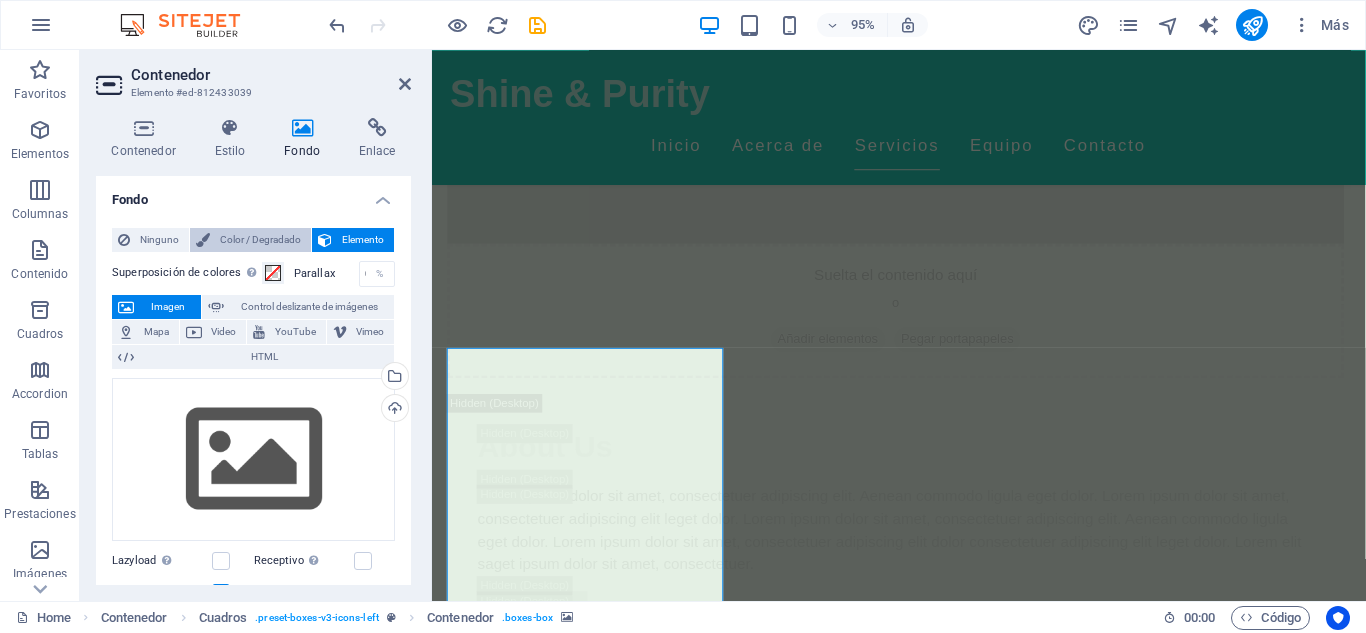 click on "Color / Degradado" at bounding box center (260, 240) 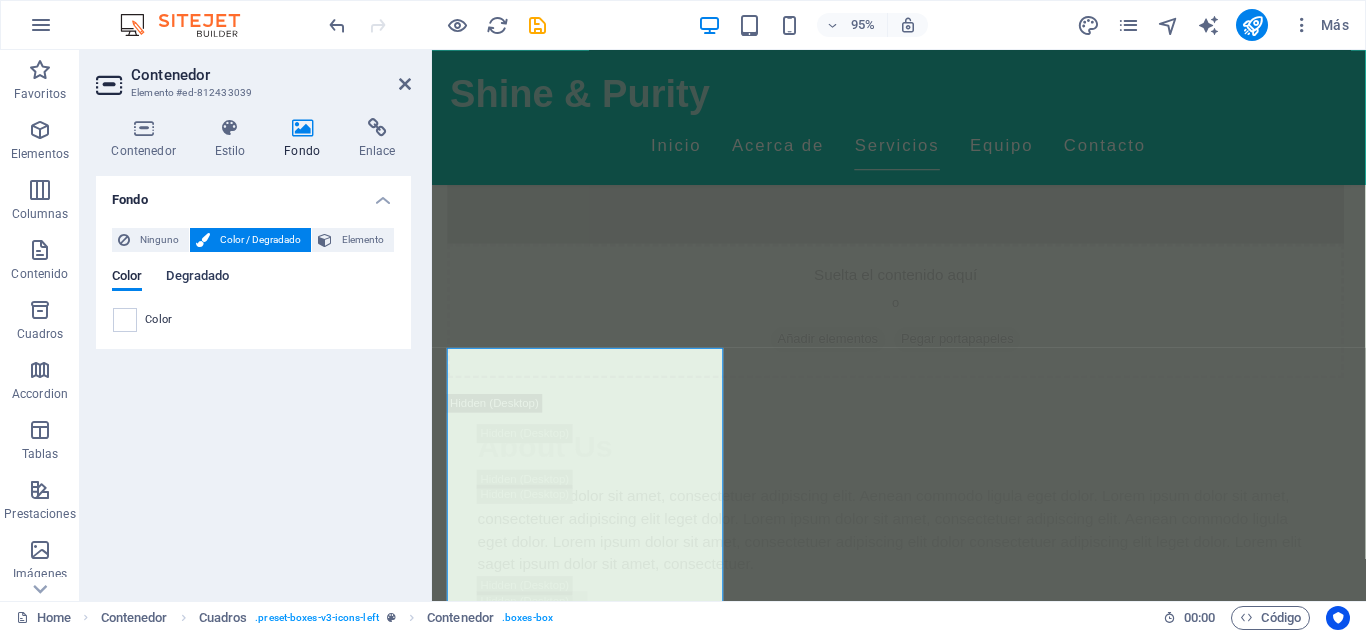 click on "Degradado" at bounding box center (197, 278) 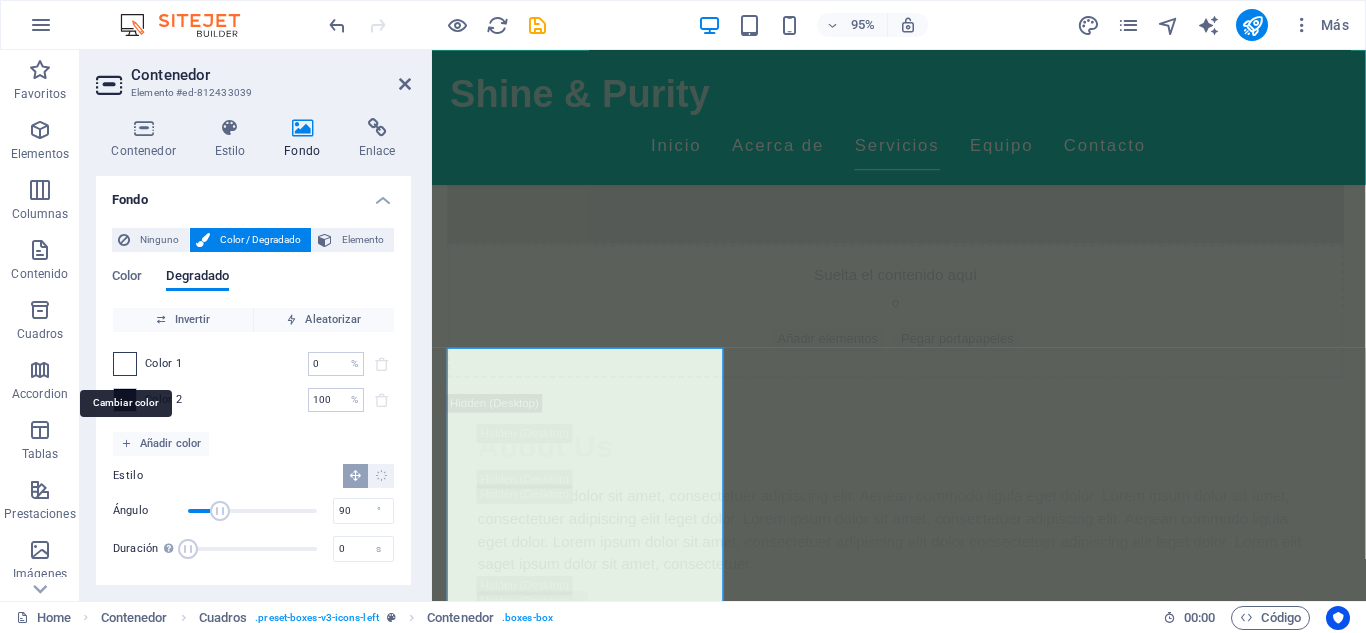 click at bounding box center (125, 364) 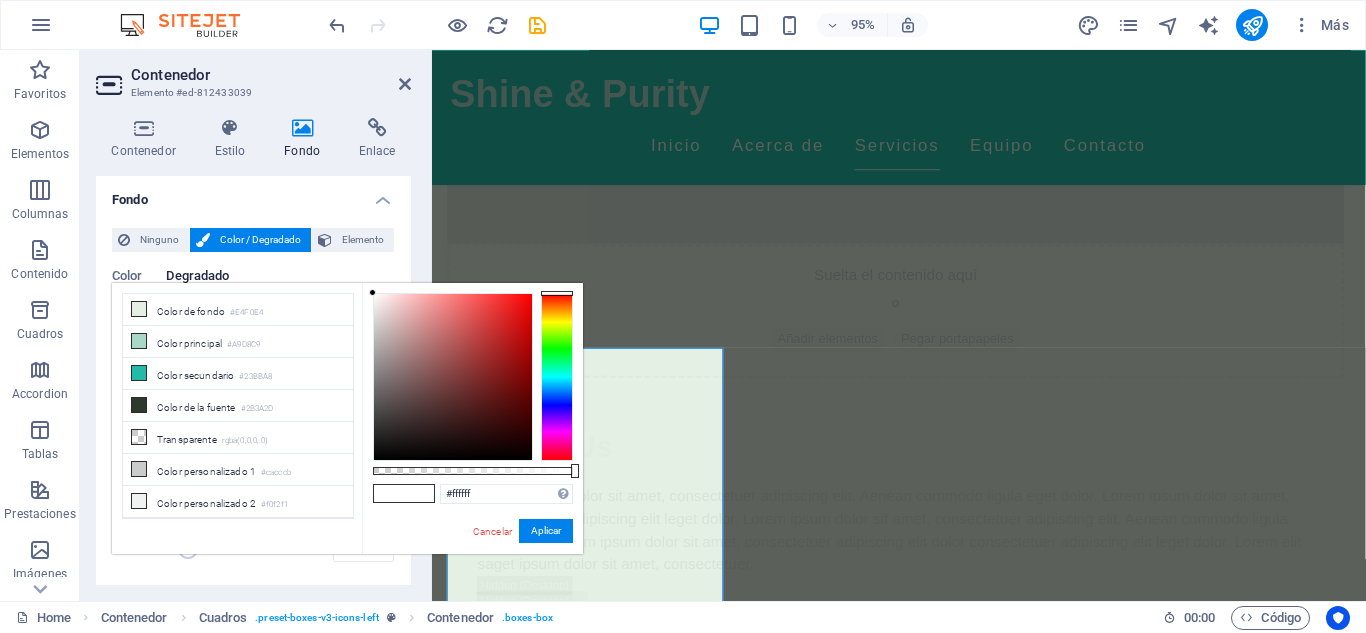 click at bounding box center (557, 377) 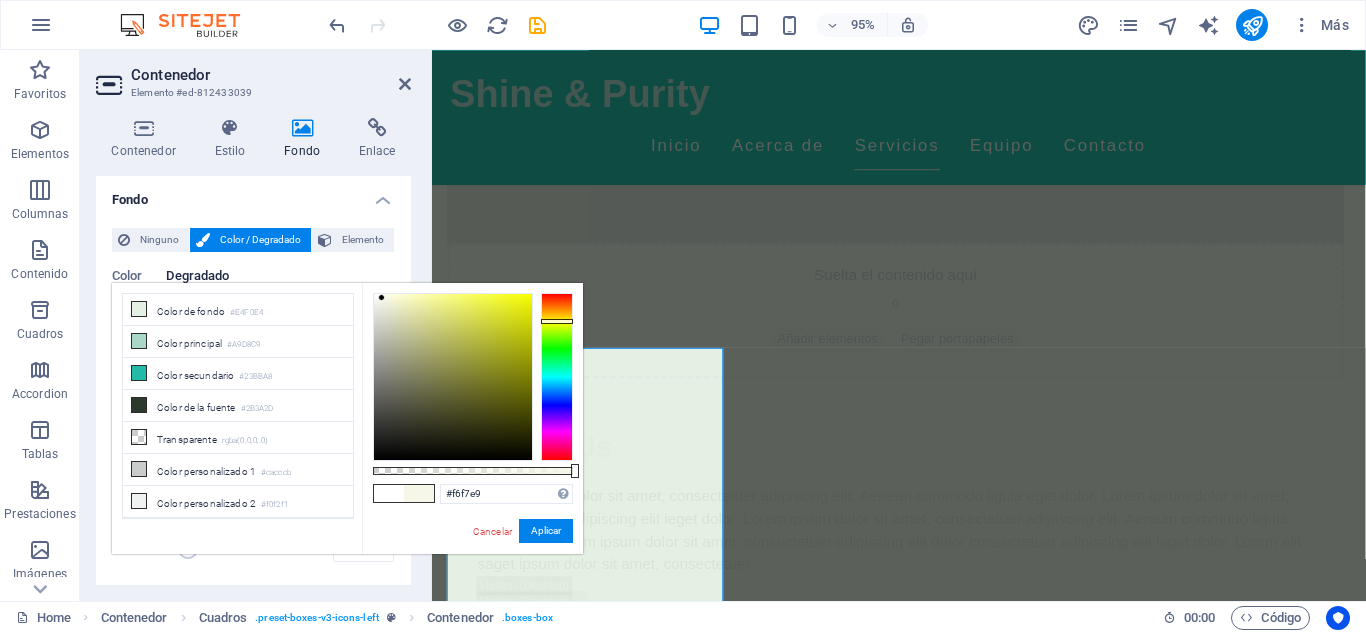 drag, startPoint x: 370, startPoint y: 295, endPoint x: 382, endPoint y: 298, distance: 12.369317 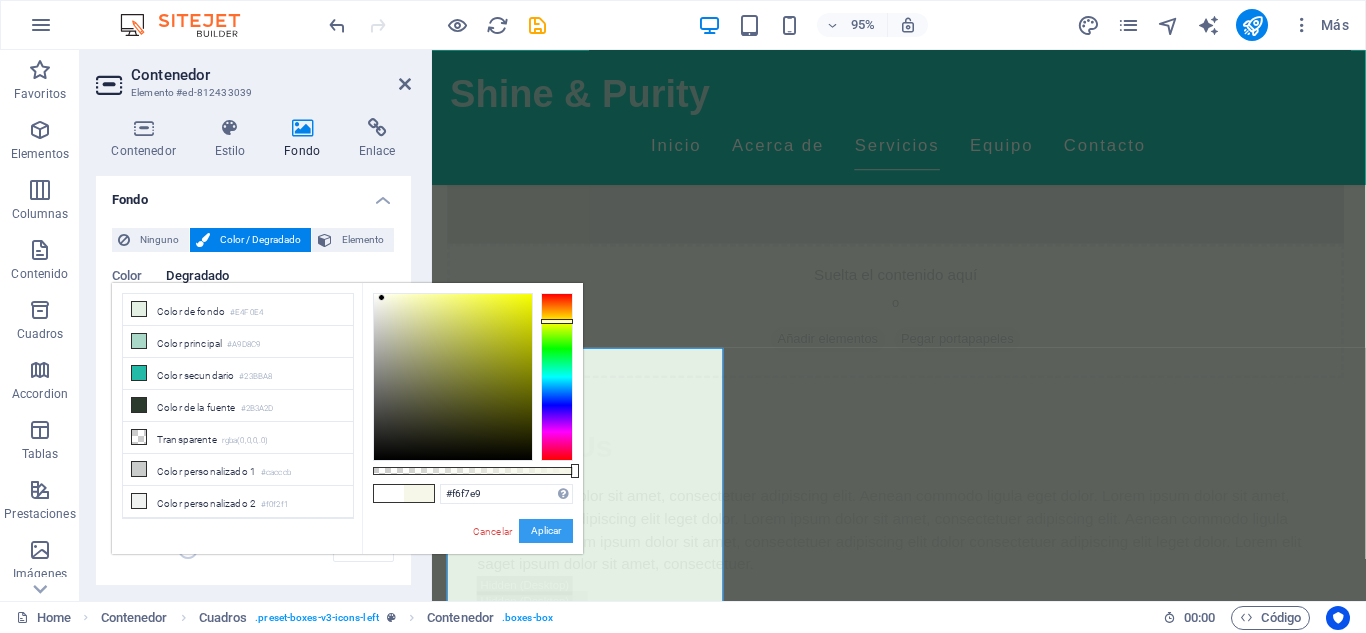 click on "Aplicar" at bounding box center [546, 531] 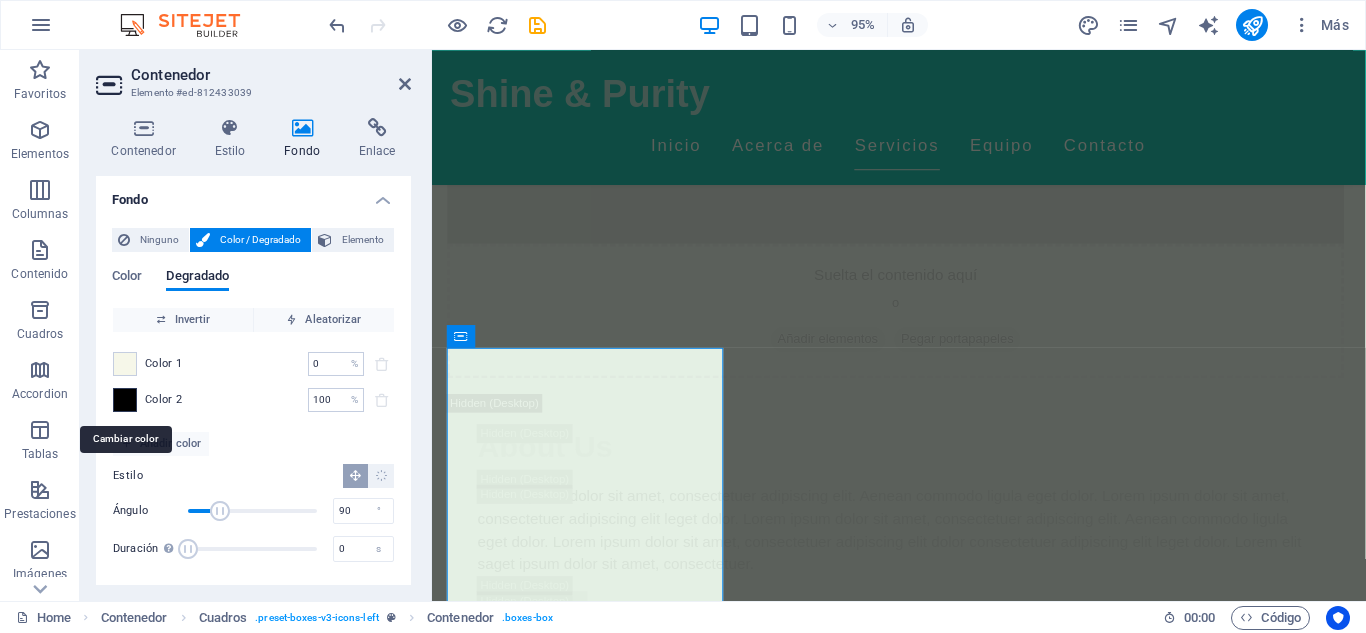 click at bounding box center [125, 400] 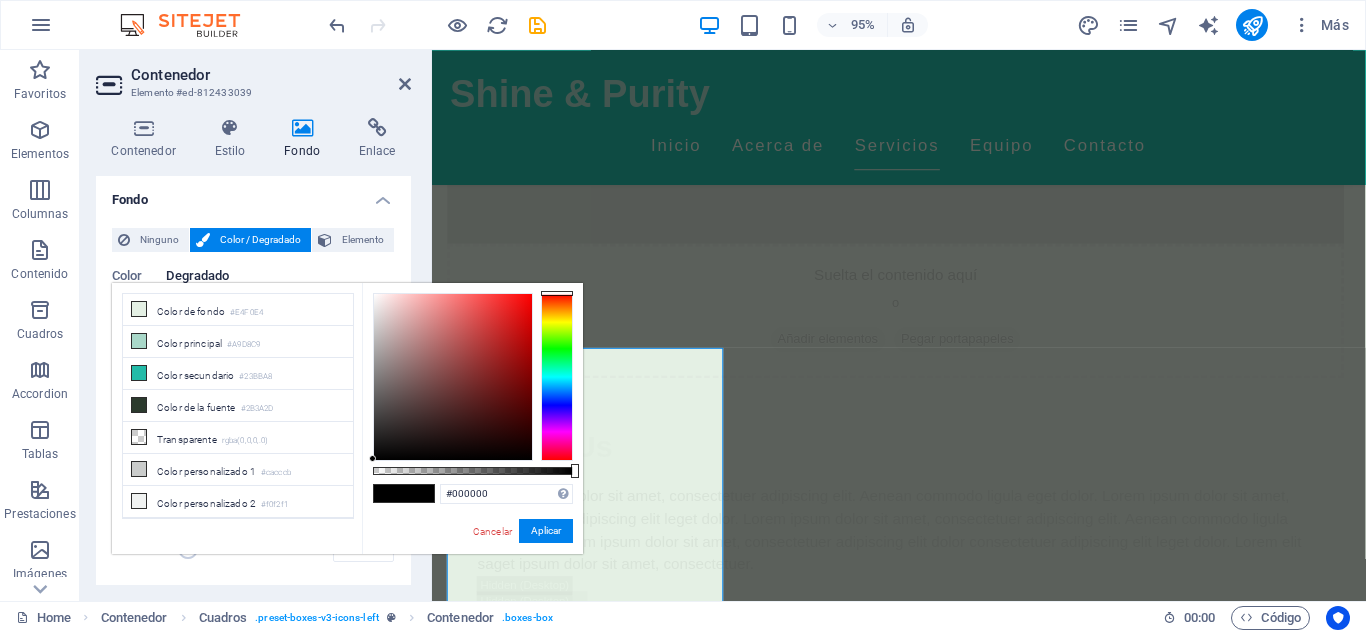click at bounding box center [557, 377] 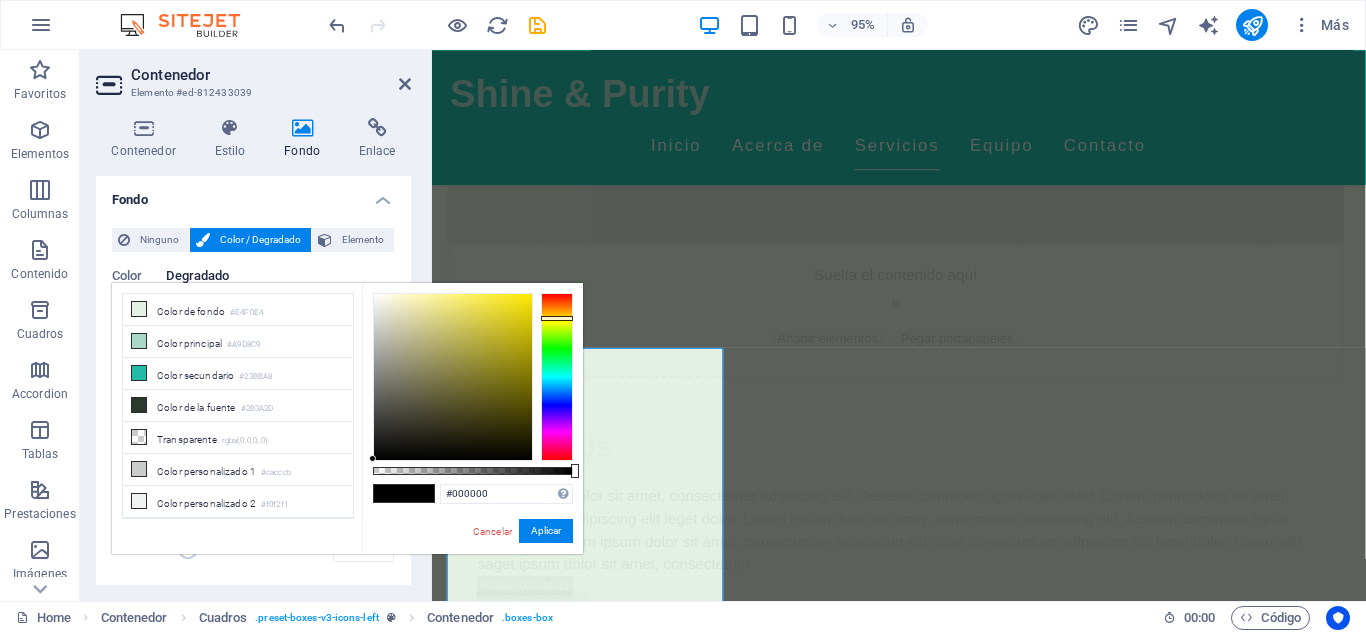 click at bounding box center [557, 318] 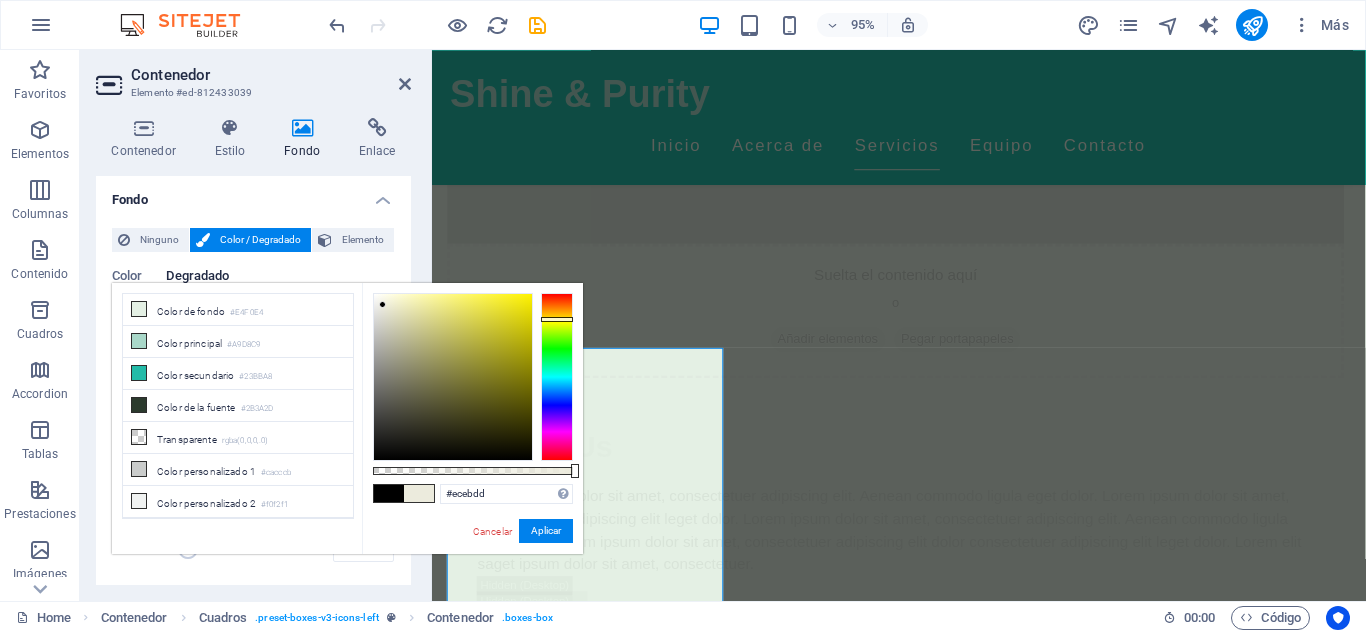click at bounding box center (453, 377) 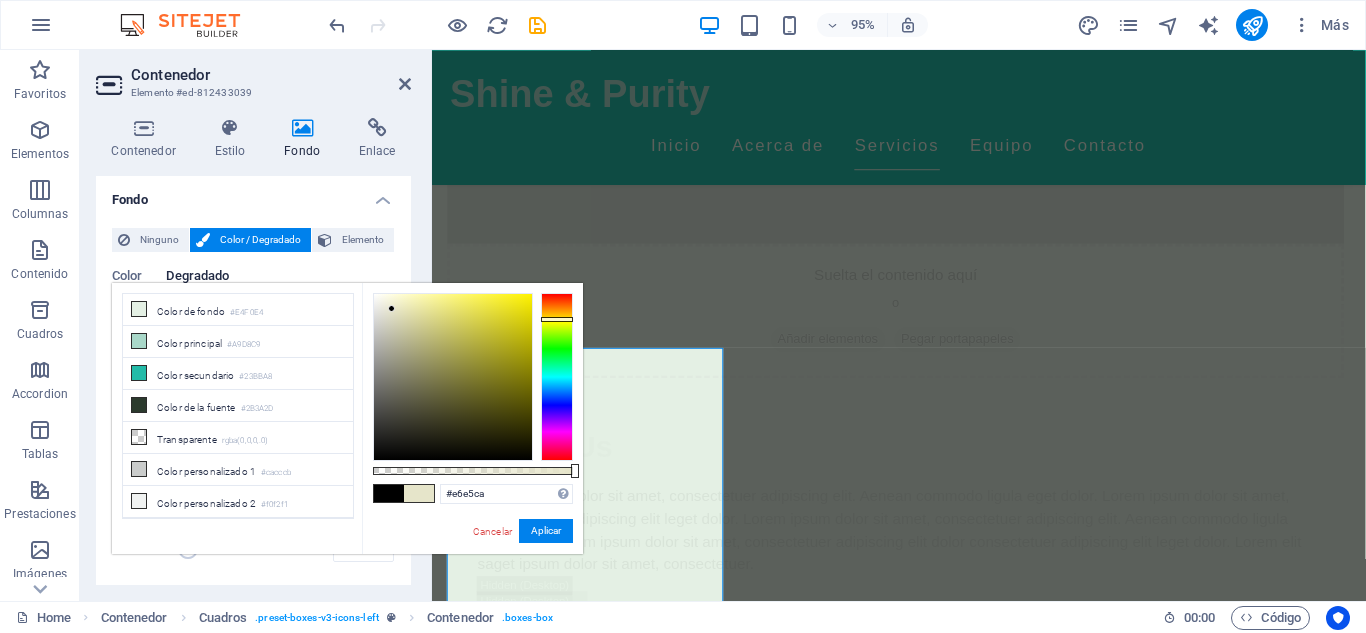 click at bounding box center [391, 308] 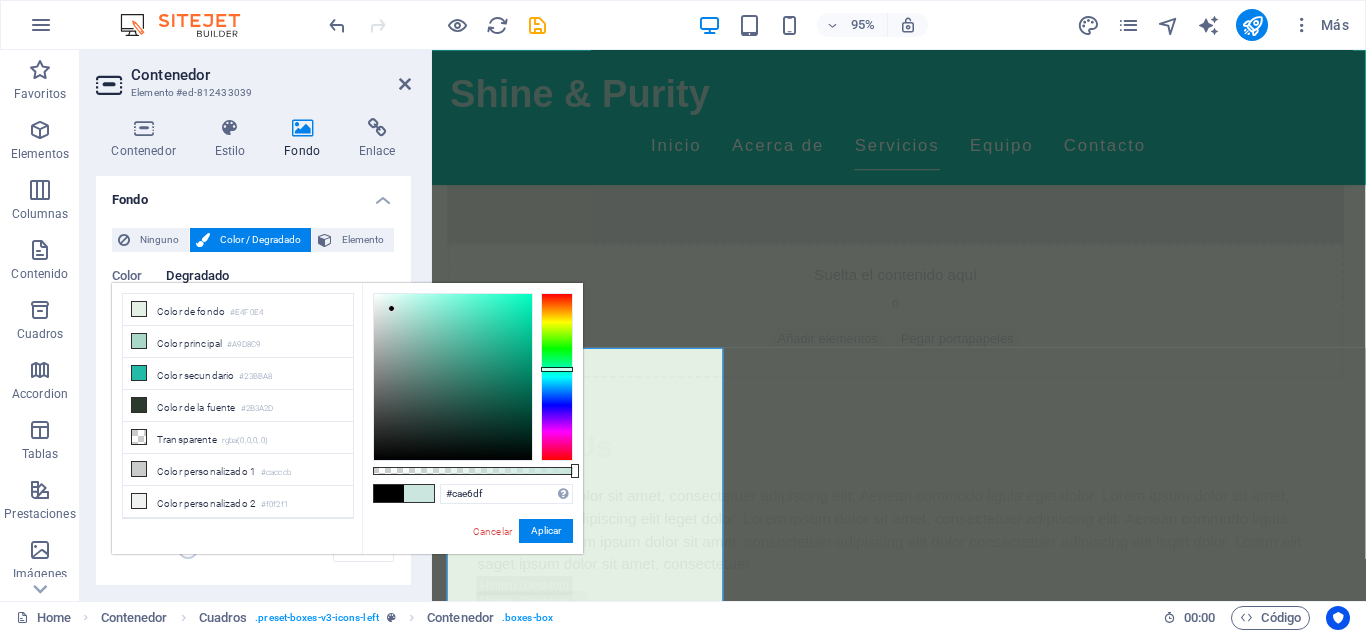 drag, startPoint x: 562, startPoint y: 315, endPoint x: 557, endPoint y: 369, distance: 54.230988 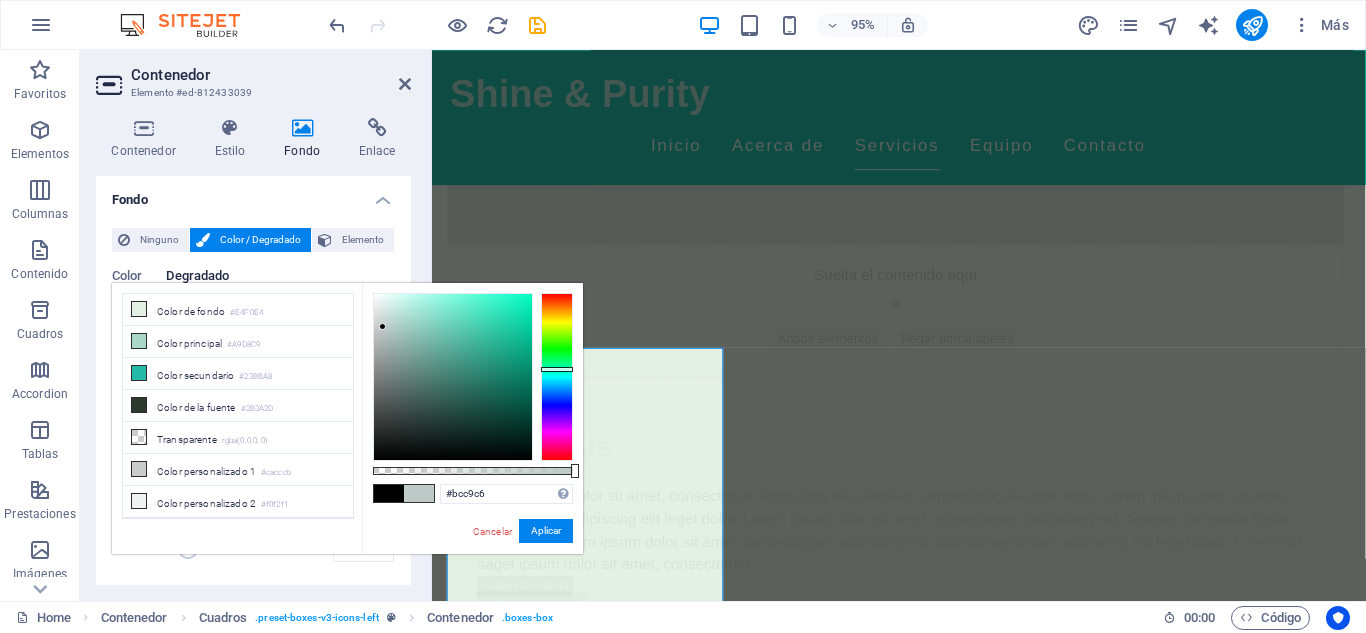 drag, startPoint x: 392, startPoint y: 309, endPoint x: 383, endPoint y: 328, distance: 21.023796 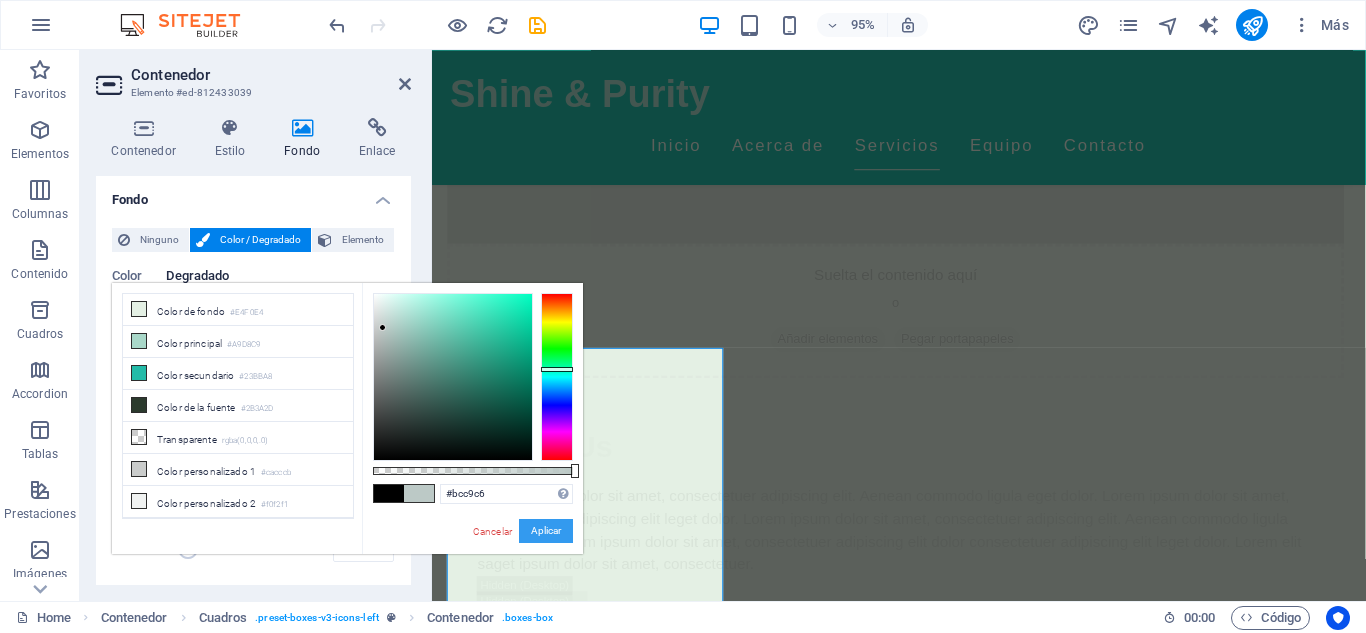 click on "Aplicar" at bounding box center (546, 531) 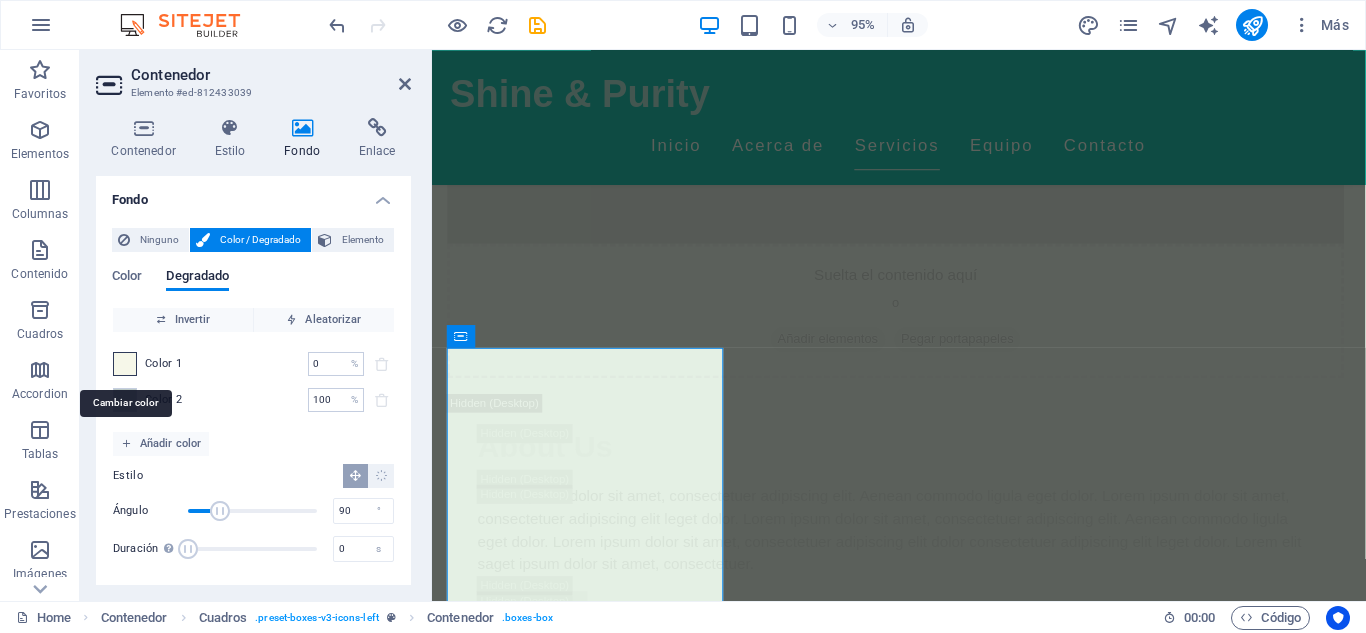 click at bounding box center [125, 364] 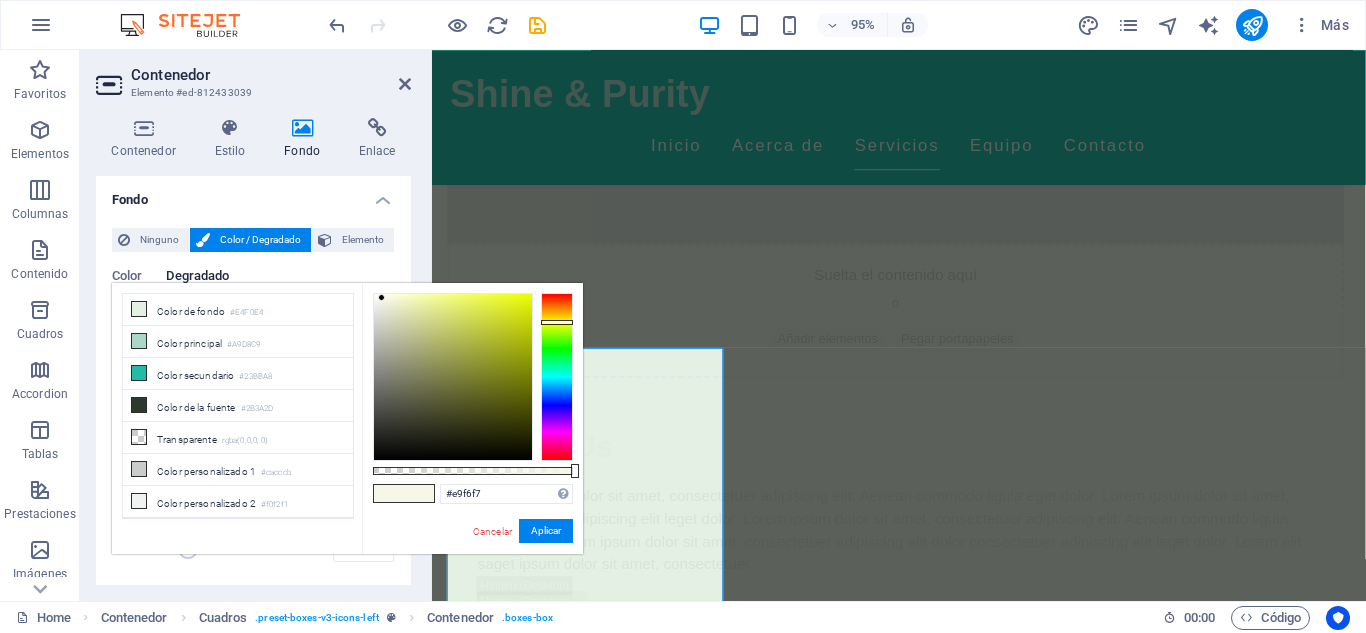 click at bounding box center (557, 377) 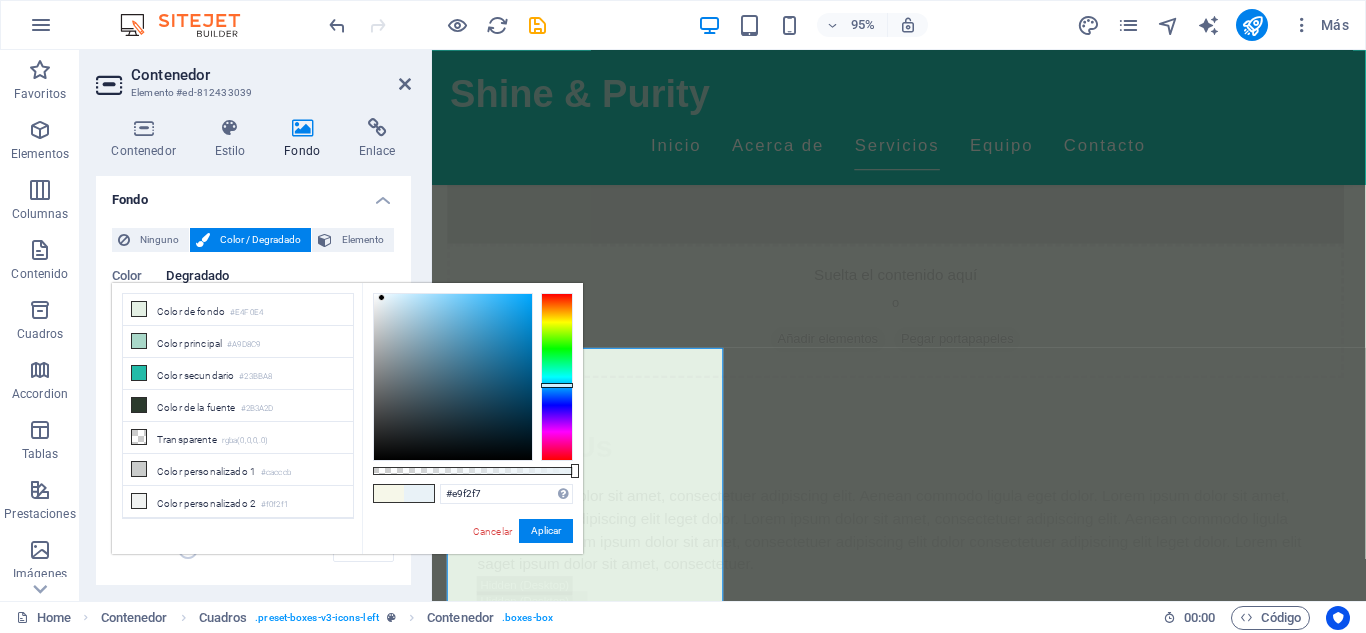 click at bounding box center (557, 377) 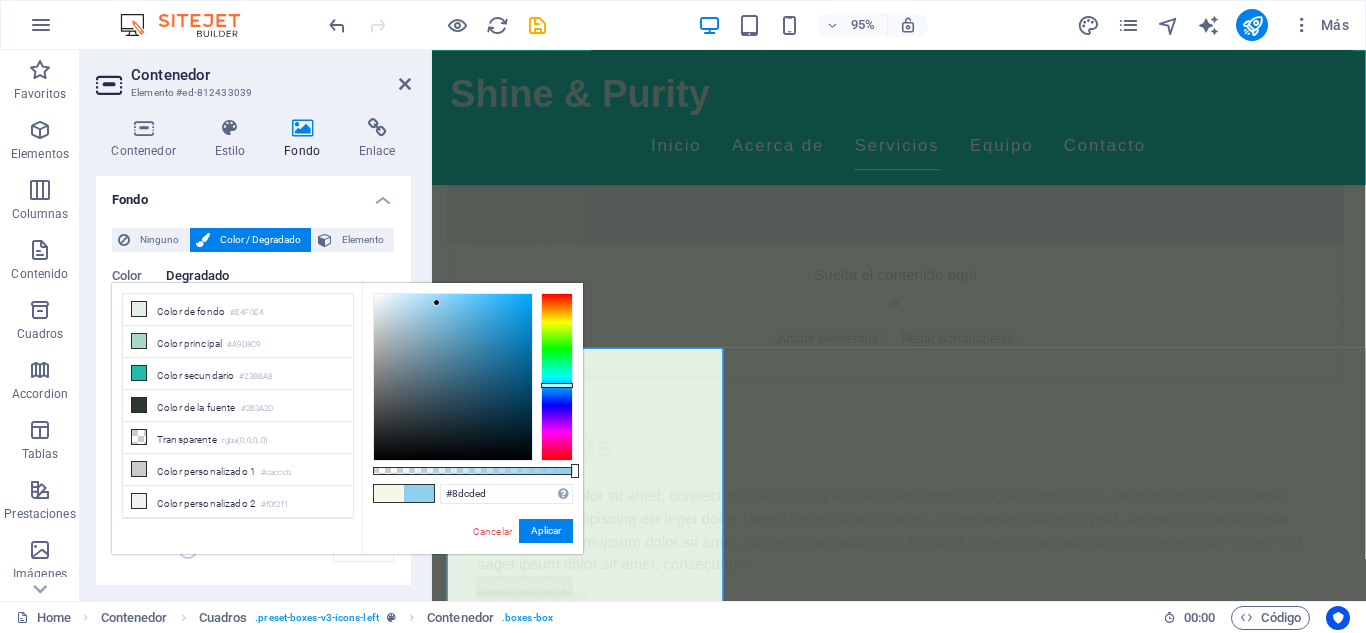 drag, startPoint x: 384, startPoint y: 296, endPoint x: 437, endPoint y: 305, distance: 53.75872 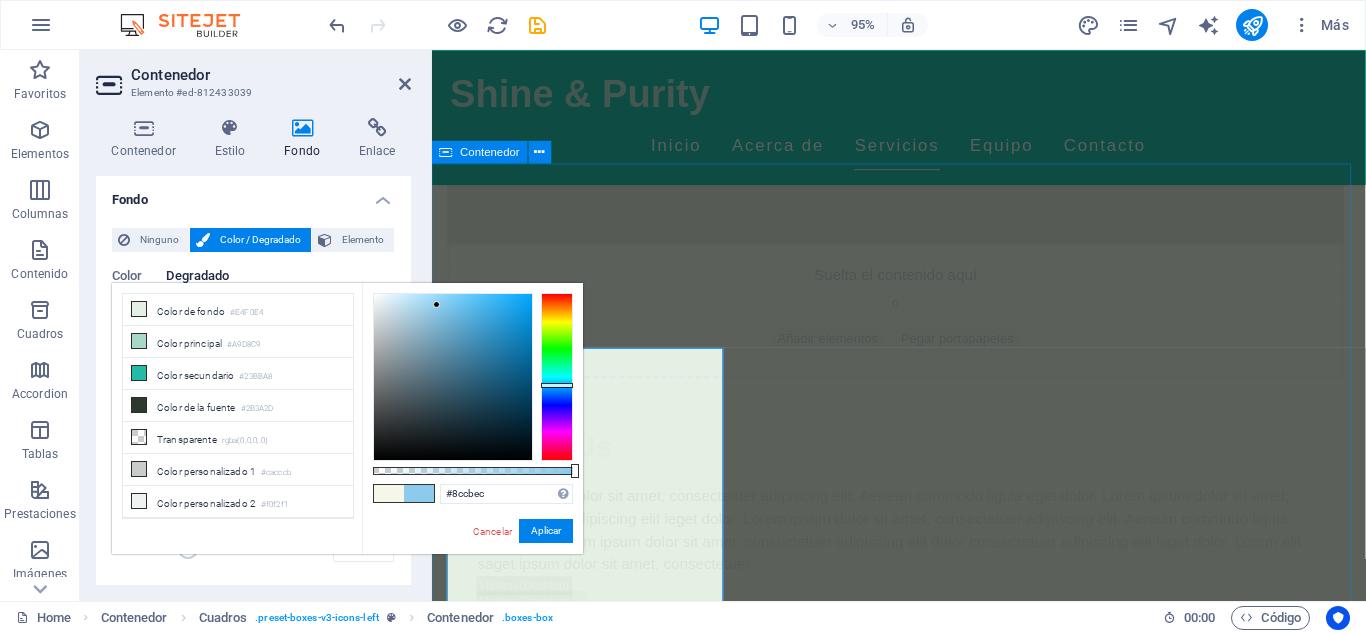 click on "Nuestros Servicios Masajes Relajantes Déjate llevar por un masaje relajante que alivia el estrés y restaura la paz en tu cuerpo. Tratamientos Faciales Personalizados Servicios diseñados para cada tipo de piel, utilizando productos naturales para resaltar tu belleza natural. Aromaterapia Experimenta la magia de los aceites esenciales para una experiencia de bienestar completa. Masajes Deportivos Ideales para atletas, ayudando en la recuperación y mejora del rendimiento. Masajes de Tejido Profundo Alivia dolores y tensiones acumuladas, restaurando movilidad y bienestar. Terapias Relajantes Vive una experiencia integral de relajación que descarga todo el estrés acumulado." at bounding box center (923, 4365) 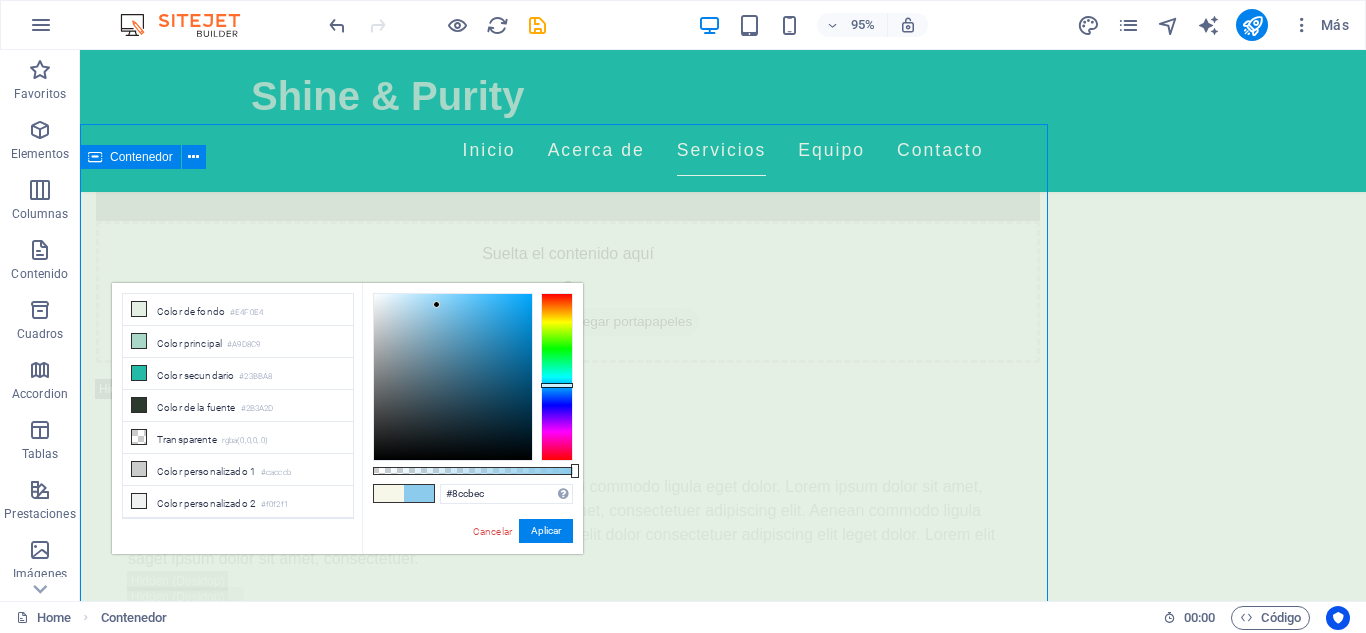 scroll, scrollTop: 3316, scrollLeft: 0, axis: vertical 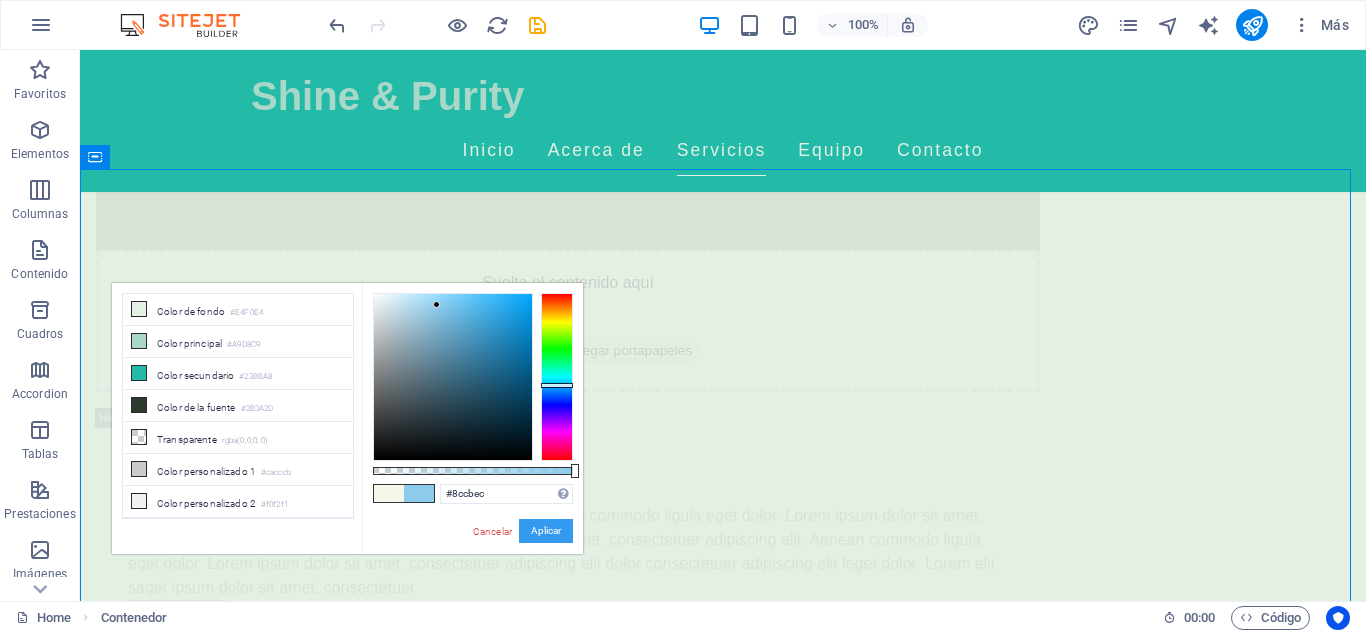 click on "Aplicar" at bounding box center [546, 531] 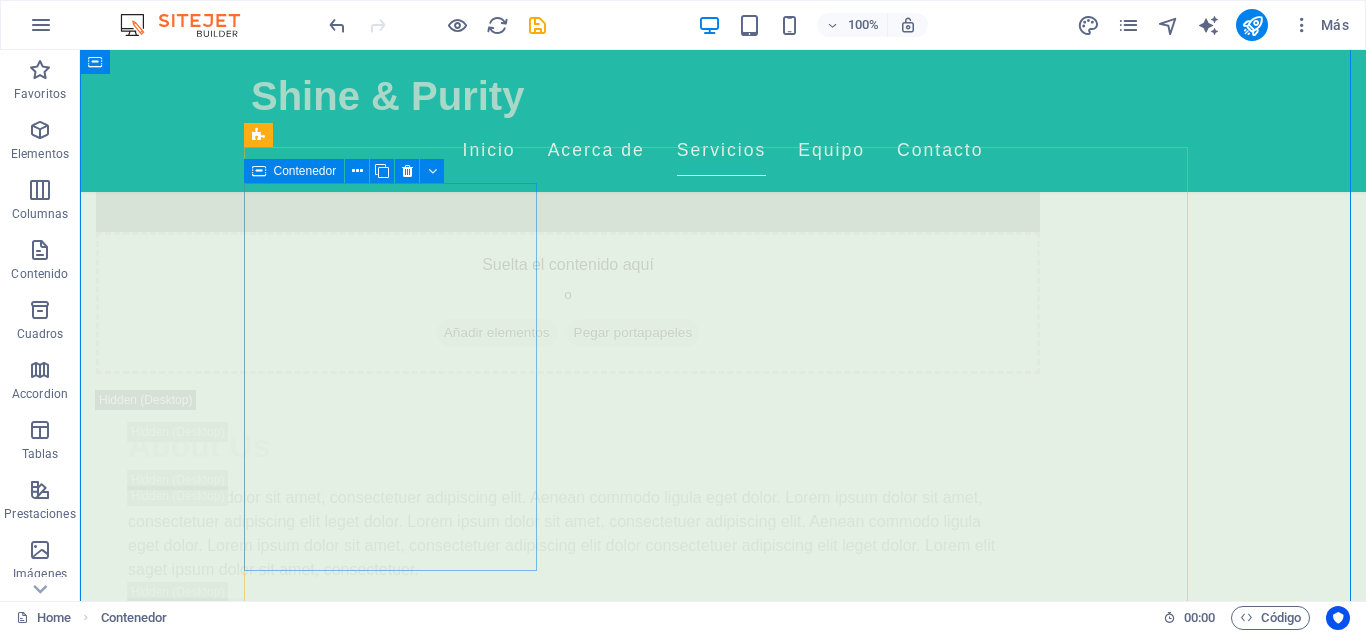 scroll, scrollTop: 3496, scrollLeft: 0, axis: vertical 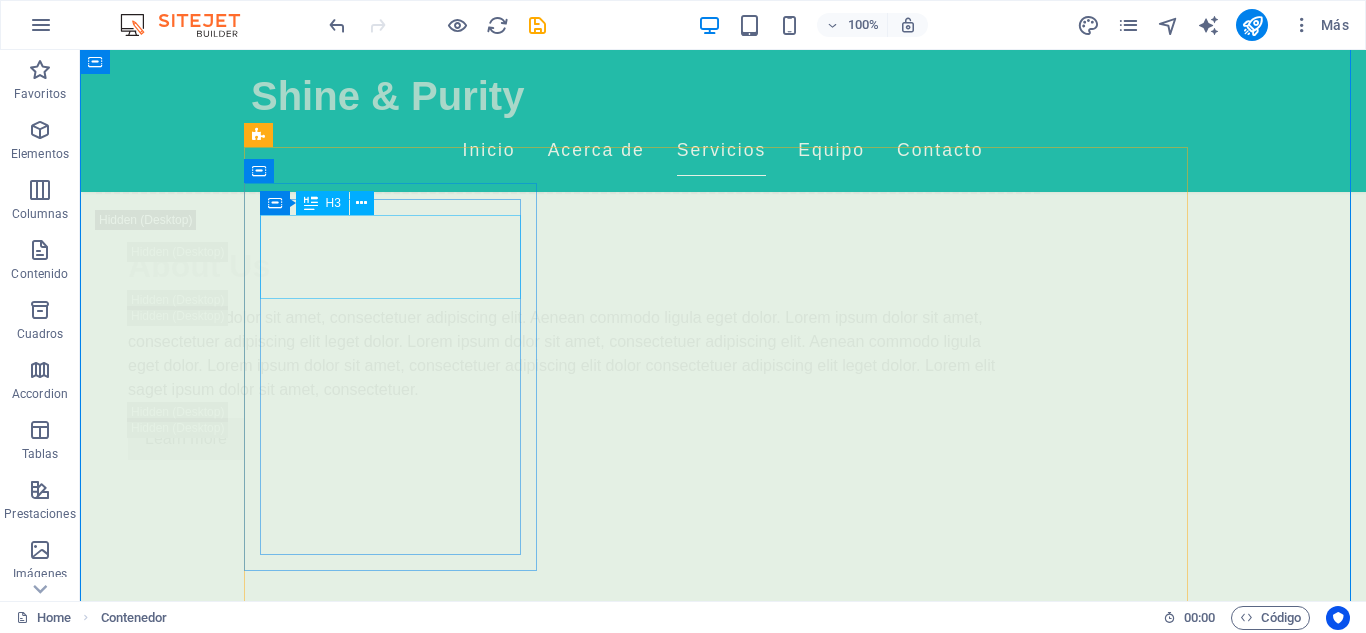 click on "Masajes Relajantes" at bounding box center [397, 3120] 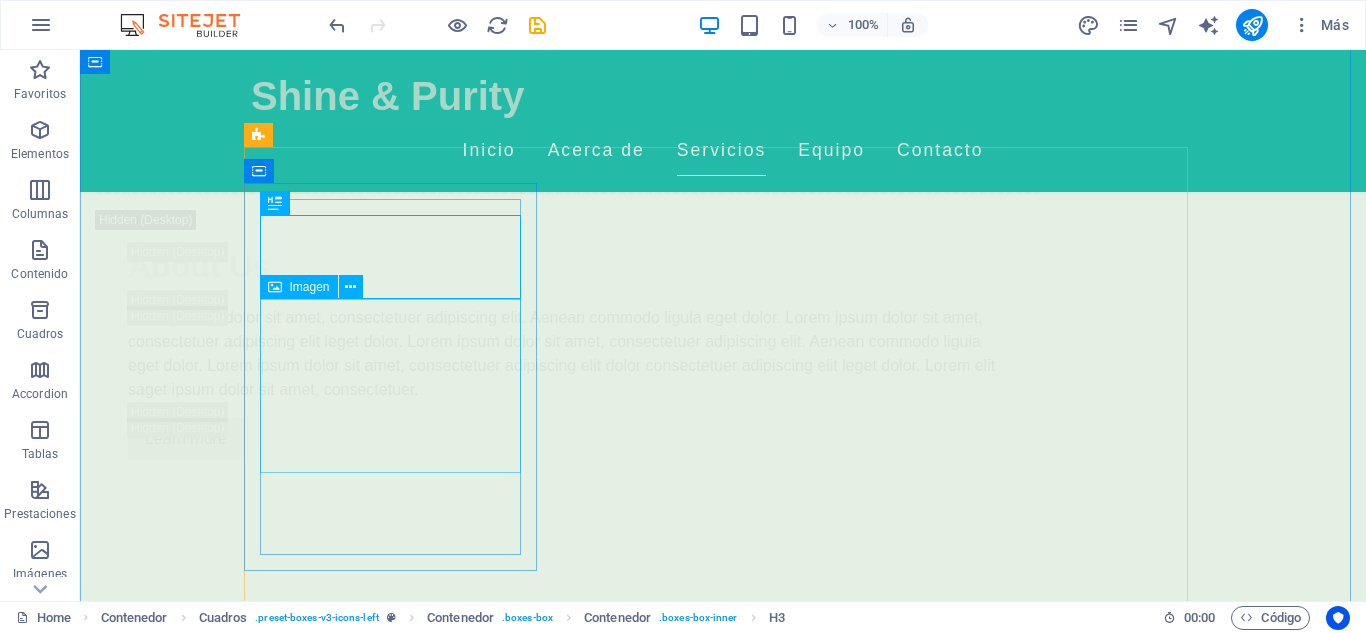 click at bounding box center [397, 3503] 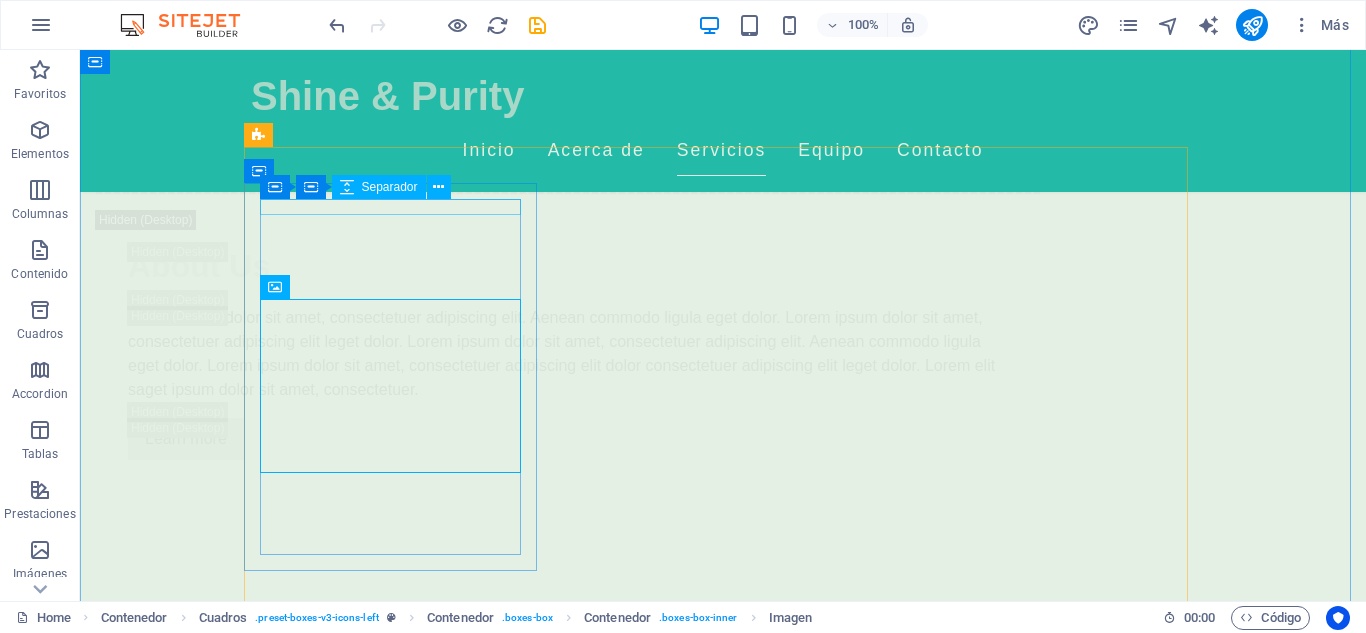 click at bounding box center [397, 3070] 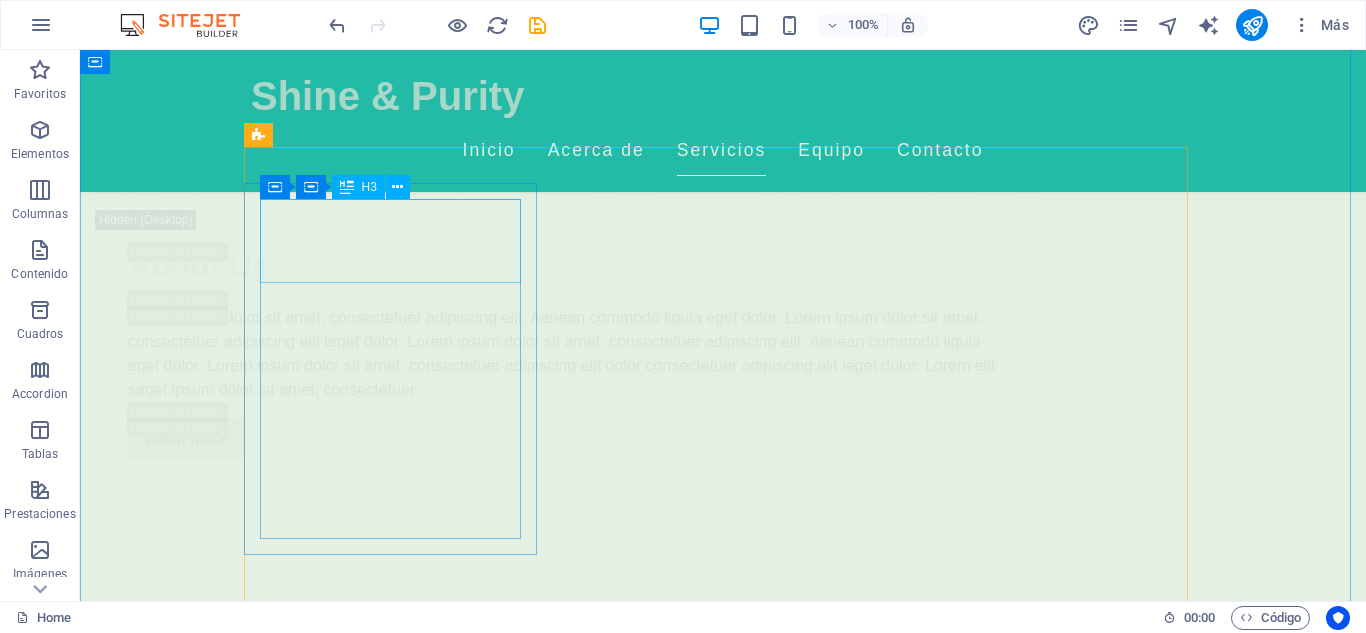 click on "Masajes Relajantes" at bounding box center (397, 3104) 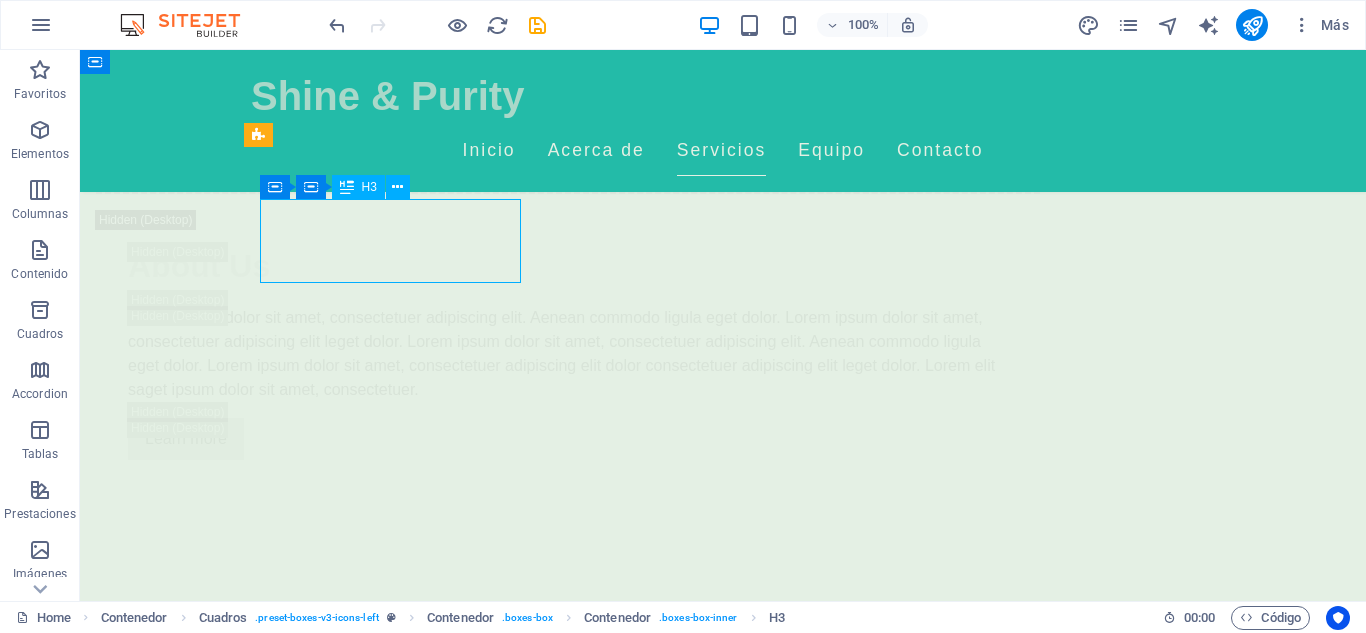 click on "Masajes Relajantes" at bounding box center (397, 3104) 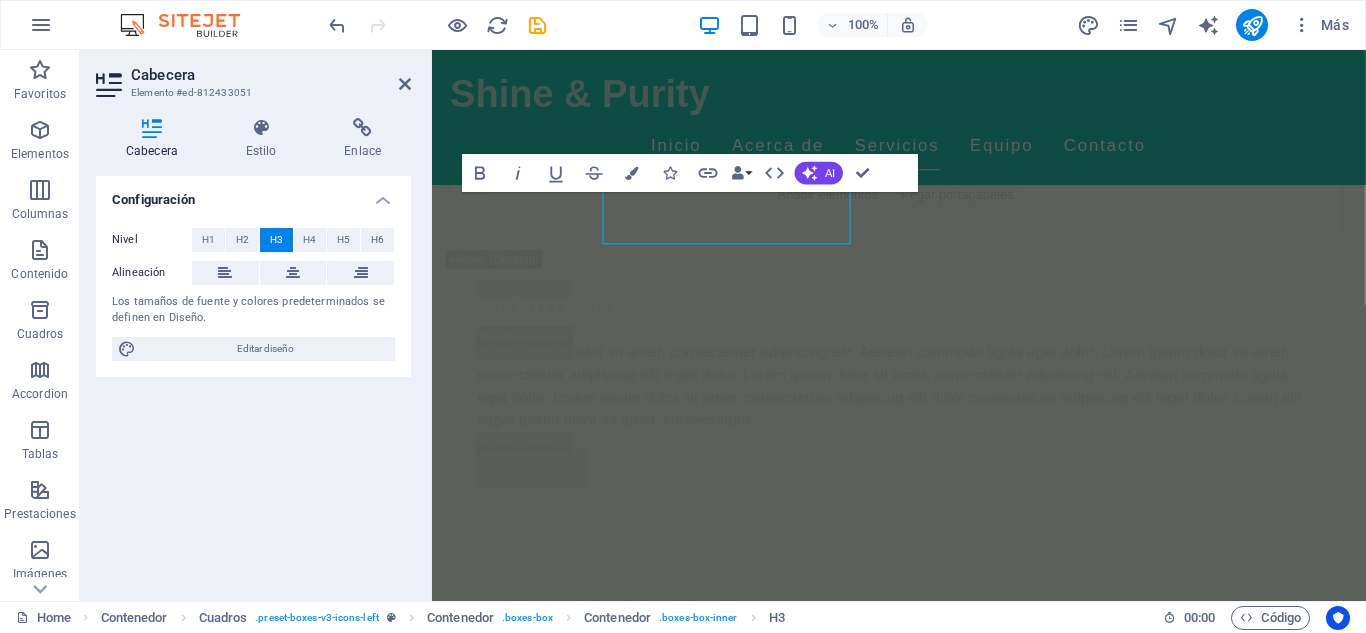 scroll, scrollTop: 3525, scrollLeft: 0, axis: vertical 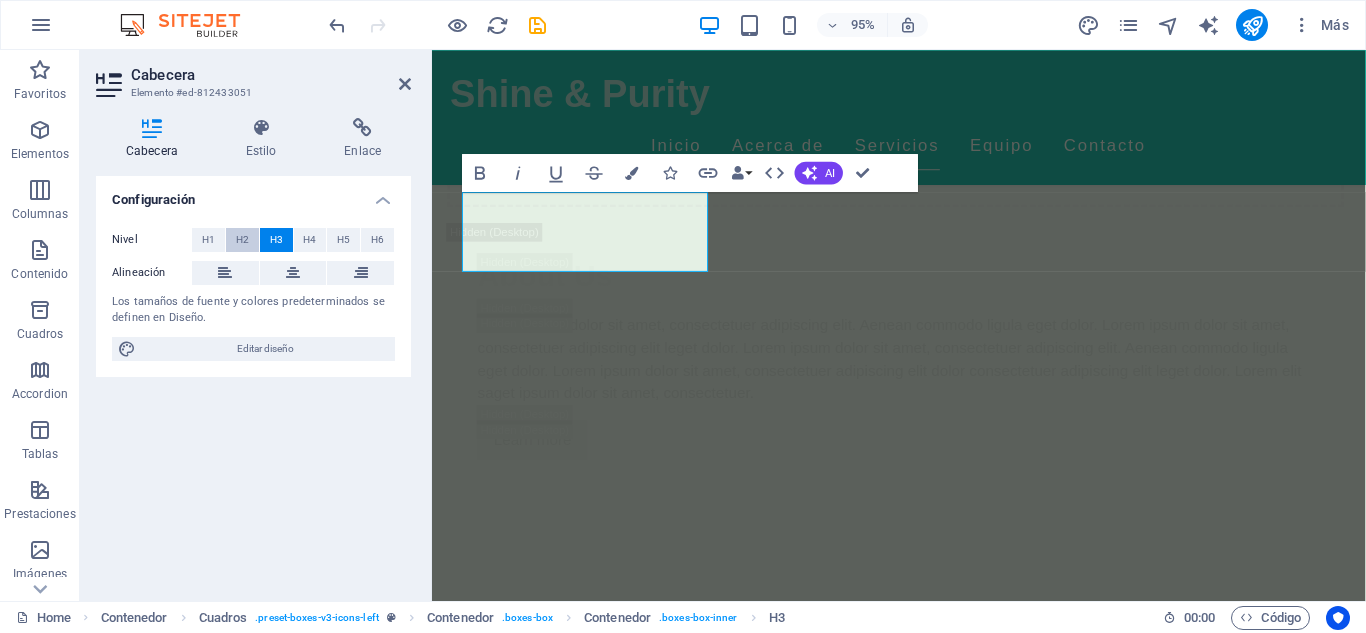 click on "H2" at bounding box center (242, 240) 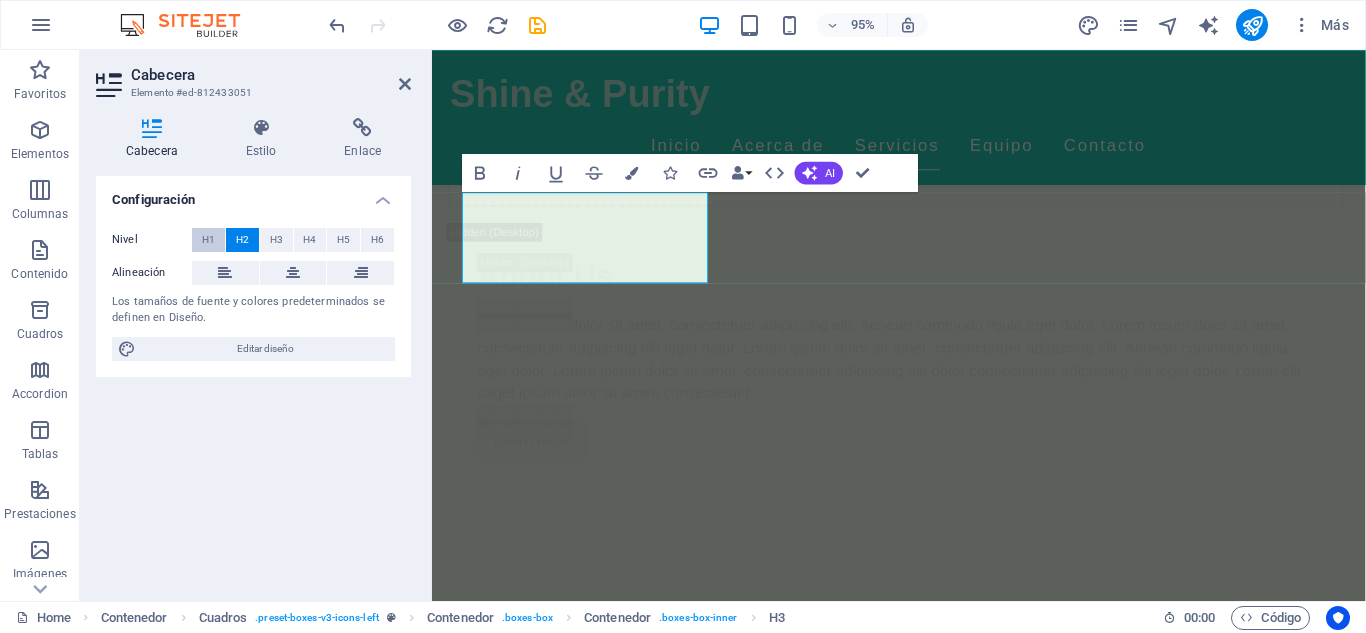 click on "H1" at bounding box center (208, 240) 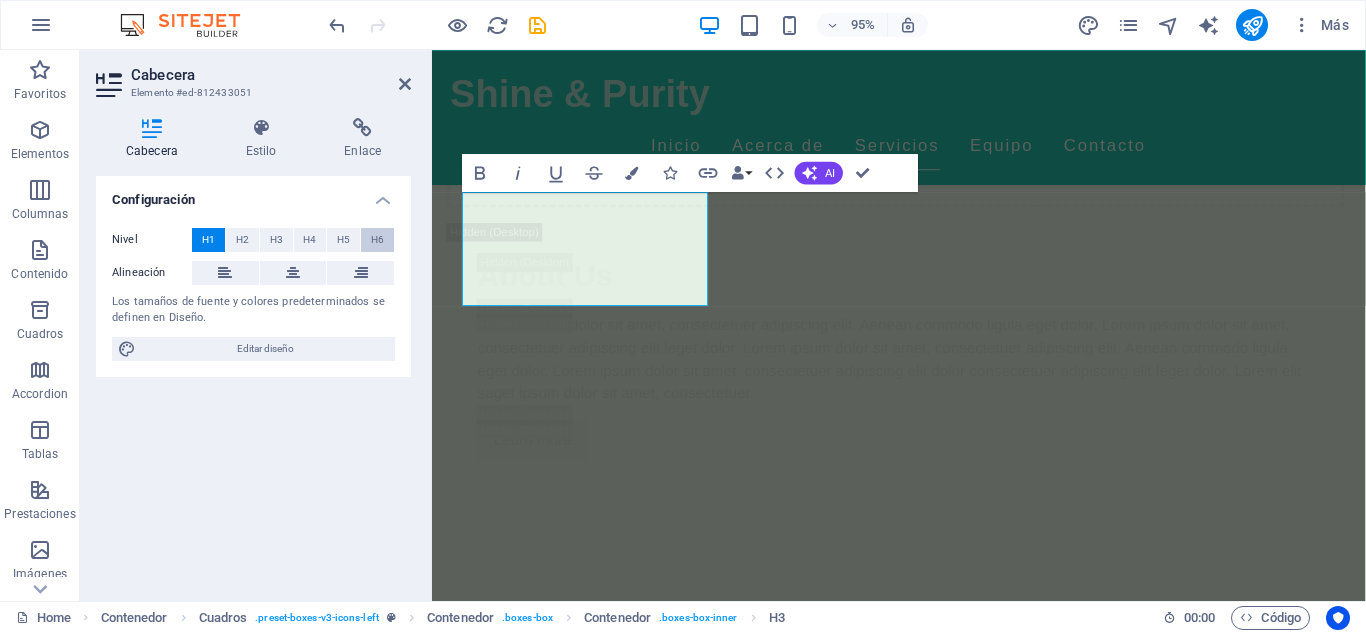click on "H6" at bounding box center (377, 240) 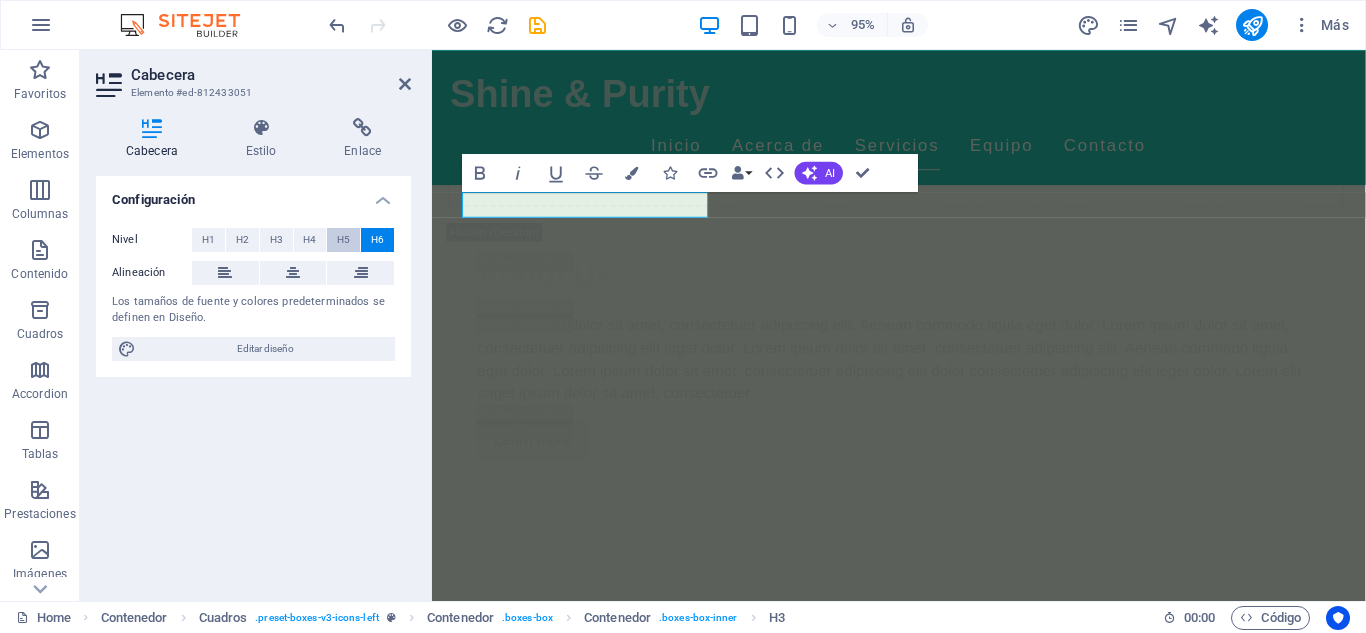 click on "H5" at bounding box center (343, 240) 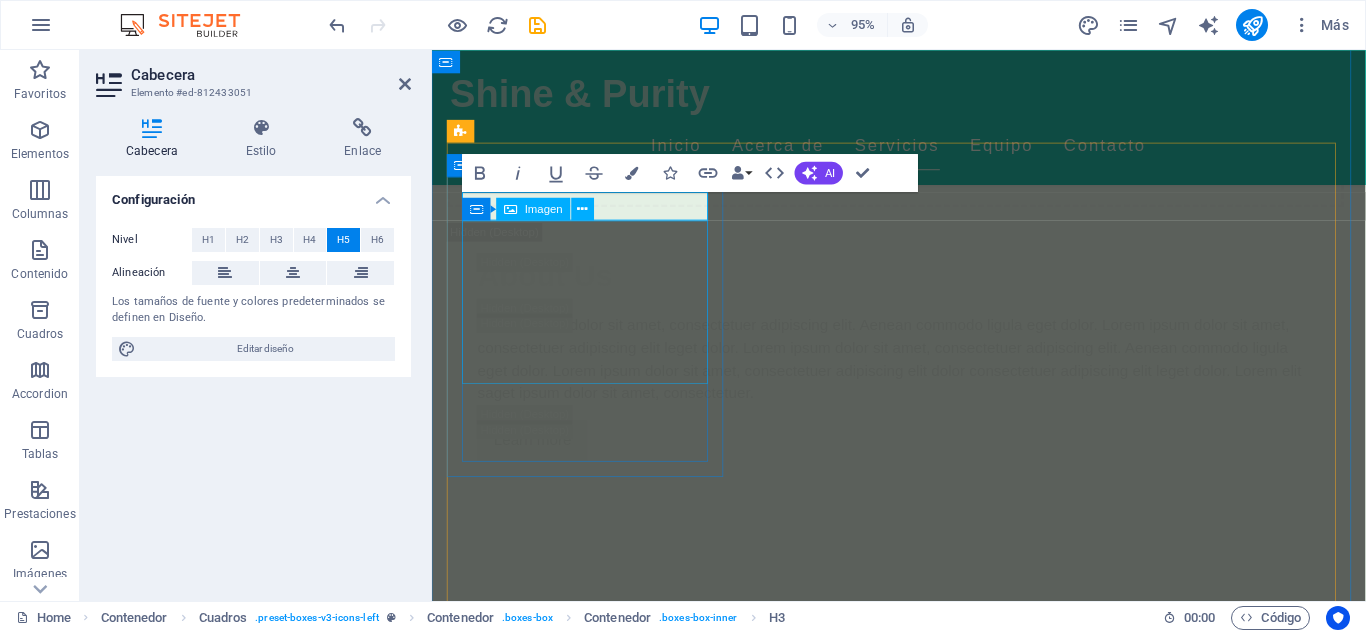 click at bounding box center (598, 3454) 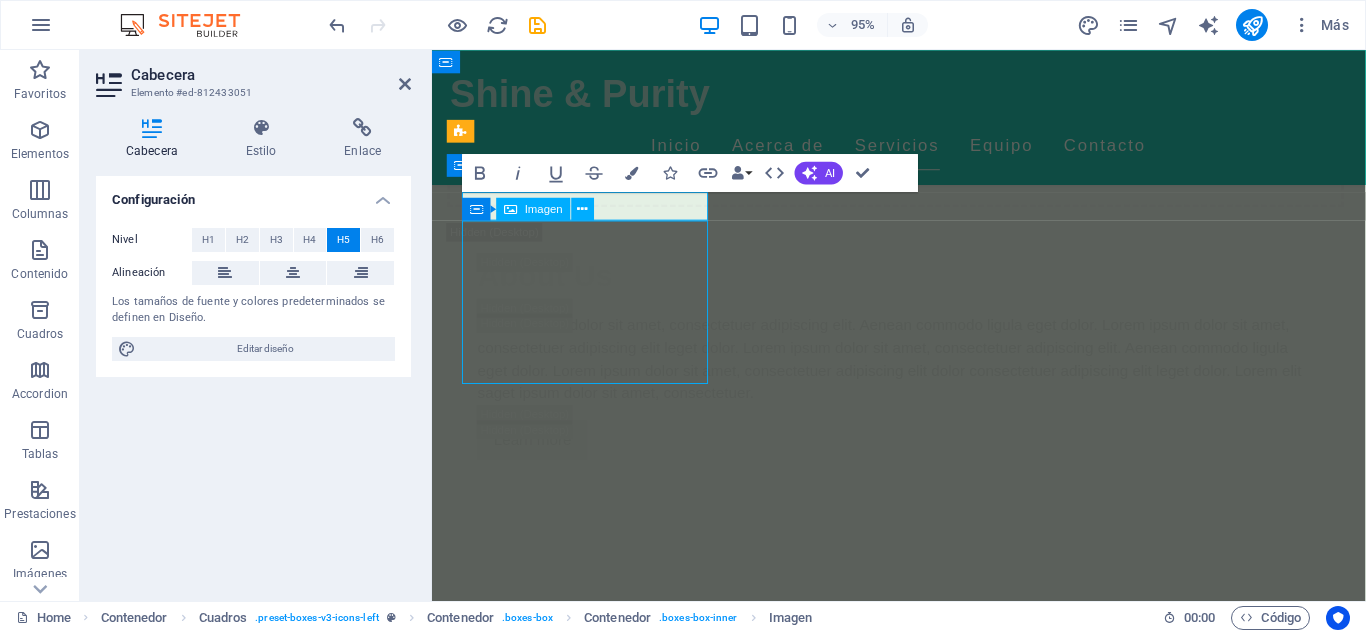scroll, scrollTop: 3496, scrollLeft: 0, axis: vertical 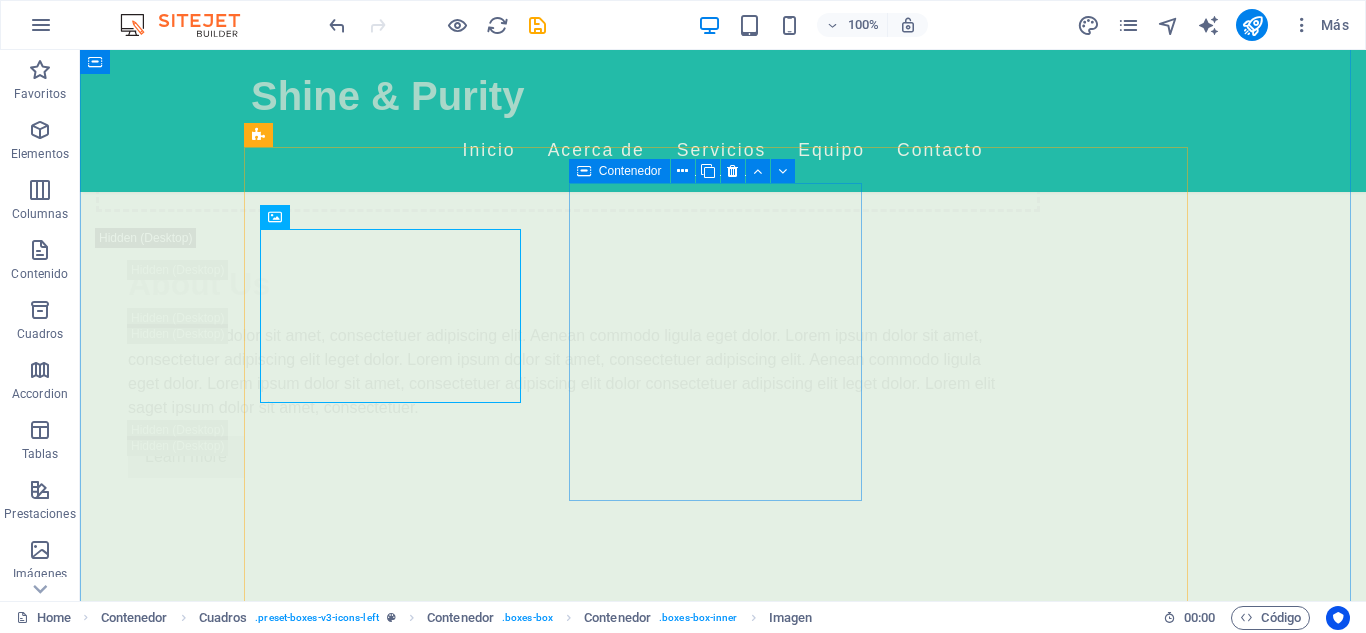 click on "Tratamientos Faciales Personalizados Servicios diseñados para cada tipo de piel, utilizando productos naturales para resaltar tu belleza natural." at bounding box center (397, 4092) 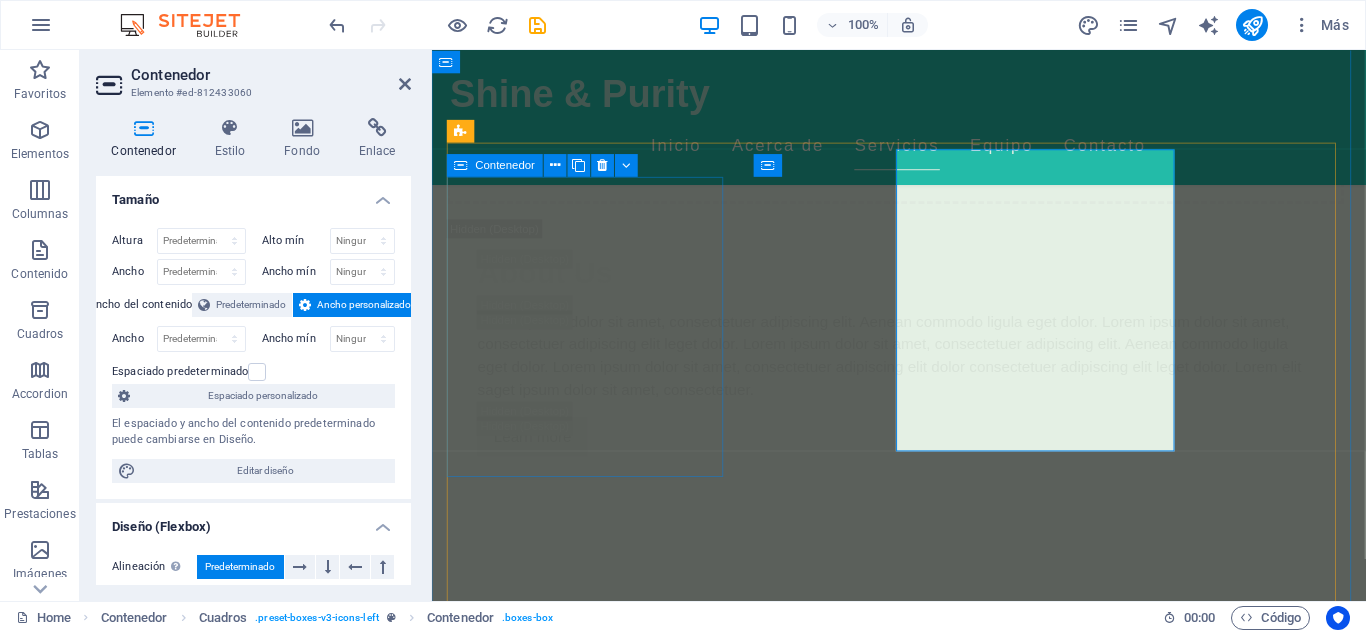 scroll, scrollTop: 3525, scrollLeft: 0, axis: vertical 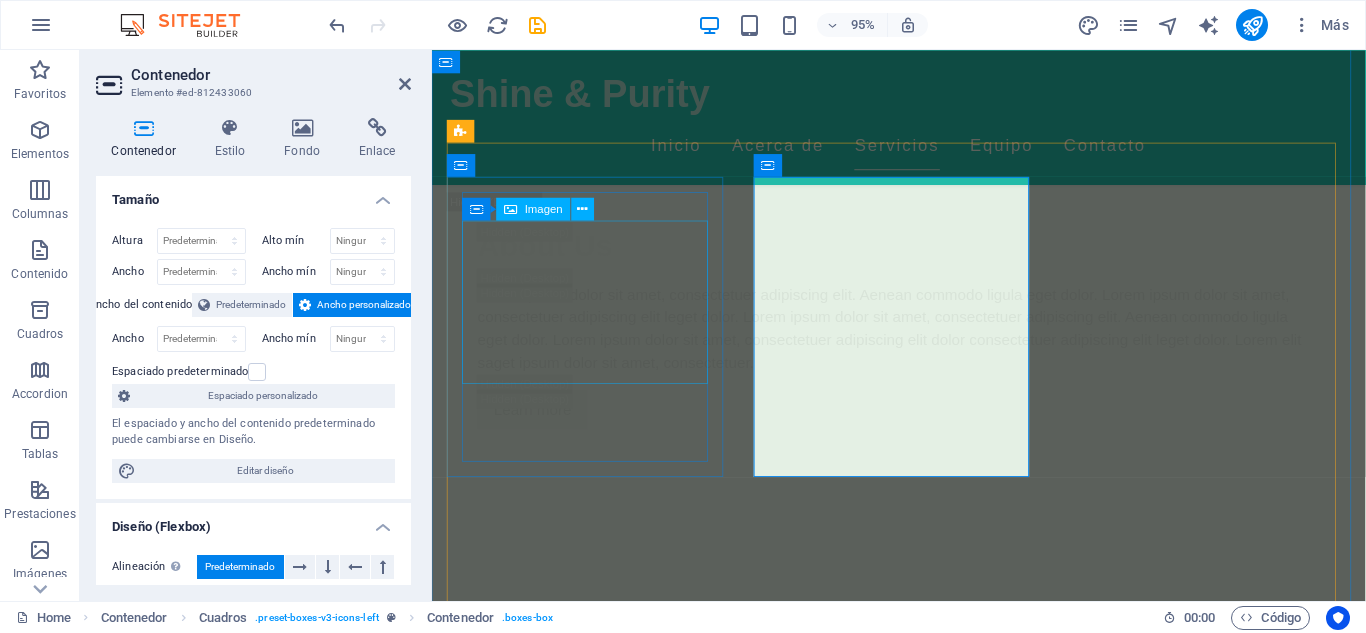 click at bounding box center [598, 3422] 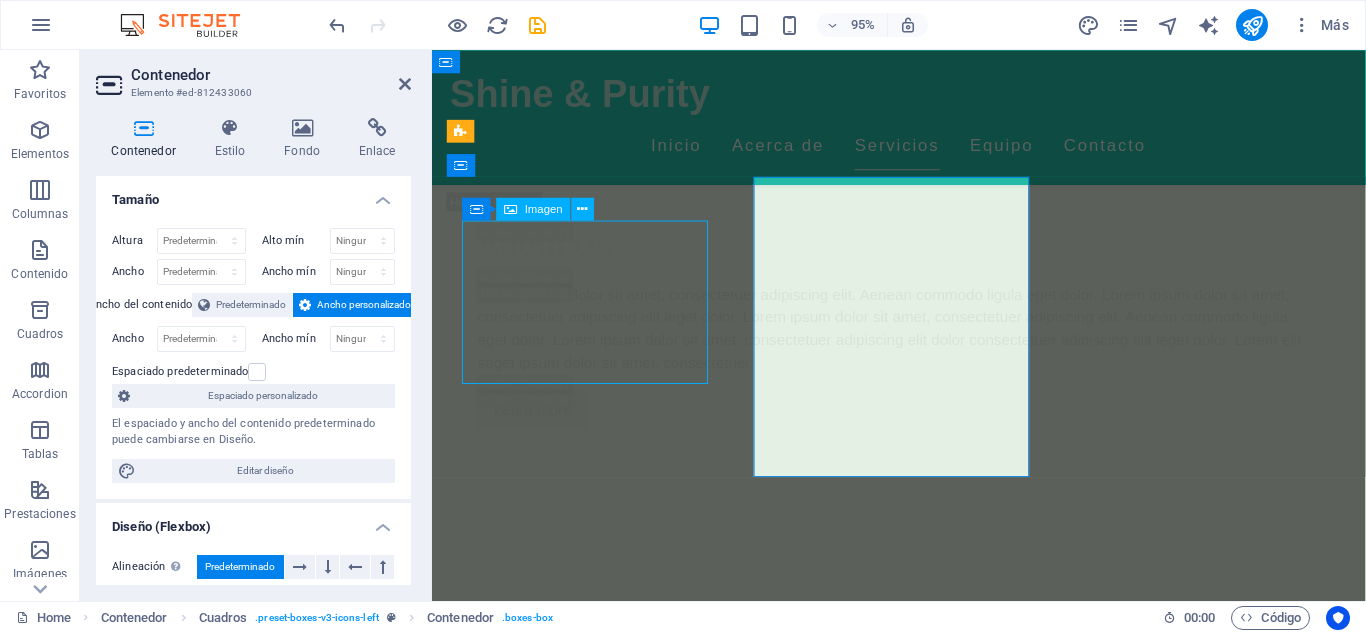 click at bounding box center (598, 3422) 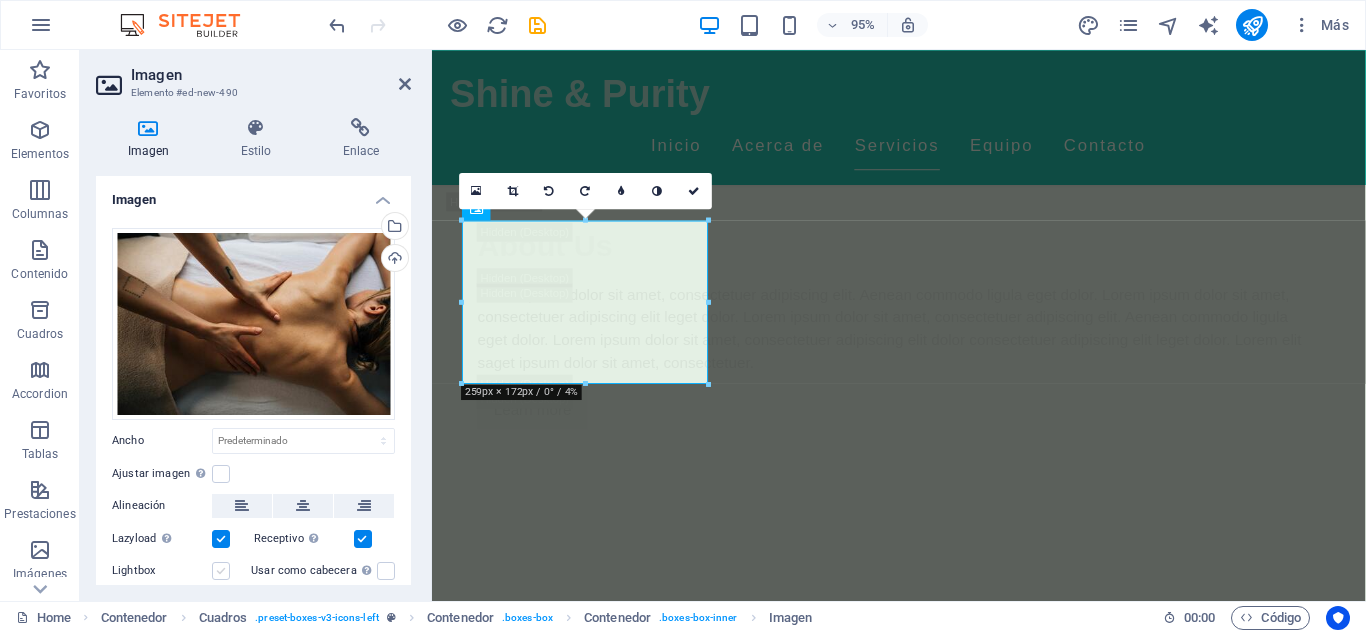 click at bounding box center (221, 571) 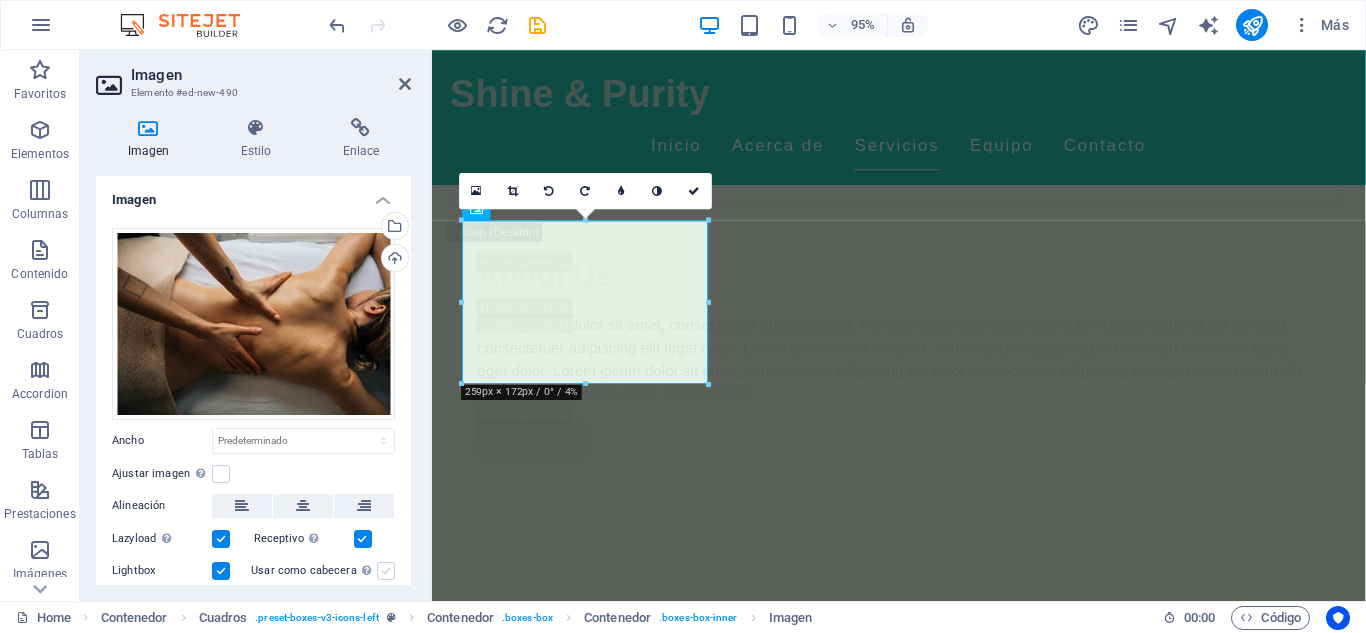click at bounding box center (386, 571) 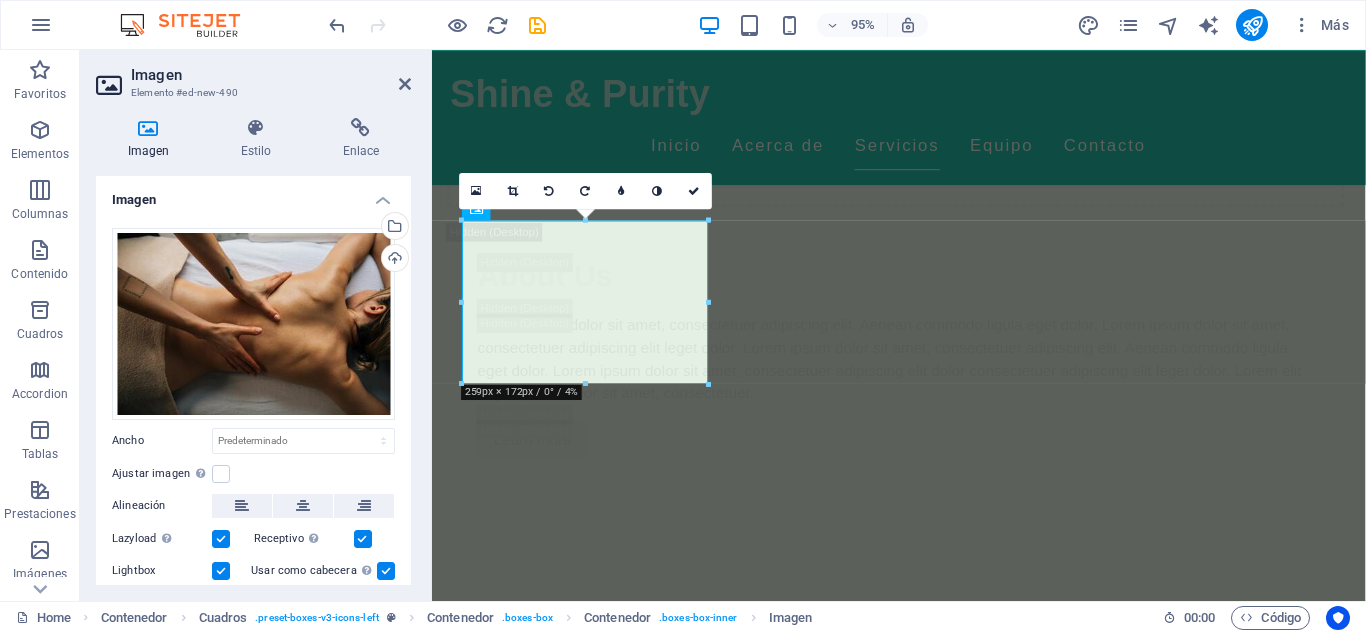 click at bounding box center (386, 571) 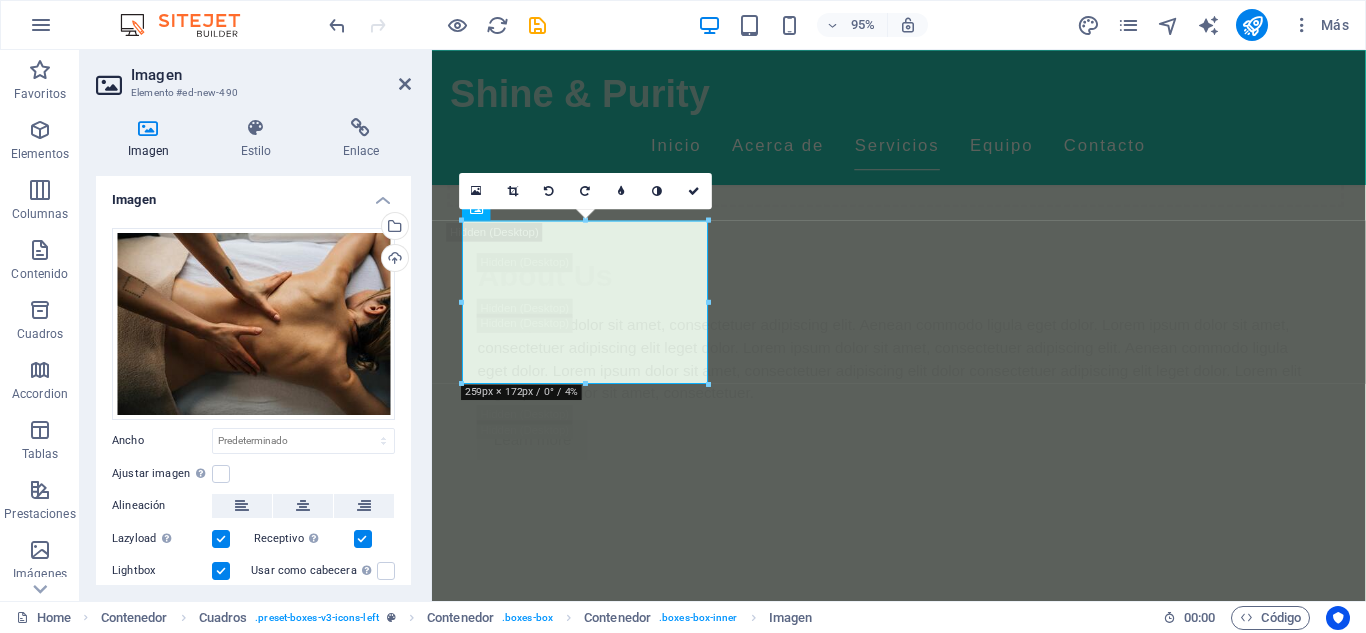 click at bounding box center (221, 571) 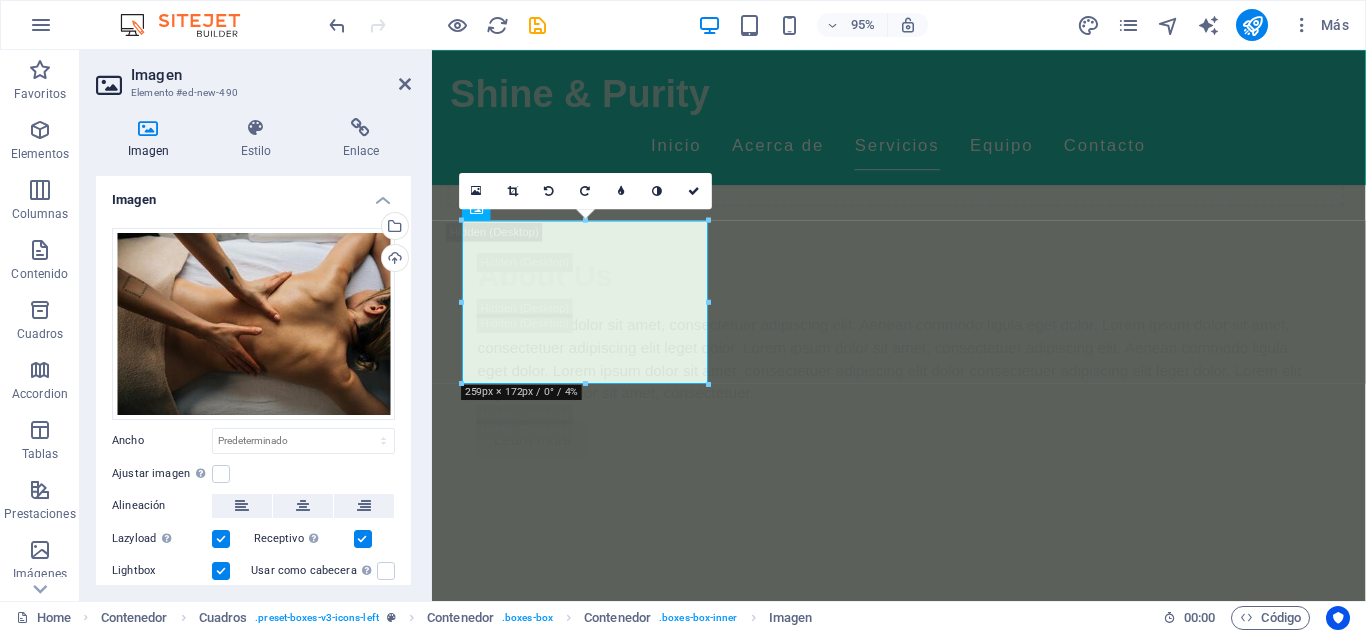 click on "Lightbox" at bounding box center [0, 0] 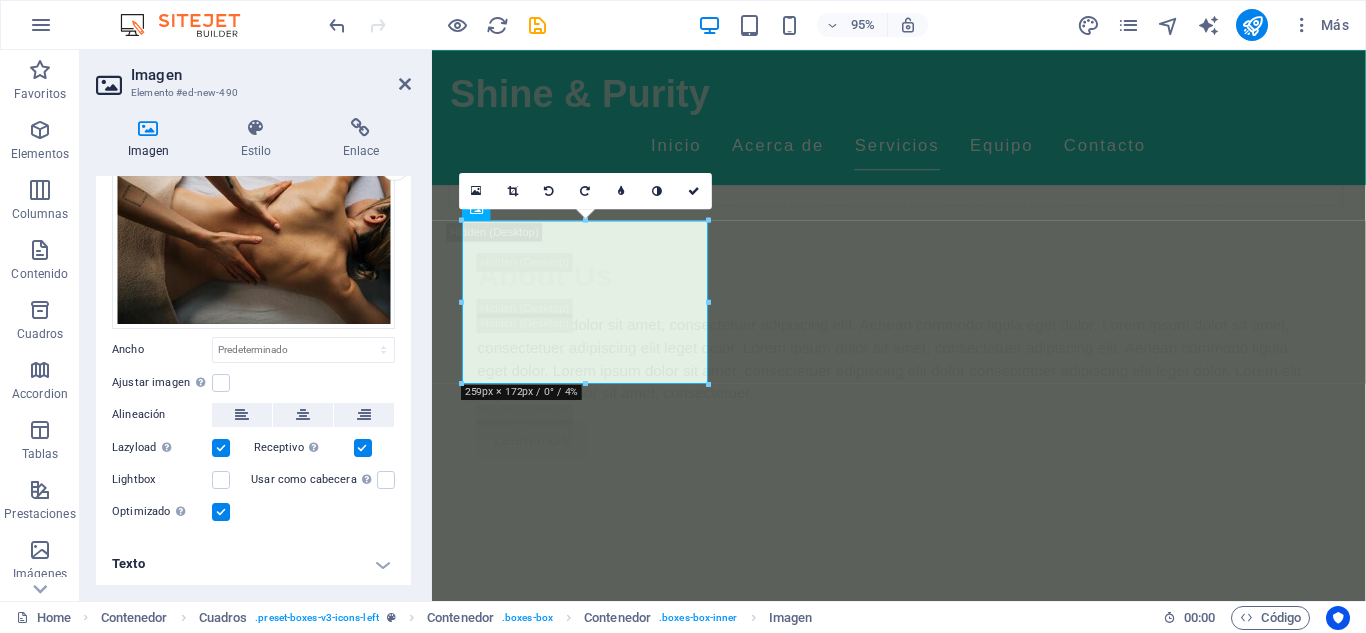 scroll, scrollTop: 0, scrollLeft: 0, axis: both 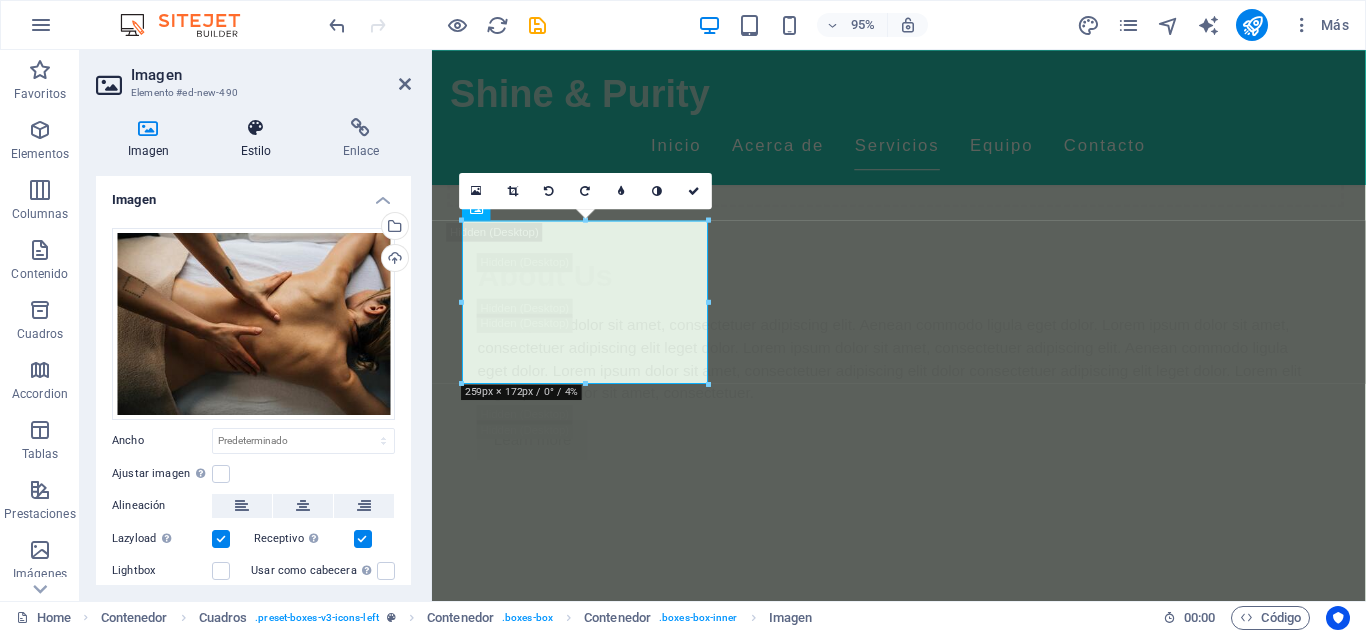 click on "Estilo" at bounding box center [260, 139] 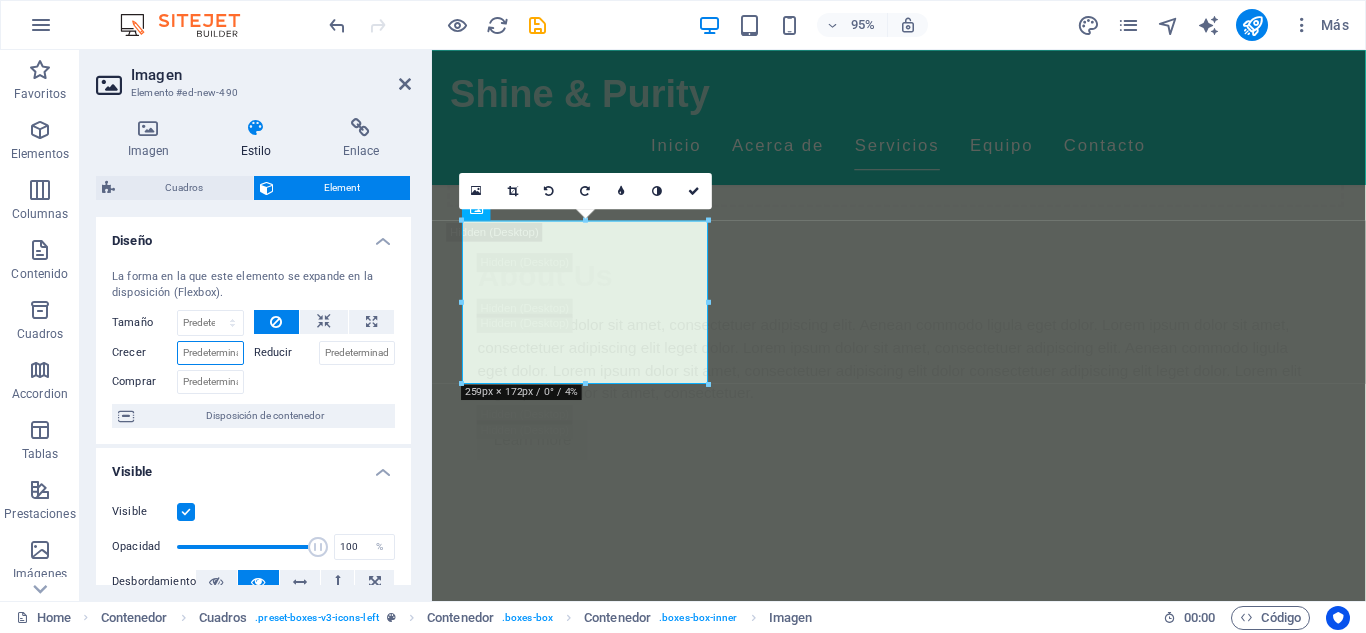 click on "Crecer" at bounding box center [210, 353] 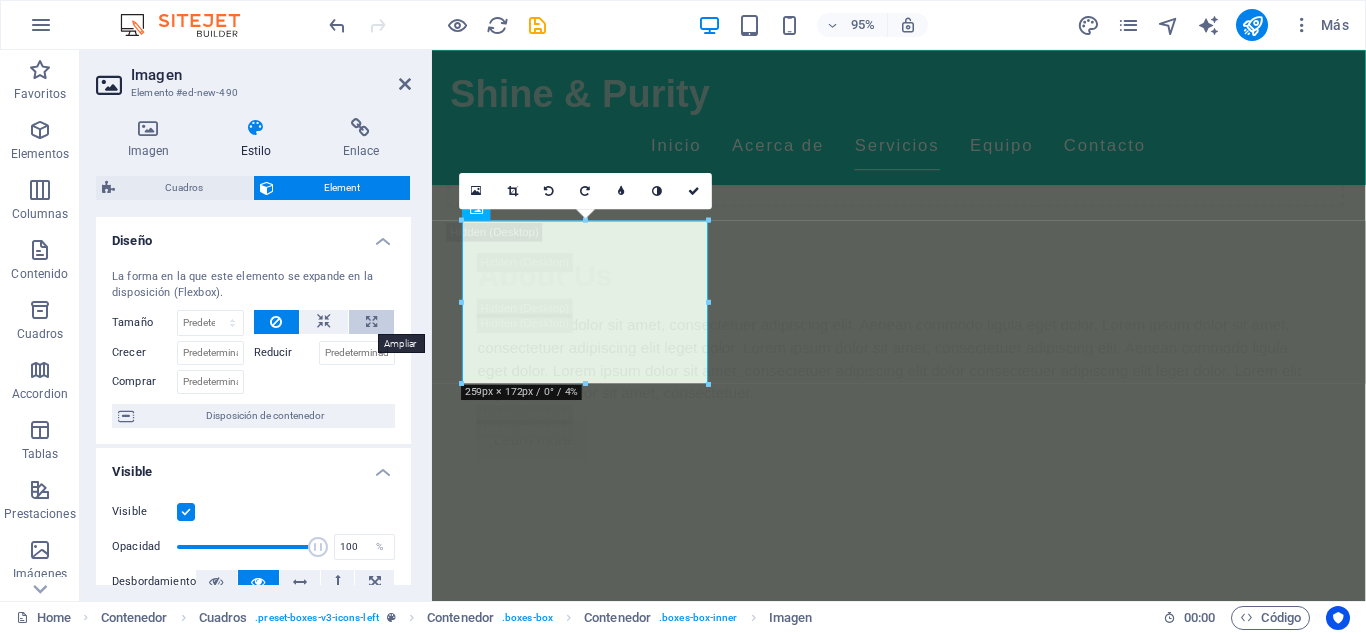 click at bounding box center (371, 322) 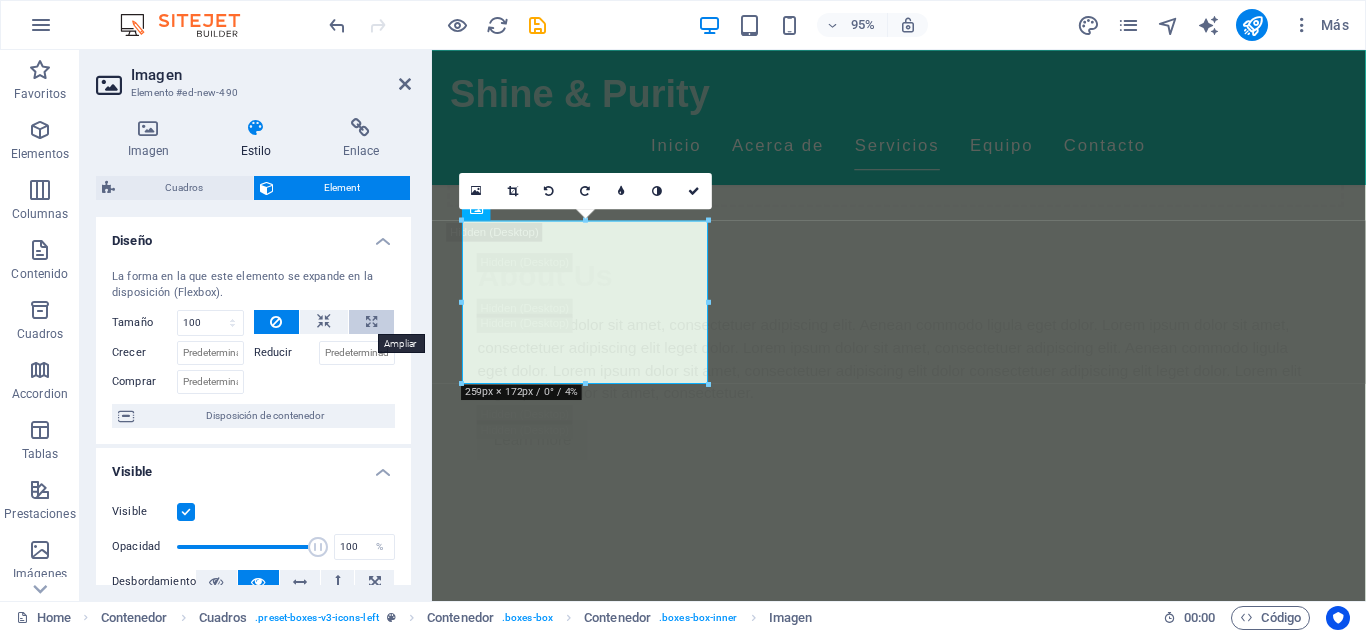 select on "%" 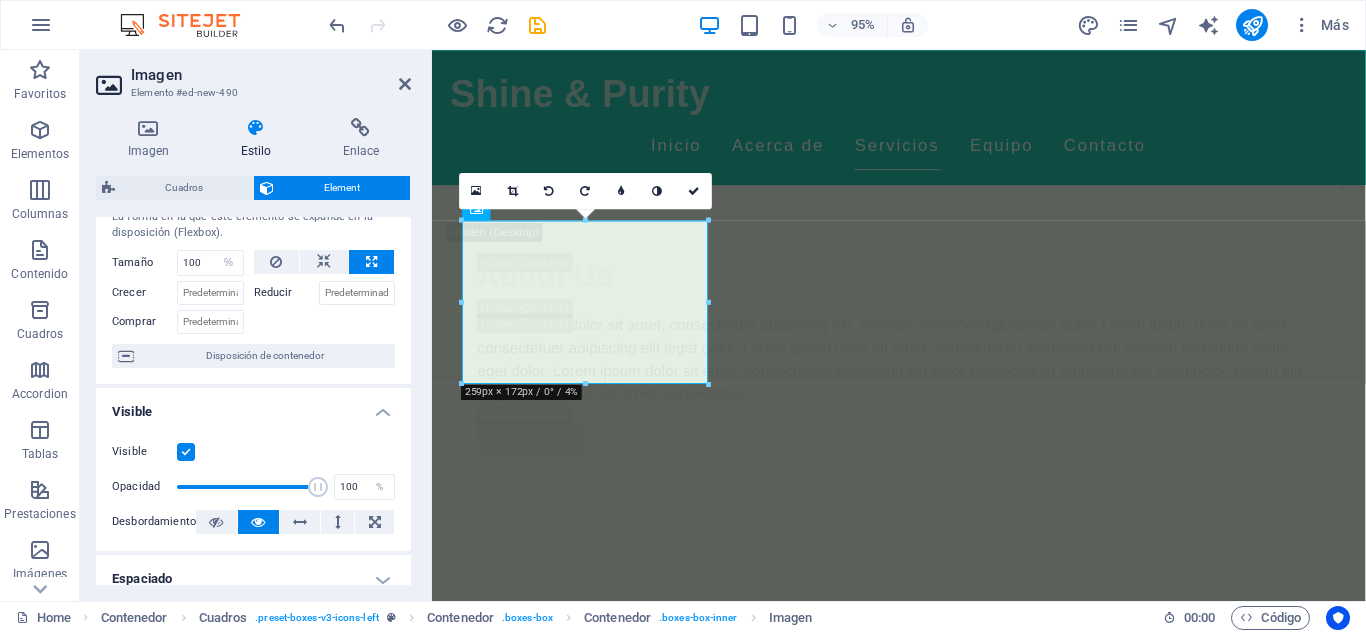scroll, scrollTop: 61, scrollLeft: 0, axis: vertical 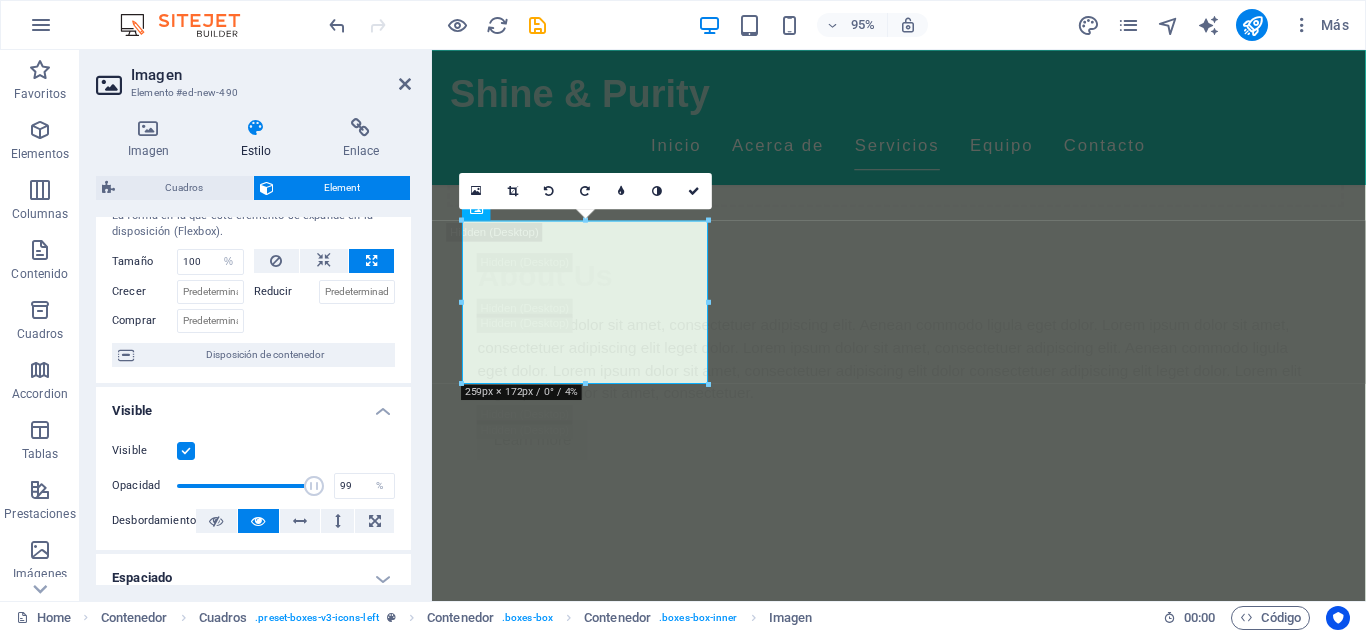 type on "100" 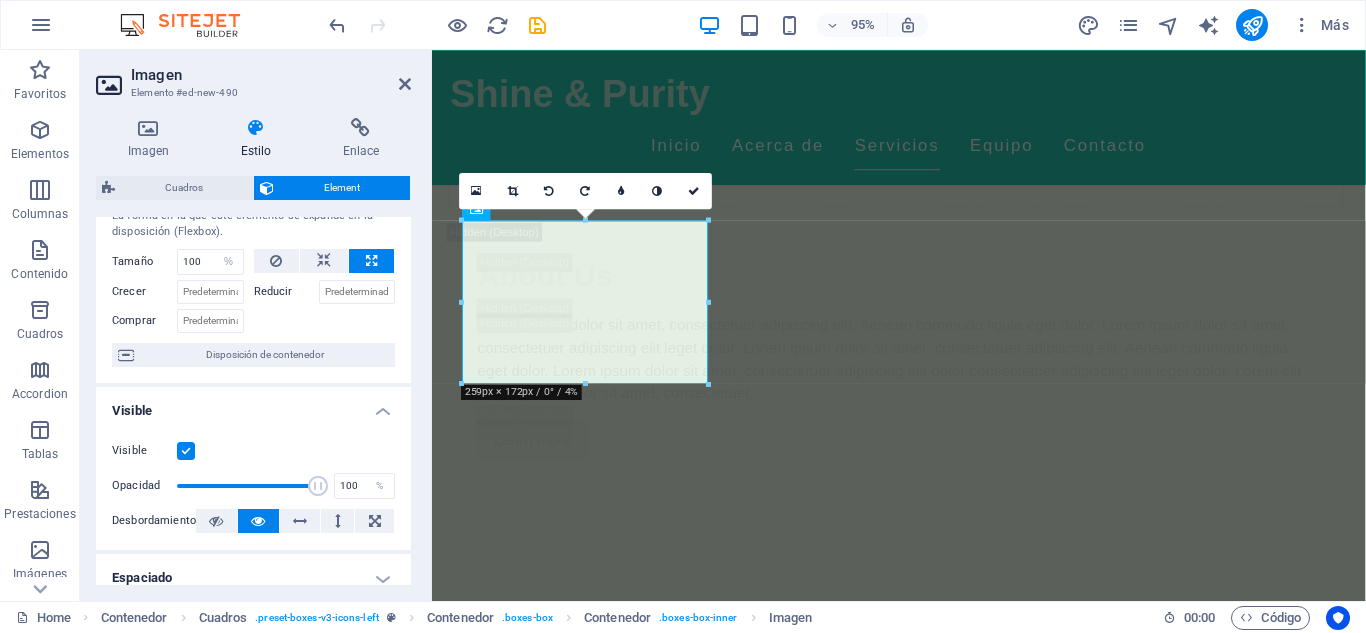 click at bounding box center [318, 486] 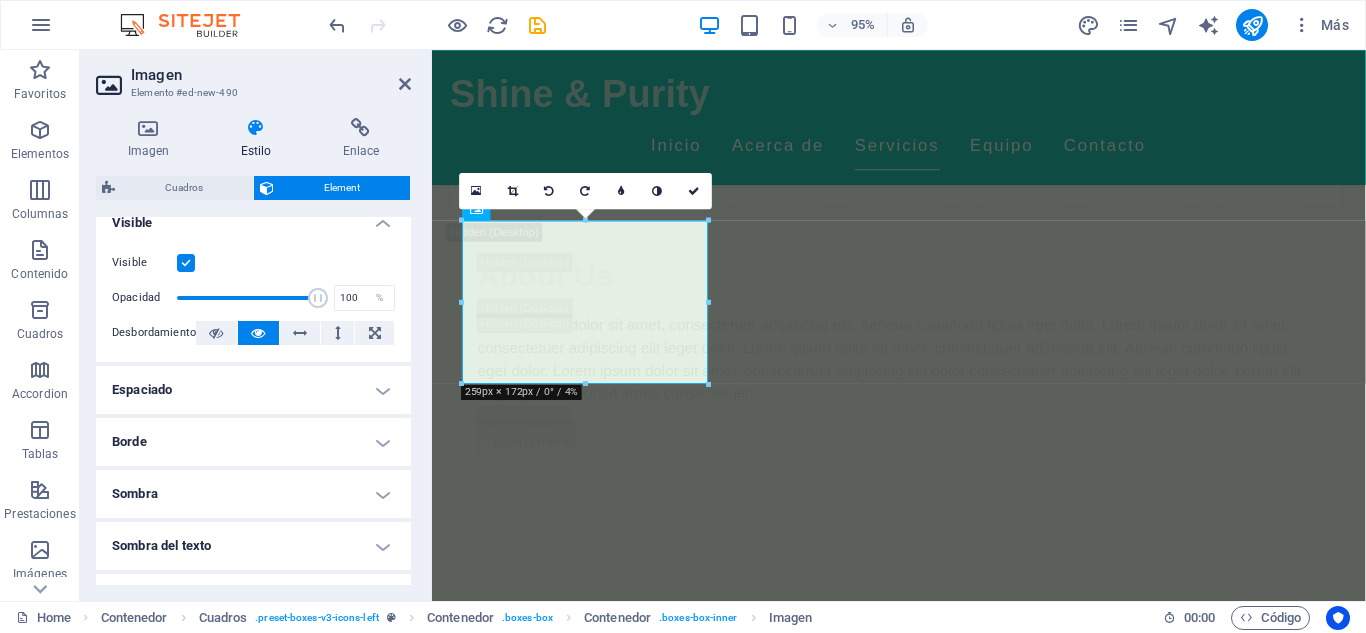 scroll, scrollTop: 274, scrollLeft: 0, axis: vertical 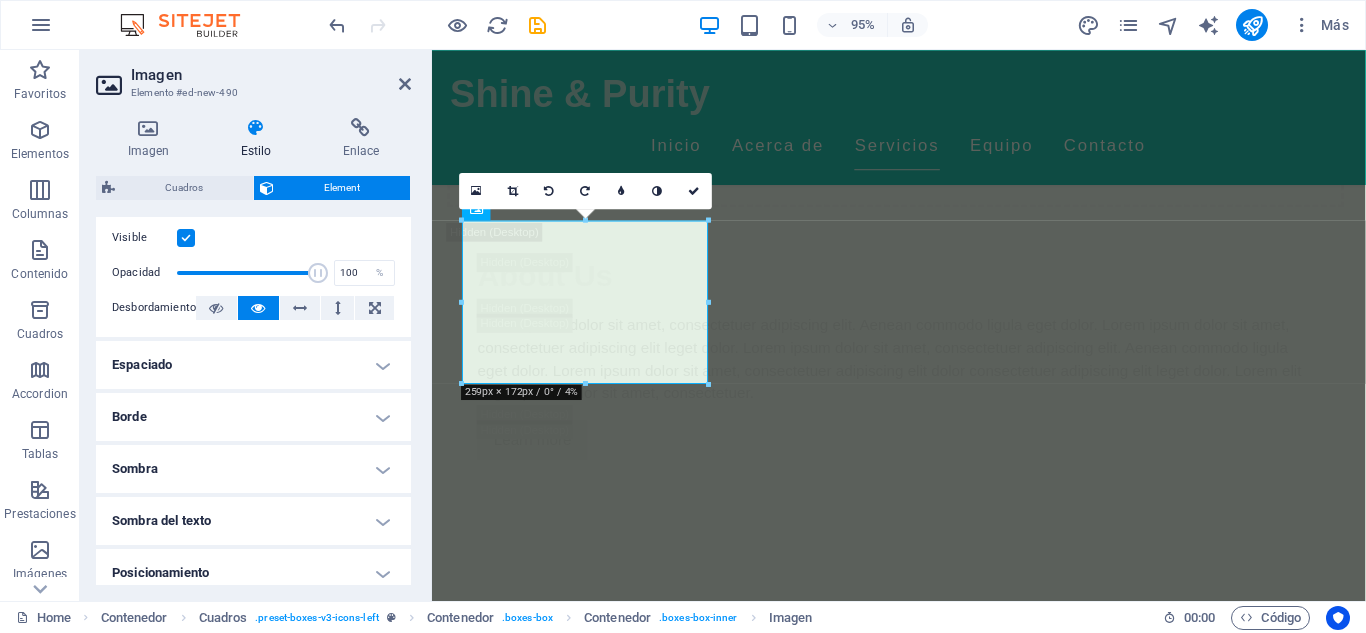 click on "Sombra" at bounding box center [253, 469] 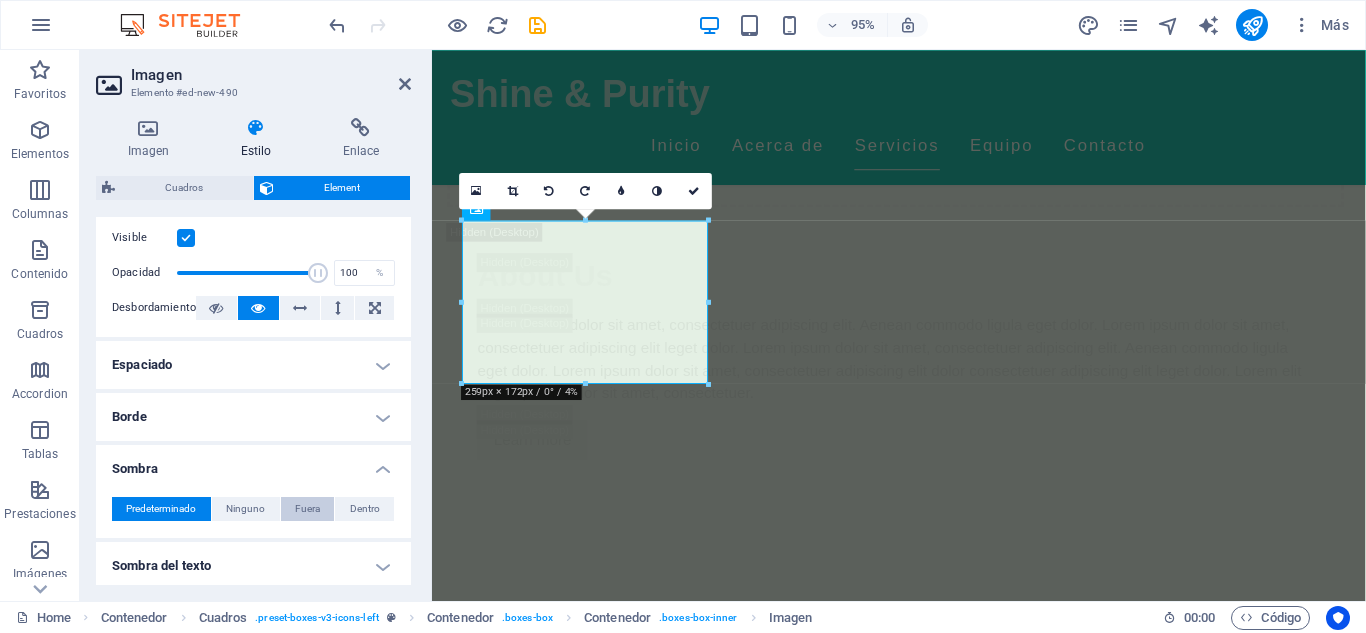 click on "Fuera" at bounding box center (307, 509) 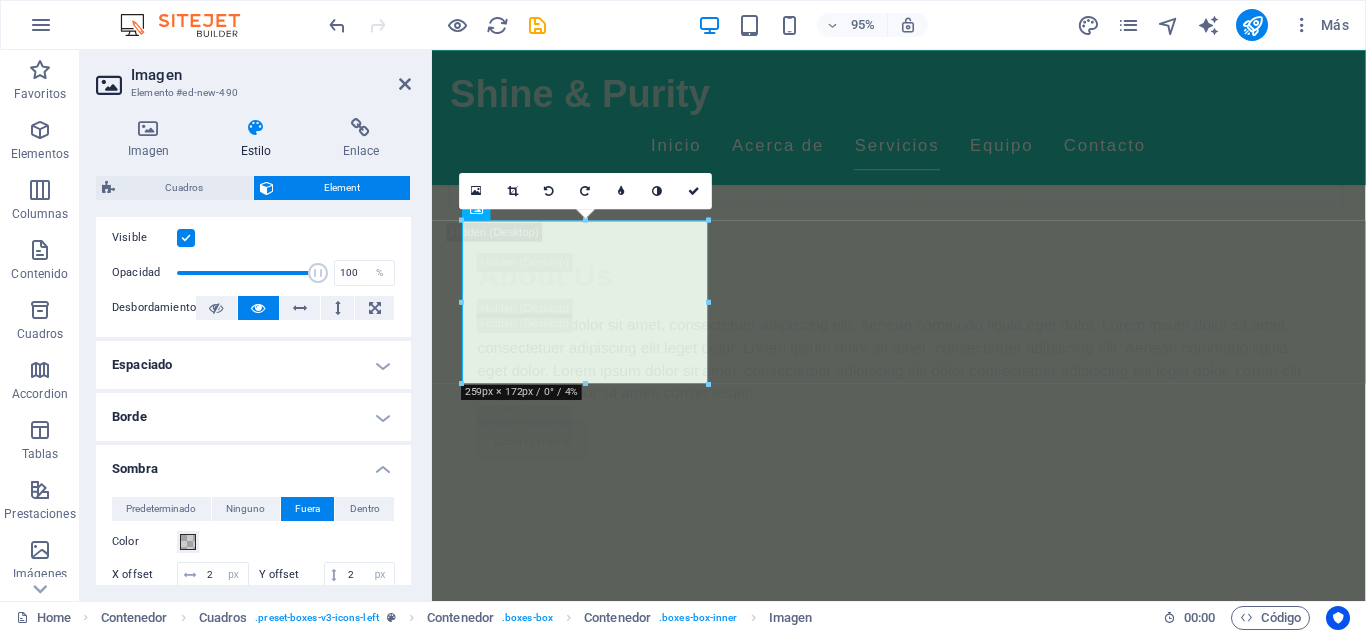 type on "2" 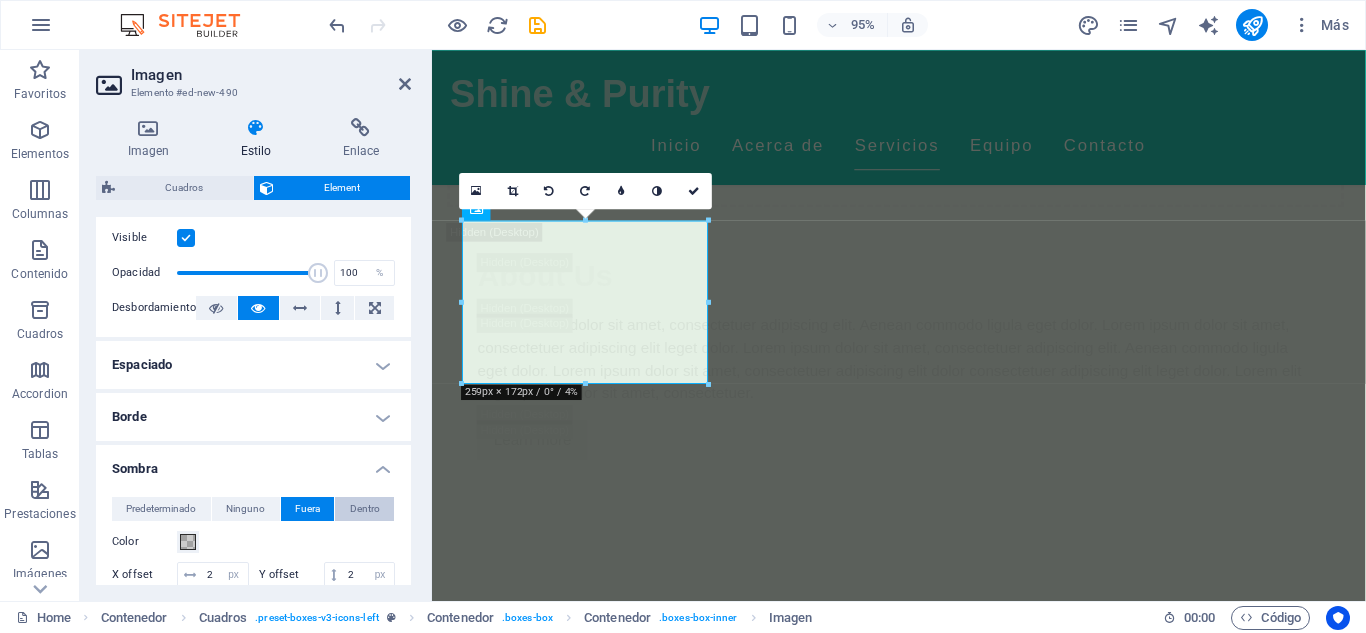 click on "Dentro" at bounding box center [365, 509] 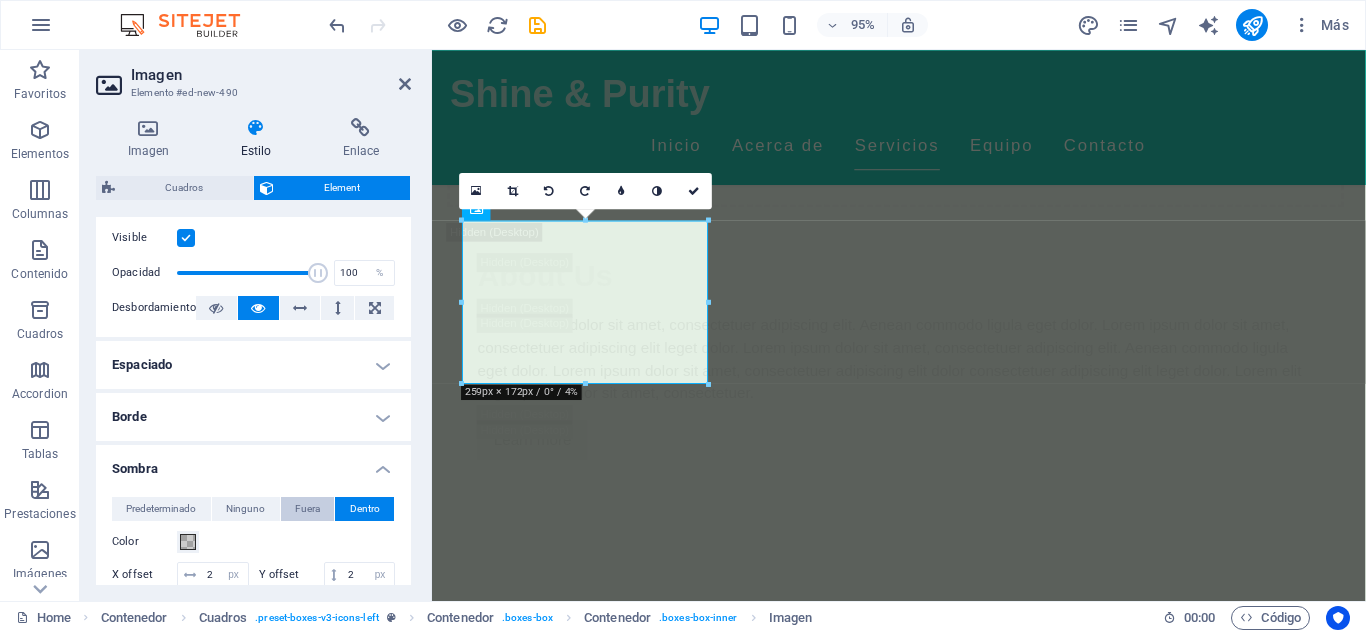 click on "Fuera" at bounding box center [307, 509] 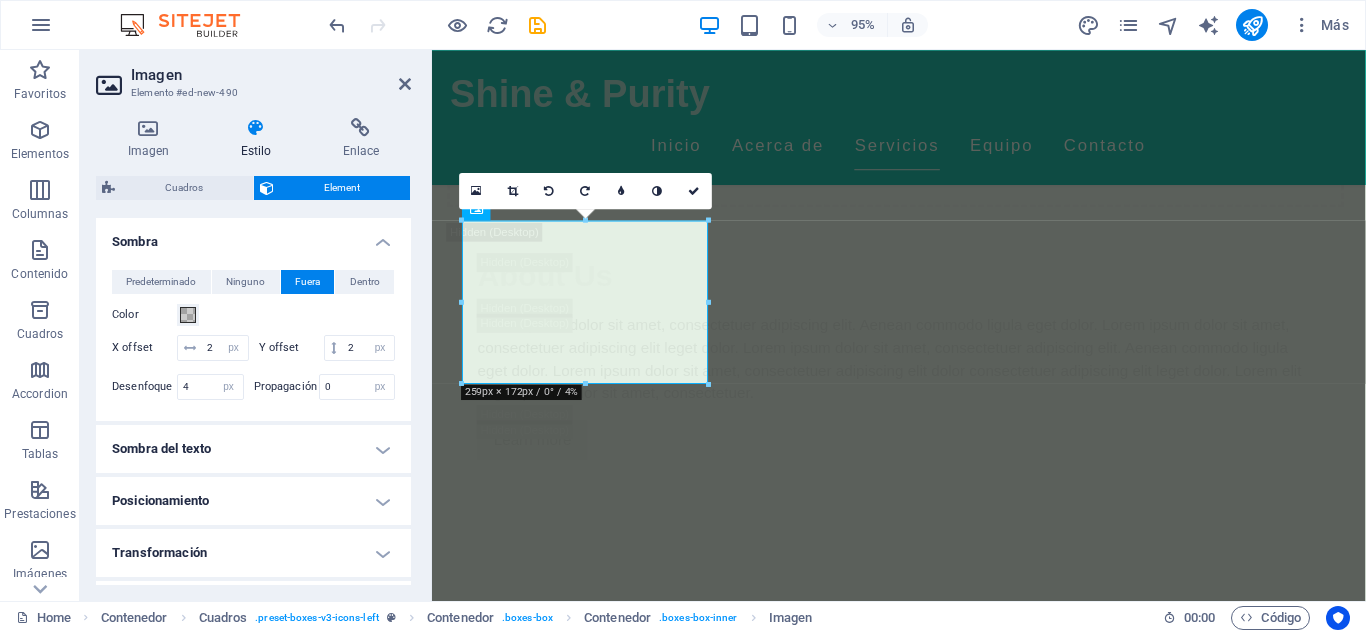 scroll, scrollTop: 505, scrollLeft: 0, axis: vertical 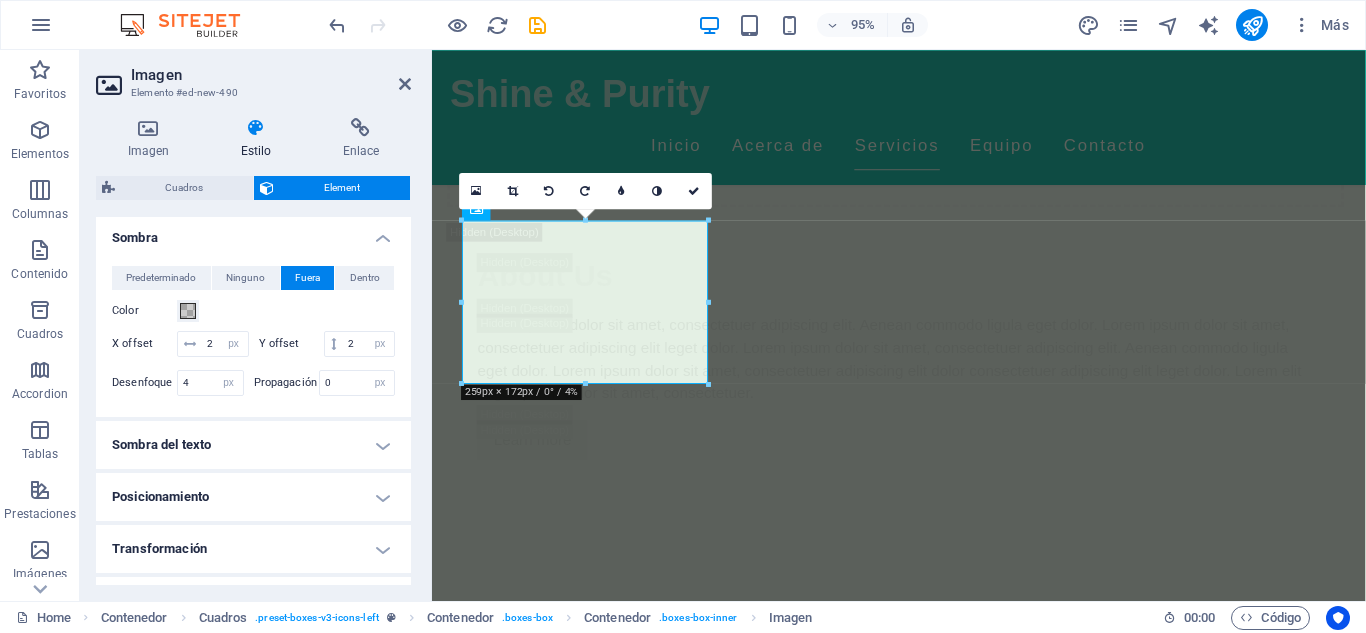 click on "Posicionamiento" at bounding box center (253, 497) 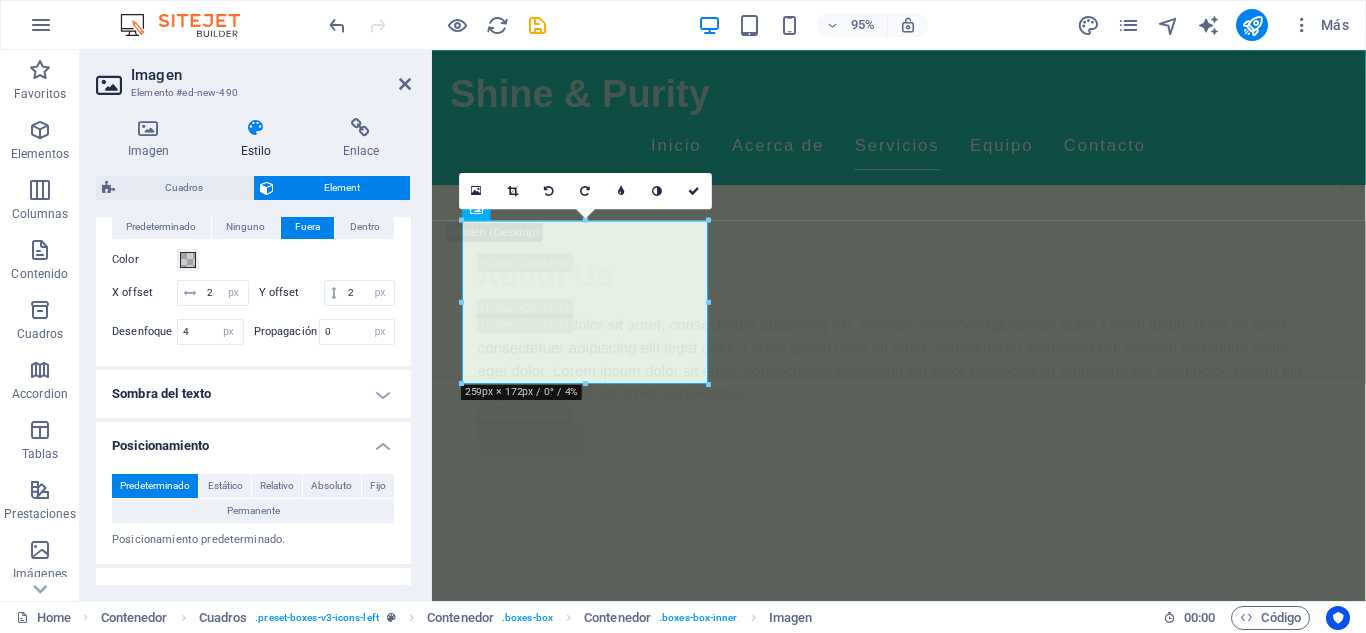scroll, scrollTop: 559, scrollLeft: 0, axis: vertical 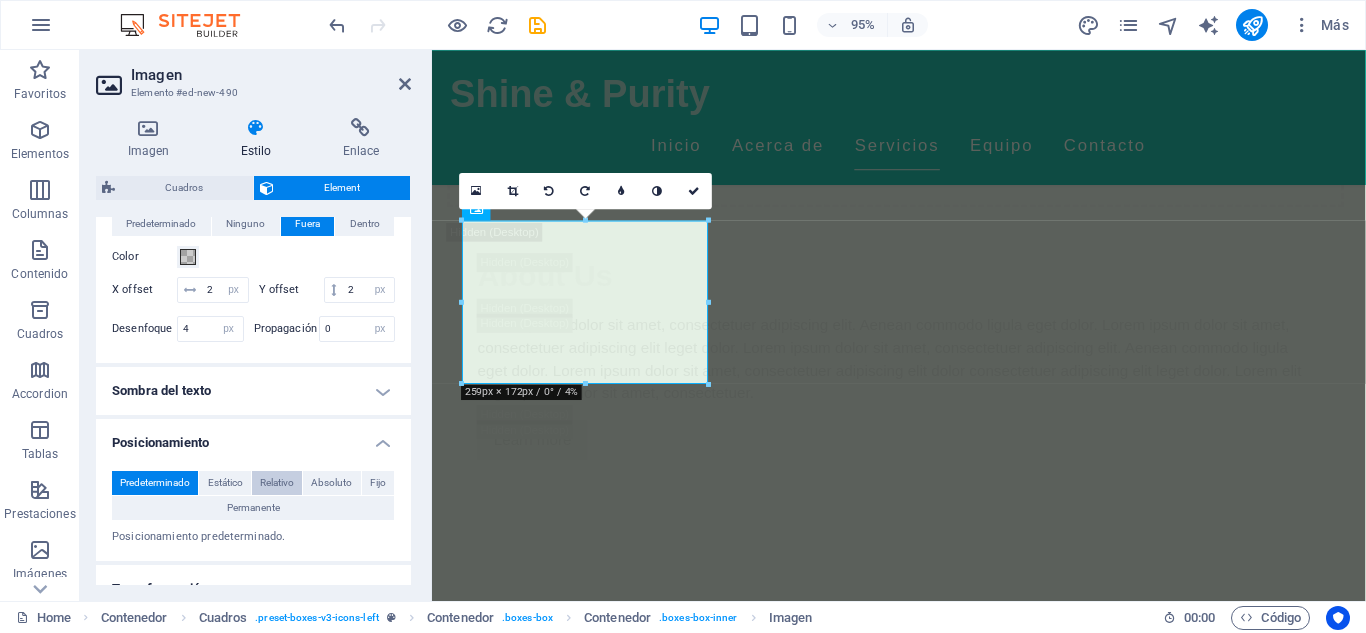 click on "Relativo" at bounding box center (277, 483) 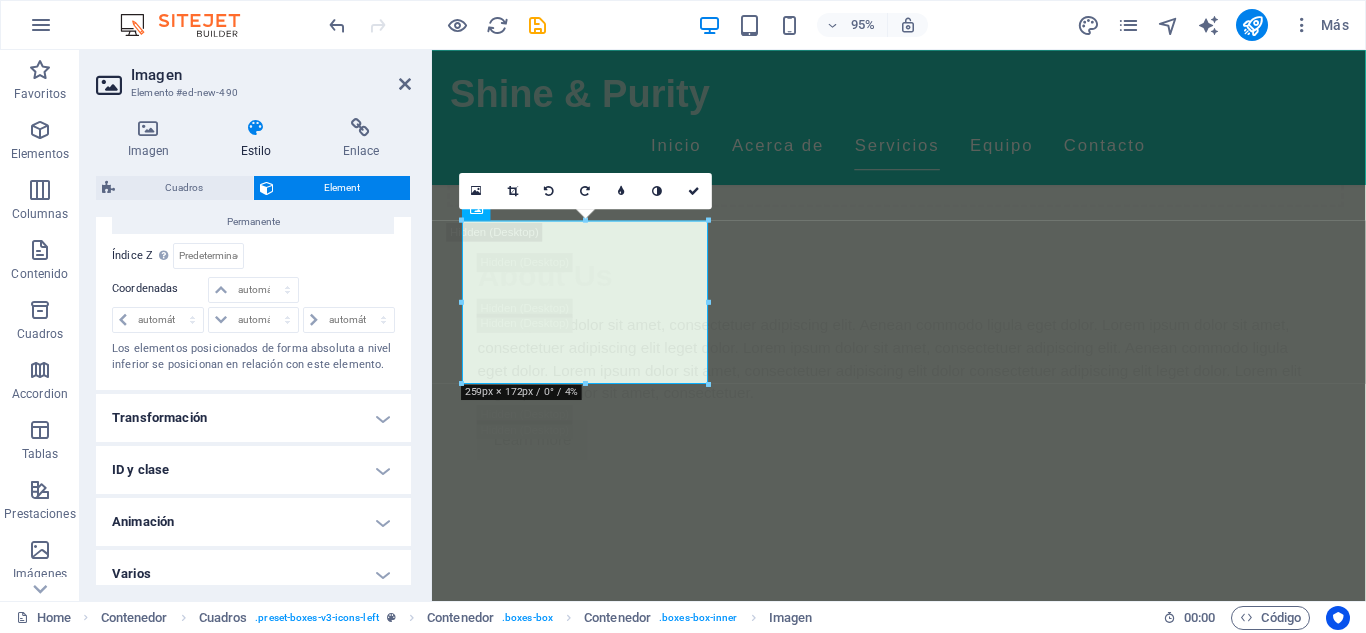 scroll, scrollTop: 884, scrollLeft: 0, axis: vertical 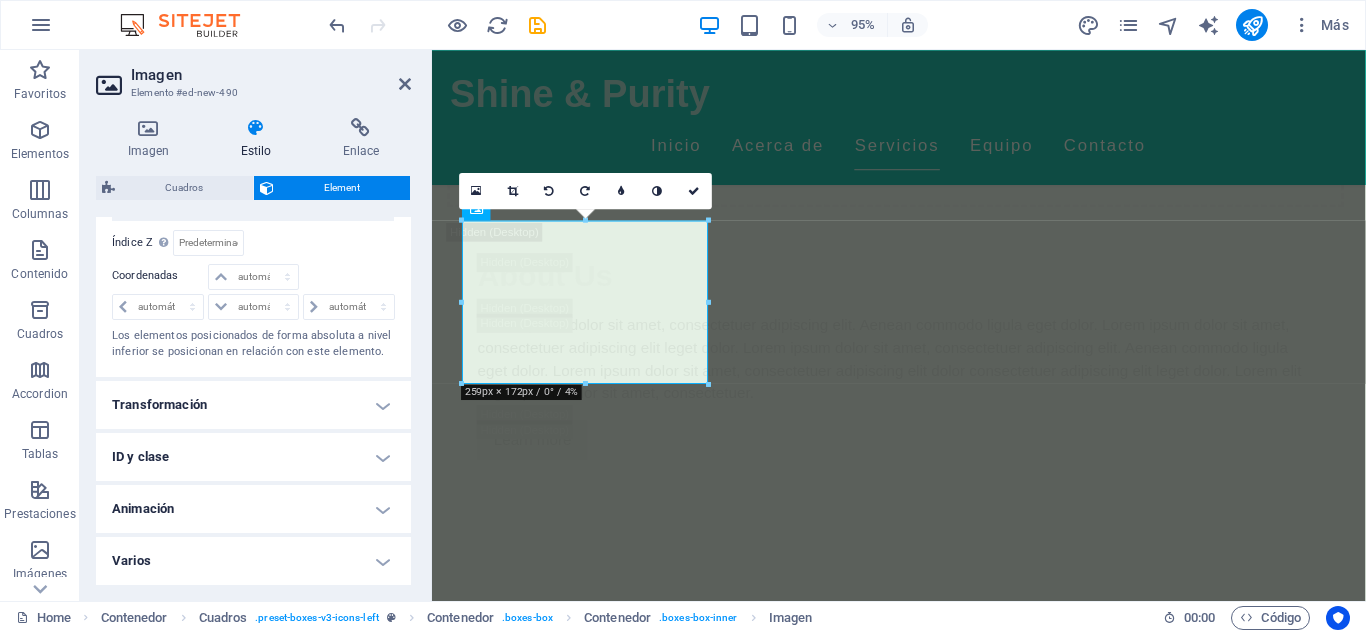 click on "Animación" at bounding box center (253, 509) 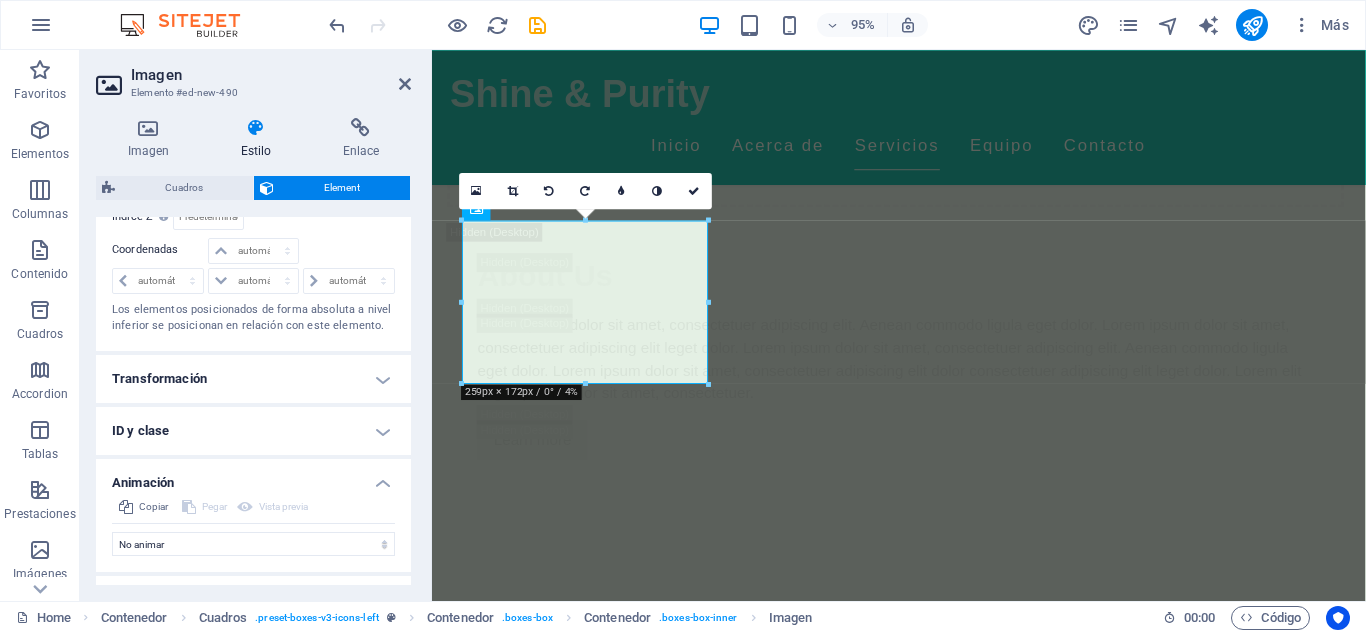 scroll, scrollTop: 949, scrollLeft: 0, axis: vertical 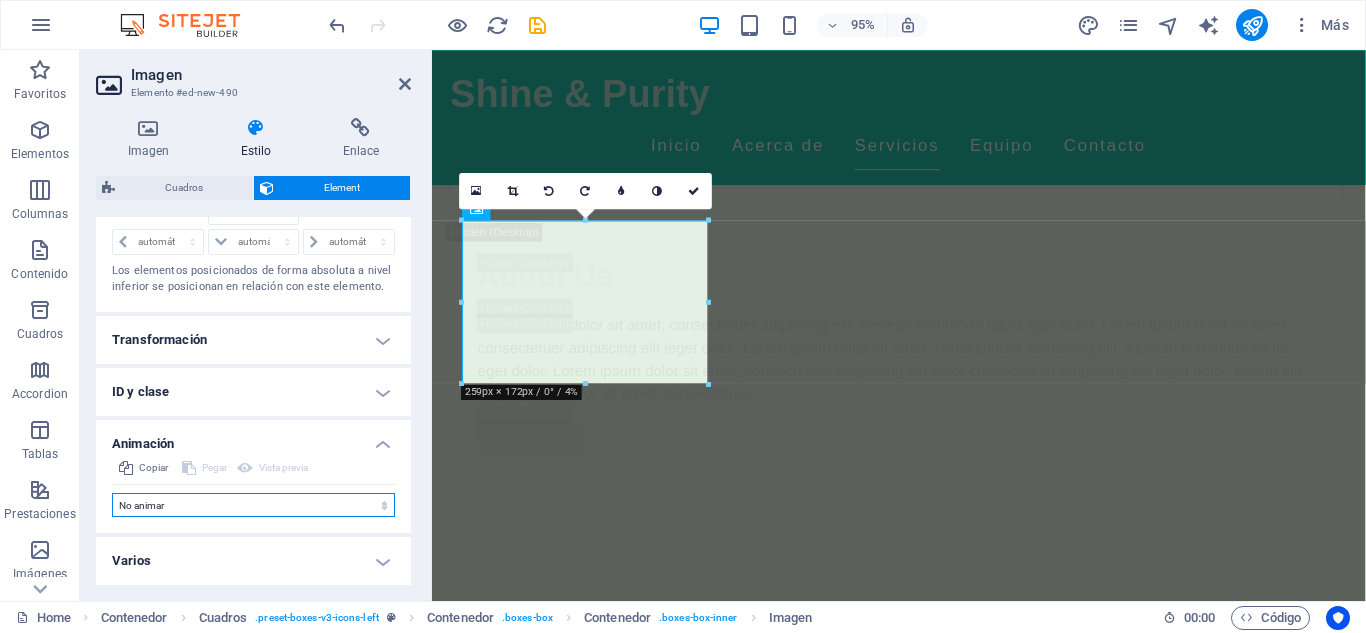click on "No animar Mostrar / Ocultar Subir/bajar Acercar/alejar Deslizar de izquierda a derecha Deslizar de derecha a izquierda Deslizar de arriba a abajo Deslizar de abajo a arriba Pulsación Parpadeo Abrir como superposición" at bounding box center [253, 505] 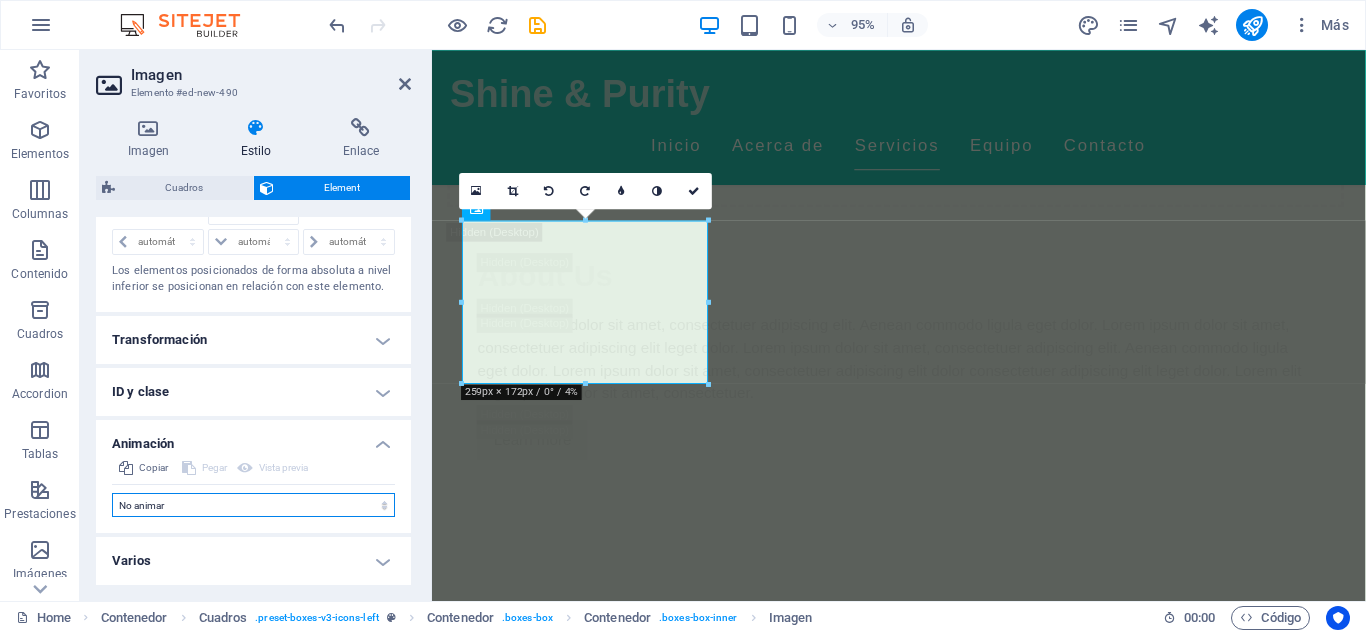 select on "slide" 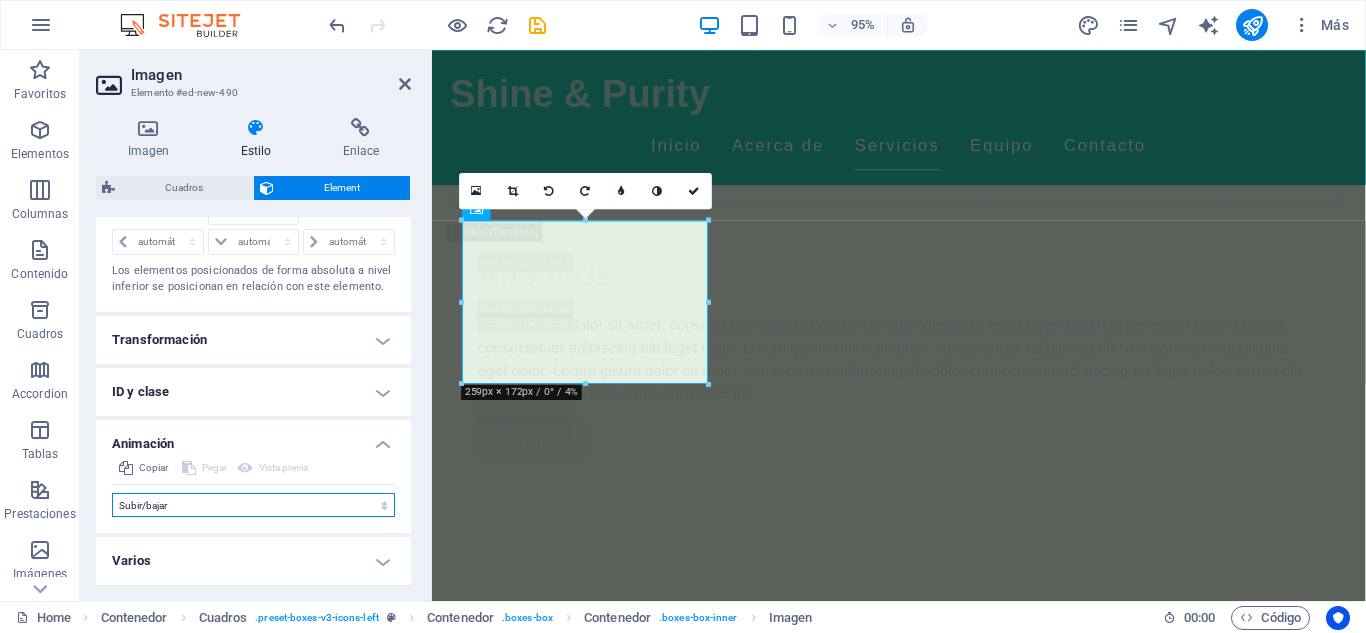click on "No animar Mostrar / Ocultar Subir/bajar Acercar/alejar Deslizar de izquierda a derecha Deslizar de derecha a izquierda Deslizar de arriba a abajo Deslizar de abajo a arriba Pulsación Parpadeo Abrir como superposición" at bounding box center (253, 505) 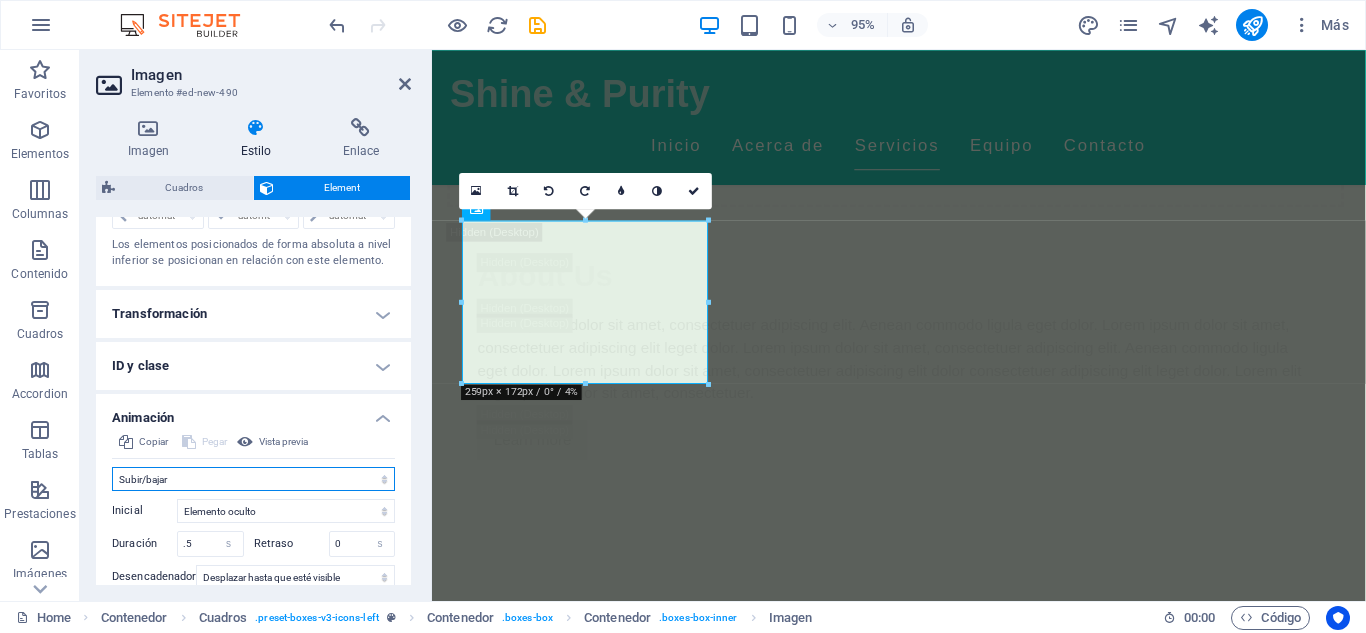 click on "No animar Mostrar / Ocultar Subir/bajar Acercar/alejar Deslizar de izquierda a derecha Deslizar de derecha a izquierda Deslizar de arriba a abajo Deslizar de abajo a arriba Pulsación Parpadeo Abrir como superposición" at bounding box center [253, 479] 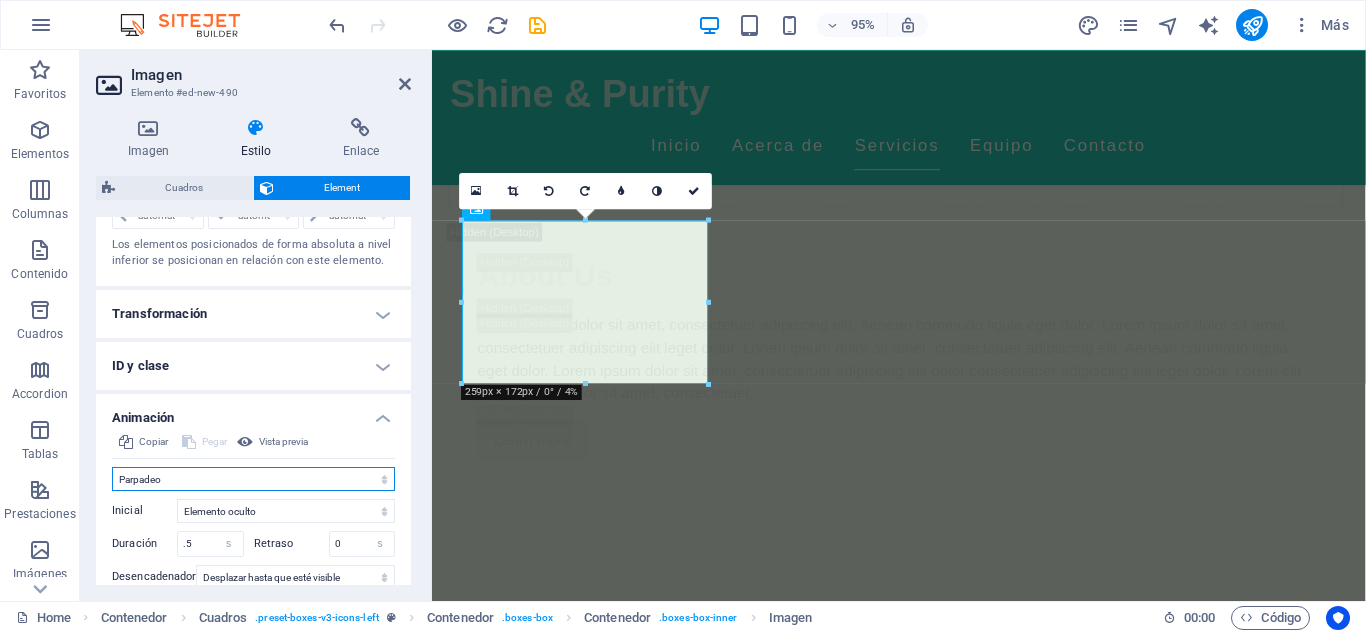 click on "No animar Mostrar / Ocultar Subir/bajar Acercar/alejar Deslizar de izquierda a derecha Deslizar de derecha a izquierda Deslizar de arriba a abajo Deslizar de abajo a arriba Pulsación Parpadeo Abrir como superposición" at bounding box center (253, 479) 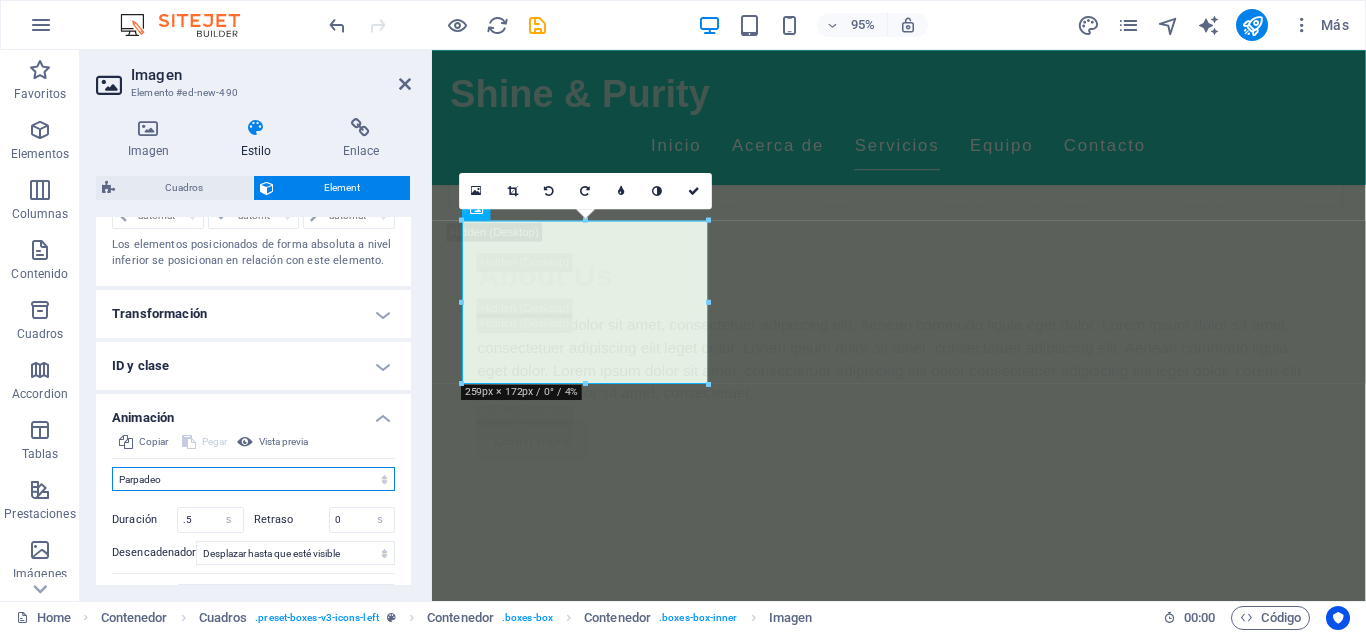 click on "No animar Mostrar / Ocultar Subir/bajar Acercar/alejar Deslizar de izquierda a derecha Deslizar de derecha a izquierda Deslizar de arriba a abajo Deslizar de abajo a arriba Pulsación Parpadeo Abrir como superposición" at bounding box center [253, 479] 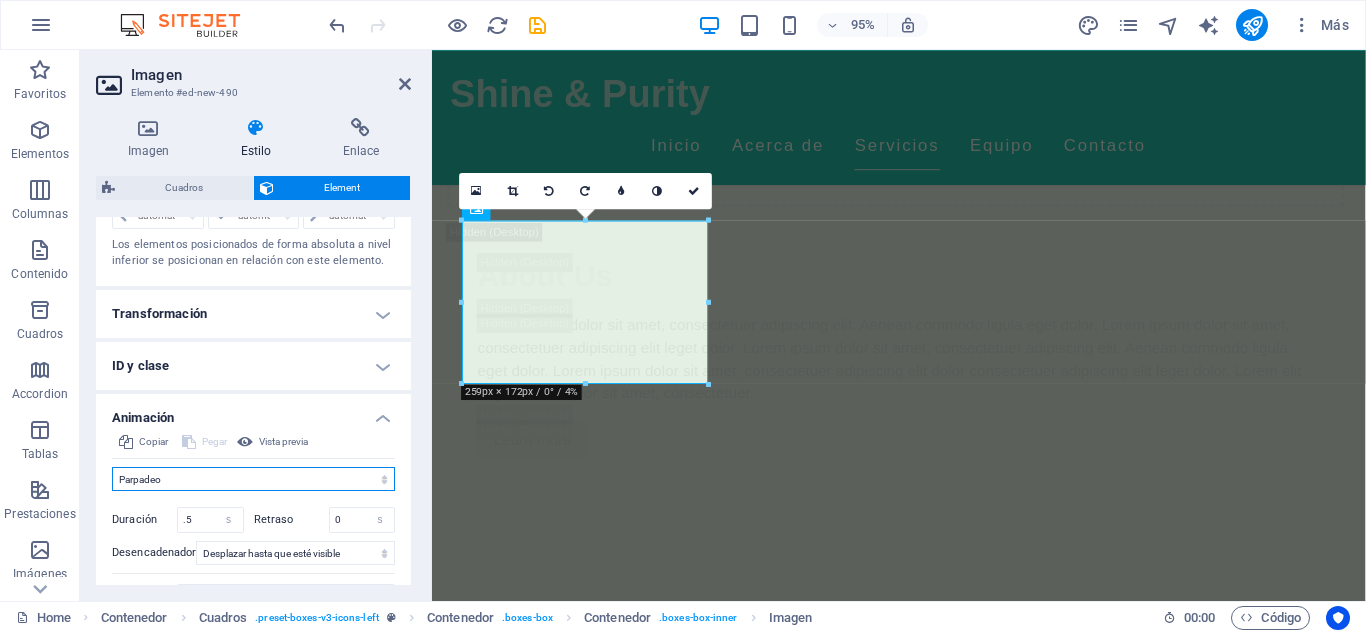 select on "pulse" 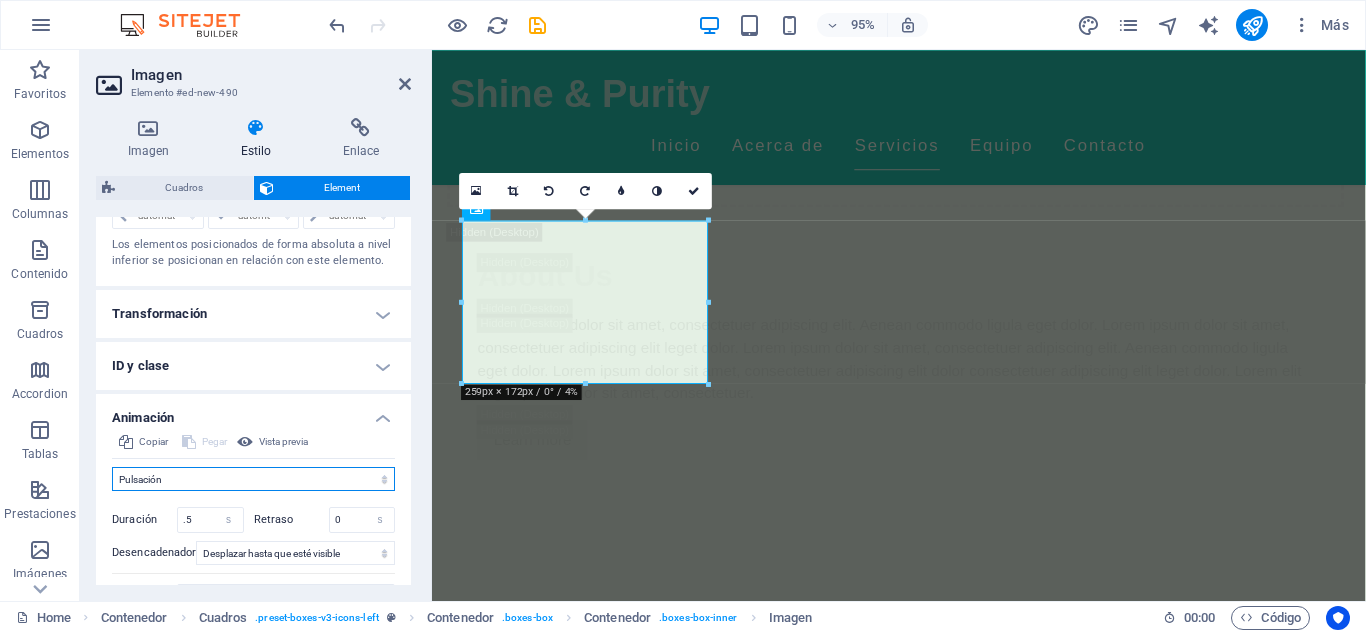 click on "No animar Mostrar / Ocultar Subir/bajar Acercar/alejar Deslizar de izquierda a derecha Deslizar de derecha a izquierda Deslizar de arriba a abajo Deslizar de abajo a arriba Pulsación Parpadeo Abrir como superposición" at bounding box center [253, 479] 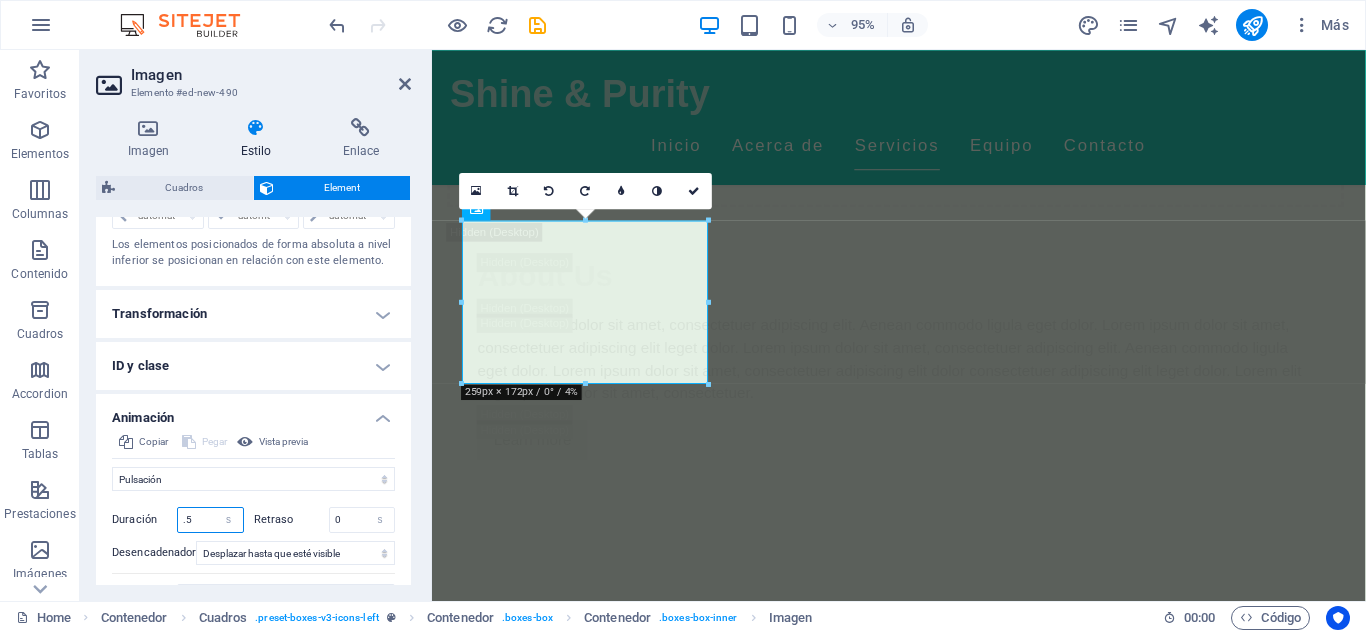 click on ".5" at bounding box center (210, 520) 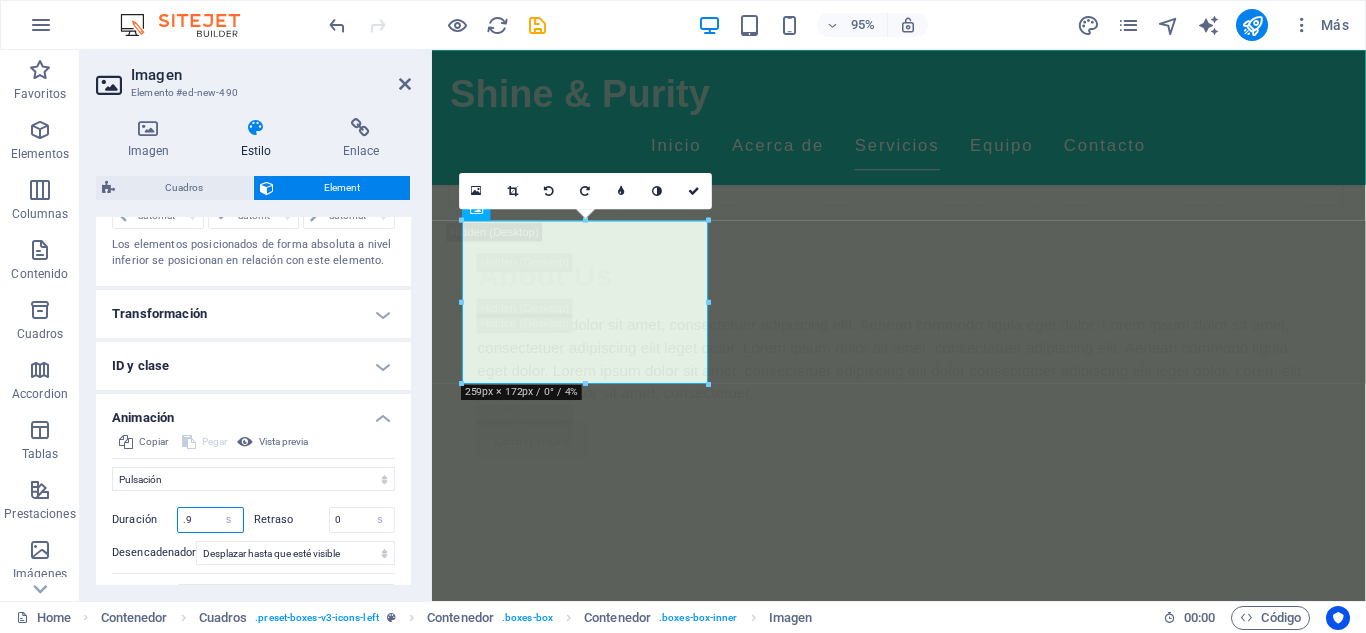 type on ".9" 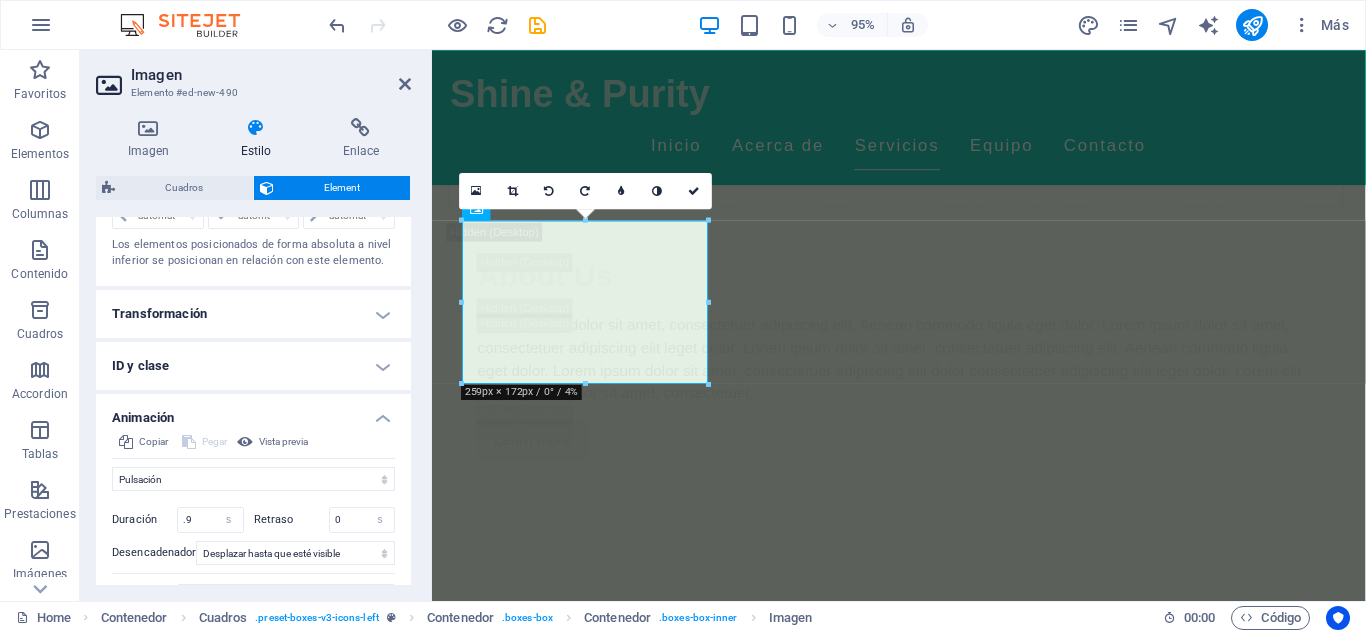 click on "Inicial Elemento oculto Elemento mostrado Duración .9 s ms Retraso 0 s ms Ancho automático px % Desencadenador Ningún desencadenador automático Al cargar la página Desplazar hasta que esté visible Cerrar This label appears when hovering over the close button, indicating its function. Grupo Mostrar No alterar este elemento Ocultar este elemento Mostrar este elemento Ocultar No alterar este elemento Ocultar este elemento Mostrar este elemento" at bounding box center [253, 549] 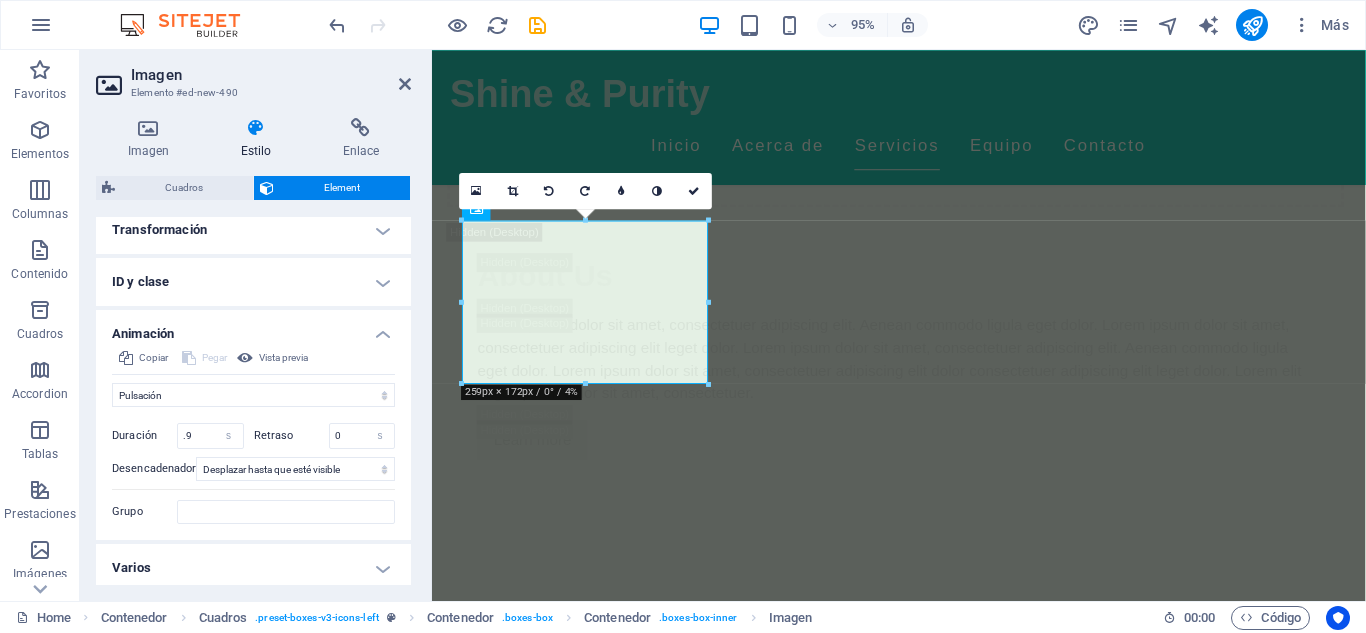 scroll, scrollTop: 1066, scrollLeft: 0, axis: vertical 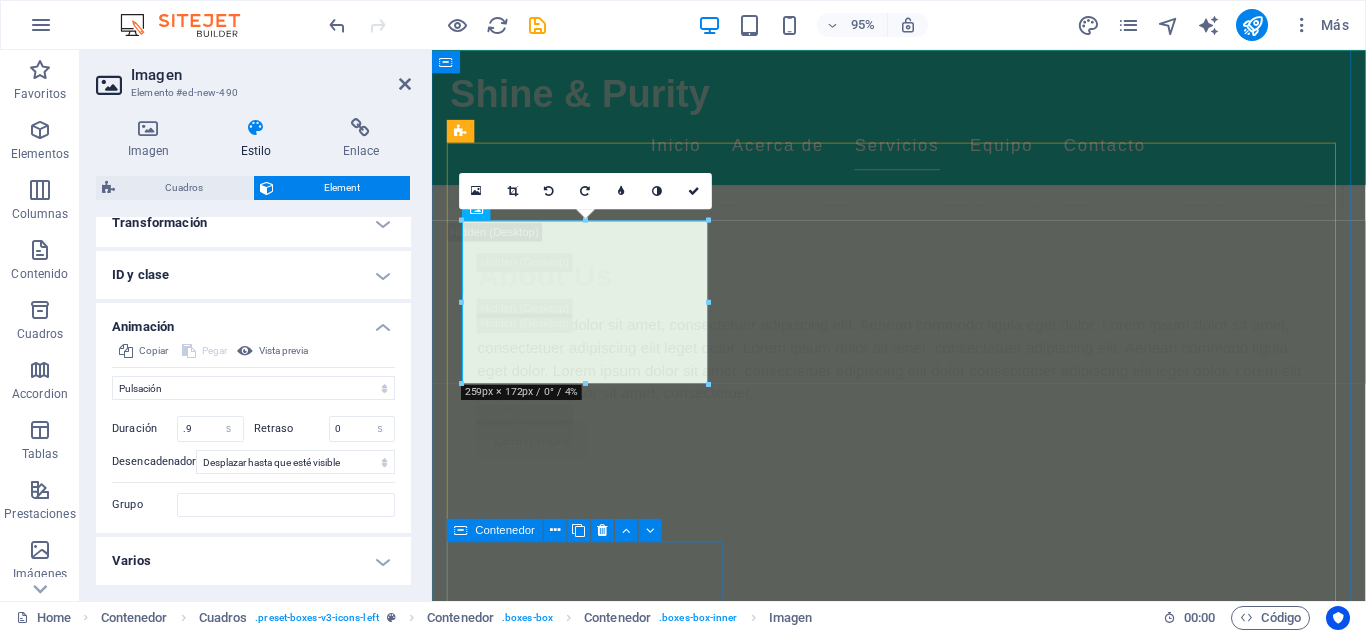 click on "Masajes Deportivos Ideales para atletas, ayudando en la recuperación y mejora del rendimiento." at bounding box center (598, 4658) 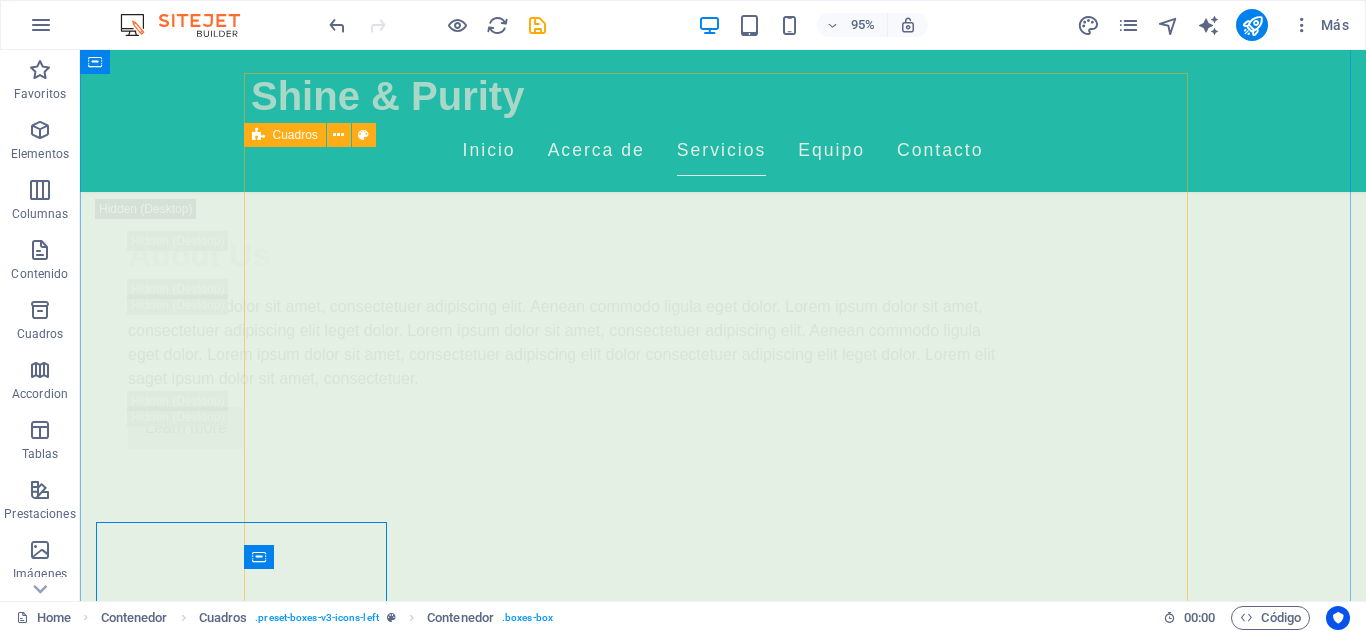 scroll, scrollTop: 3496, scrollLeft: 0, axis: vertical 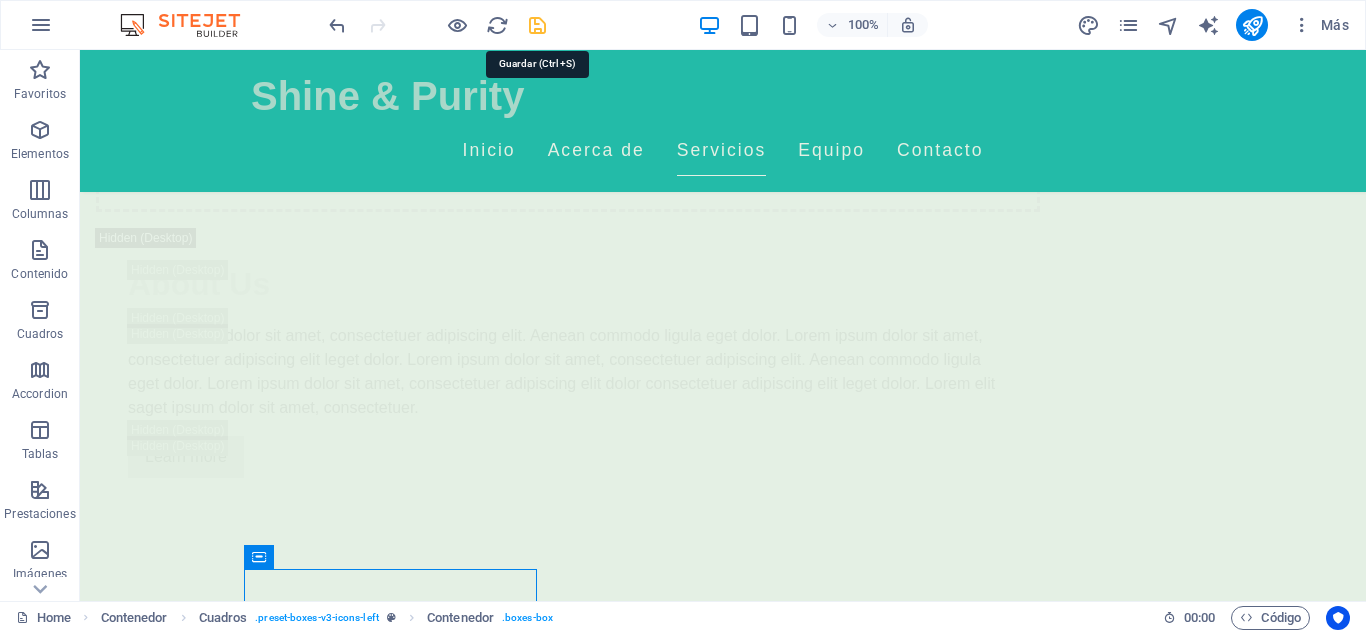click at bounding box center (537, 25) 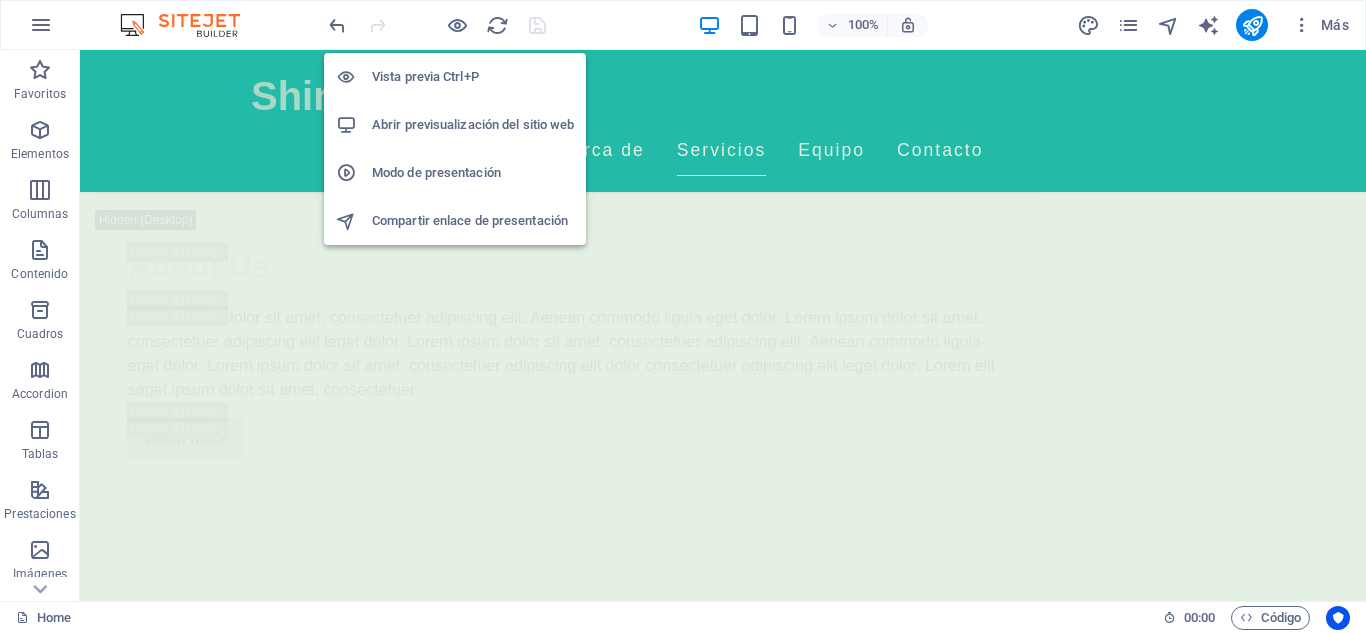 click on "Abrir previsualización del sitio web" at bounding box center [473, 125] 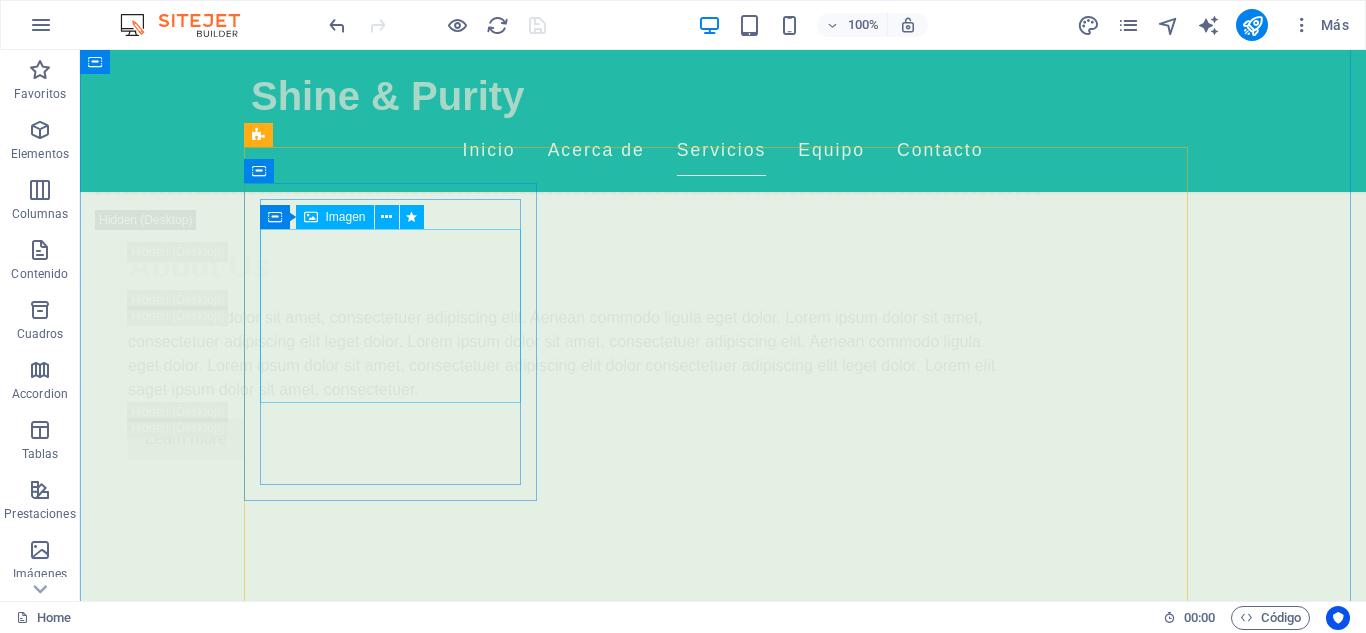 click at bounding box center (397, 3433) 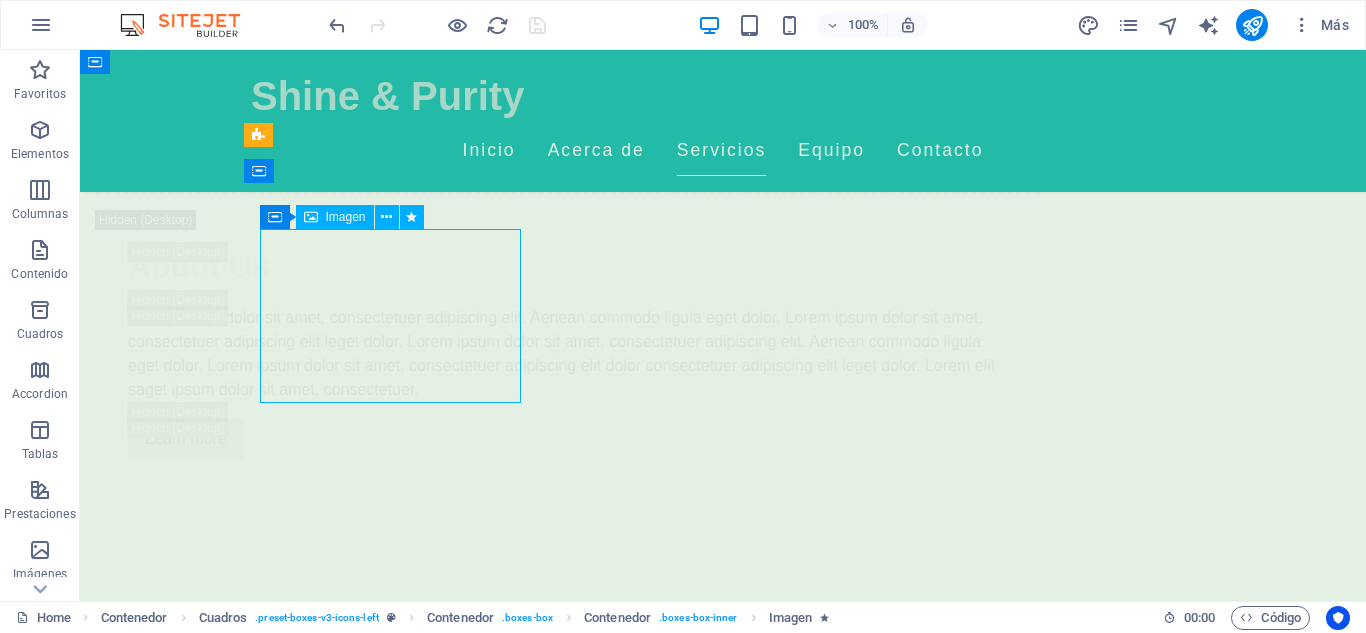 click at bounding box center (397, 3433) 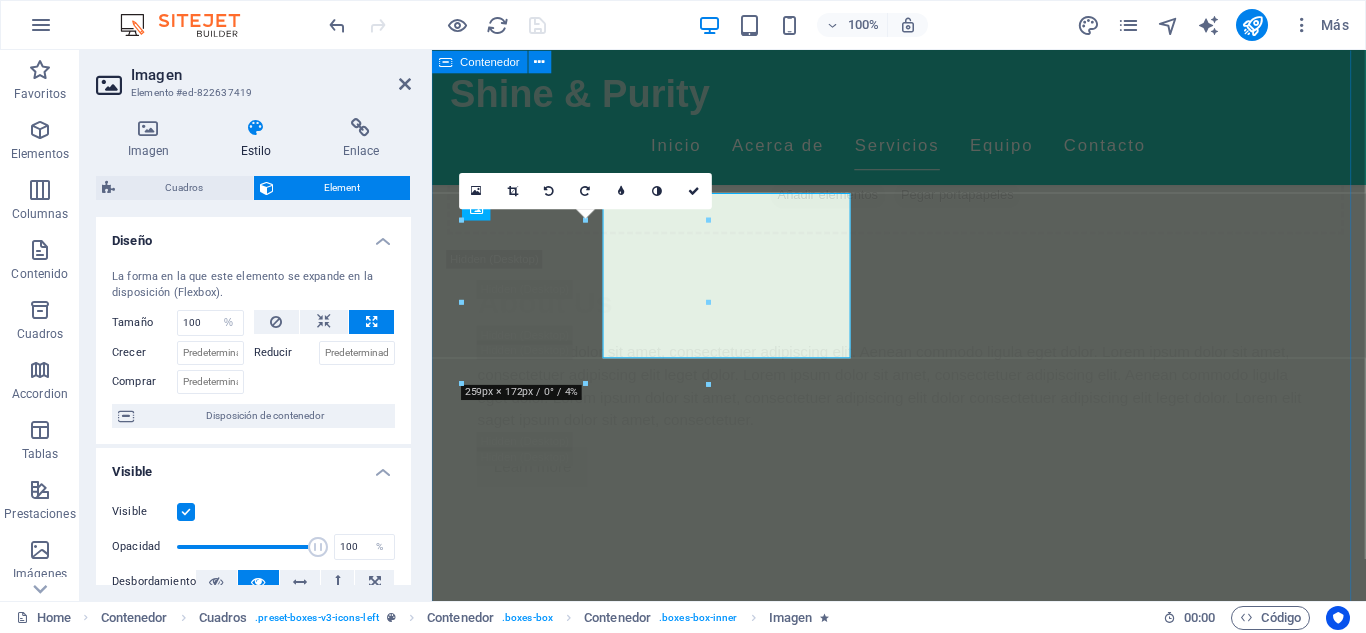scroll, scrollTop: 3525, scrollLeft: 0, axis: vertical 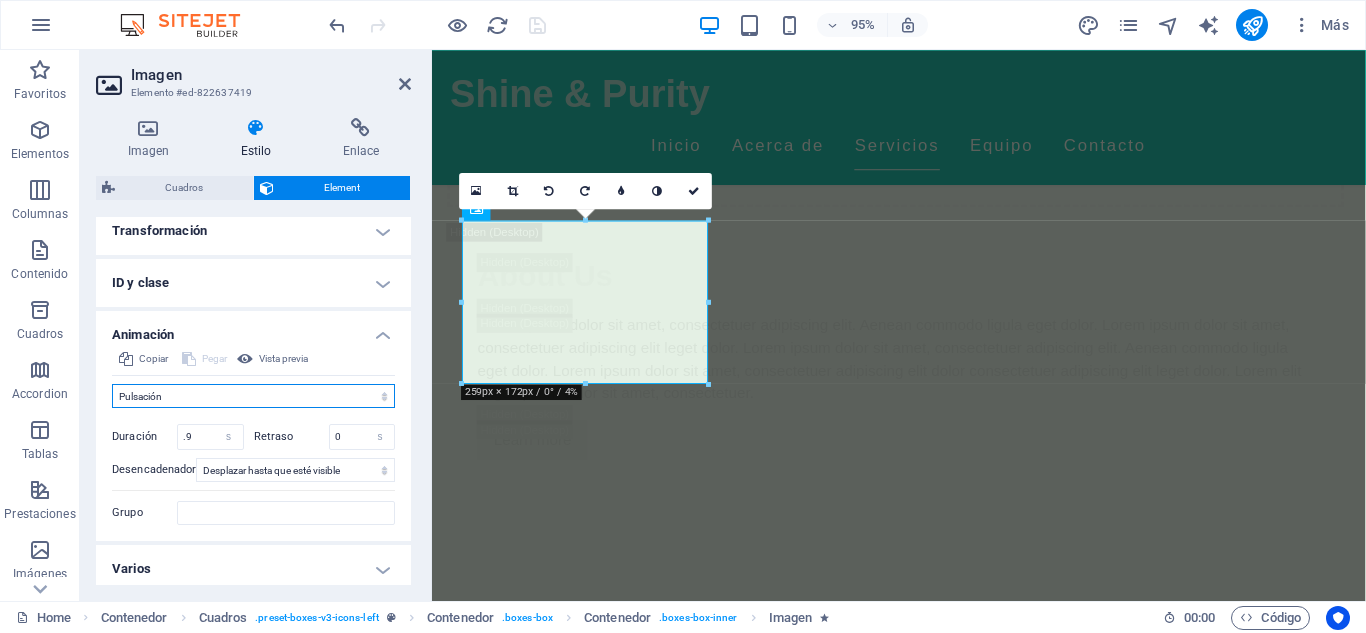 click on "No animar Mostrar / Ocultar Subir/bajar Acercar/alejar Deslizar de izquierda a derecha Deslizar de derecha a izquierda Deslizar de arriba a abajo Deslizar de abajo a arriba Pulsación Parpadeo Abrir como superposición" at bounding box center [253, 396] 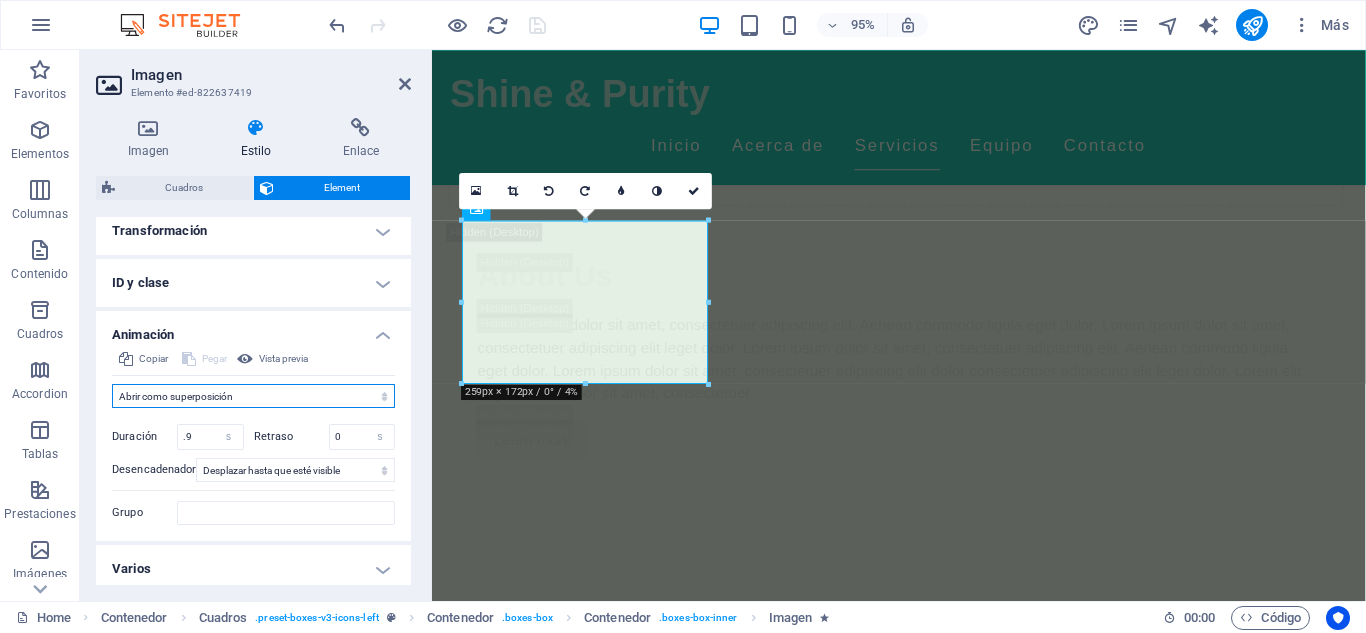 click on "No animar Mostrar / Ocultar Subir/bajar Acercar/alejar Deslizar de izquierda a derecha Deslizar de derecha a izquierda Deslizar de arriba a abajo Deslizar de abajo a arriba Pulsación Parpadeo Abrir como superposición" at bounding box center [253, 396] 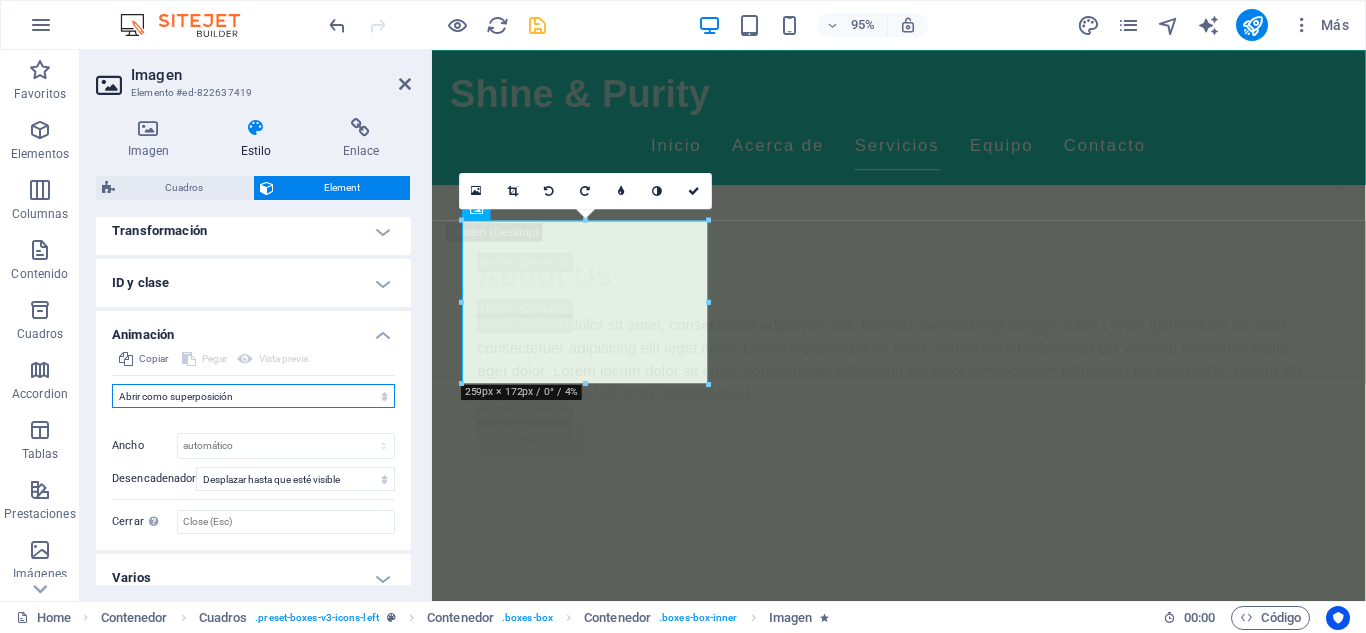 click on "No animar Mostrar / Ocultar Subir/bajar Acercar/alejar Deslizar de izquierda a derecha Deslizar de derecha a izquierda Deslizar de arriba a abajo Deslizar de abajo a arriba Pulsación Parpadeo Abrir como superposición" at bounding box center [253, 396] 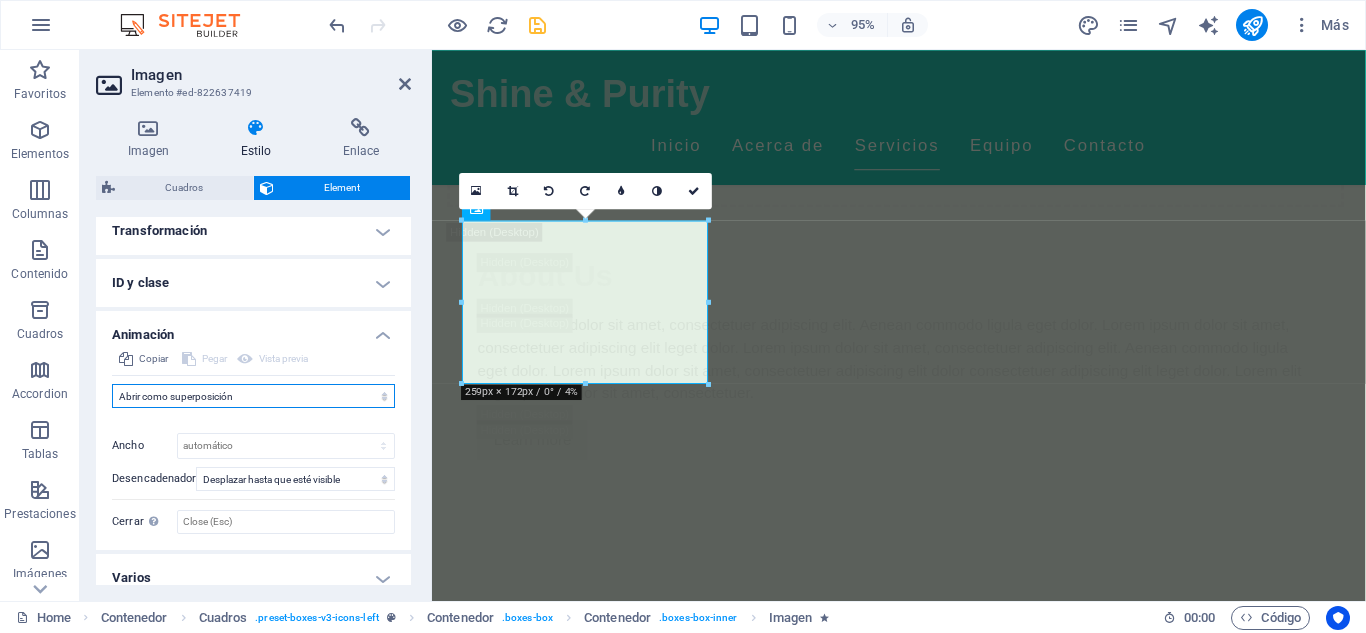 select on "none" 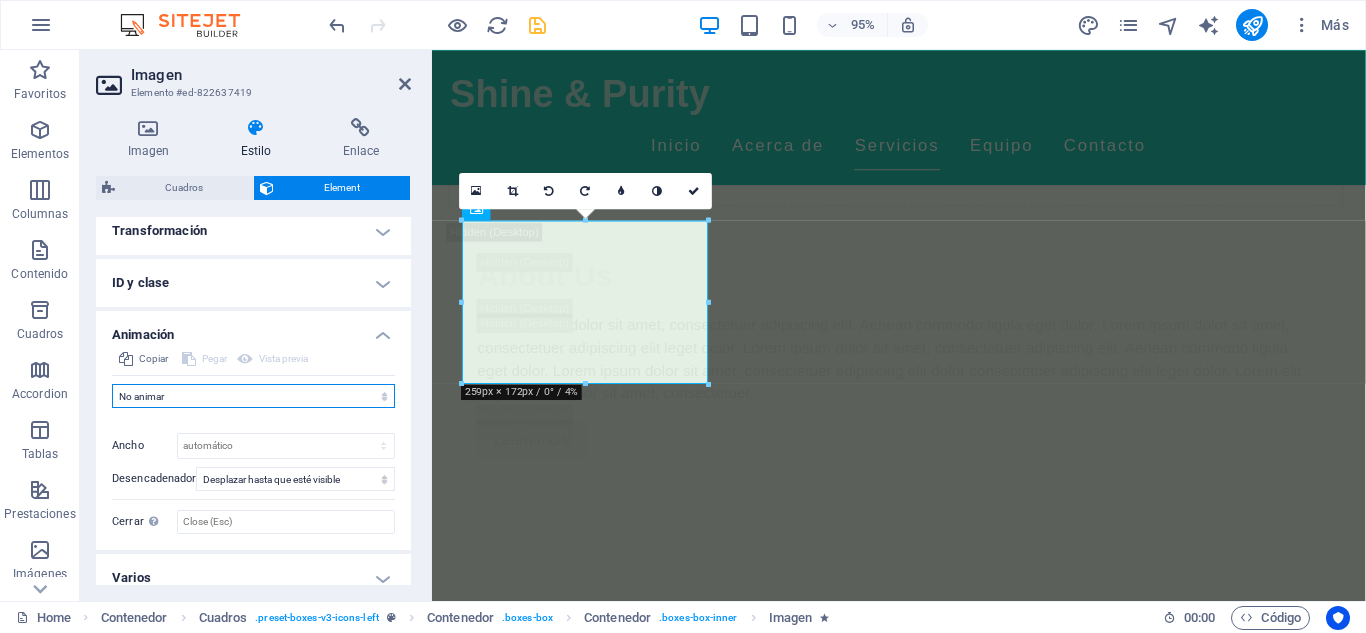 click on "No animar Mostrar / Ocultar Subir/bajar Acercar/alejar Deslizar de izquierda a derecha Deslizar de derecha a izquierda Deslizar de arriba a abajo Deslizar de abajo a arriba Pulsación Parpadeo Abrir como superposición" at bounding box center (253, 396) 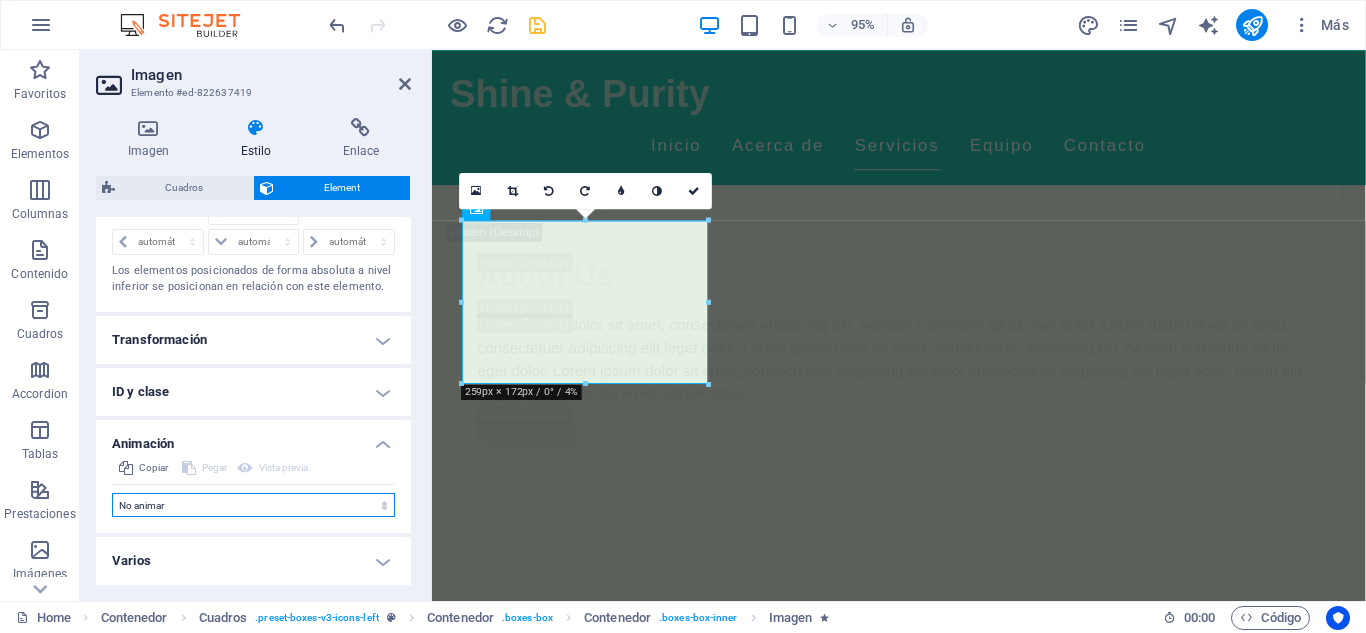 scroll, scrollTop: 949, scrollLeft: 0, axis: vertical 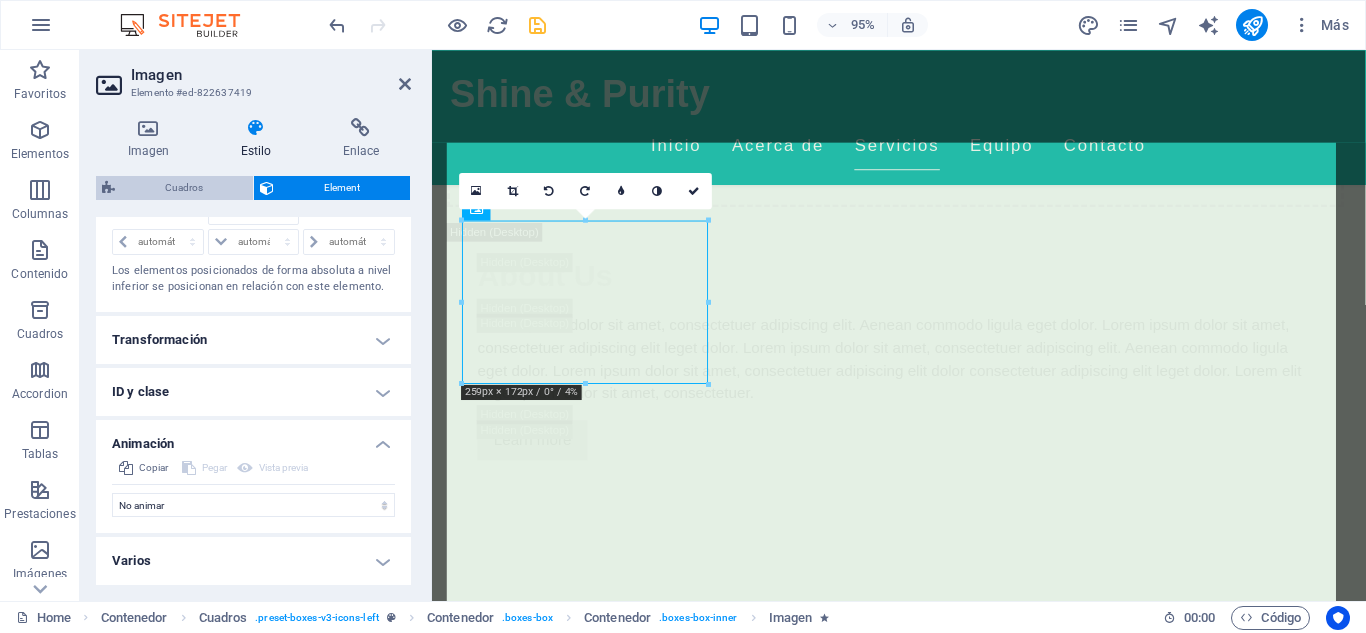 click on "Cuadros" at bounding box center (184, 188) 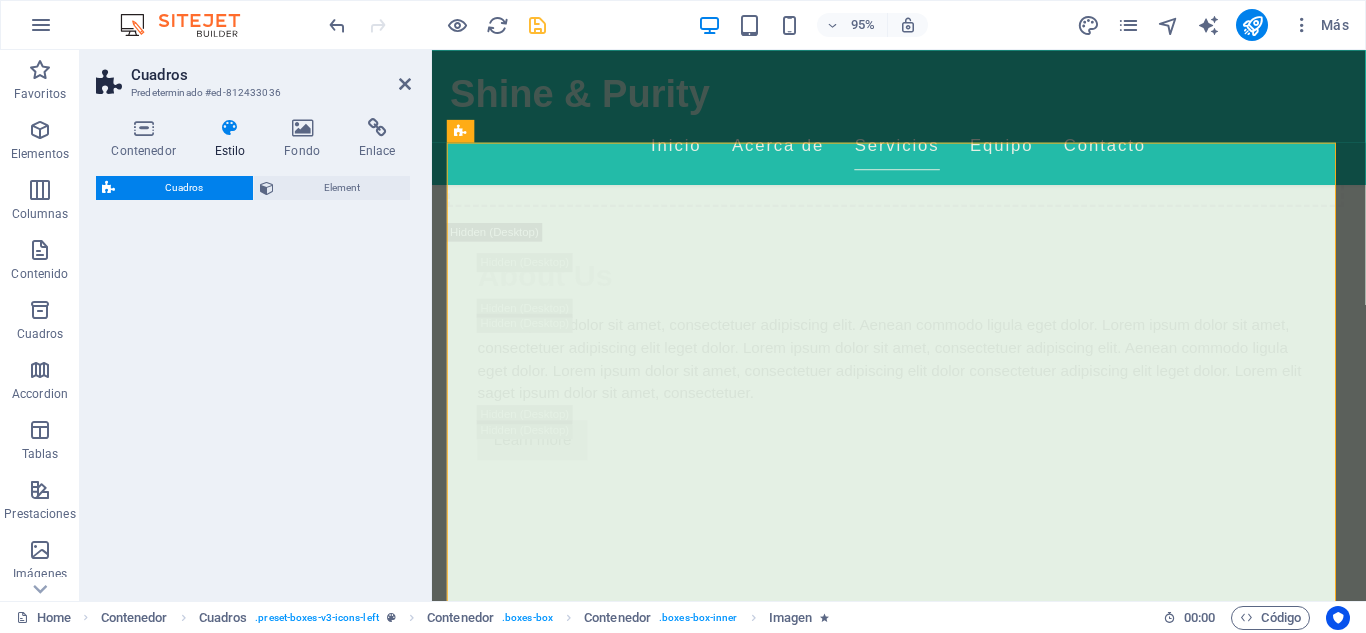select on "rem" 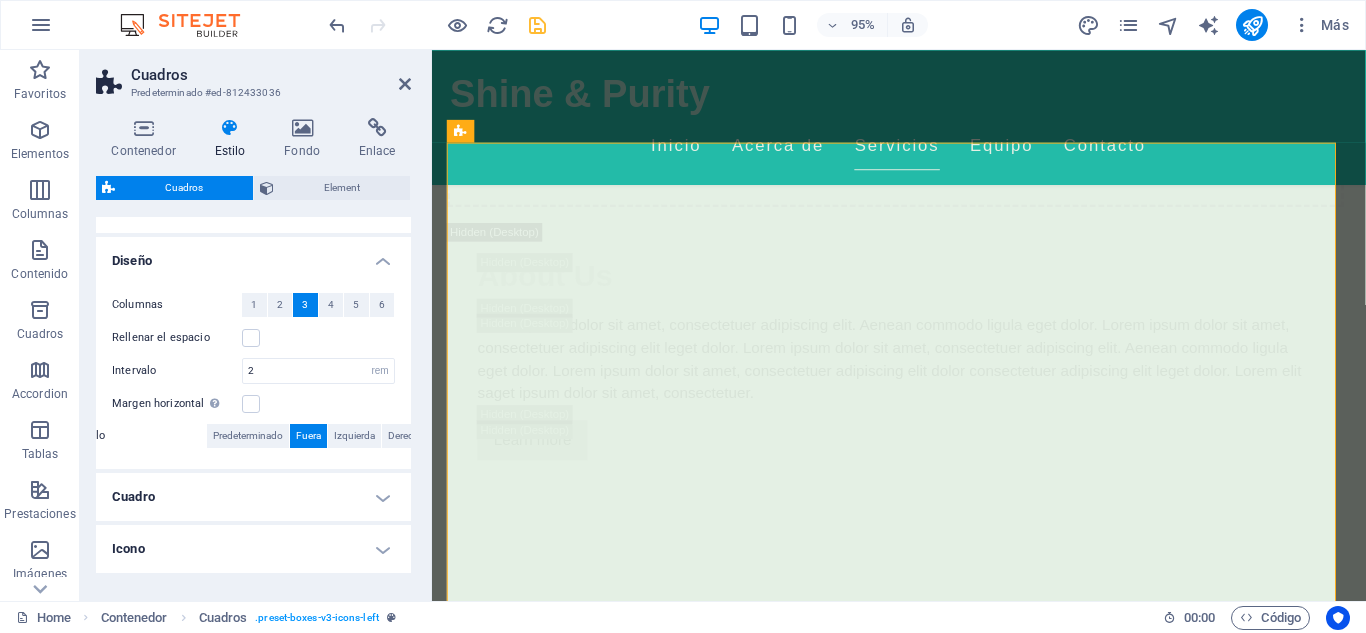 scroll, scrollTop: 392, scrollLeft: 0, axis: vertical 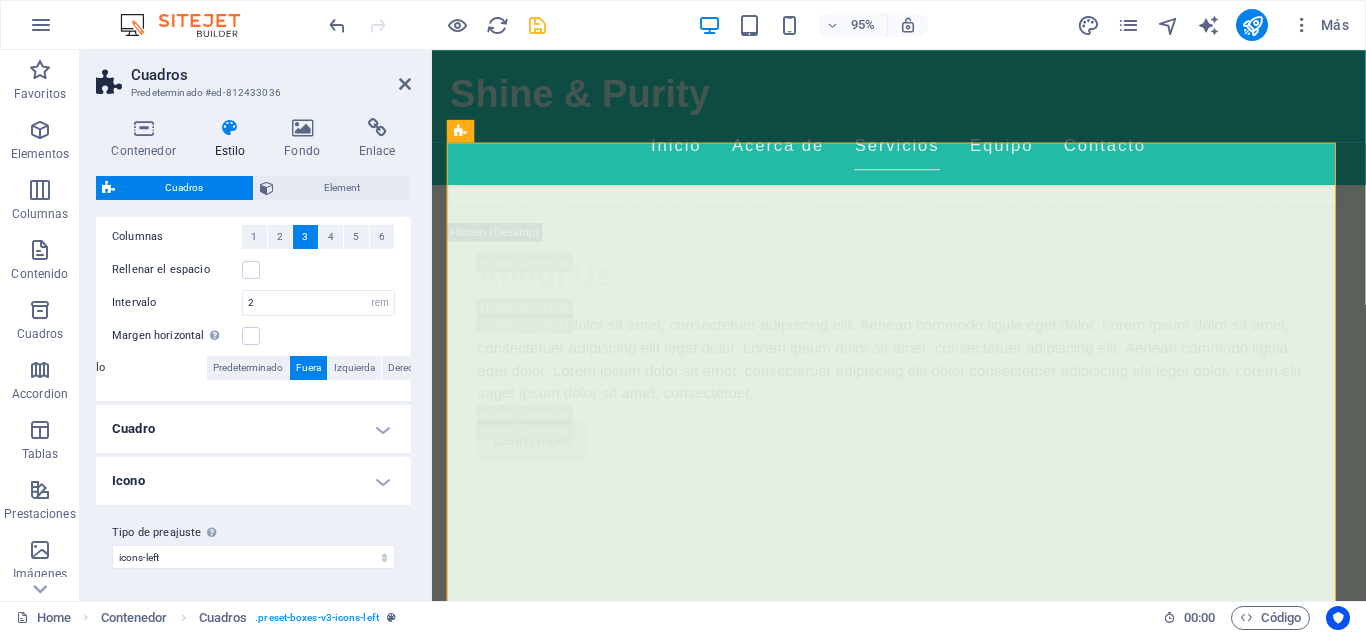 click on "Cuadro" at bounding box center (253, 429) 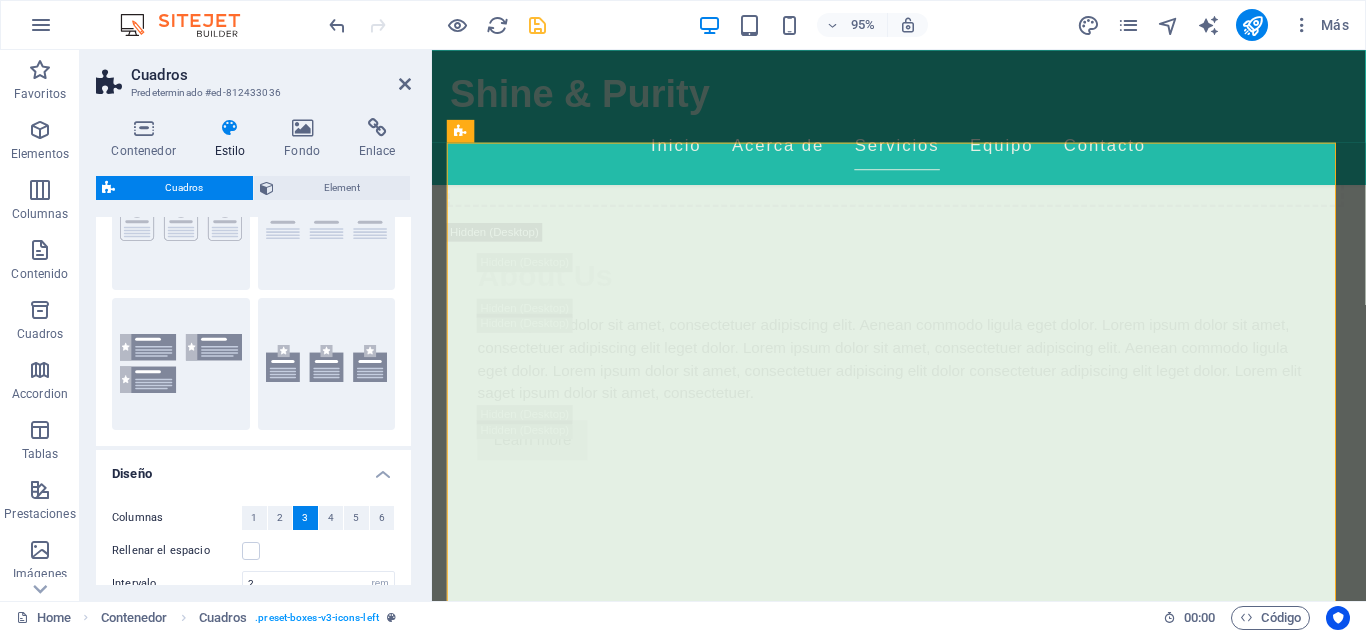 scroll, scrollTop: 0, scrollLeft: 0, axis: both 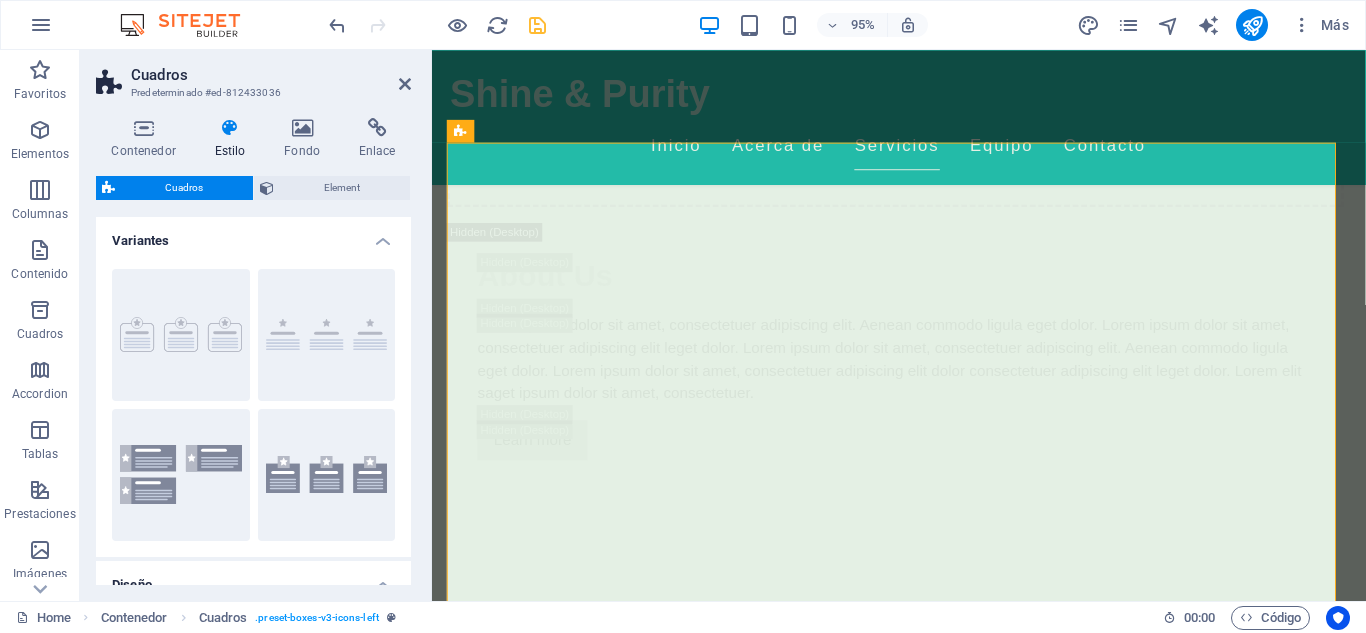 click on "Variantes" at bounding box center (253, 235) 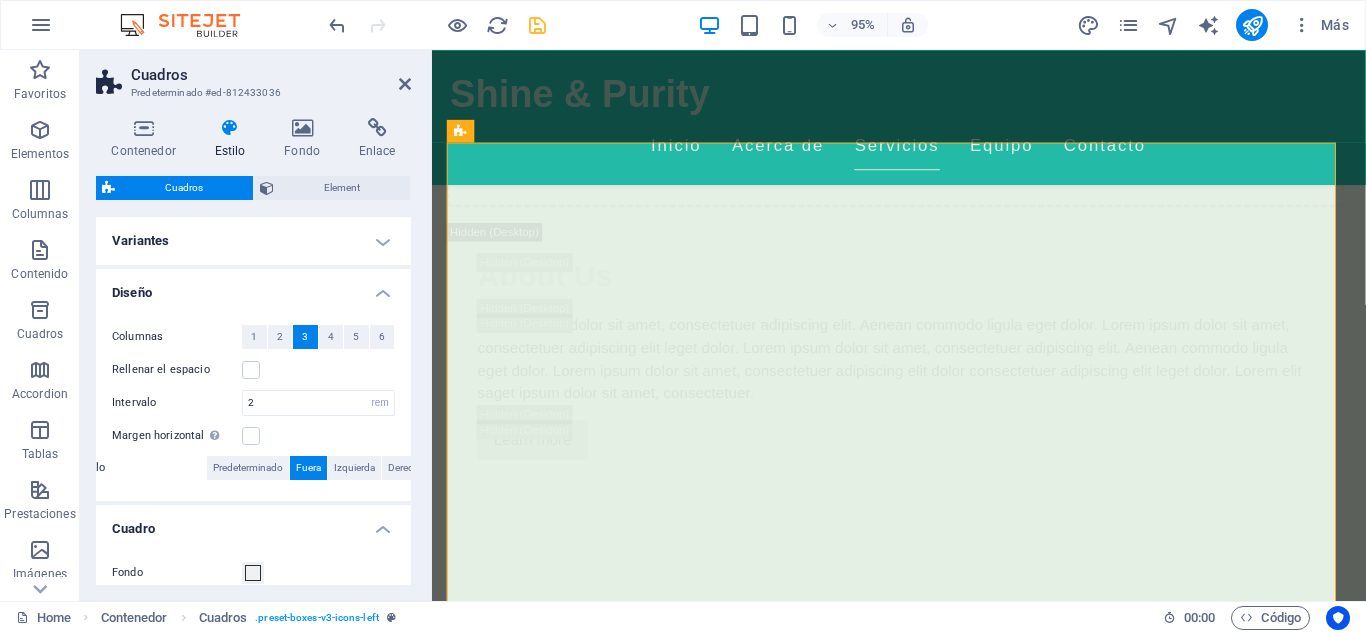 click on "Variantes" at bounding box center (253, 241) 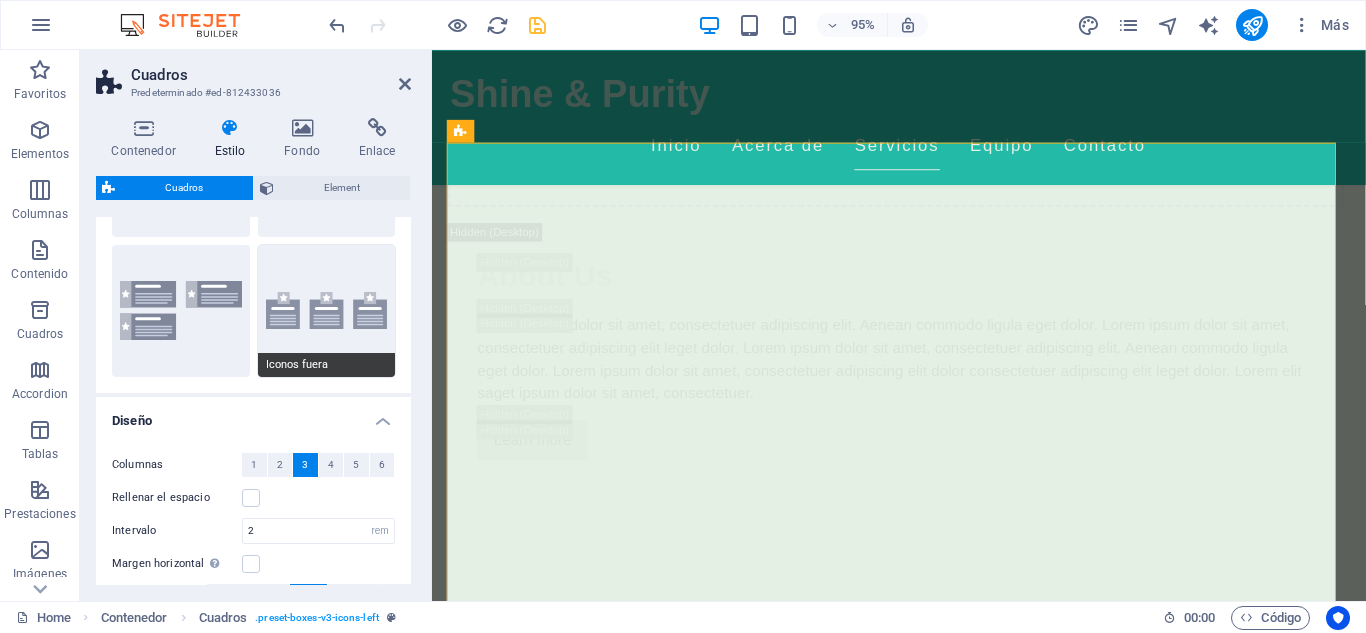 scroll, scrollTop: 0, scrollLeft: 0, axis: both 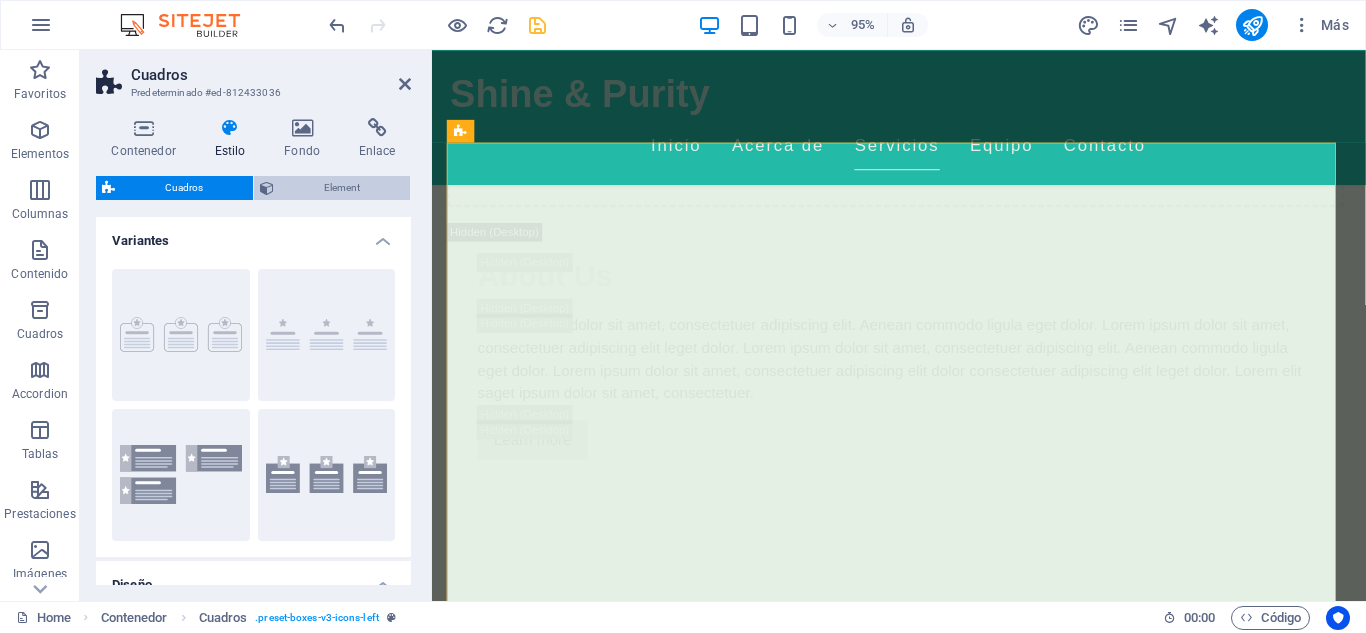click on "Element" at bounding box center (342, 188) 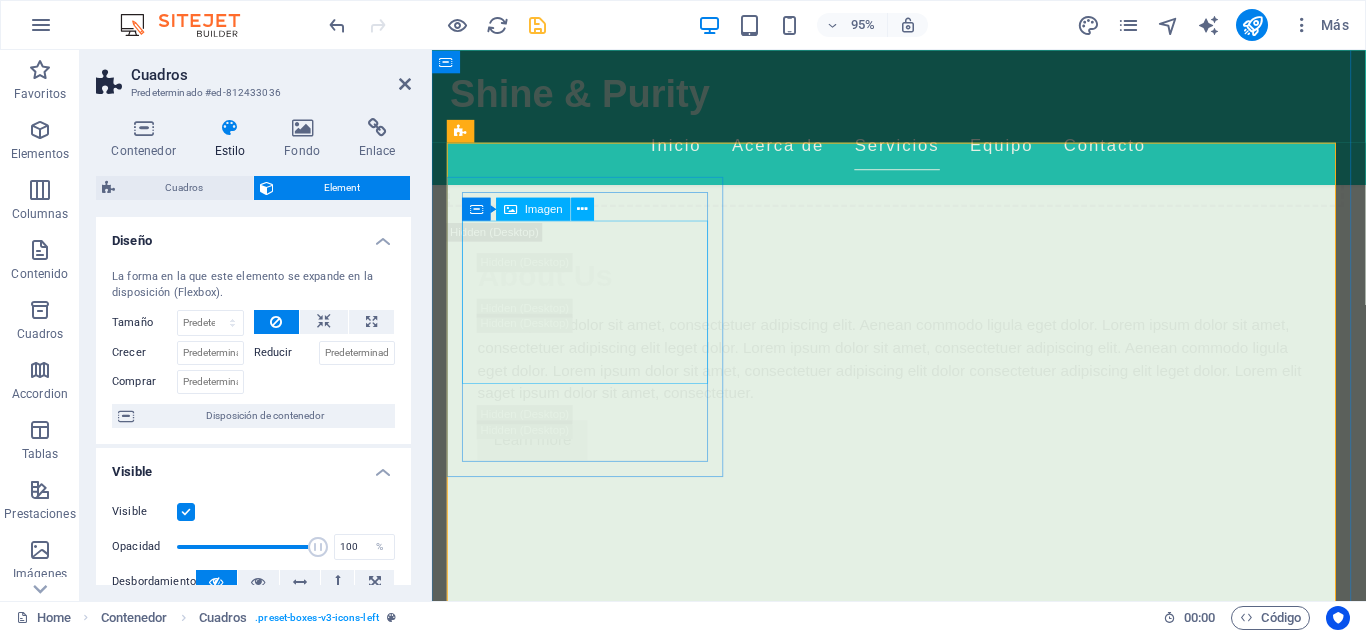 click at bounding box center (598, 3454) 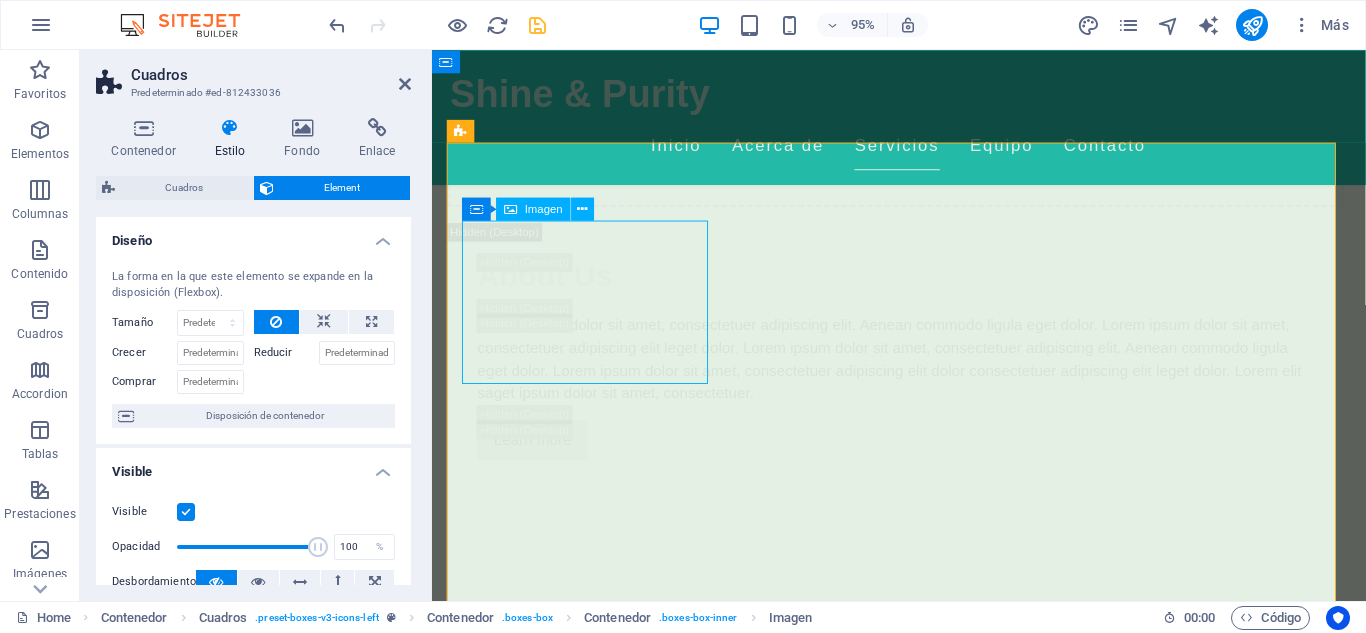 click at bounding box center (598, 3454) 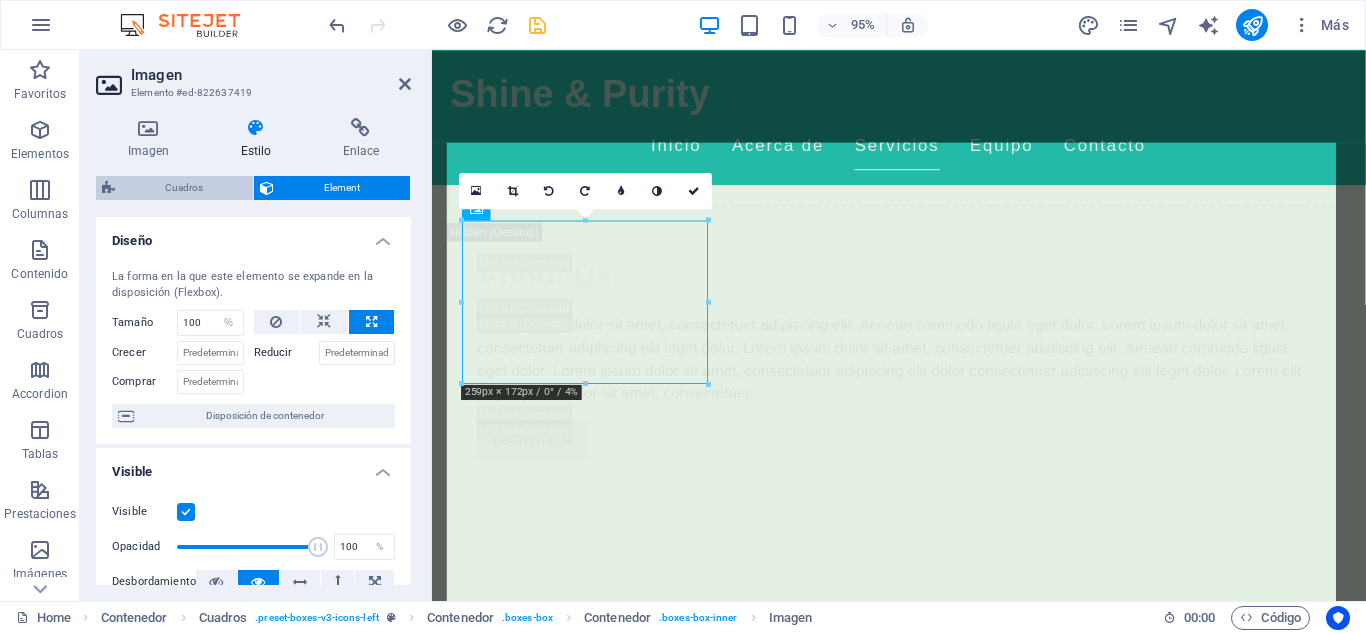 click on "Cuadros" at bounding box center [184, 188] 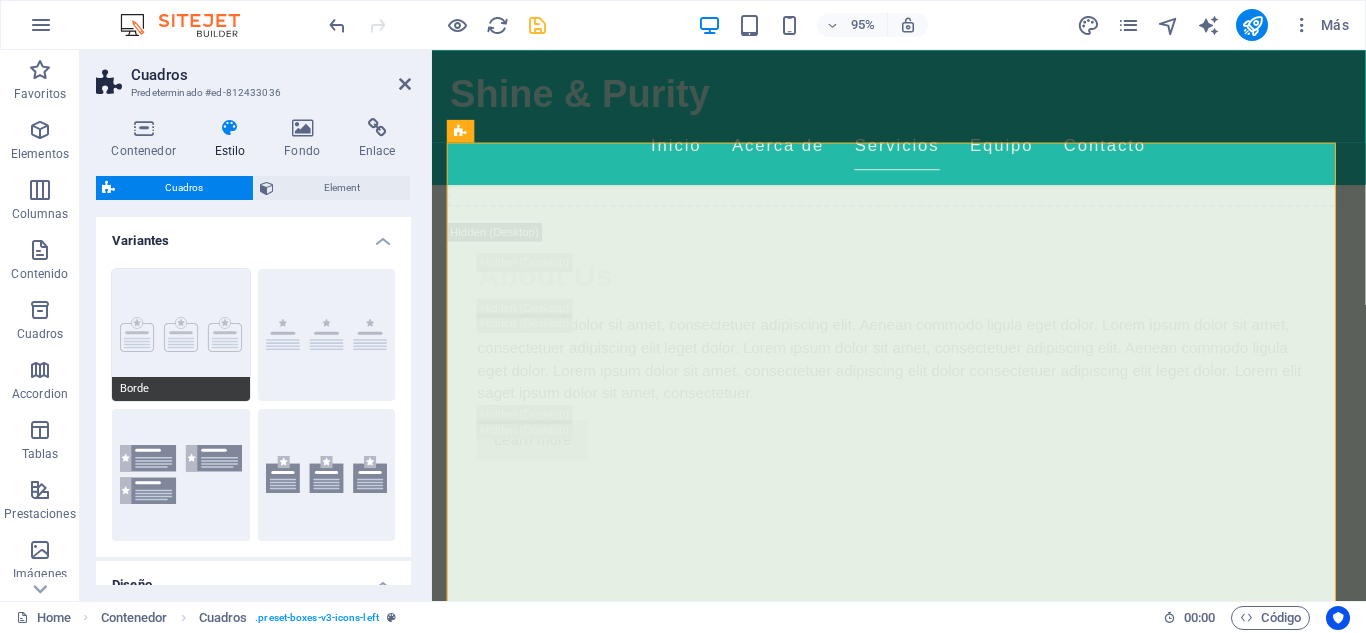 click on "Borde" at bounding box center (181, 335) 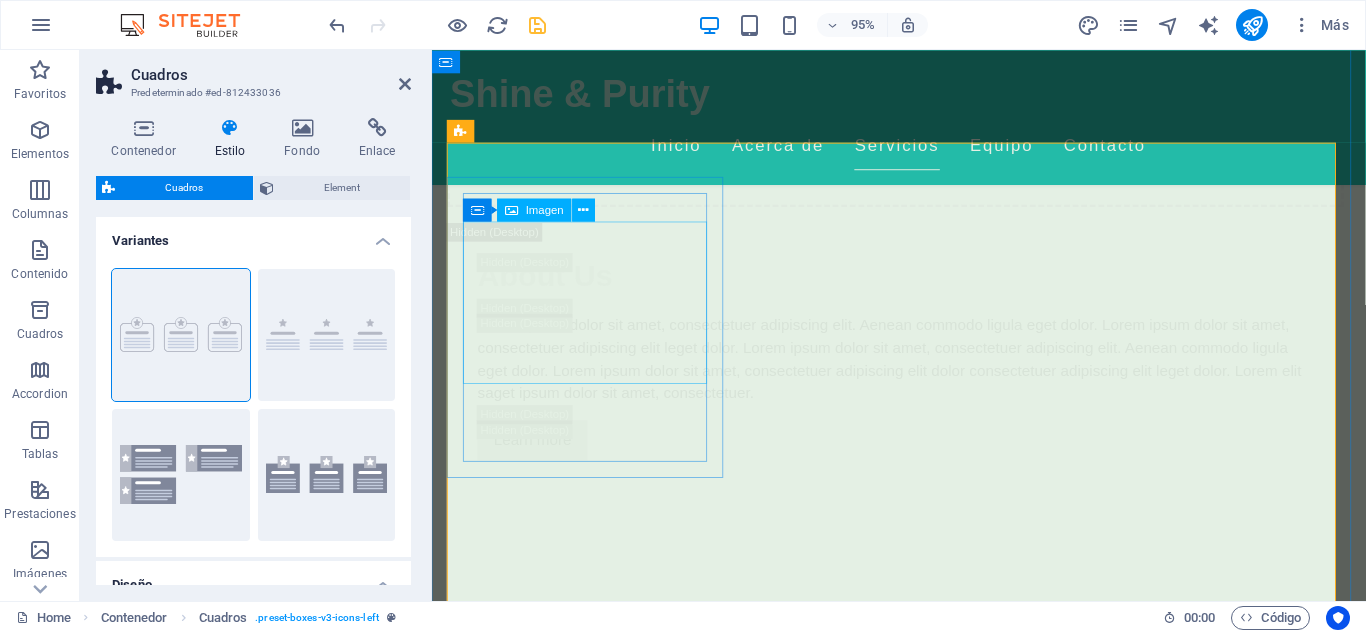 click at bounding box center (598, 3455) 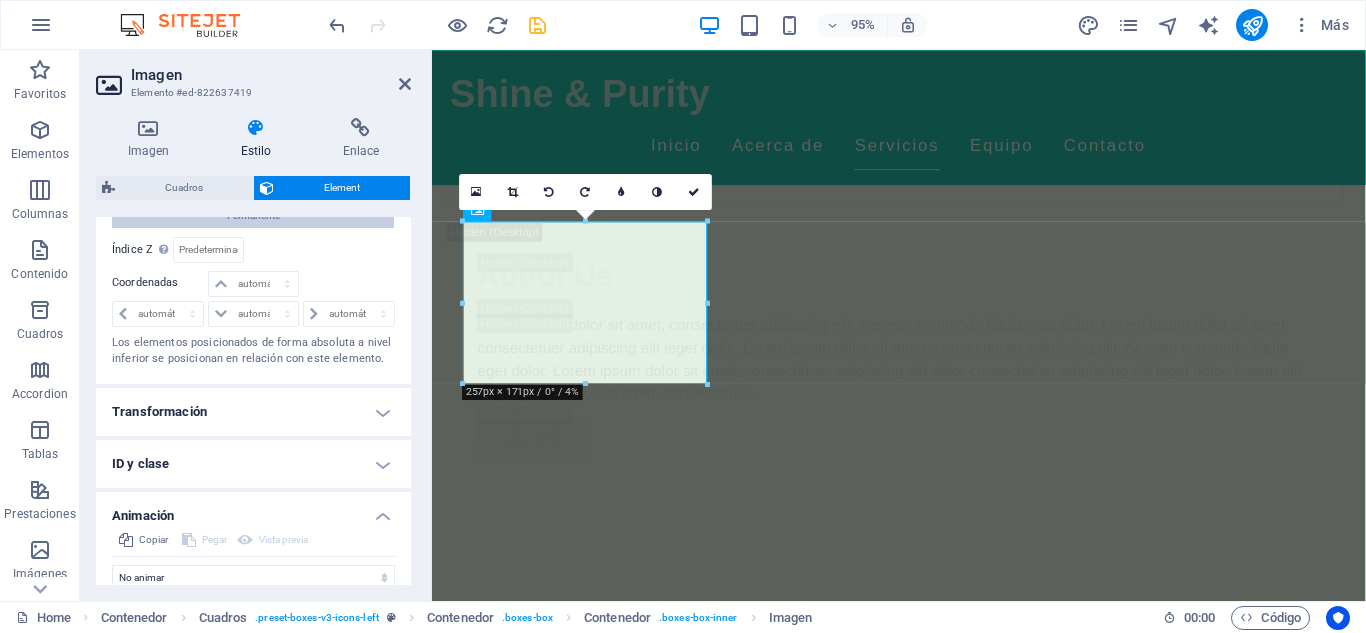 scroll, scrollTop: 949, scrollLeft: 0, axis: vertical 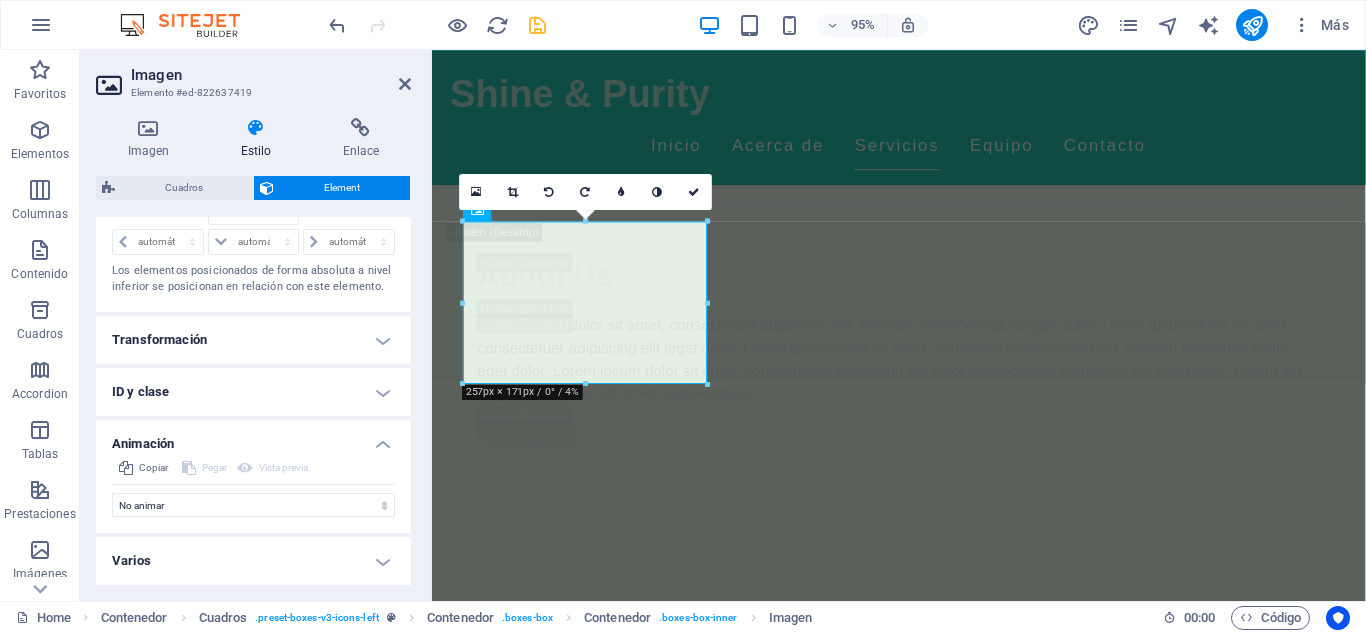 click on "Varios" at bounding box center (253, 561) 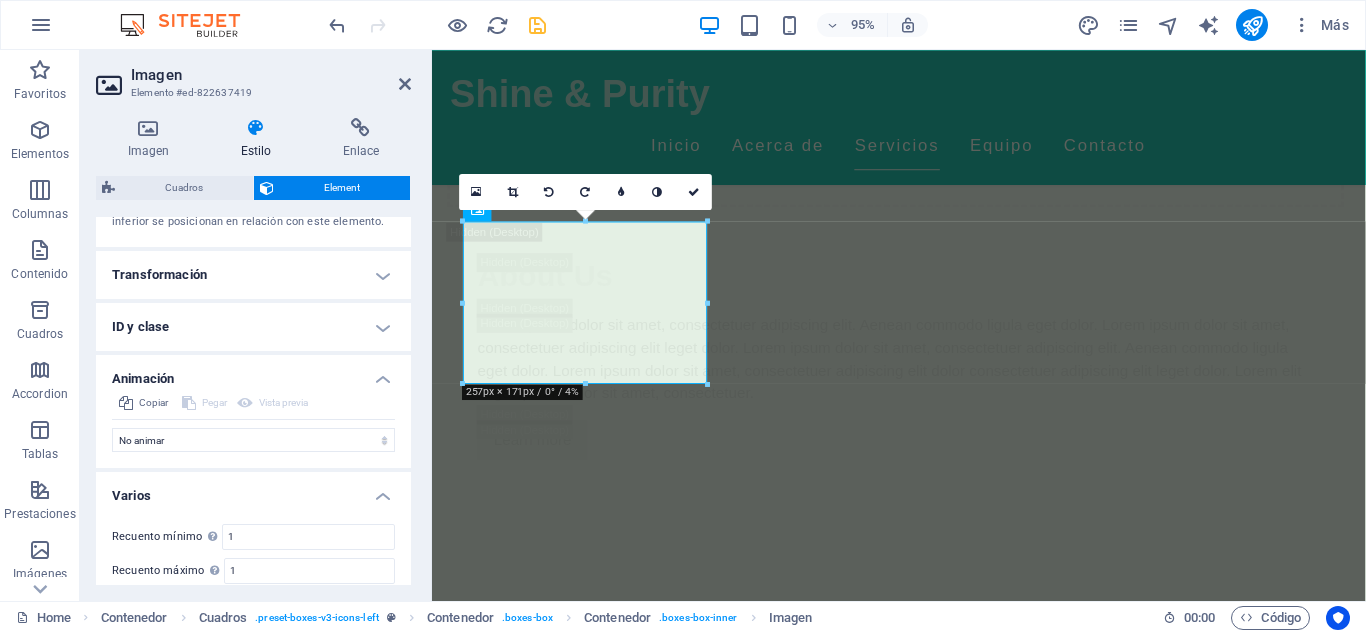 scroll, scrollTop: 1073, scrollLeft: 0, axis: vertical 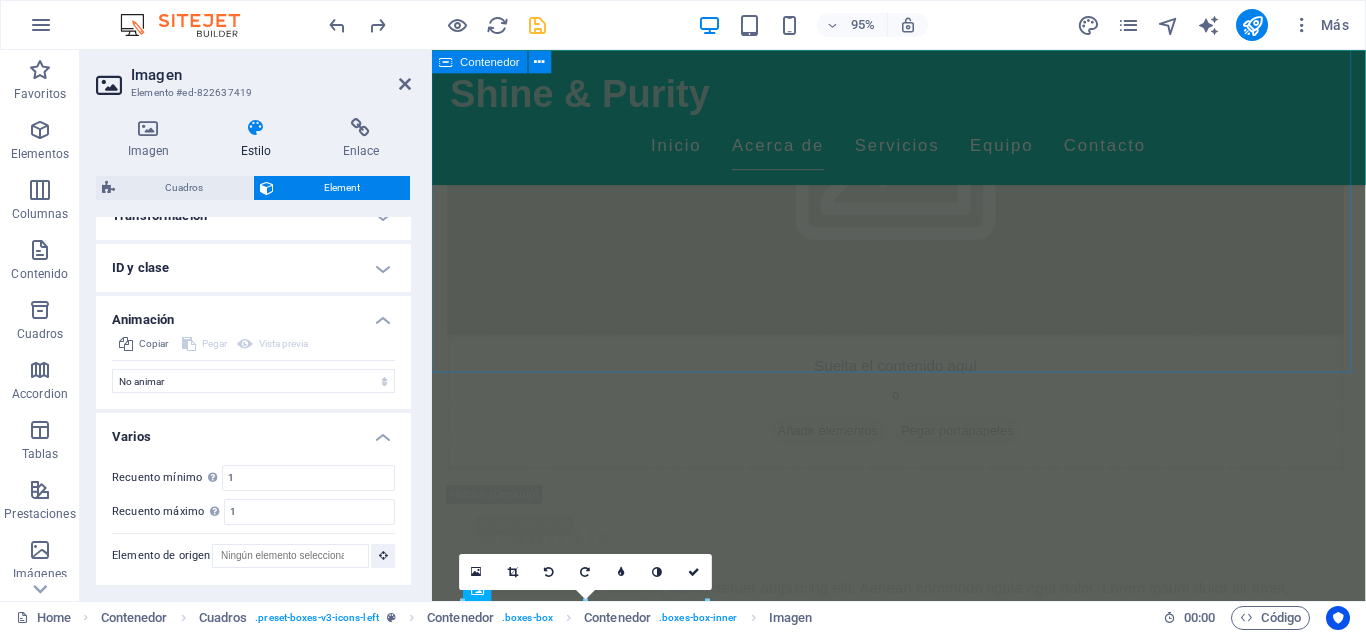 click on "Nuestros Servicios Masajes Relajantes Déjate llevar por un masaje relajante que alivia el estrés y restaura la paz en tu cuerpo. Tratamientos Faciales Personalizados Servicios diseñados para cada tipo de piel, utilizando productos naturales para resaltar tu belleza natural. Aromaterapia Experimenta la magia de los aceites esenciales para una experiencia de bienestar completa. Masajes Deportivos Ideales para atletas, ayudando en la recuperación y mejora del rendimiento. Masajes de Tejido Profundo Alivia dolores y tensiones acumuladas, restaurando movilidad y bienestar. Terapias Relajantes Vive una experiencia integral de relajación que descarga todo el estrés acumulado." at bounding box center (923, 4438) 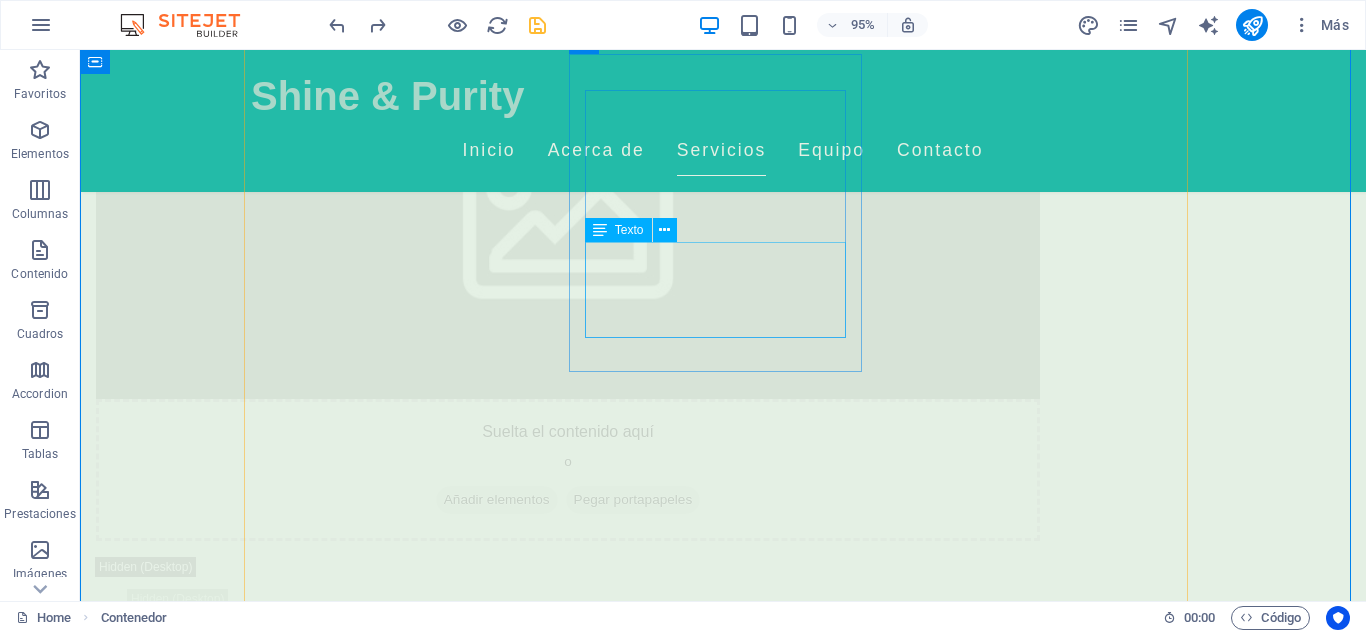 scroll, scrollTop: 3551, scrollLeft: 0, axis: vertical 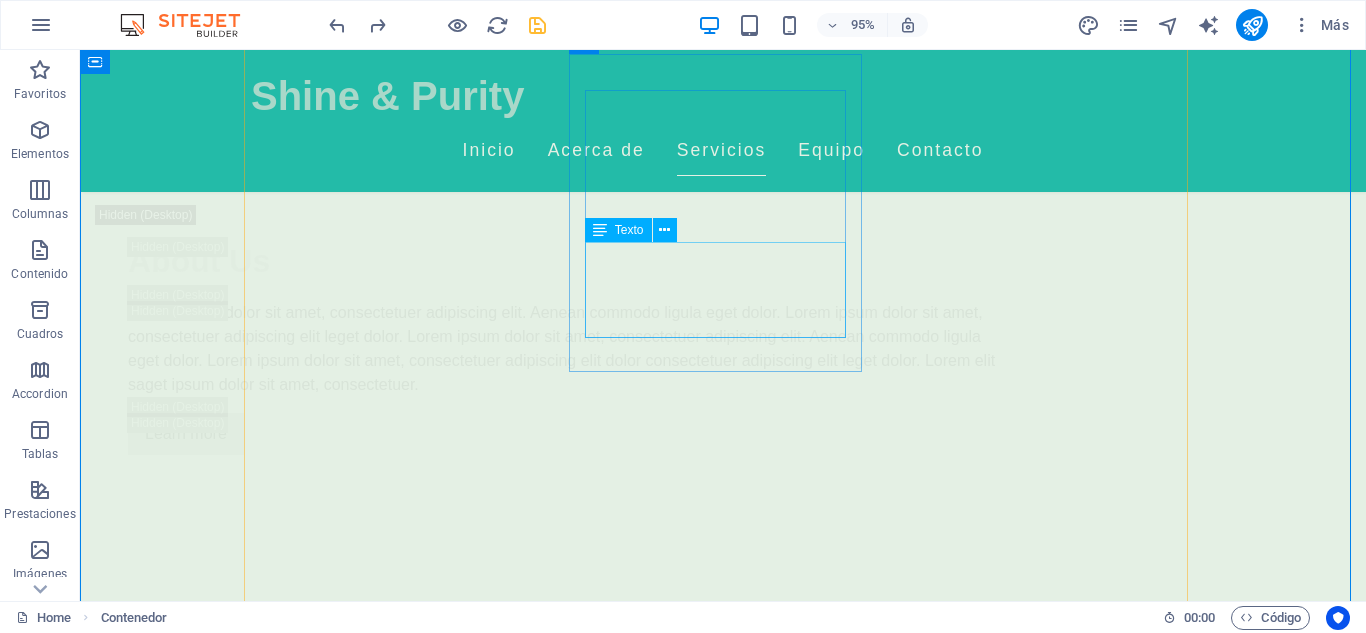 click on "Servicios diseñados para cada tipo de piel, utilizando productos naturales para resaltar tu belleza natural." at bounding box center [397, 4155] 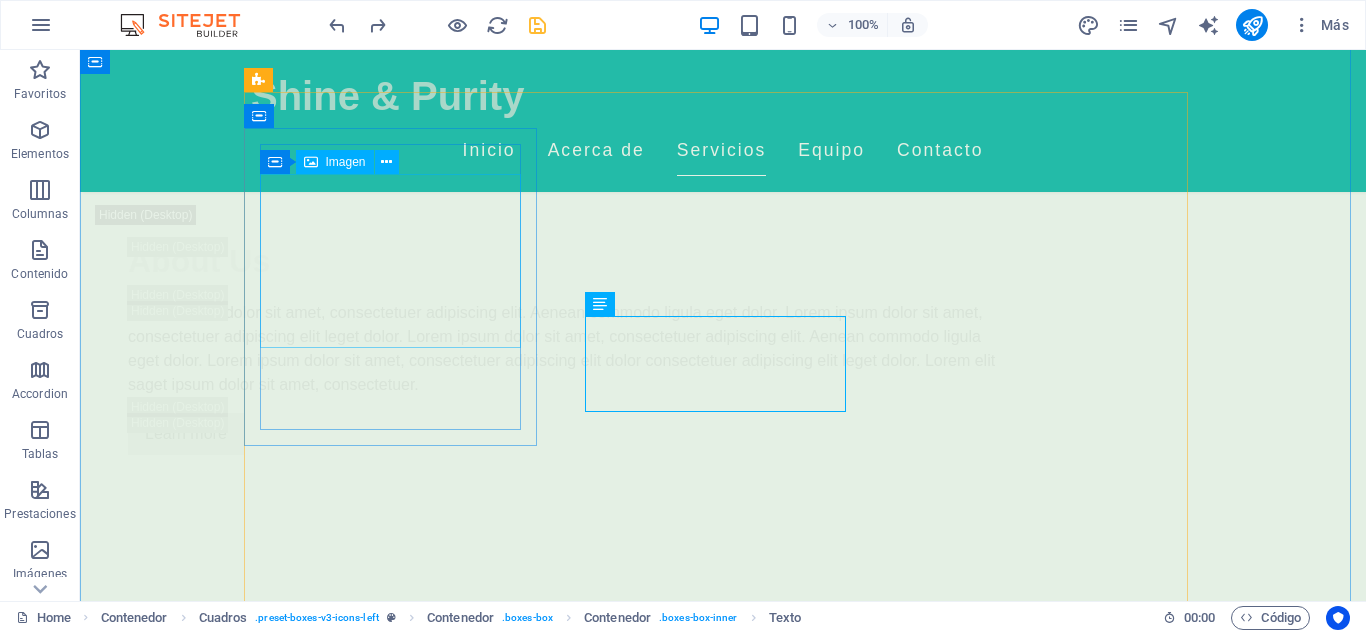 click at bounding box center (397, 3428) 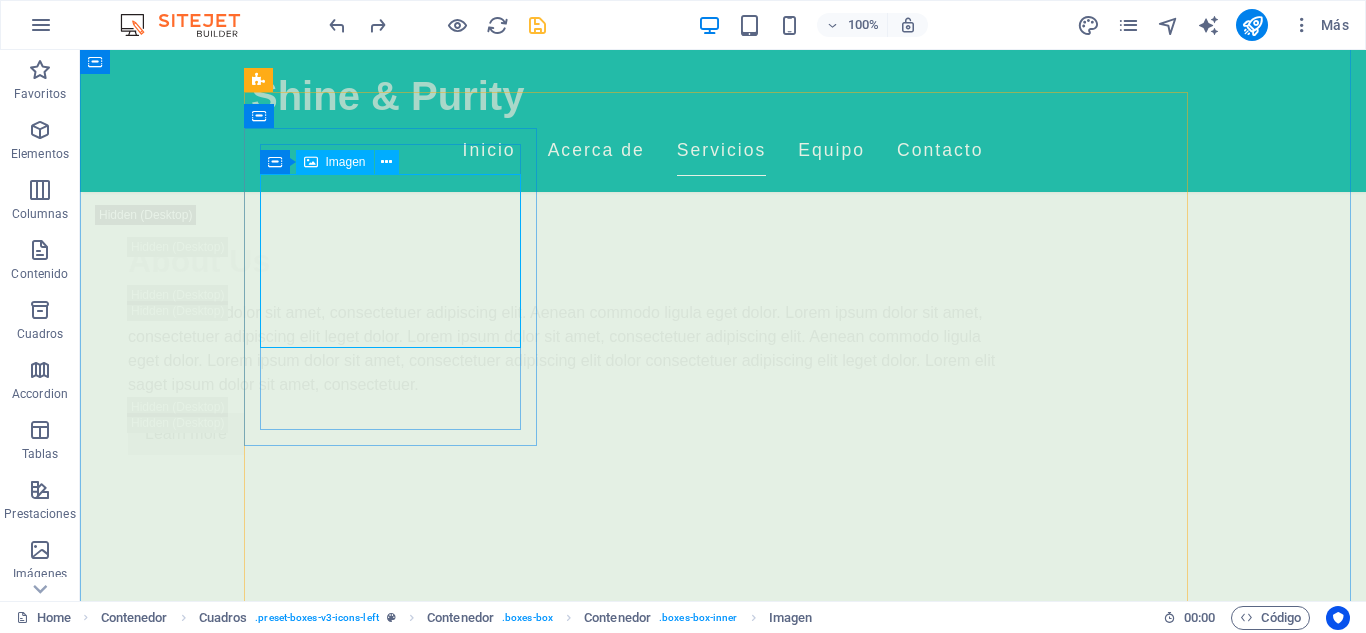 click on "Imagen" at bounding box center (346, 162) 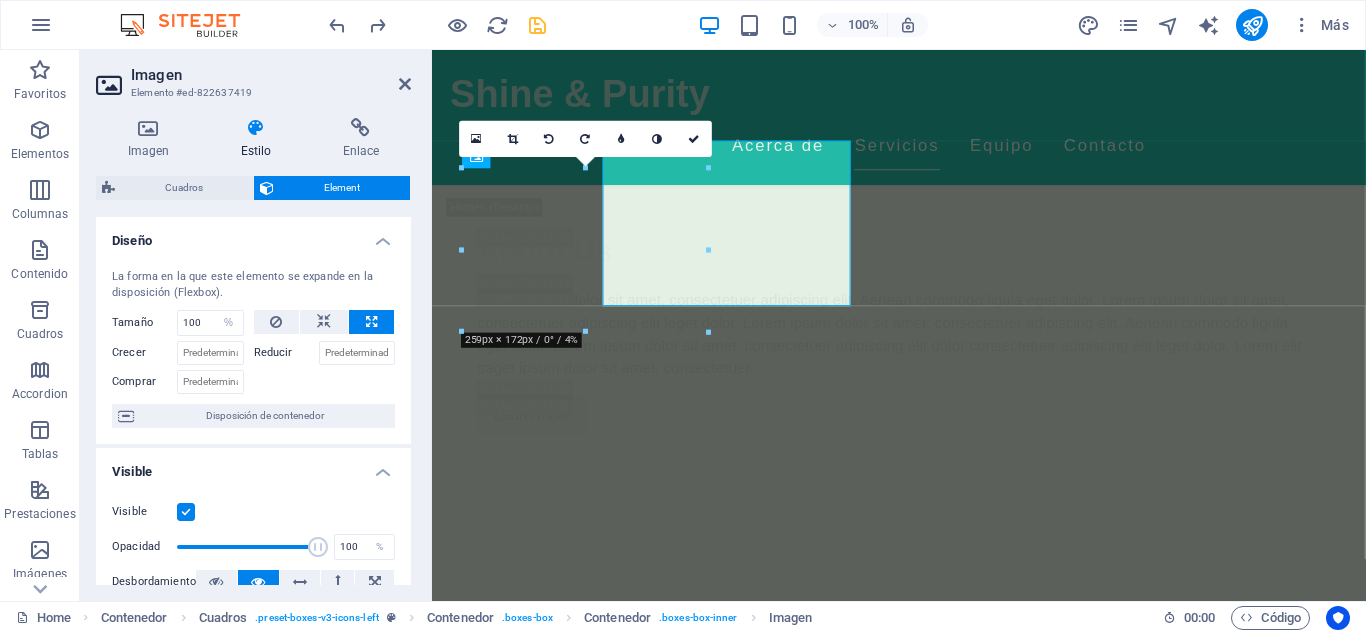 scroll, scrollTop: 3580, scrollLeft: 0, axis: vertical 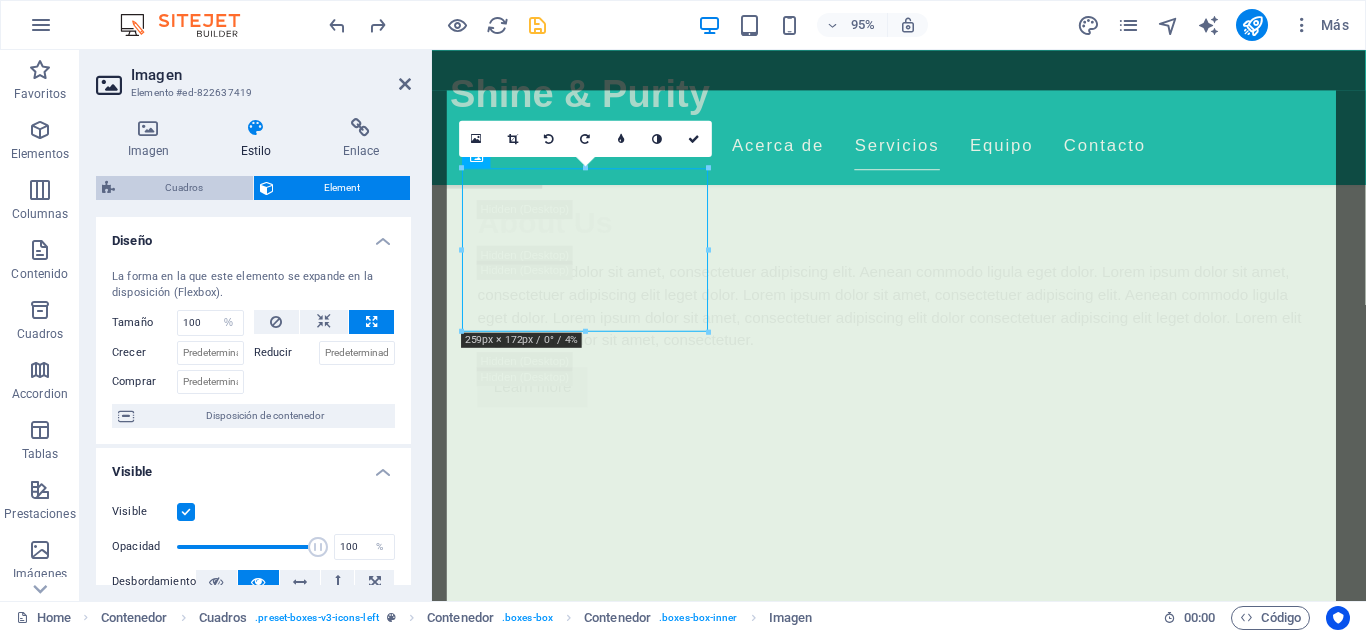 click on "Cuadros" at bounding box center (184, 188) 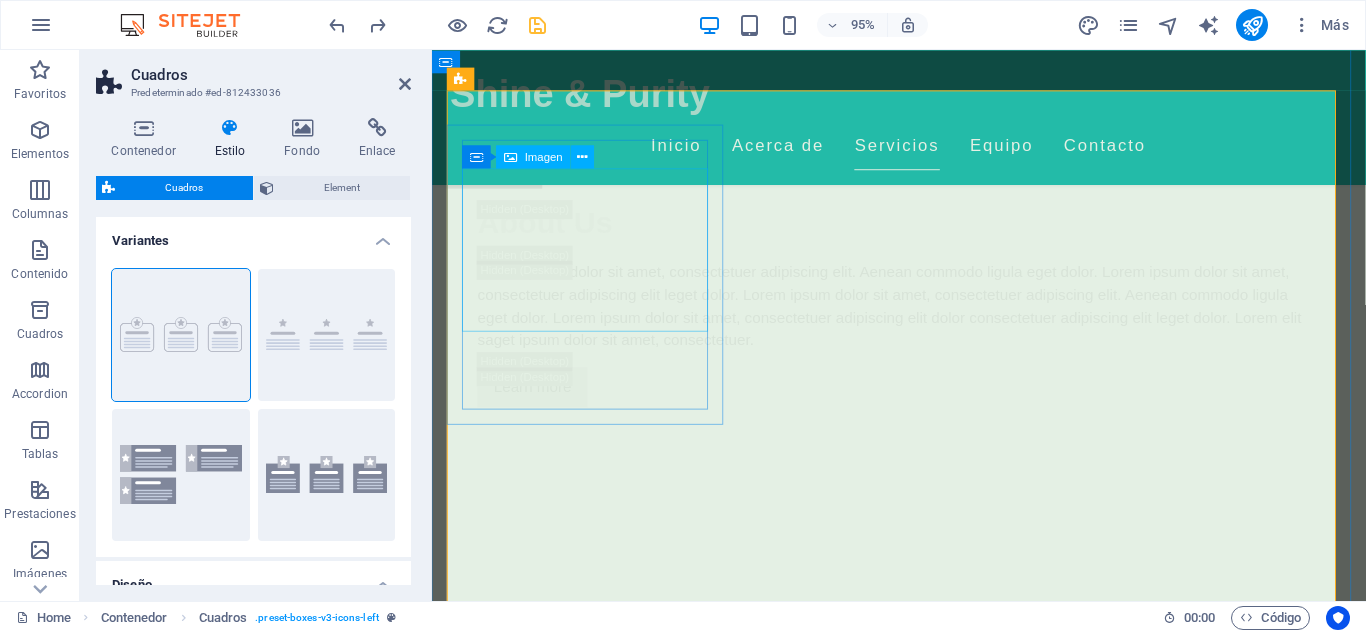 click at bounding box center (598, 3399) 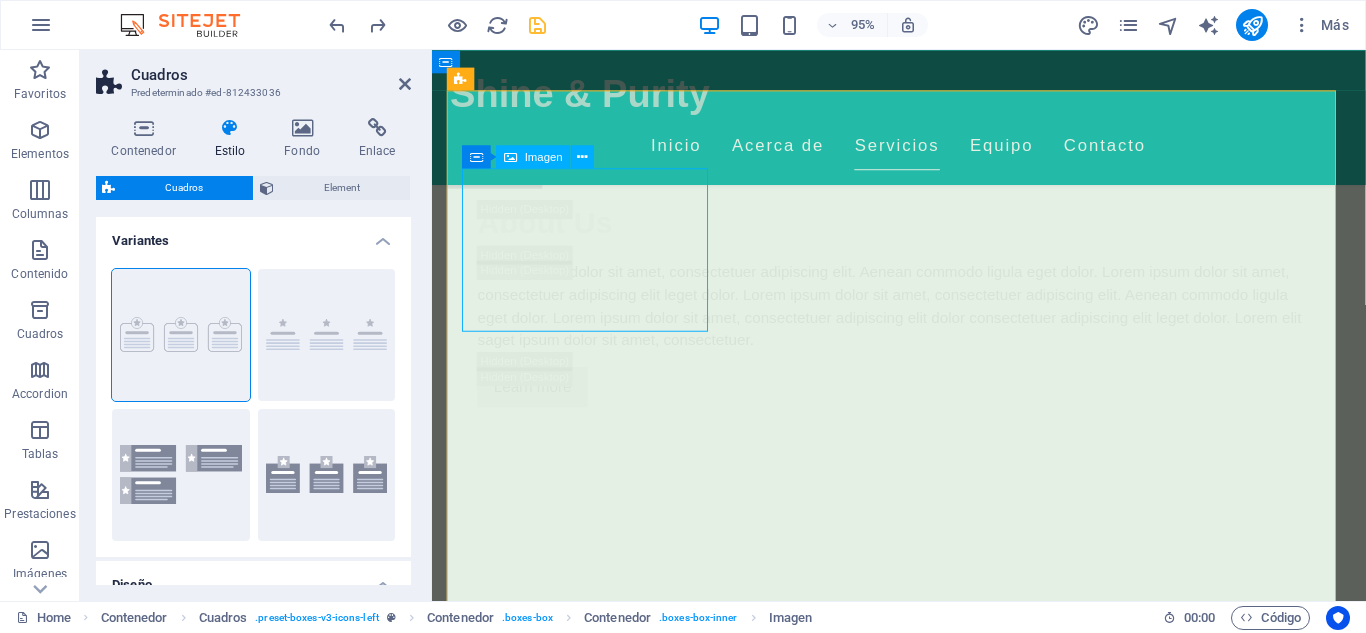 click at bounding box center [598, 3399] 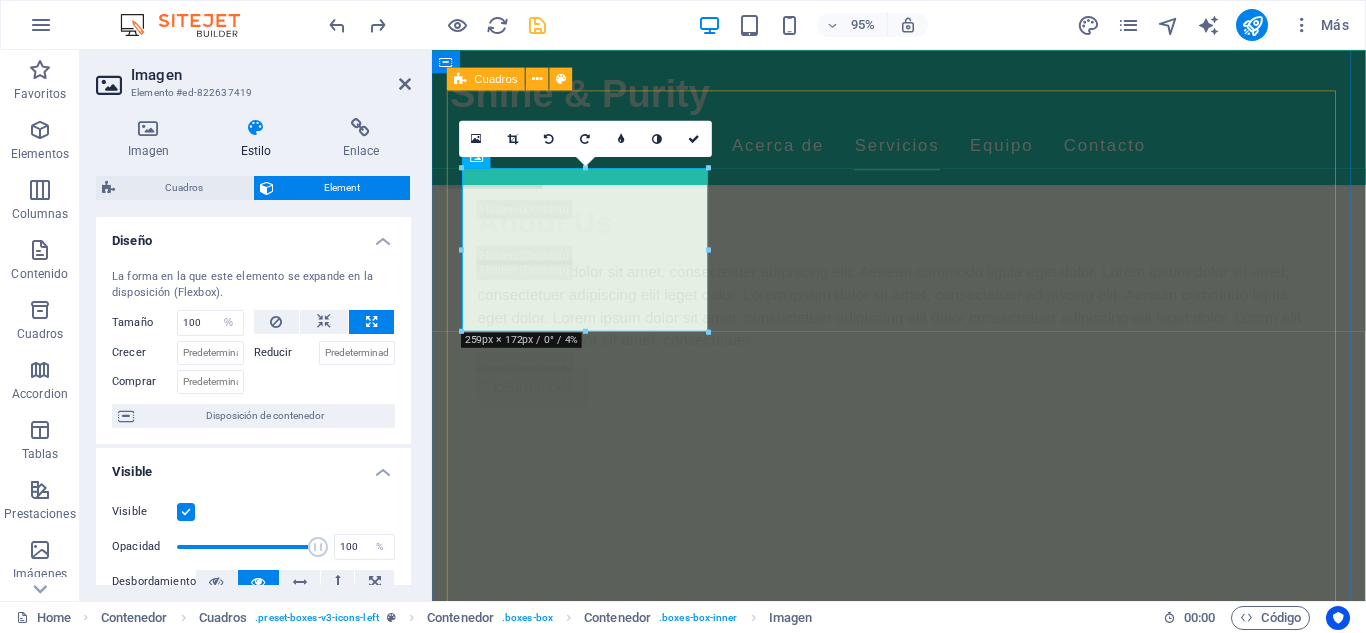 click on "Masajes Relajantes Déjate llevar por un masaje relajante que alivia el estrés y restaura la paz en tu cuerpo. Tratamientos Faciales Personalizados Servicios diseñados para cada tipo de piel, utilizando productos naturales para resaltar tu belleza natural. Aromaterapia Experimenta la magia de los aceites esenciales para una experiencia de bienestar completa. Masajes Deportivos Ideales para atletas, ayudando en la recuperación y mejora del rendimiento. Masajes de Tejido Profundo Alivia dolores y tensiones acumuladas, restaurando movilidad y bienestar. Terapias Relajantes Vive una experiencia integral de relajación que descarga todo el estrés acumulado." at bounding box center [924, 4134] 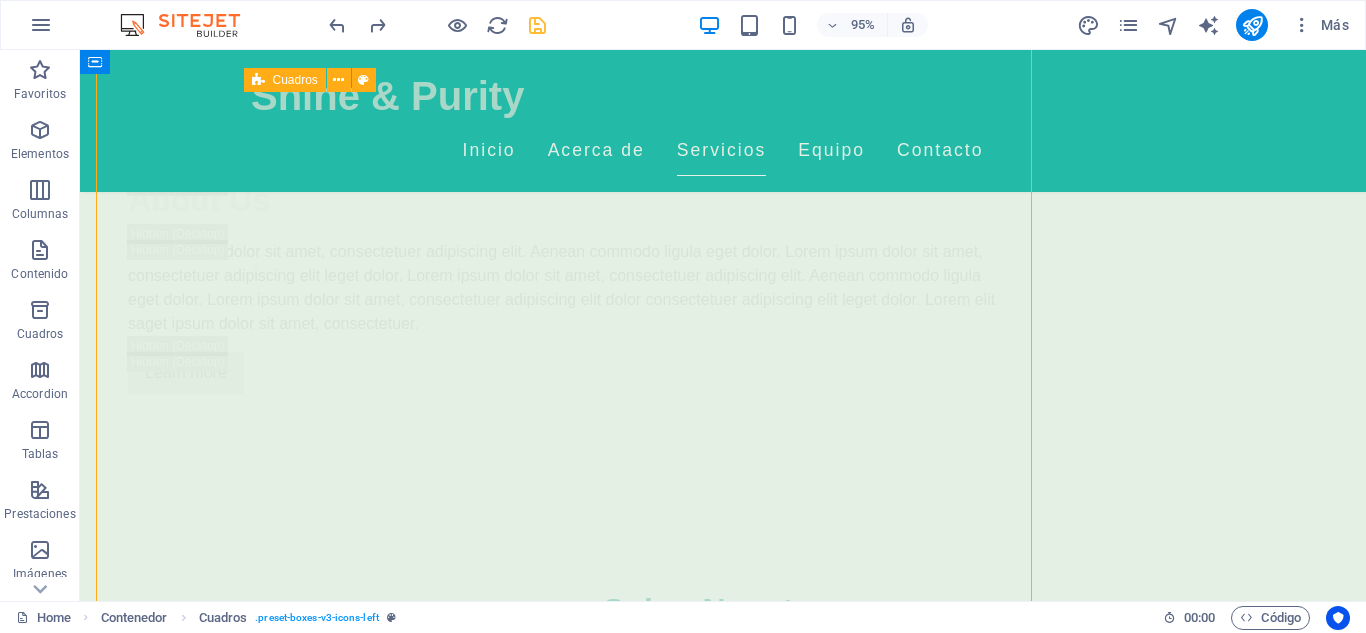 scroll, scrollTop: 3551, scrollLeft: 0, axis: vertical 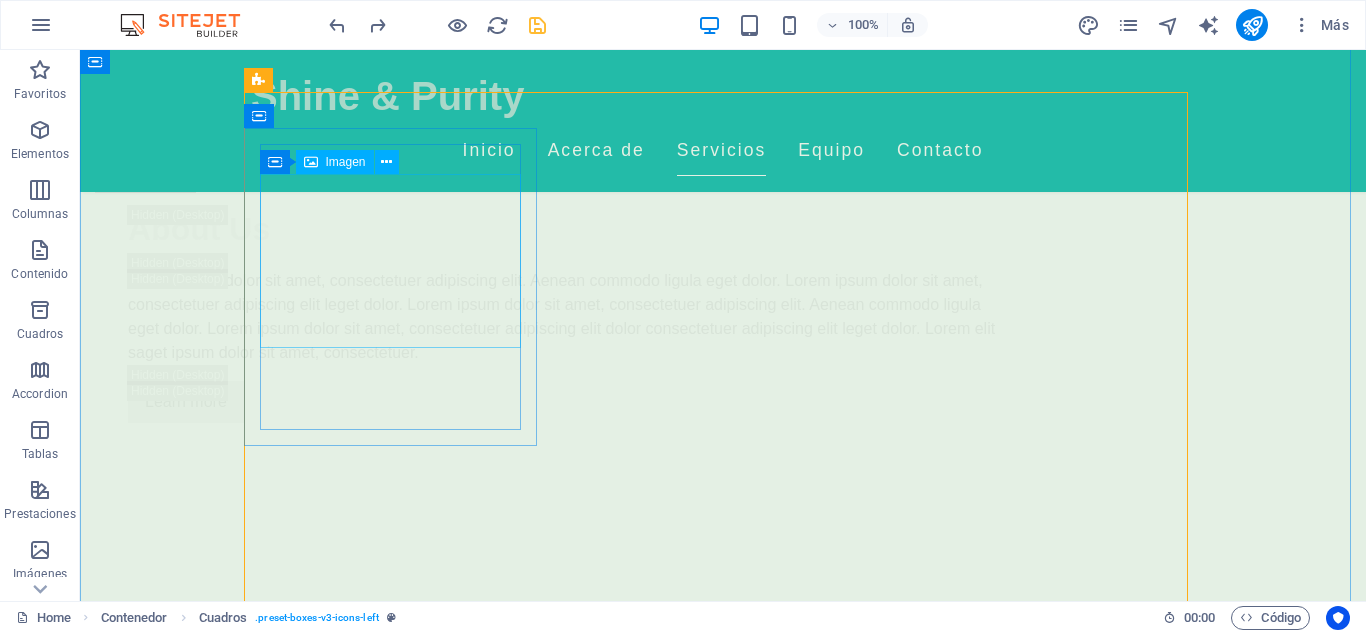 click at bounding box center [397, 3396] 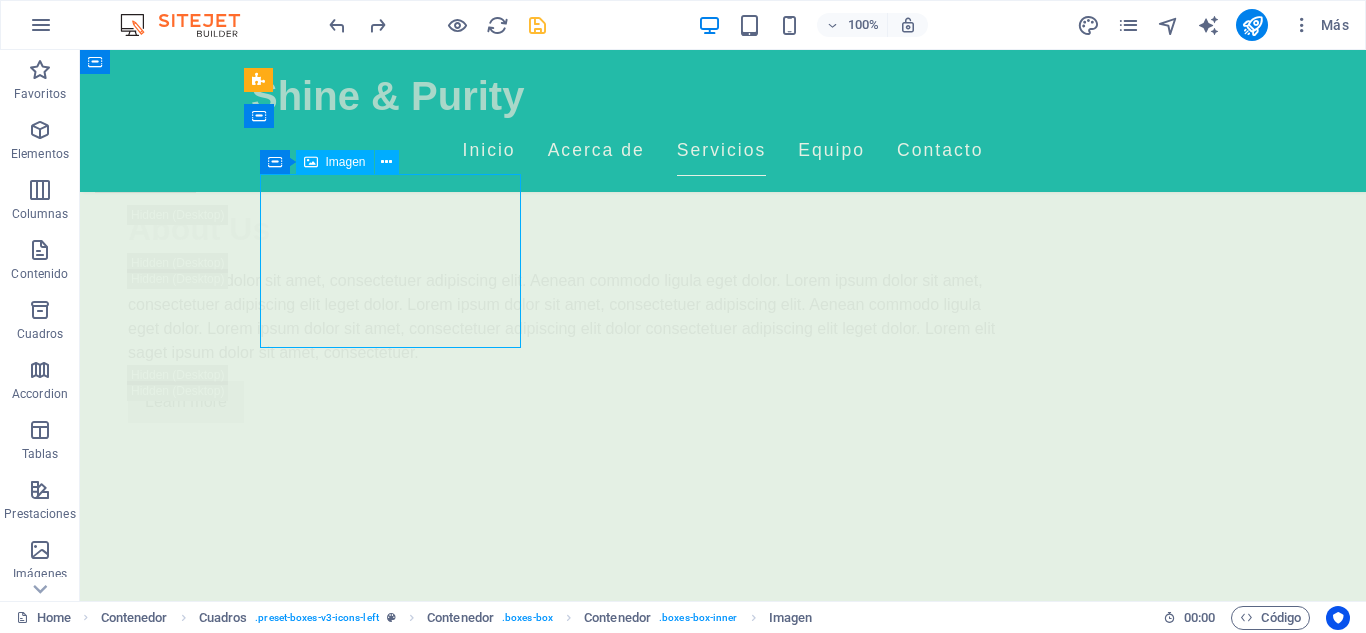 click at bounding box center (397, 3396) 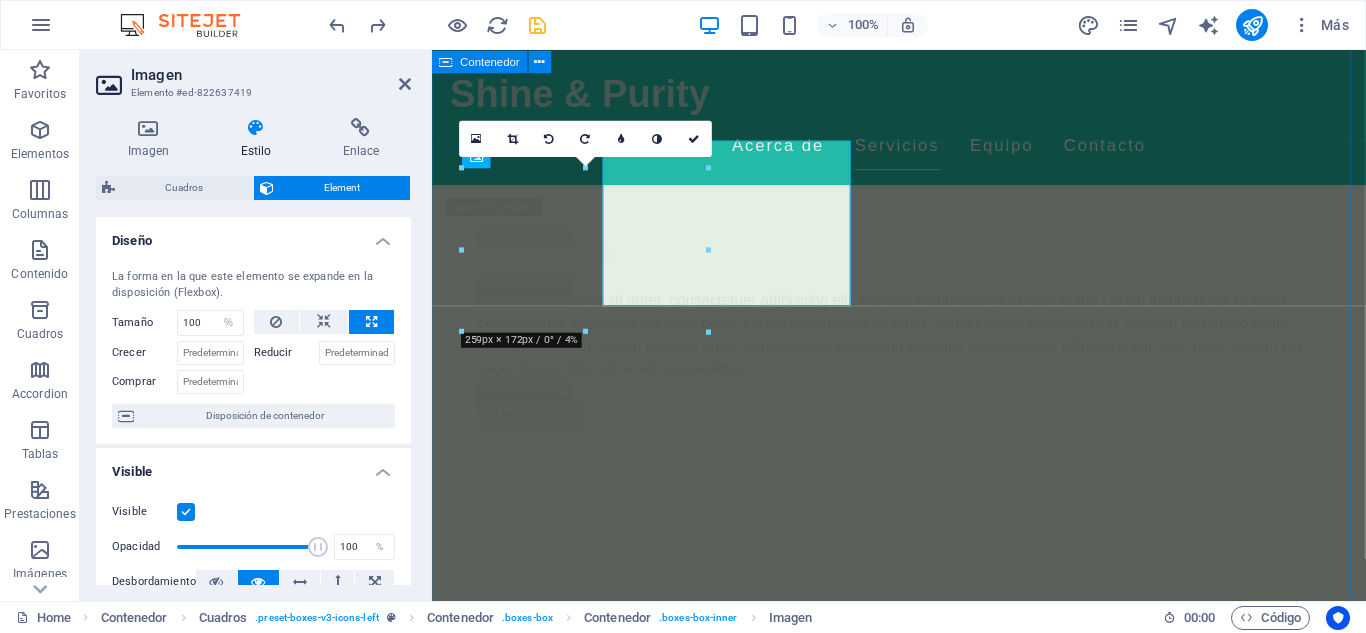 scroll, scrollTop: 3580, scrollLeft: 0, axis: vertical 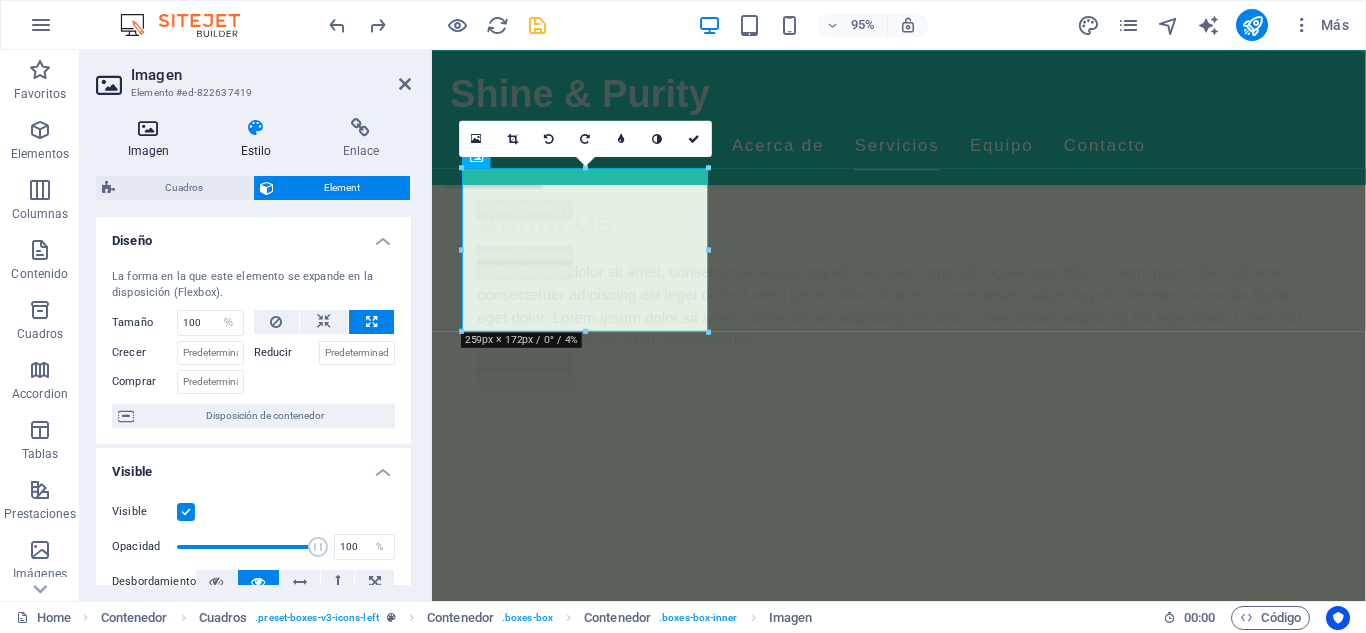 click at bounding box center [148, 128] 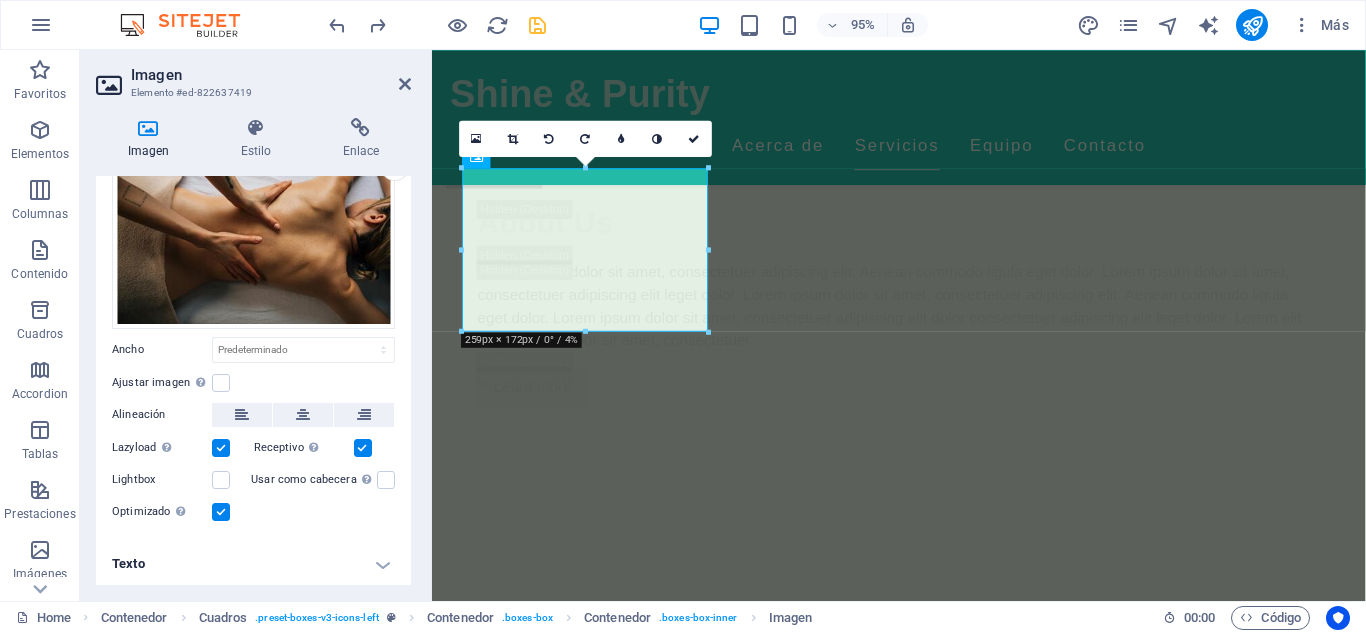 scroll, scrollTop: 0, scrollLeft: 0, axis: both 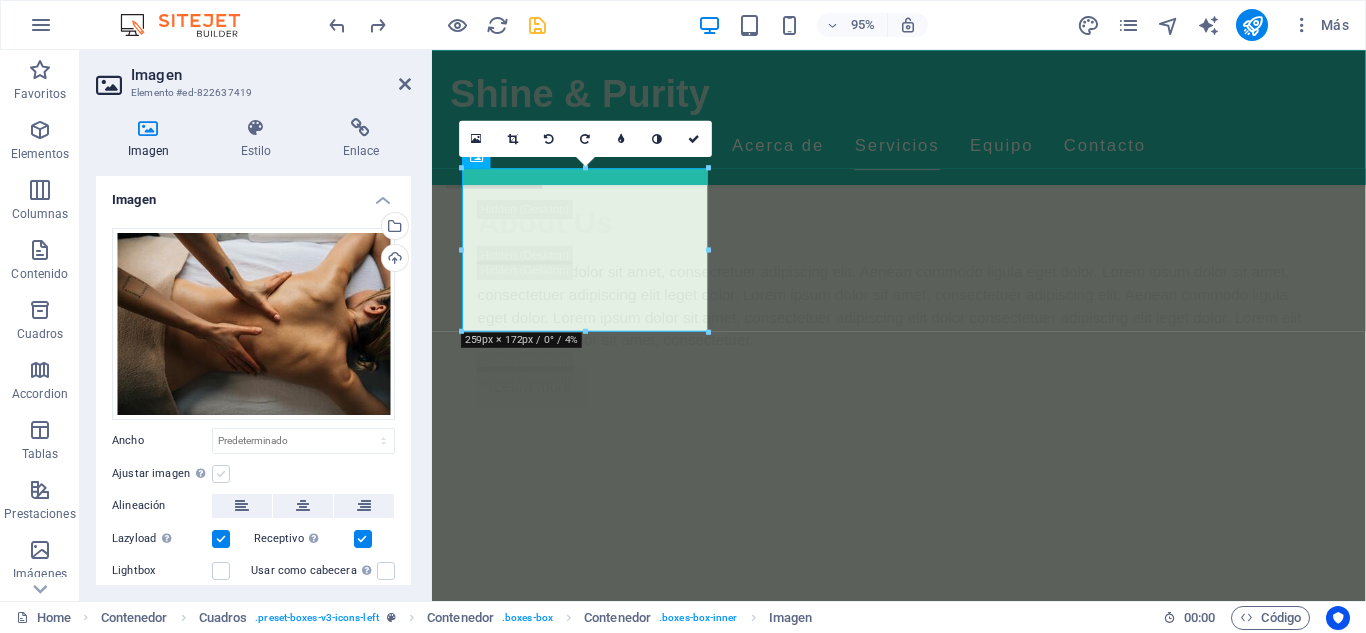 click at bounding box center [221, 474] 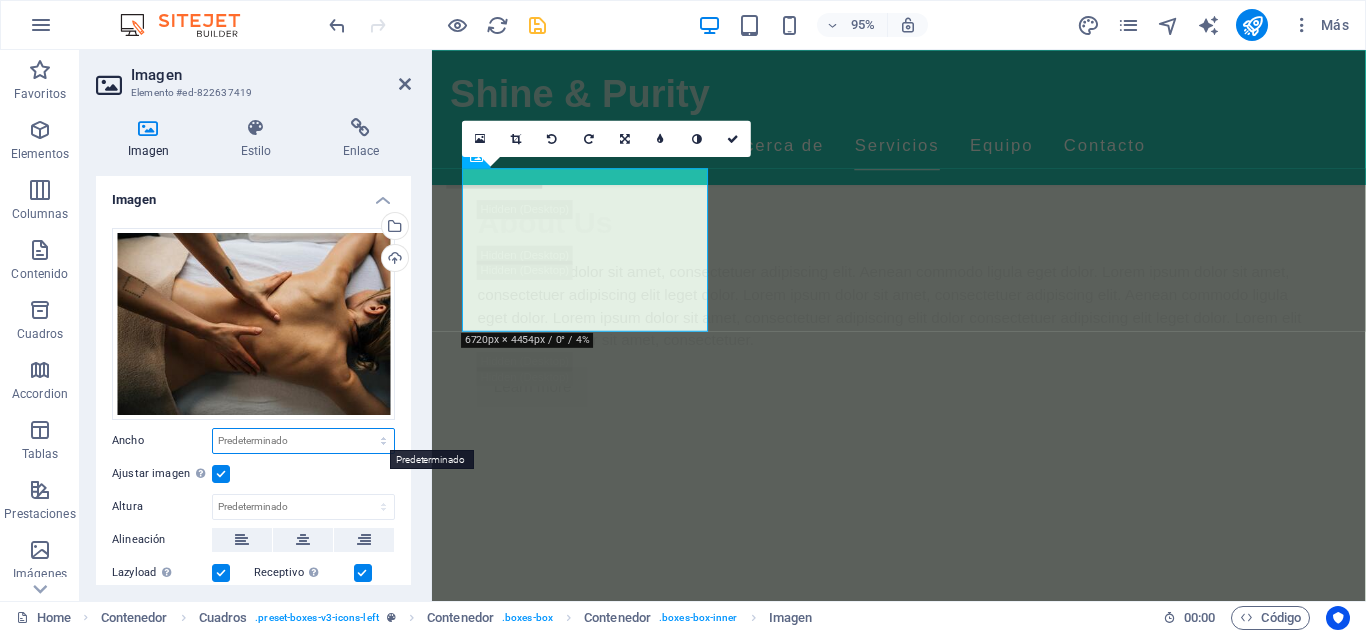 click on "Predeterminado automático px rem % em vh vw" at bounding box center [303, 441] 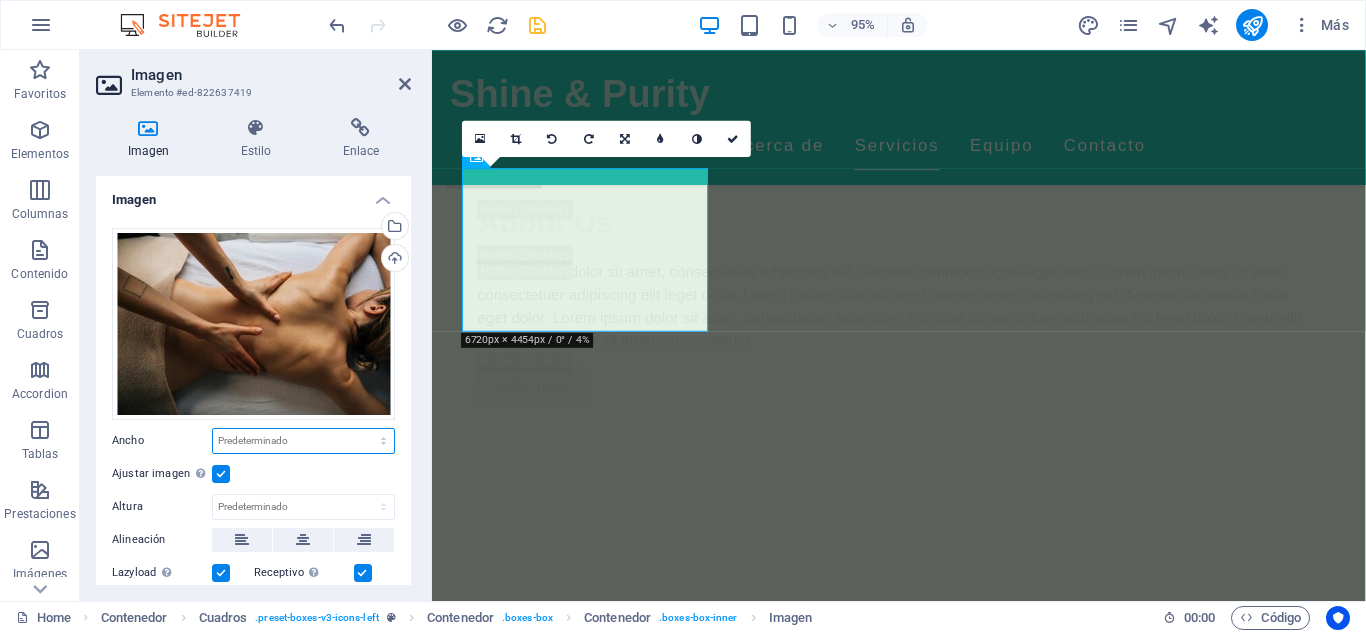 click on "Predeterminado automático px rem % em vh vw" at bounding box center (303, 441) 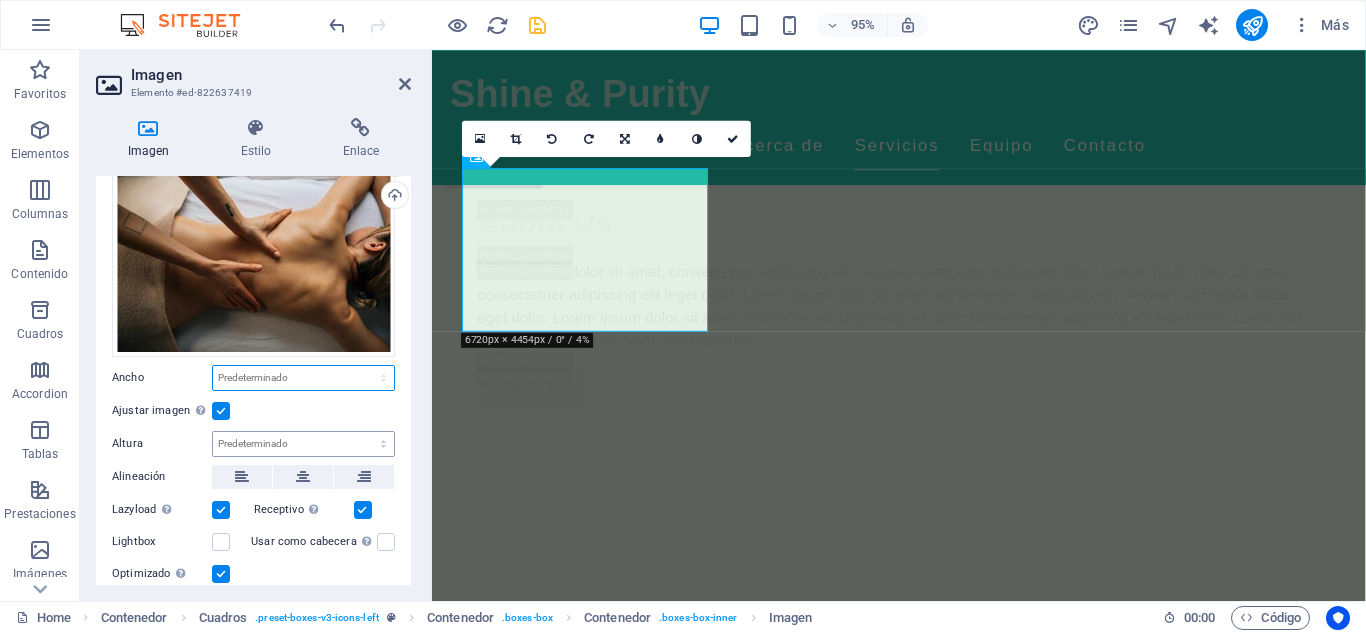 scroll, scrollTop: 0, scrollLeft: 0, axis: both 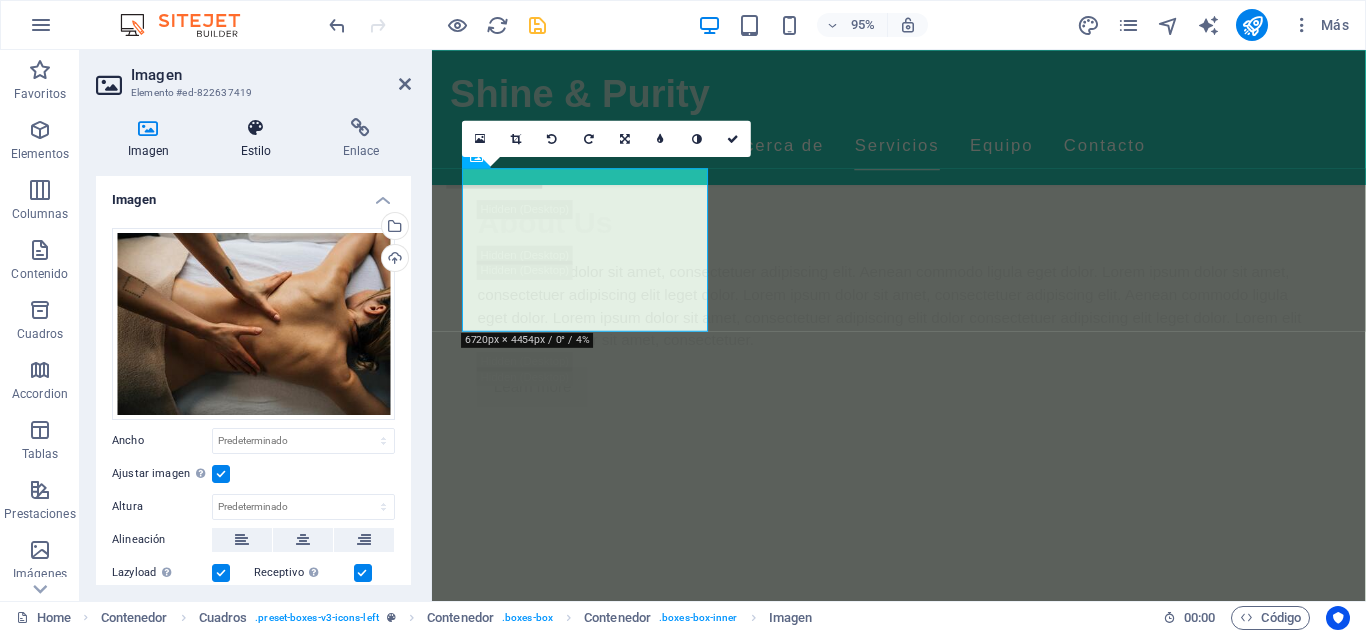 click on "Estilo" at bounding box center [260, 139] 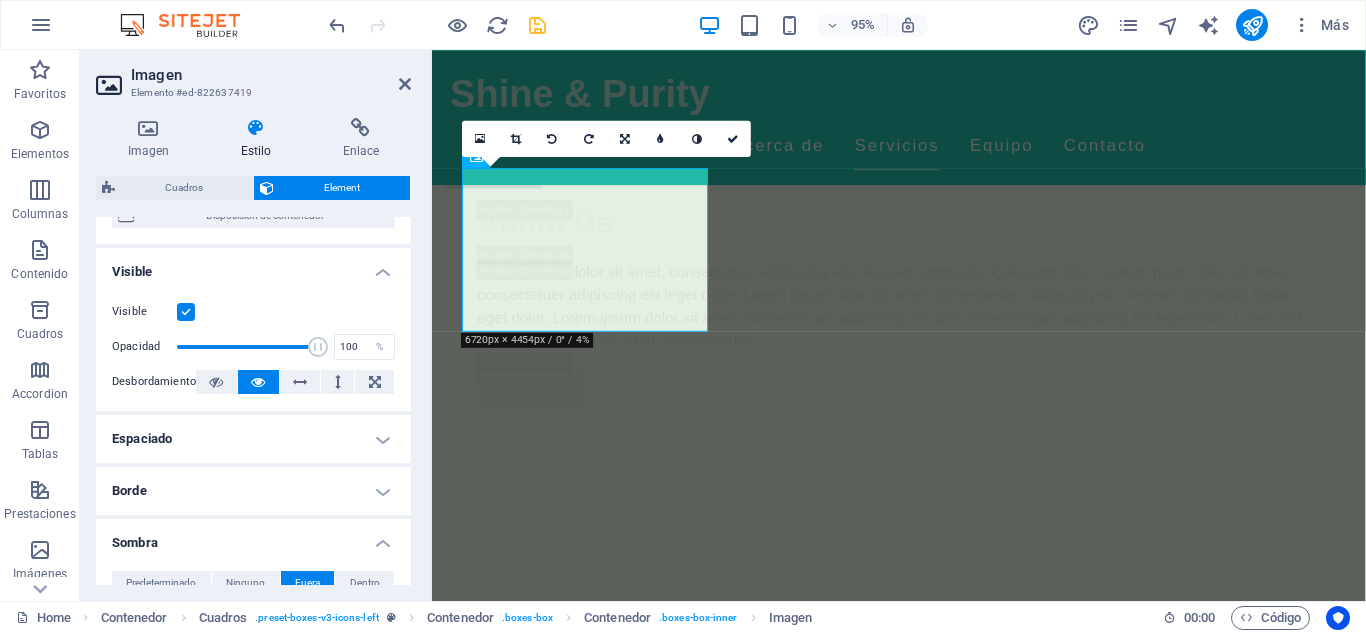 scroll, scrollTop: 209, scrollLeft: 0, axis: vertical 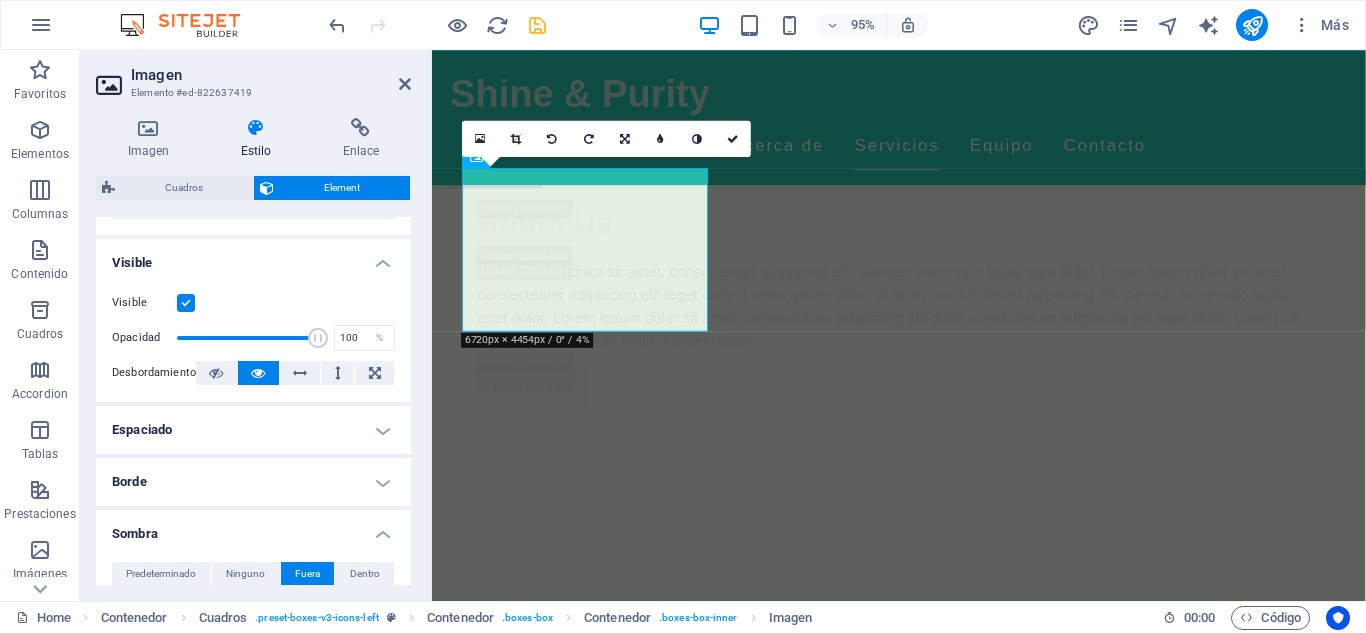 click on "Borde" at bounding box center [253, 482] 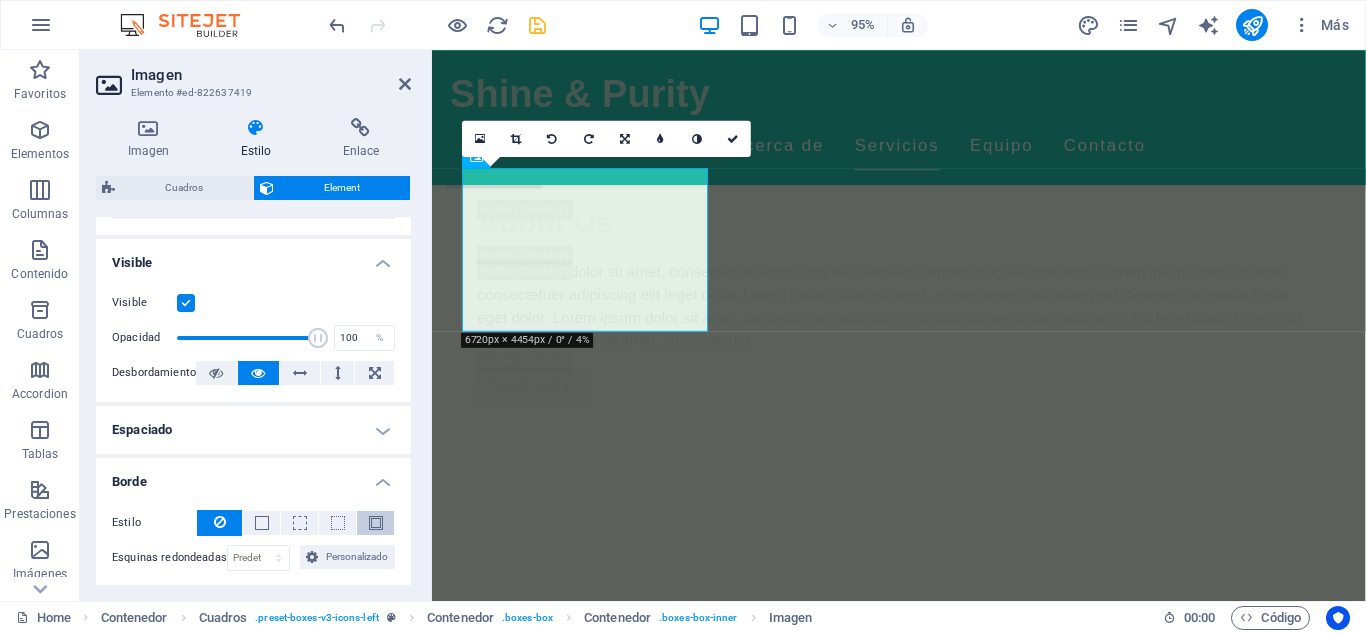 click at bounding box center (376, 523) 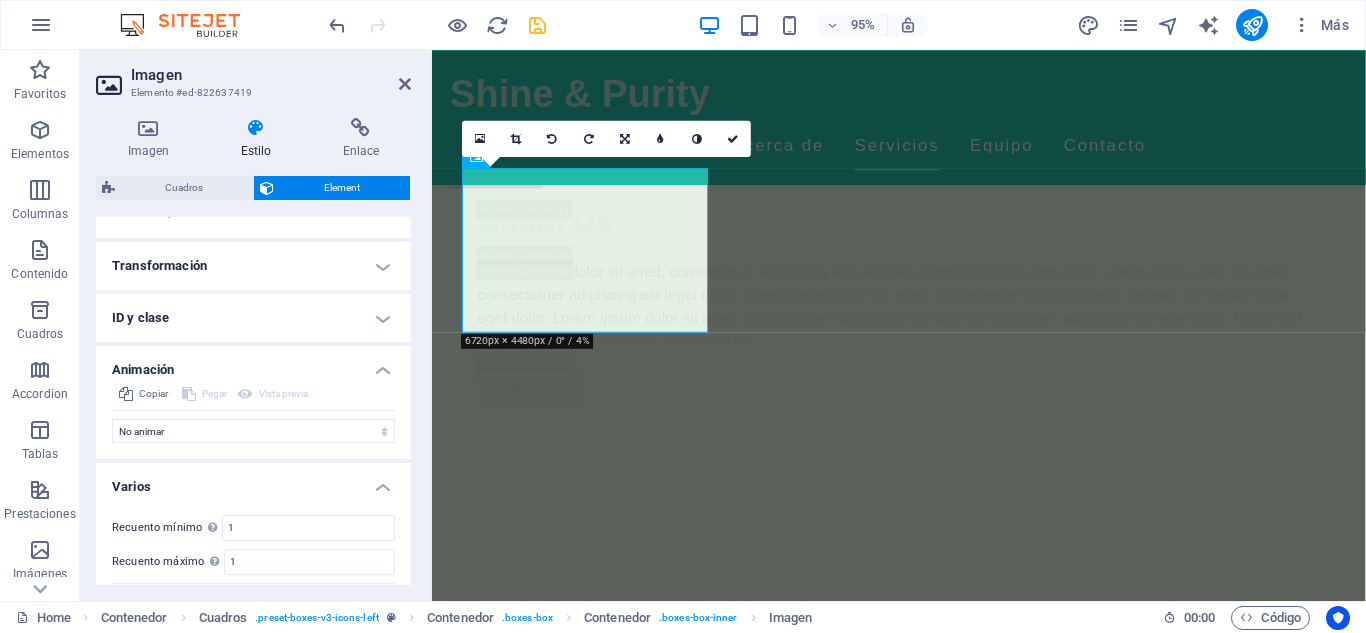scroll, scrollTop: 1220, scrollLeft: 0, axis: vertical 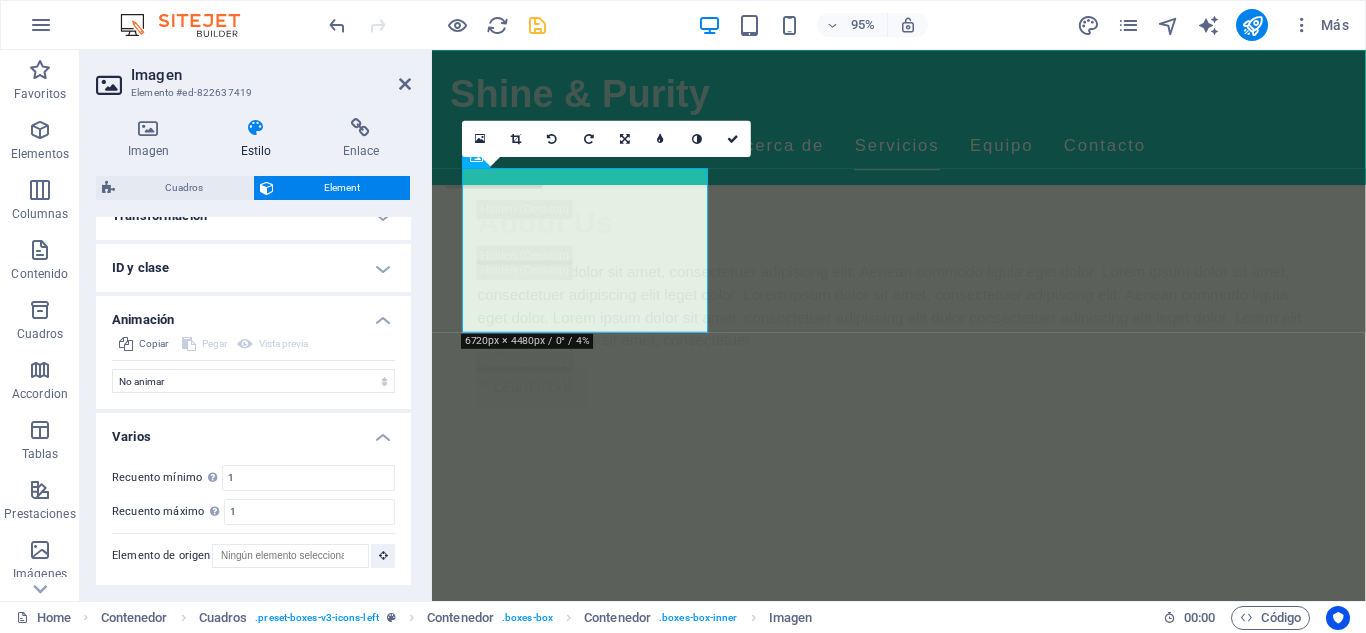 click on "ID y clase" at bounding box center [253, 268] 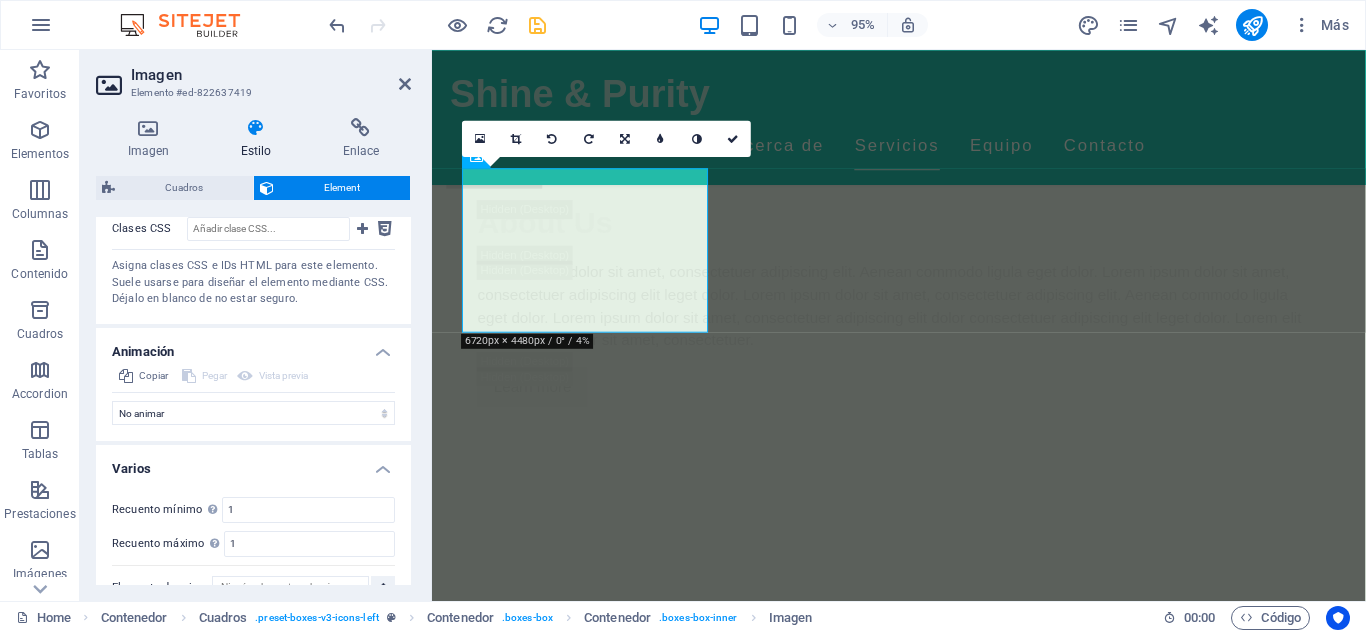 scroll, scrollTop: 1400, scrollLeft: 0, axis: vertical 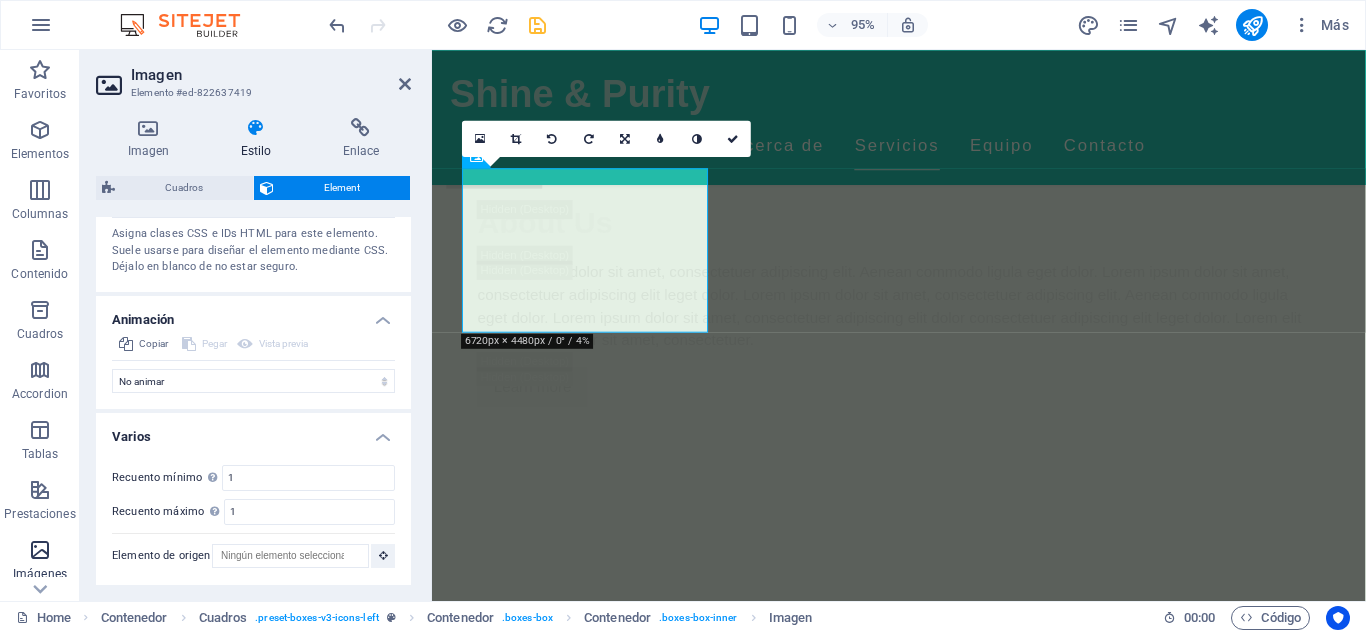 click at bounding box center [40, 550] 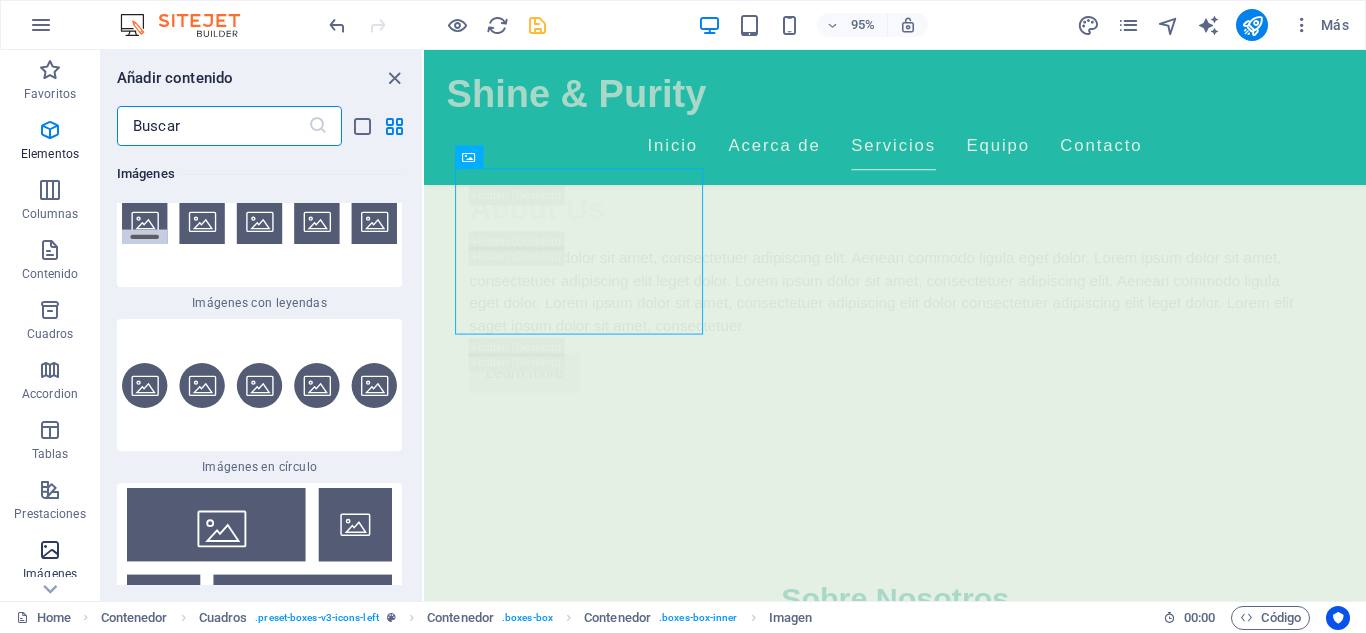 scroll, scrollTop: 20137, scrollLeft: 0, axis: vertical 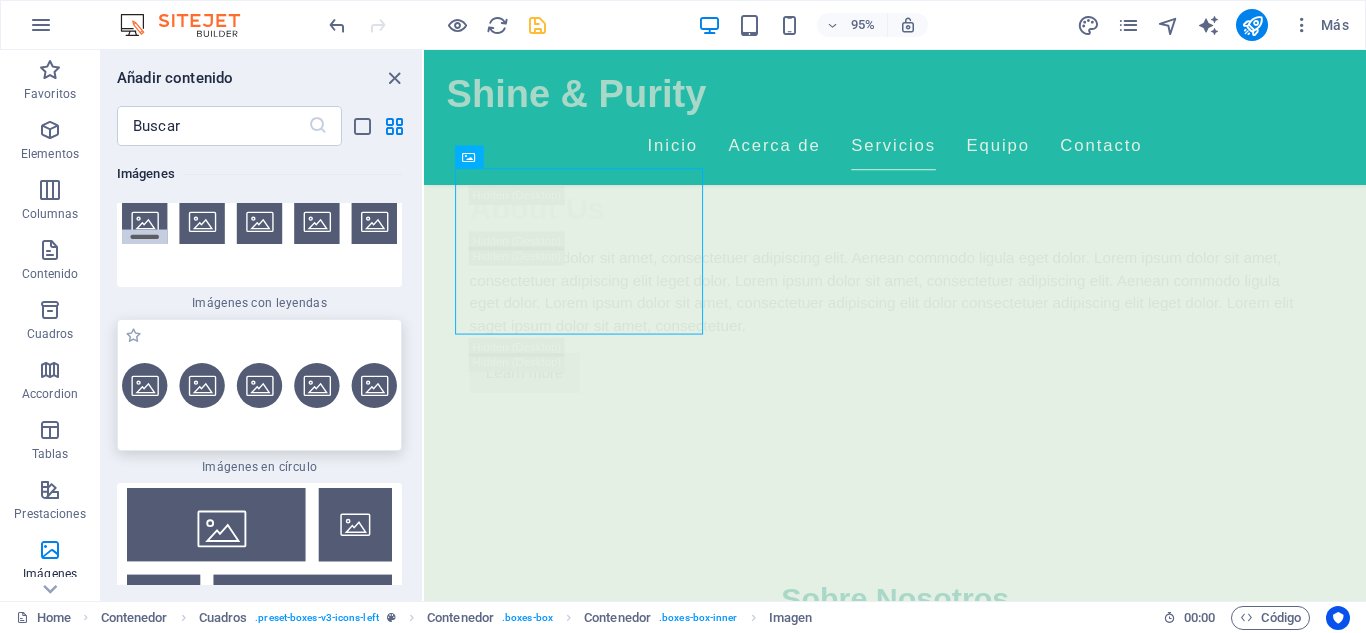 click at bounding box center (259, 385) 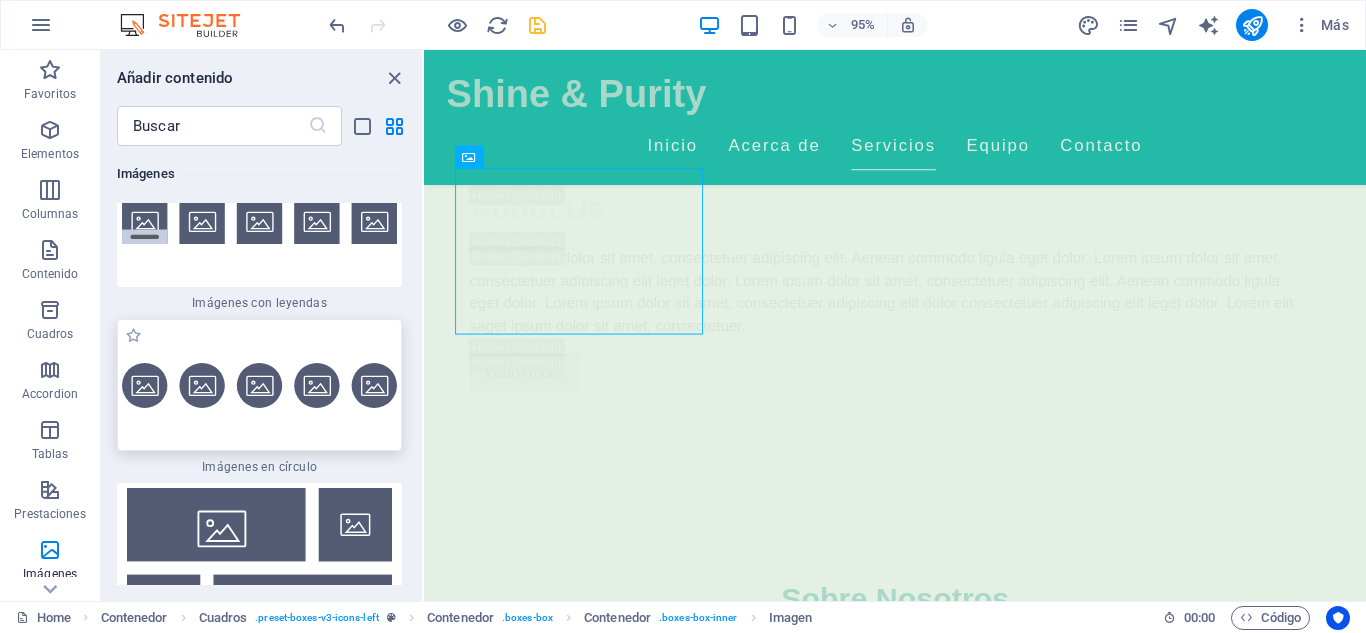 click on "H2   Banner   Contenedor   Barra de menús   Contenedor   Banner   Texto   Predeterminado   Contenedor   Texto   Texto   Separador   Contenedor   Contenedor   Contenedor   Cuadros   Contenedor   H3   Contenedor   Contenedor   Texto   Texto   Contenedor   Contenedor   Contenedor   Separador   Contenedor   Contenedor   H5   Contenedor   Contenedor   Separador   Contenedor   Imagen   Contenedor   Icono   Icono   Separador   H2   Contenedor   Separador   Separador   Contenedor   Menú   Logo   Contenedor   Imagen" at bounding box center (895, 325) 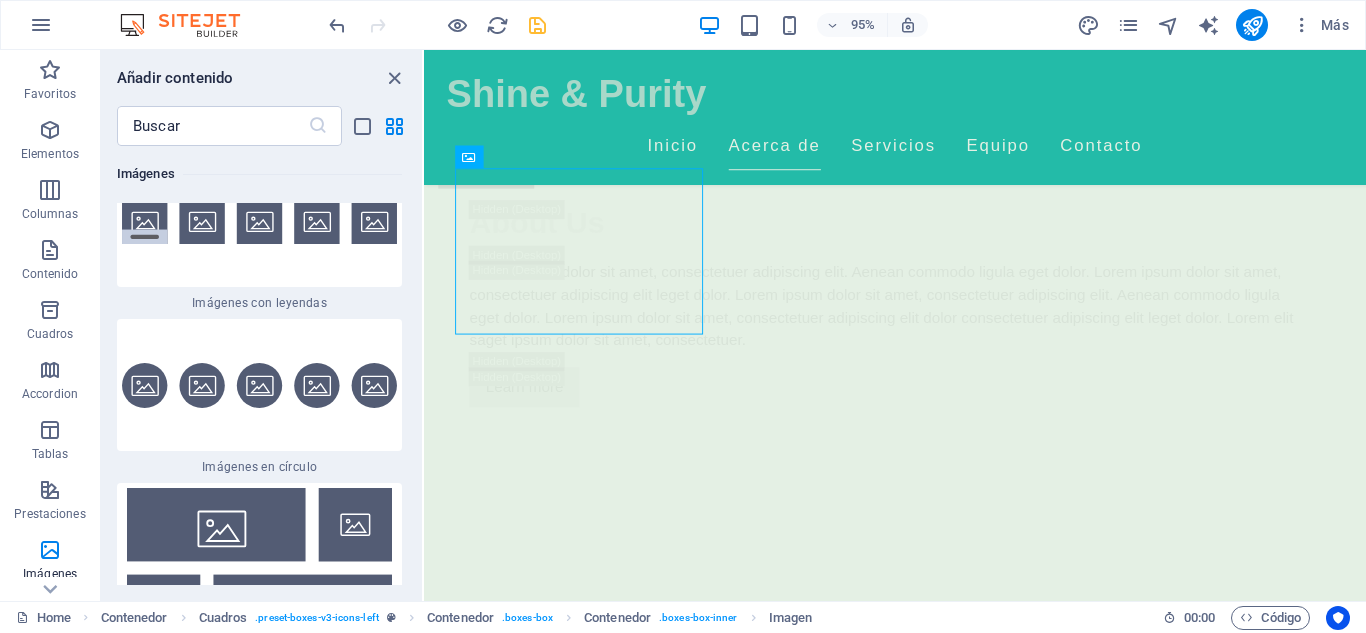 click on "H2   Banner   Contenedor   Barra de menús   Contenedor   Banner   Texto   Predeterminado   Contenedor   Texto   Texto   Separador   Contenedor   Contenedor   Contenedor   Cuadros   Contenedor   H3   Contenedor   Contenedor   Texto   Texto   Contenedor   Contenedor   Contenedor   Separador   Contenedor   Contenedor   H5   Contenedor   Contenedor   Separador   Contenedor   Imagen   Contenedor   Icono   Icono   Separador   H2   Contenedor   Separador   Separador   Contenedor   Menú   Logo   Contenedor   Imagen" at bounding box center (895, 325) 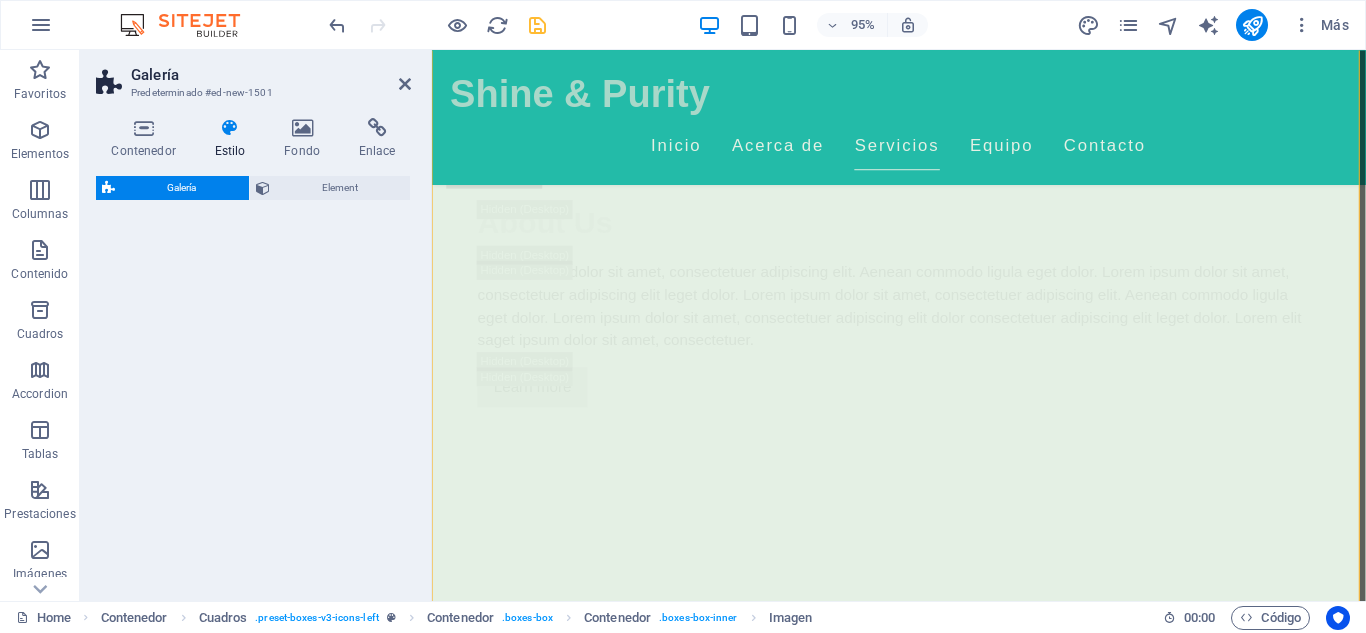 select on "rem" 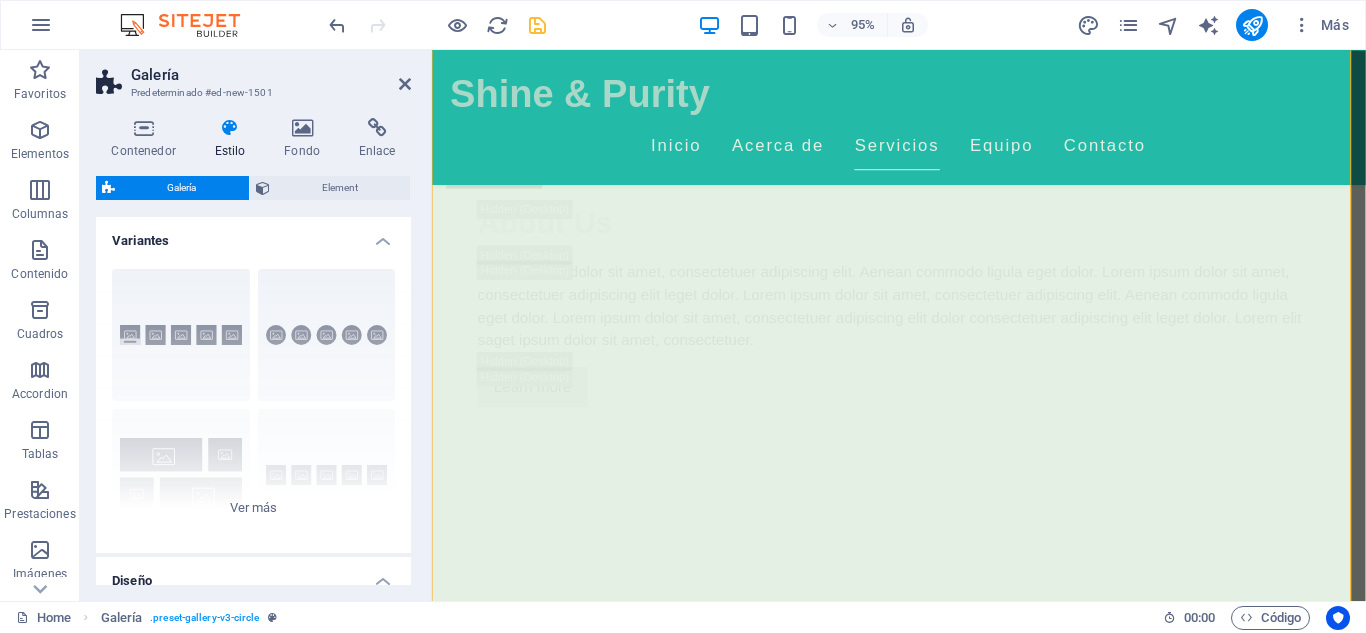 scroll, scrollTop: 6067, scrollLeft: 0, axis: vertical 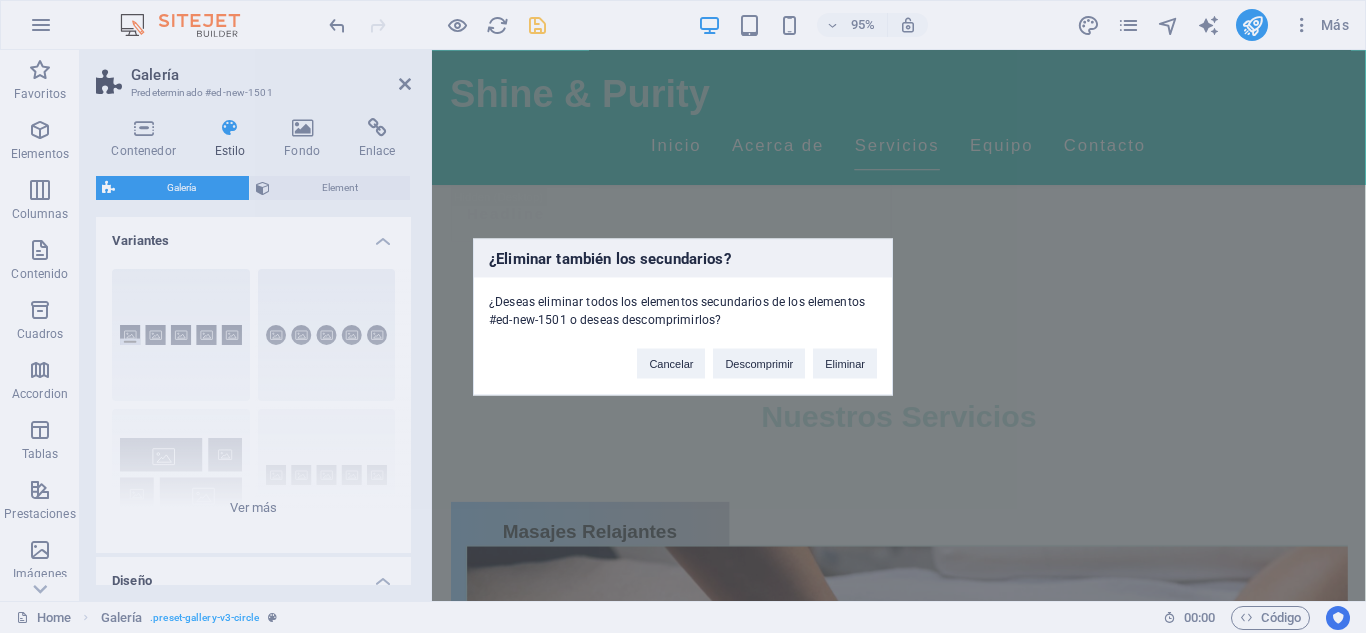 type 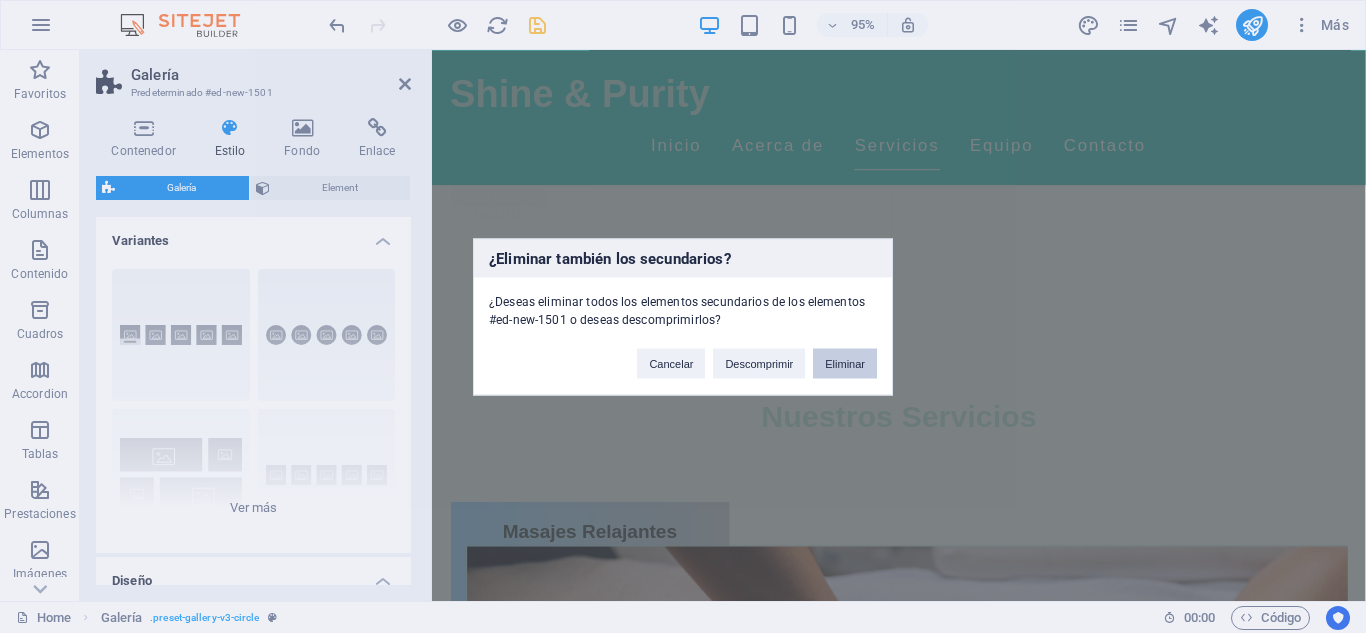 click on "Eliminar" at bounding box center (845, 363) 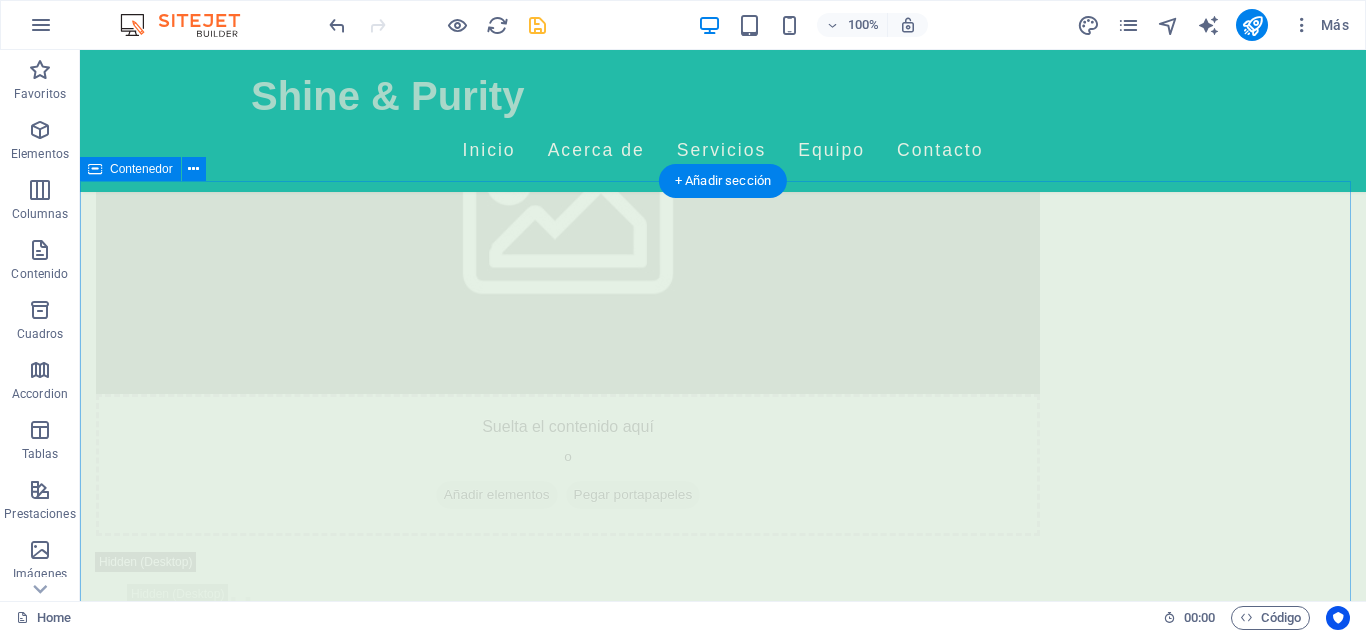scroll, scrollTop: 3420, scrollLeft: 0, axis: vertical 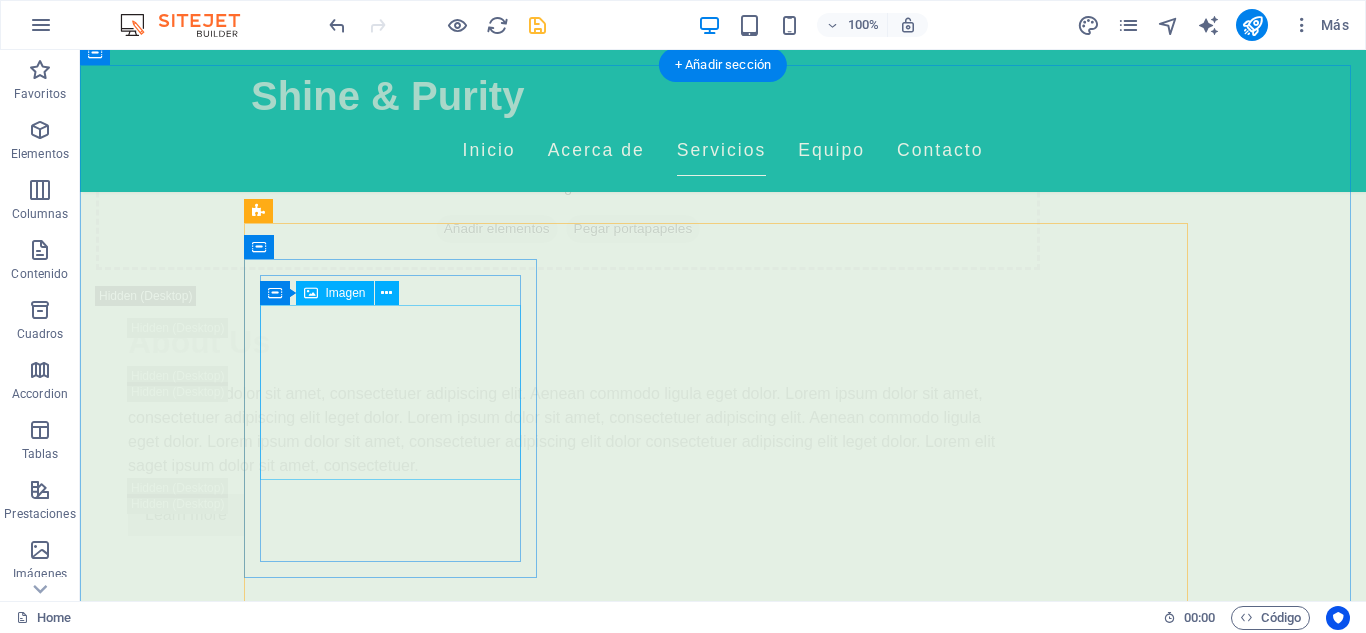 click at bounding box center [397, 3510] 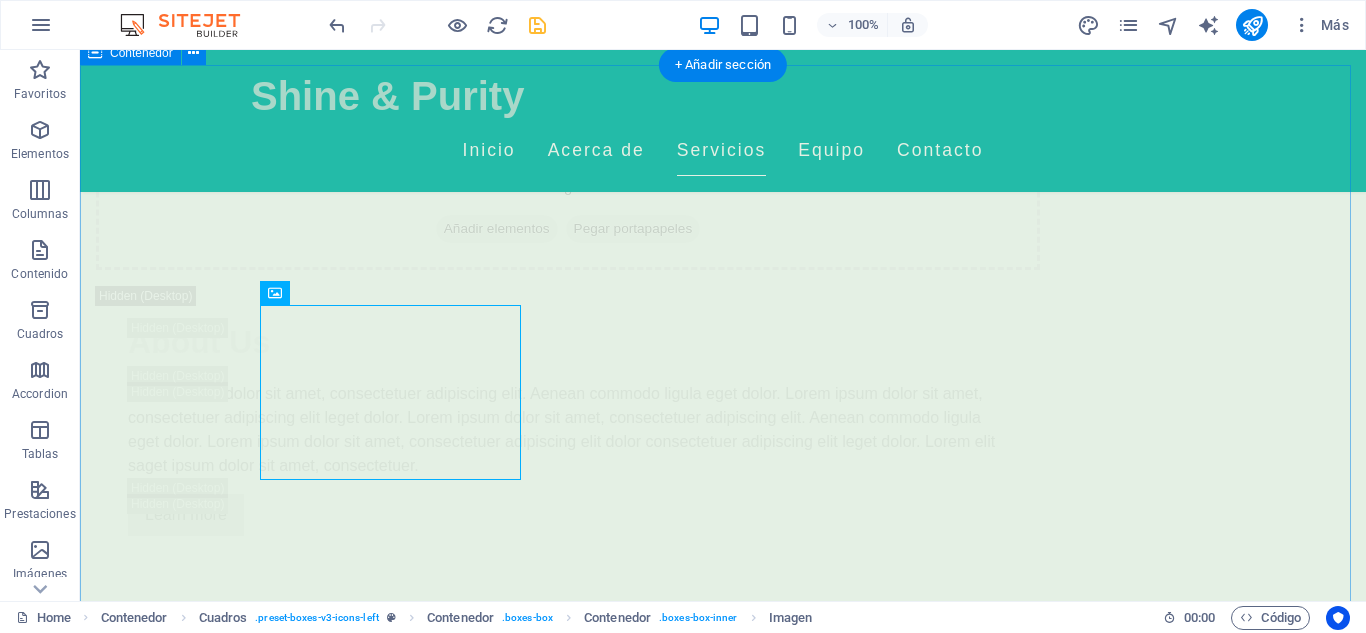 click on "Nuestros Servicios Masajes Relajantes Déjate llevar por un masaje relajante que alivia el estrés y restaura la paz en tu cuerpo. Tratamientos Faciales Personalizados Servicios diseñados para cada tipo de piel, utilizando productos naturales para resaltar tu belleza natural. Aromaterapia Experimenta la magia de los aceites esenciales para una experiencia de bienestar completa. Masajes Deportivos Ideales para atletas, ayudando en la recuperación y mejora del rendimiento. Masajes de Tejido Profundo Alivia dolores y tensiones acumuladas, restaurando movilidad y bienestar. Terapias Relajantes Vive una experiencia integral de relajación que descarga todo el estrés acumulado." at bounding box center [723, 4206] 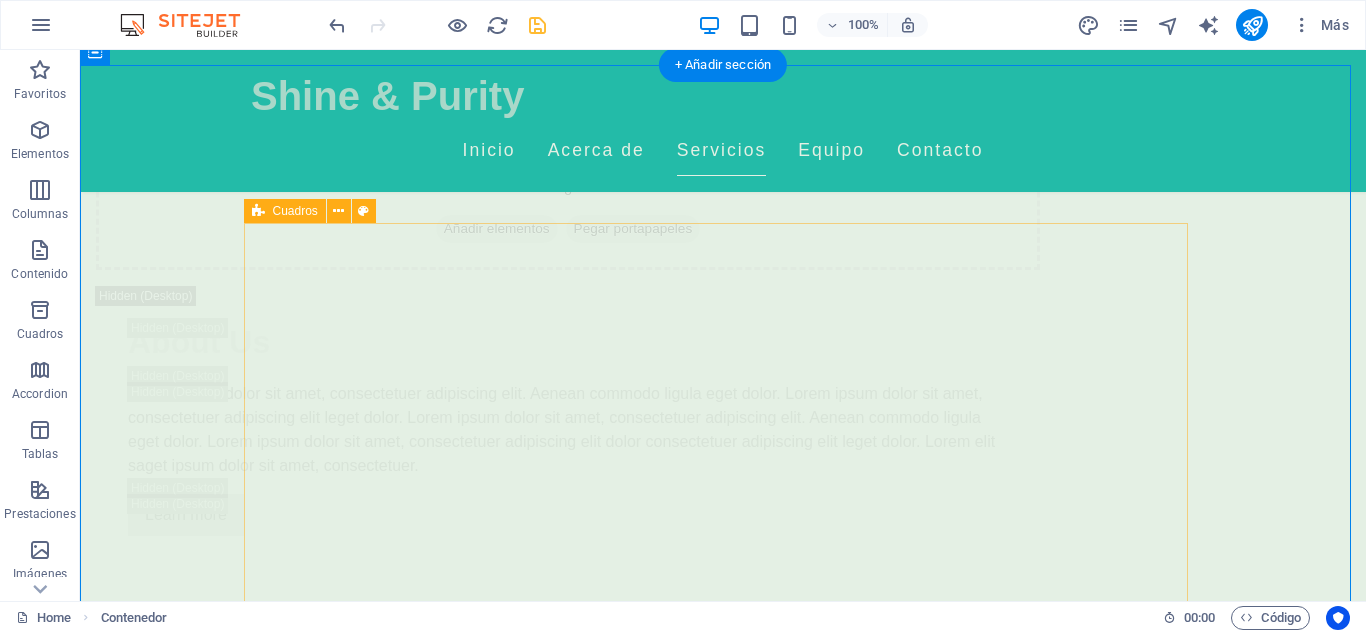 click on "Masajes Relajantes Déjate llevar por un masaje relajante que alivia el estrés y restaura la paz en tu cuerpo. Tratamientos Faciales Personalizados Servicios diseñados para cada tipo de piel, utilizando productos naturales para resaltar tu belleza natural. Aromaterapia Experimenta la magia de los aceites esenciales para una experiencia de bienestar completa. Masajes Deportivos Ideales para atletas, ayudando en la recuperación y mejora del rendimiento. Masajes de Tejido Profundo Alivia dolores y tensiones acumuladas, restaurando movilidad y bienestar. Terapias Relajantes Vive una experiencia integral de relajación que descarga todo el estrés acumulado." at bounding box center [723, 4245] 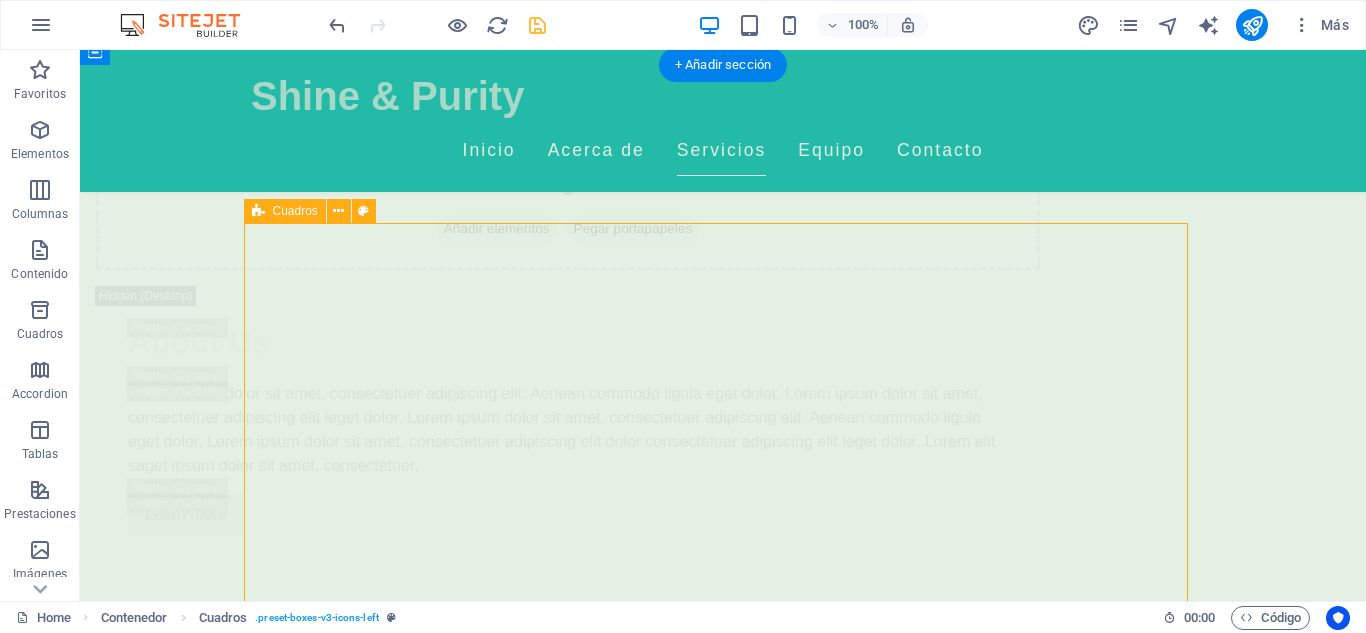 click on "Masajes Relajantes Déjate llevar por un masaje relajante que alivia el estrés y restaura la paz en tu cuerpo. Tratamientos Faciales Personalizados Servicios diseñados para cada tipo de piel, utilizando productos naturales para resaltar tu belleza natural. Aromaterapia Experimenta la magia de los aceites esenciales para una experiencia de bienestar completa. Masajes Deportivos Ideales para atletas, ayudando en la recuperación y mejora del rendimiento. Masajes de Tejido Profundo Alivia dolores y tensiones acumuladas, restaurando movilidad y bienestar. Terapias Relajantes Vive una experiencia integral de relajación que descarga todo el estrés acumulado." at bounding box center [723, 4245] 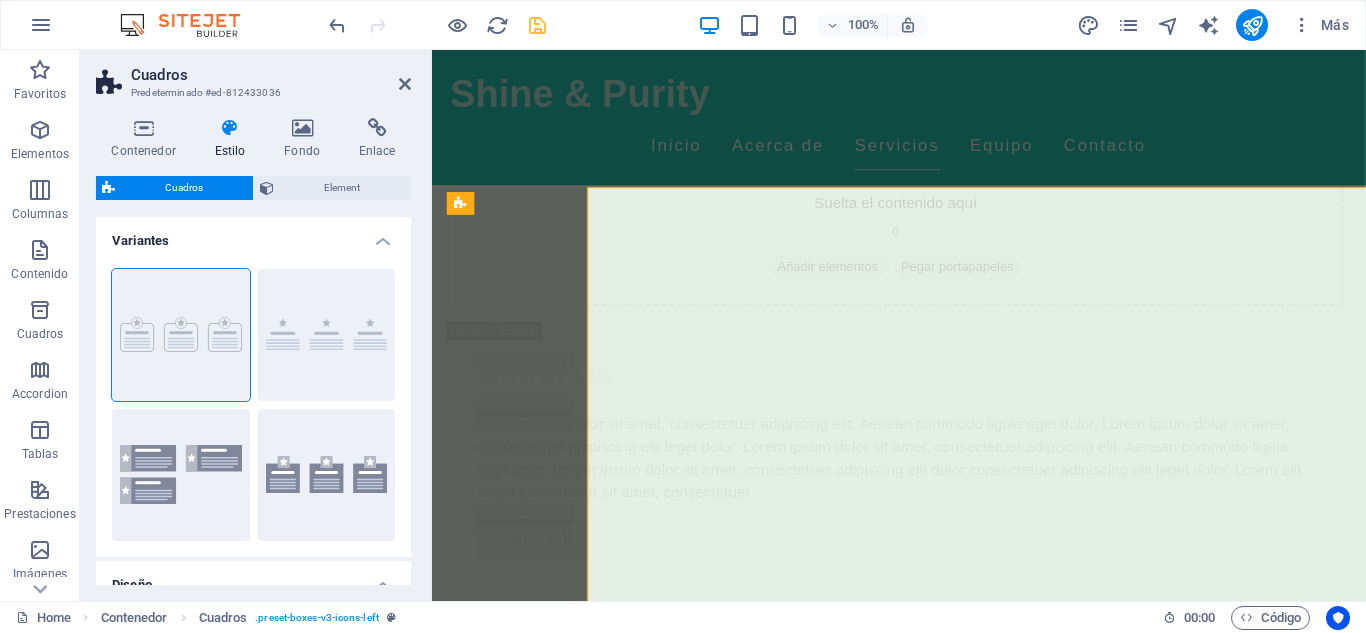 scroll, scrollTop: 3449, scrollLeft: 0, axis: vertical 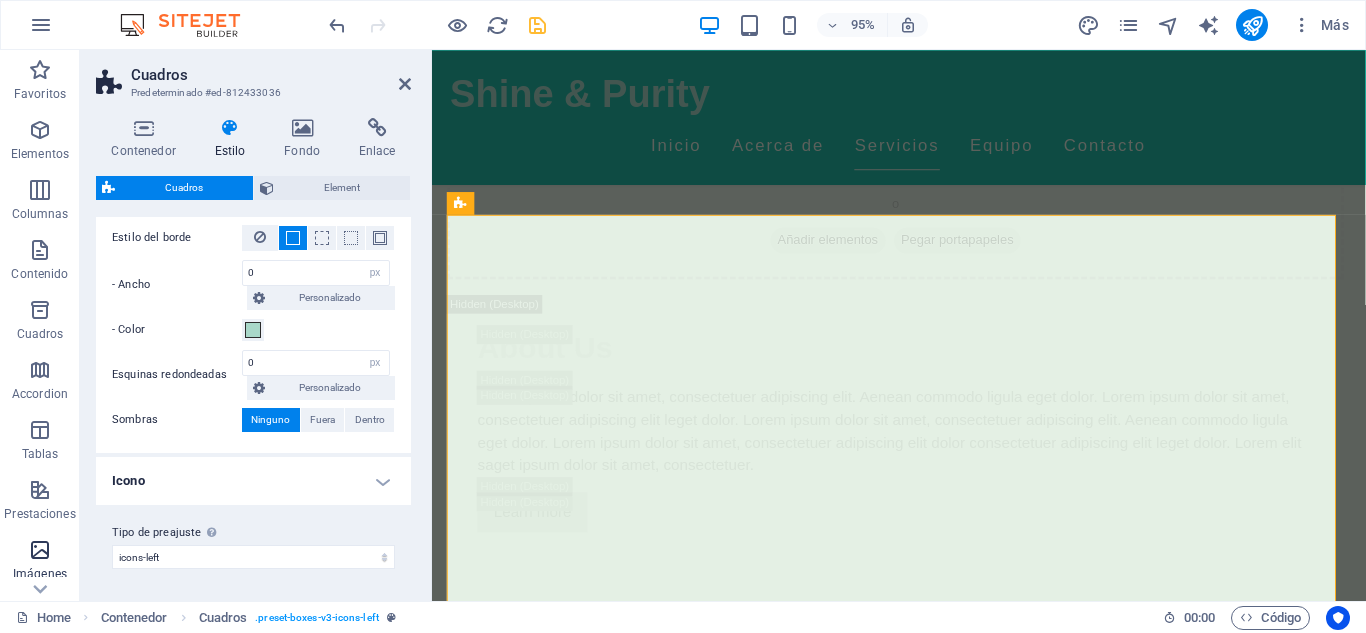 click at bounding box center [40, 550] 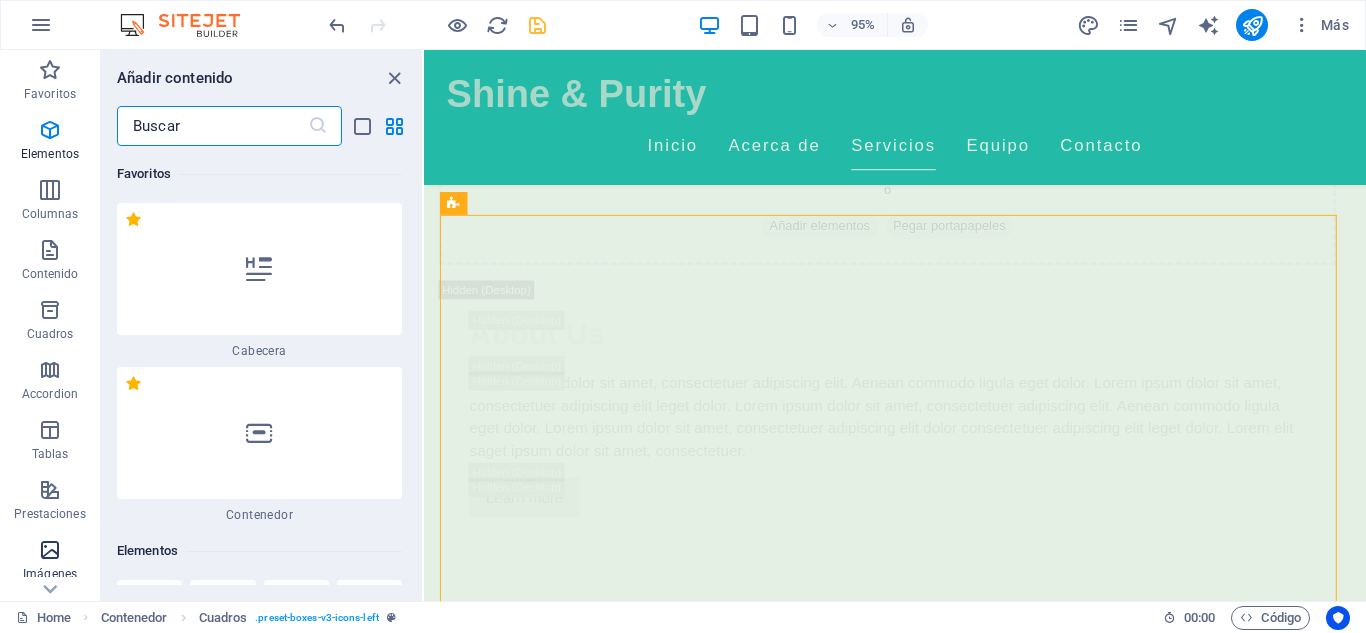 scroll, scrollTop: 20137, scrollLeft: 0, axis: vertical 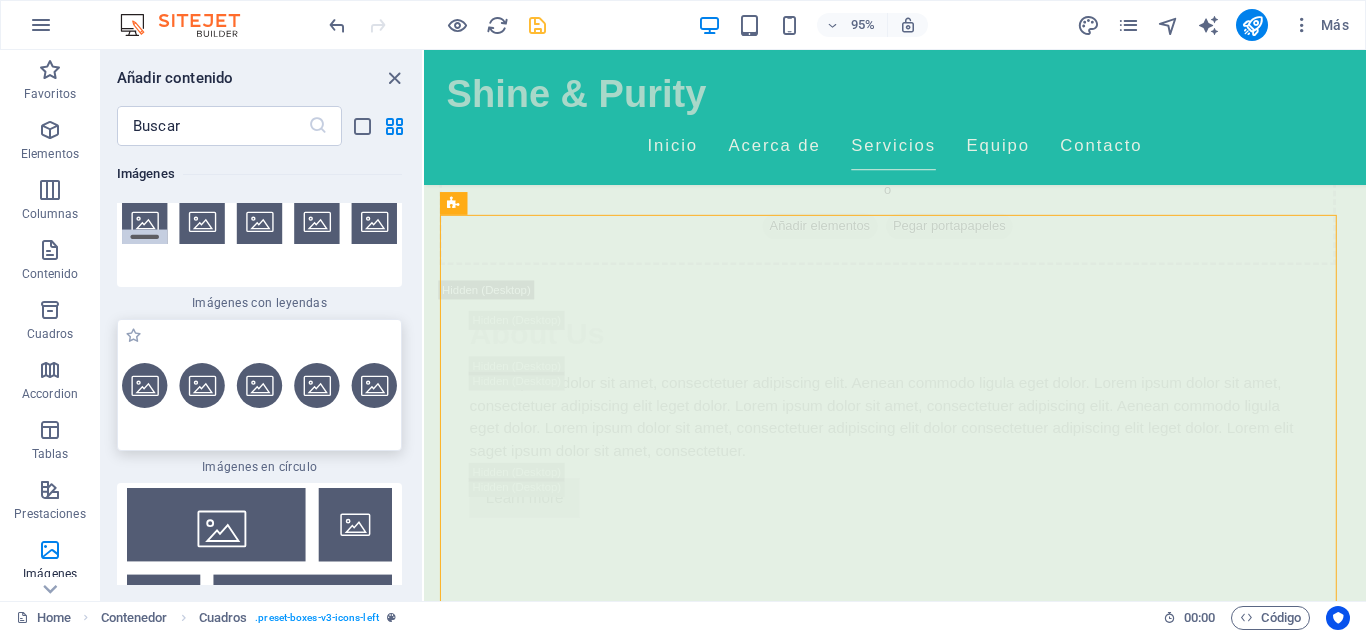 click at bounding box center [259, 385] 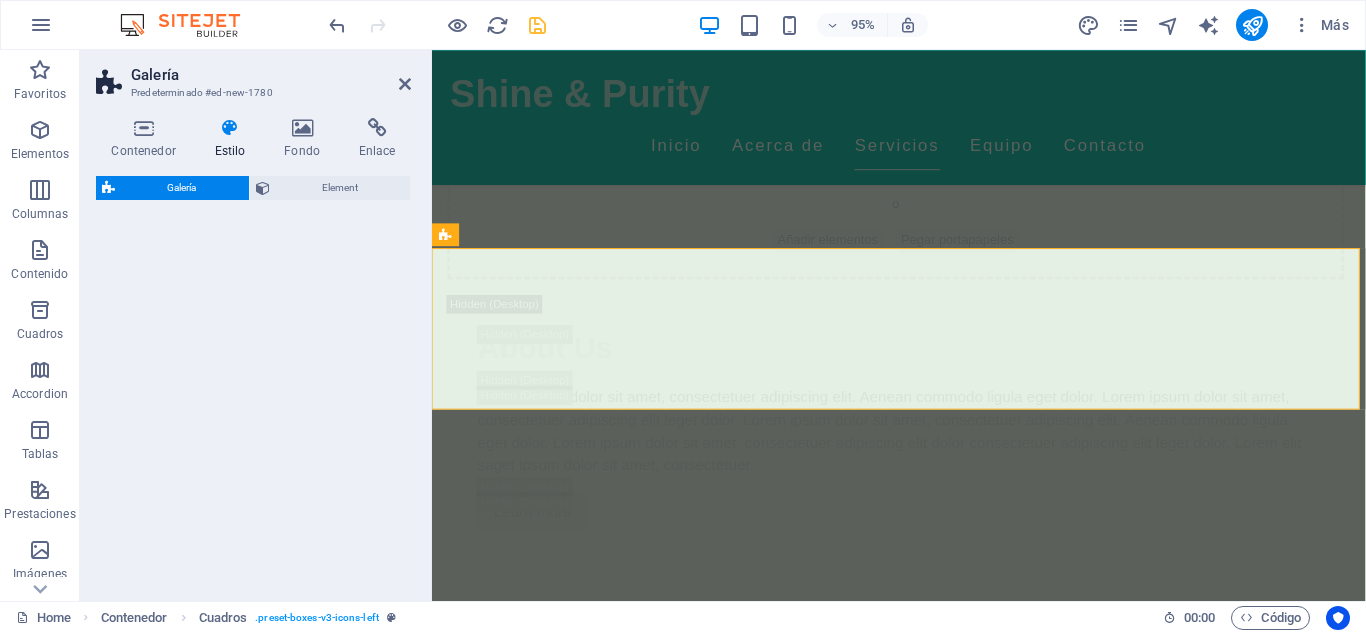 select on "rem" 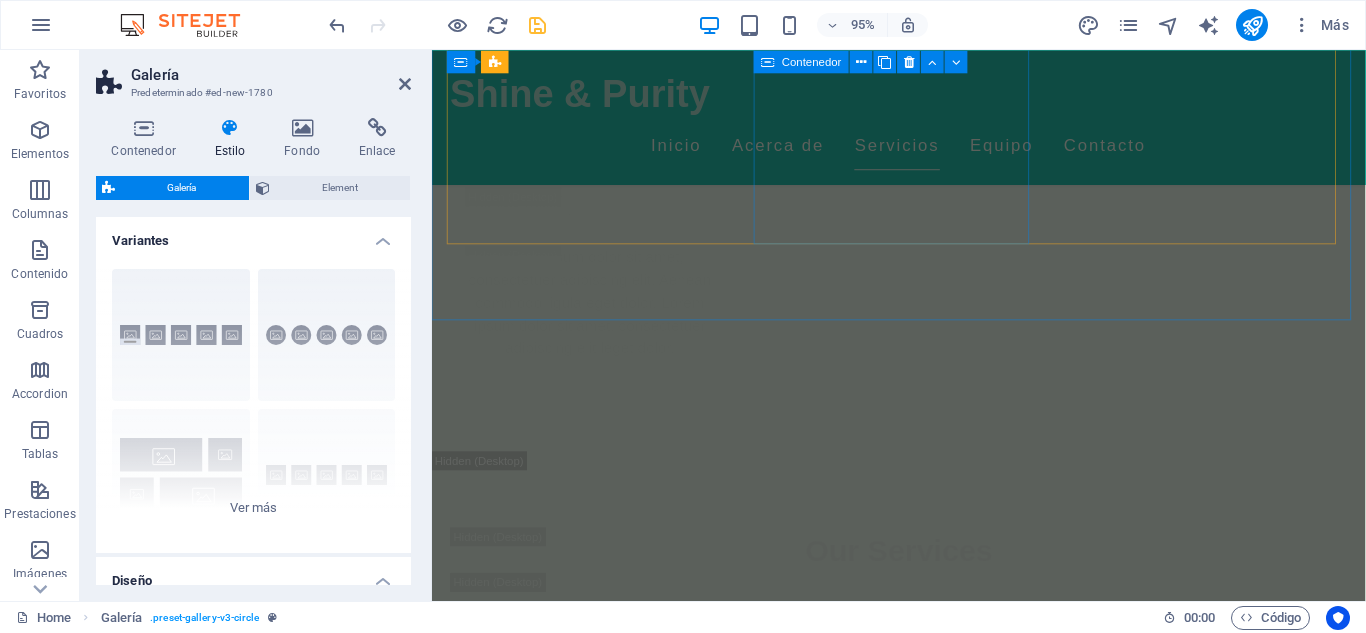 scroll, scrollTop: 5404, scrollLeft: 0, axis: vertical 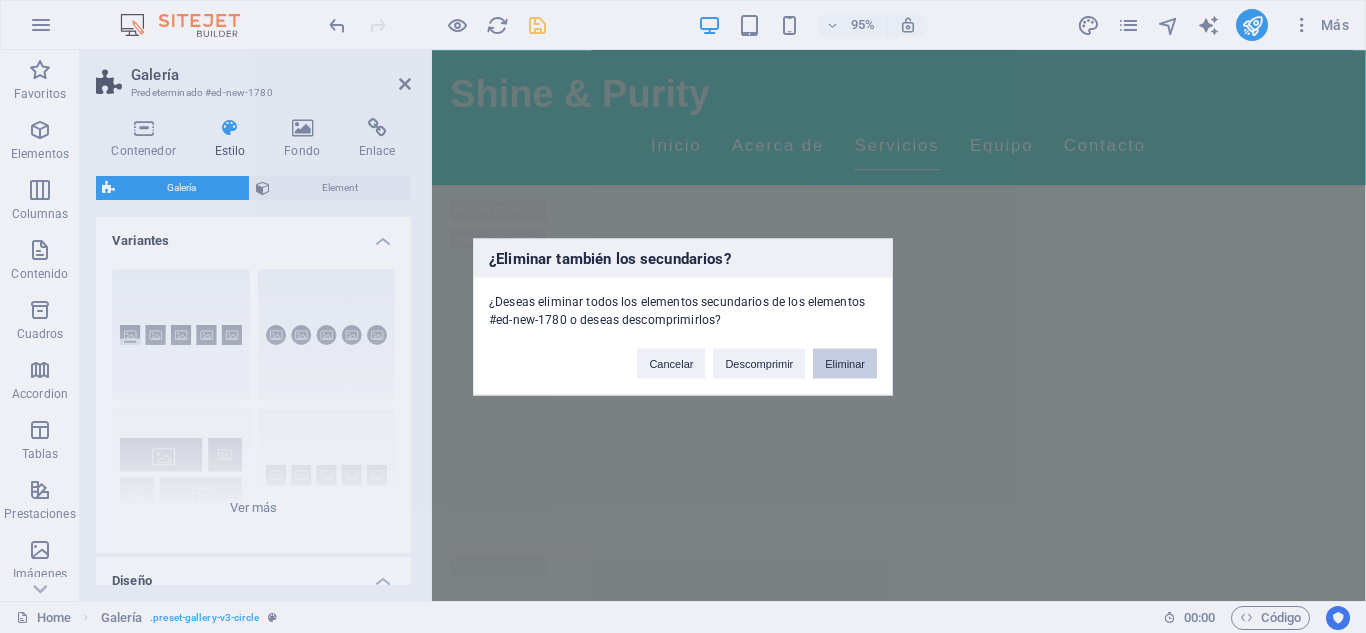 click on "Eliminar" at bounding box center [845, 363] 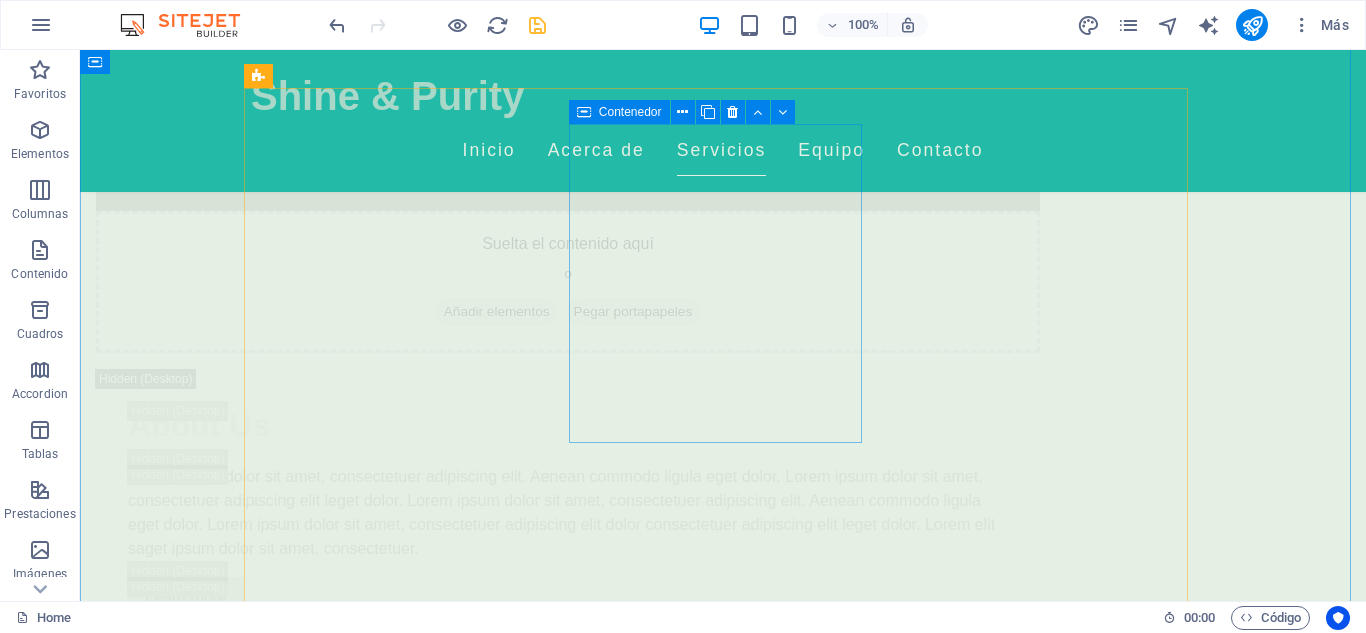 scroll, scrollTop: 3555, scrollLeft: 0, axis: vertical 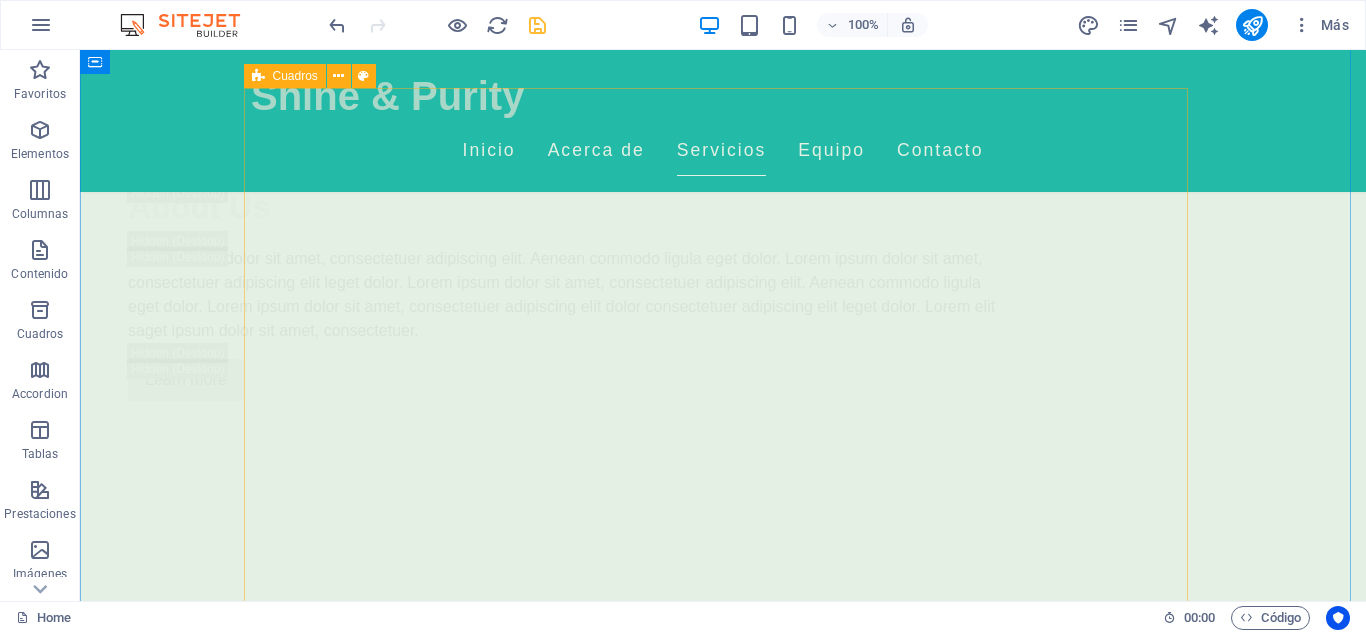 click on "Masajes Relajantes Déjate llevar por un masaje relajante que alivia el estrés y restaura la paz en tu cuerpo. Tratamientos Faciales Personalizados Servicios diseñados para cada tipo de piel, utilizando productos naturales para resaltar tu belleza natural. Aromaterapia Experimenta la magia de los aceites esenciales para una experiencia de bienestar completa. Masajes Deportivos Ideales para atletas, ayudando en la recuperación y mejora del rendimiento. Masajes de Tejido Profundo Alivia dolores y tensiones acumuladas, restaurando movilidad y bienestar. Terapias Relajantes Vive una experiencia integral de relajación que descarga todo el estrés acumulado." at bounding box center [723, 4110] 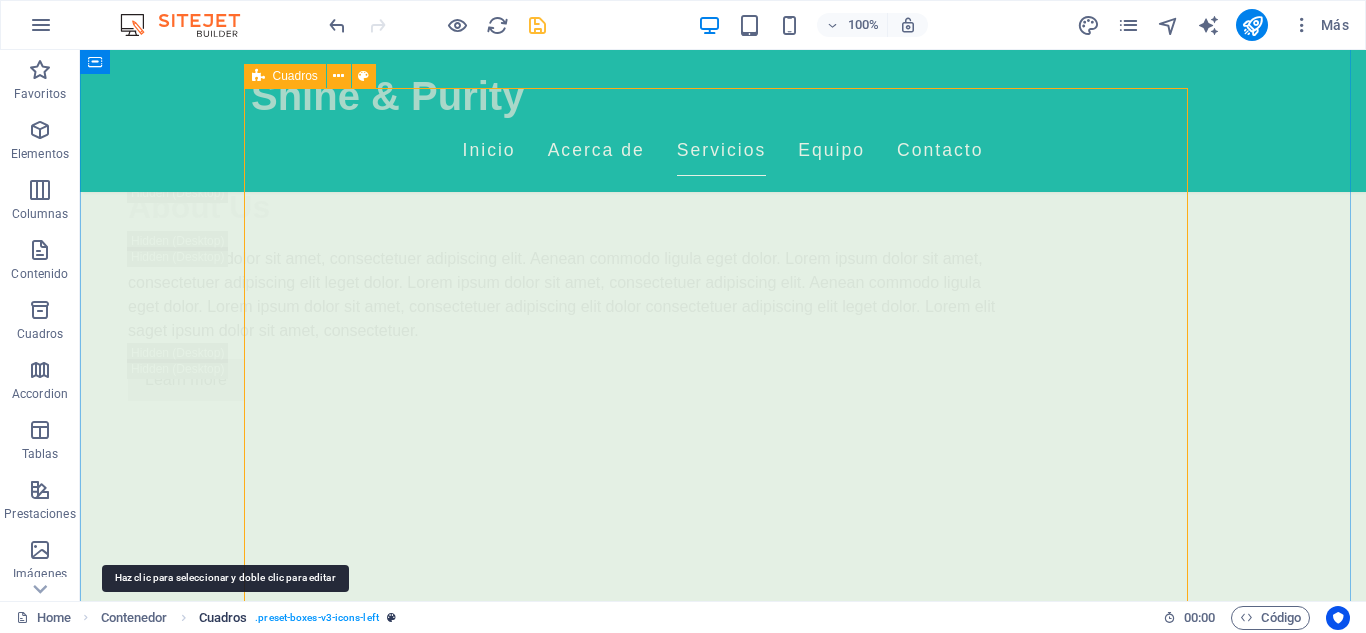 click on "Cuadros" at bounding box center (223, 618) 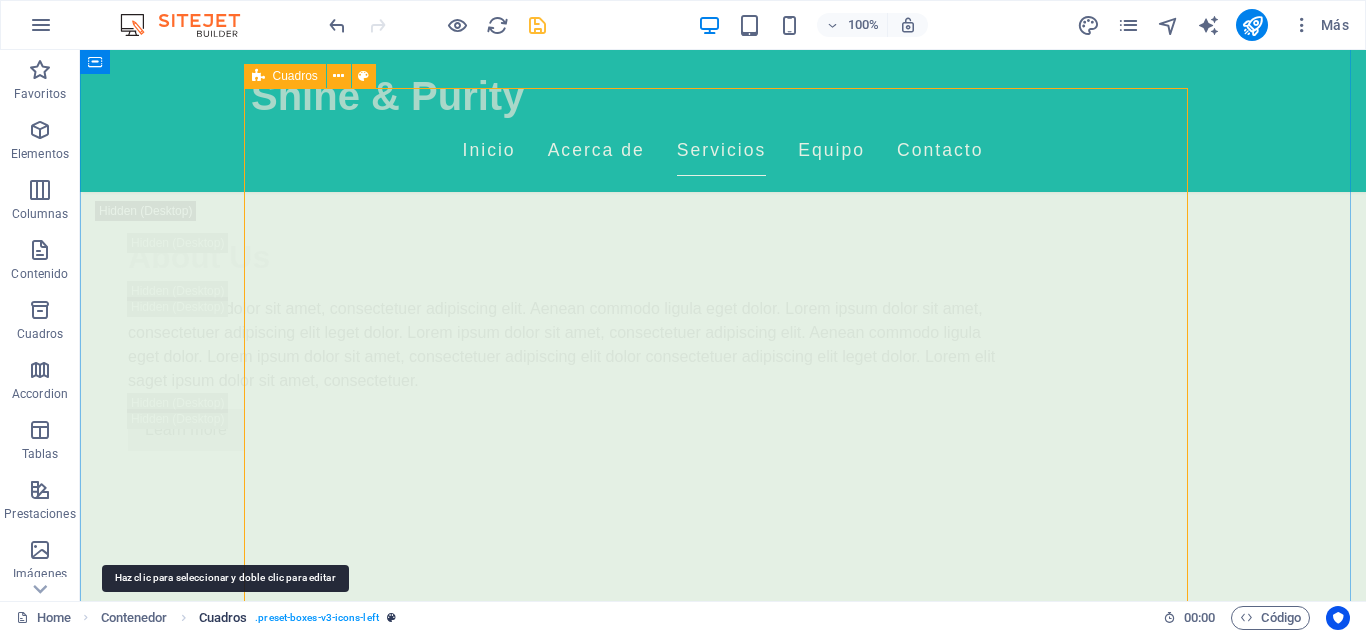 select on "rem" 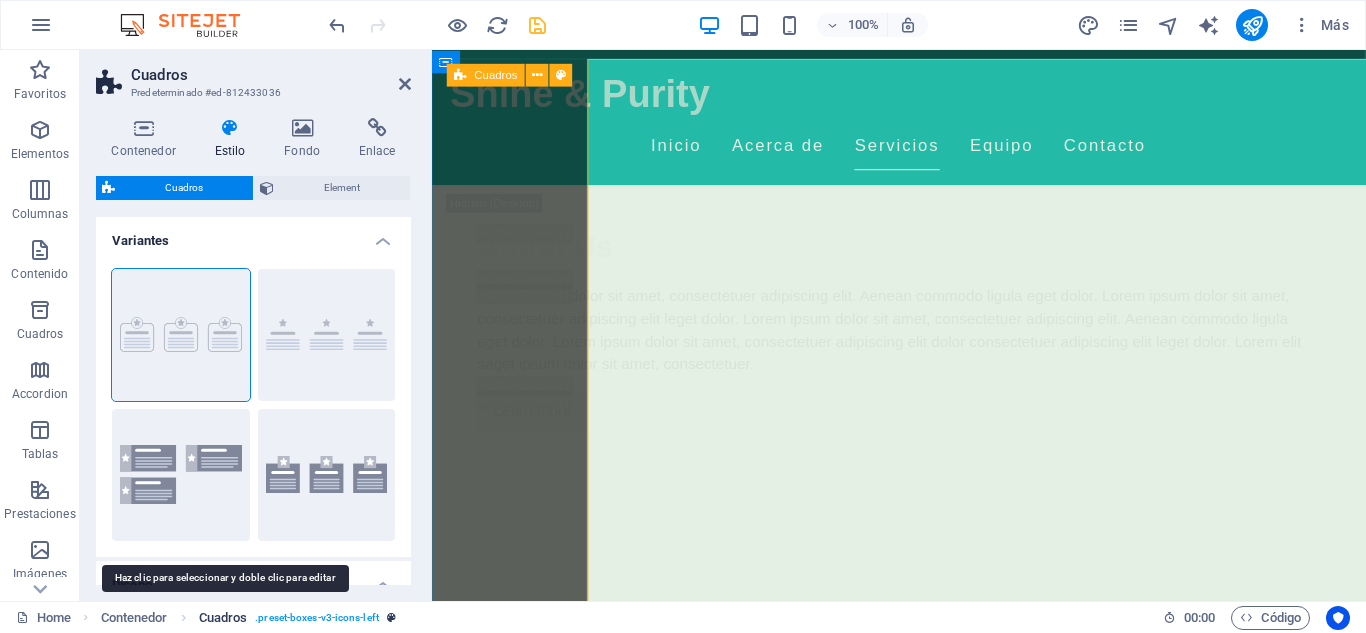 scroll, scrollTop: 3584, scrollLeft: 0, axis: vertical 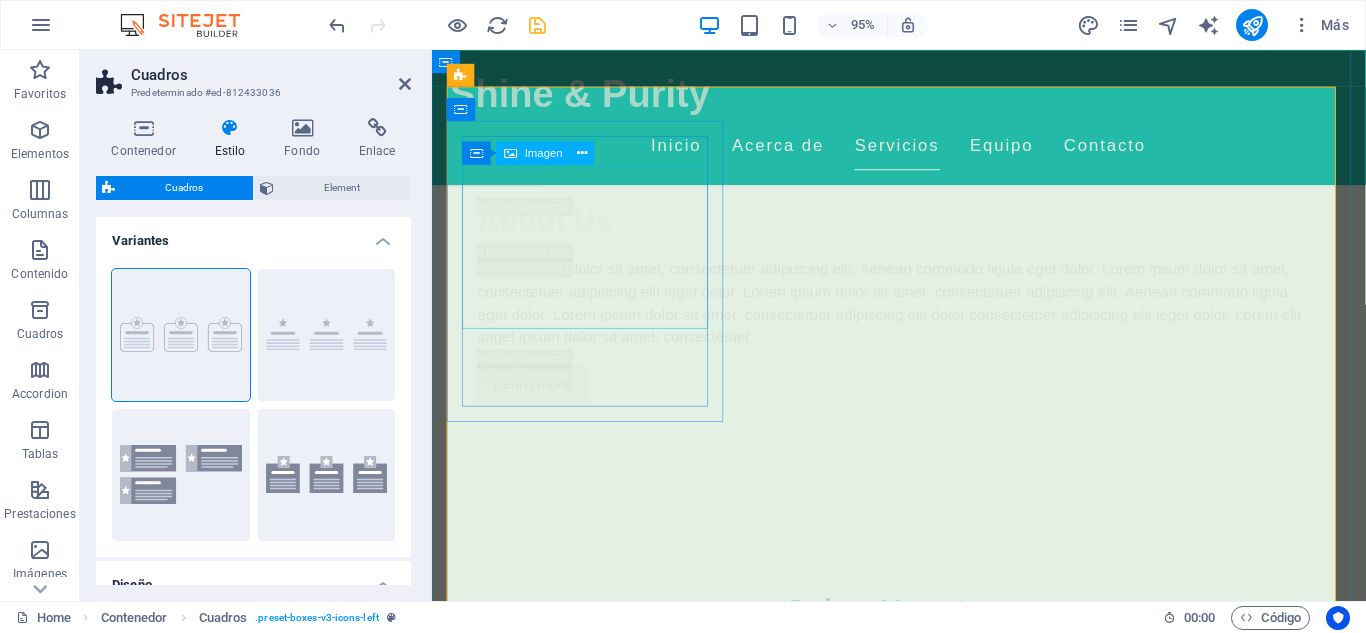 click at bounding box center (598, 3396) 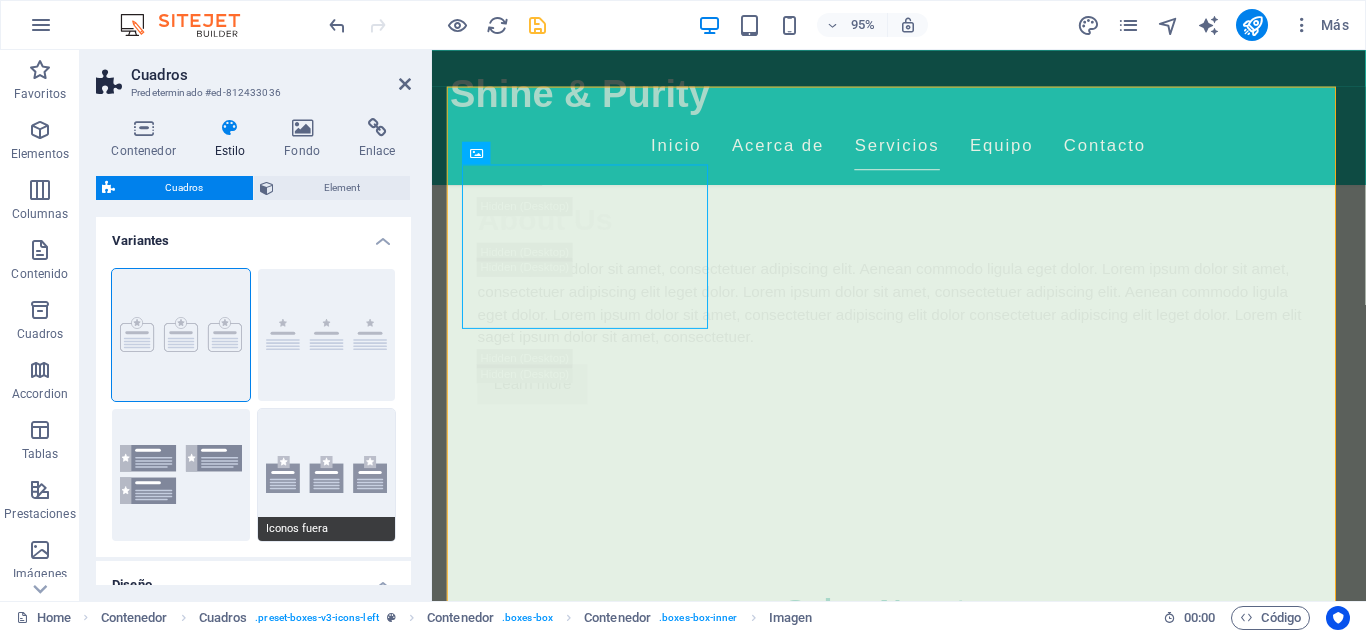 click on "Iconos fuera" at bounding box center [327, 475] 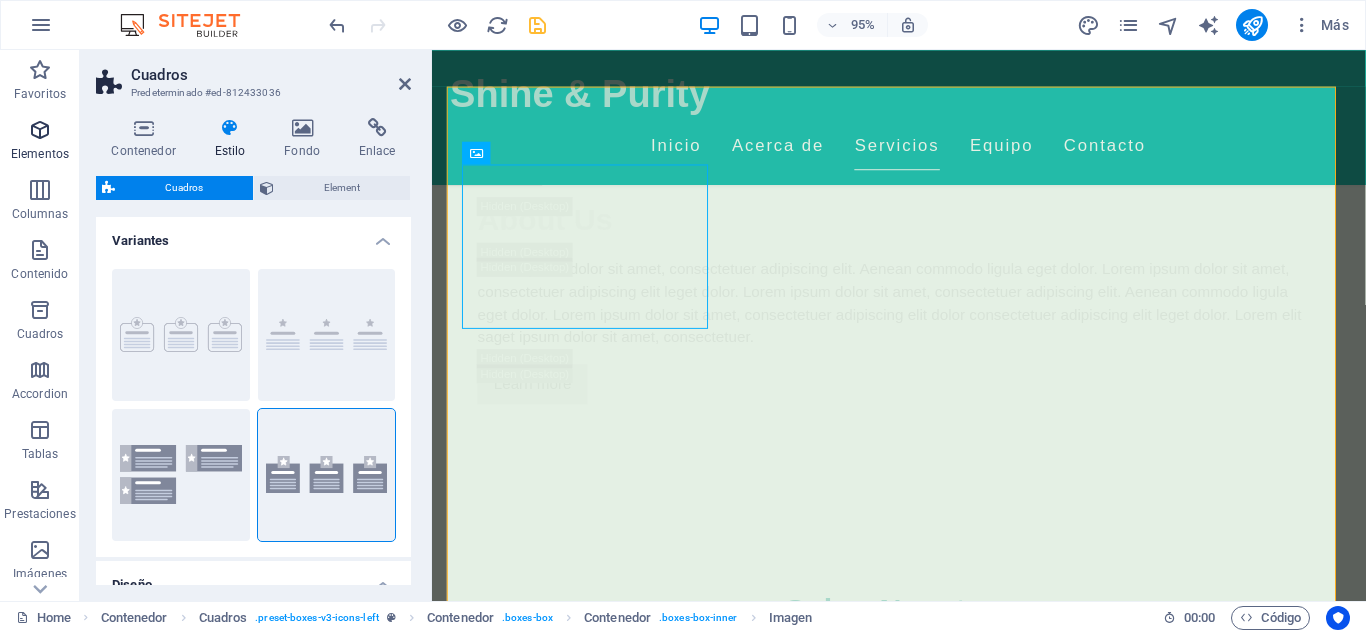 click at bounding box center [40, 130] 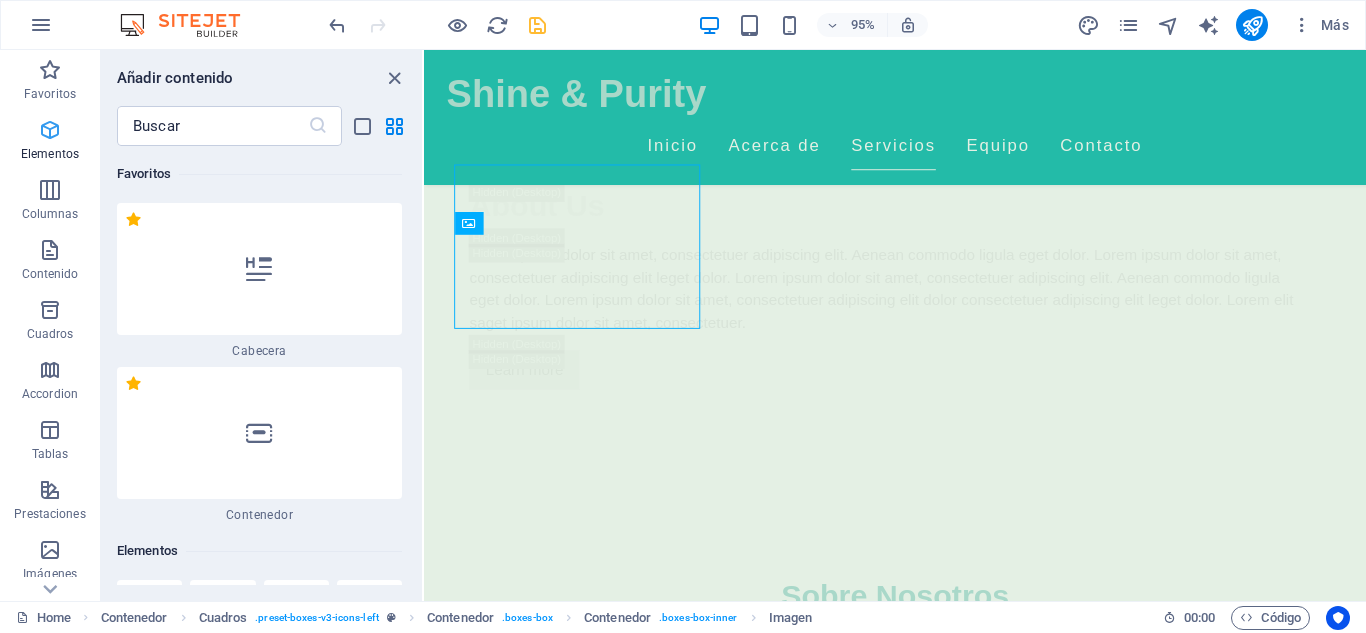 click at bounding box center [50, 130] 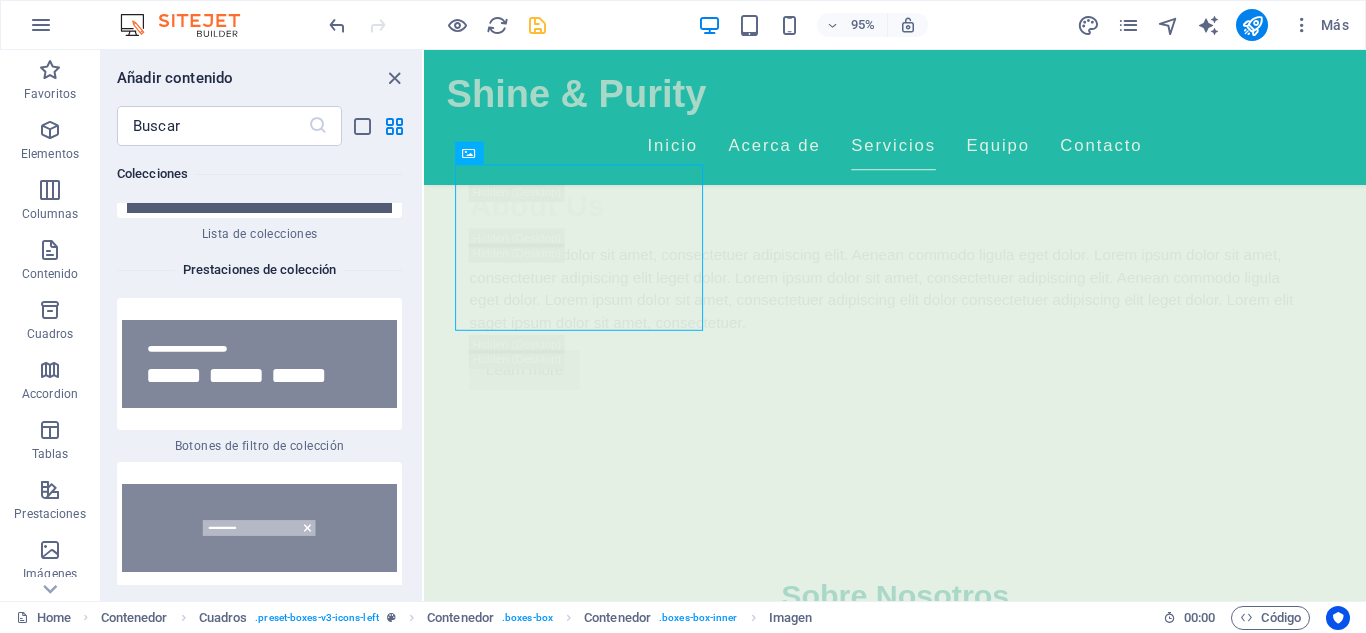 scroll, scrollTop: 39053, scrollLeft: 0, axis: vertical 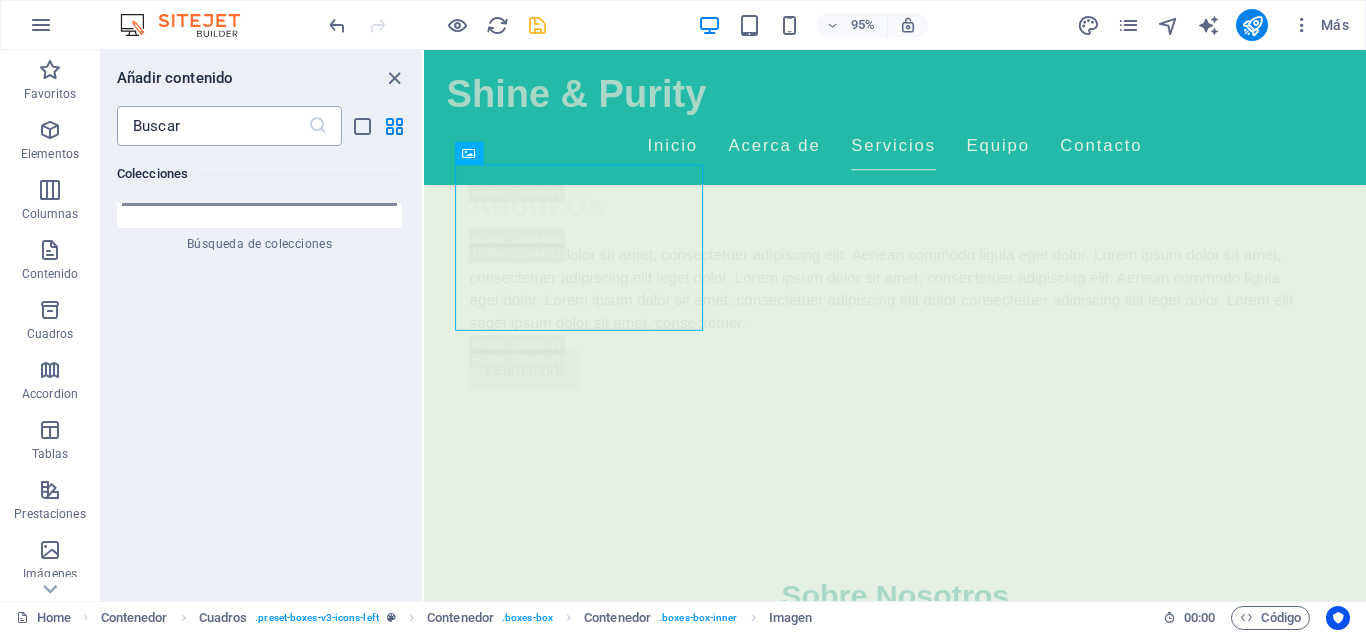 click at bounding box center [212, 126] 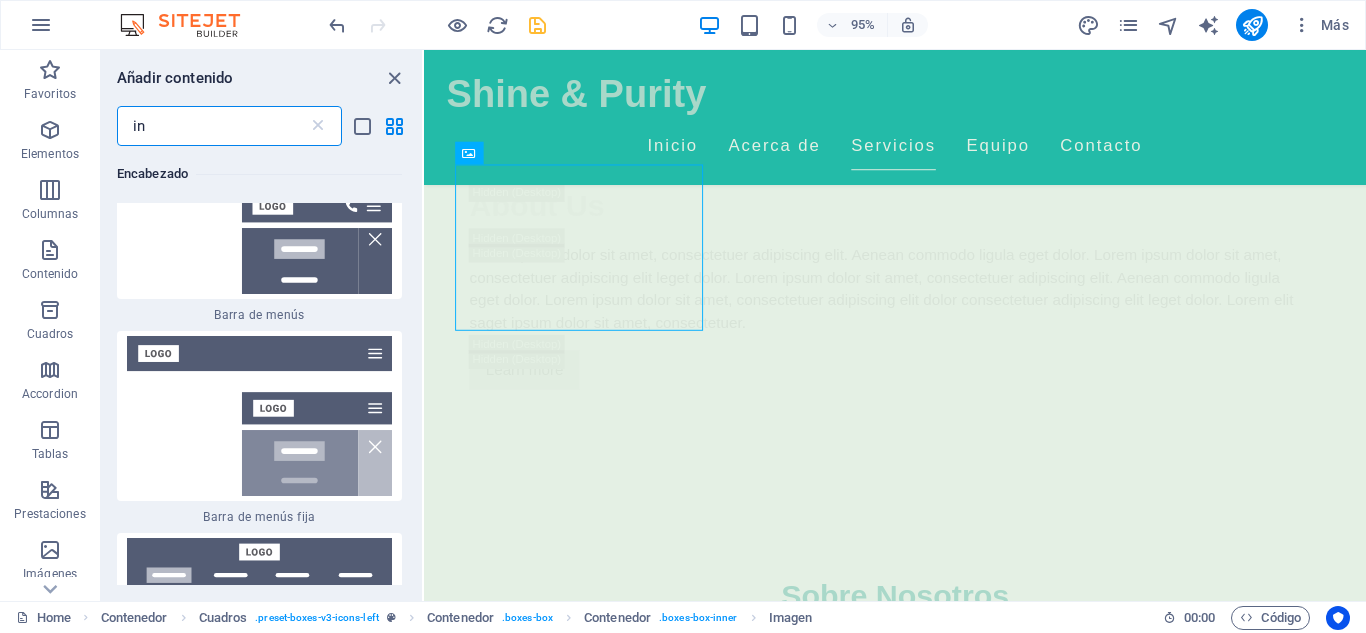type on "i" 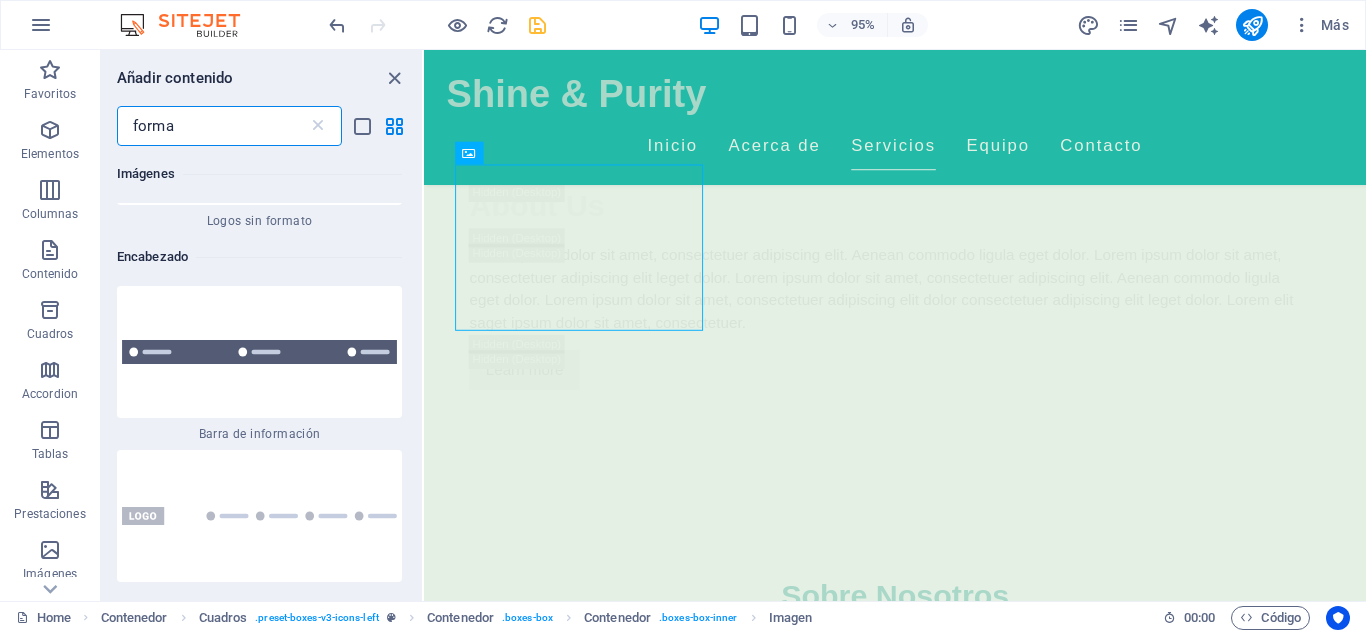 scroll, scrollTop: 721, scrollLeft: 0, axis: vertical 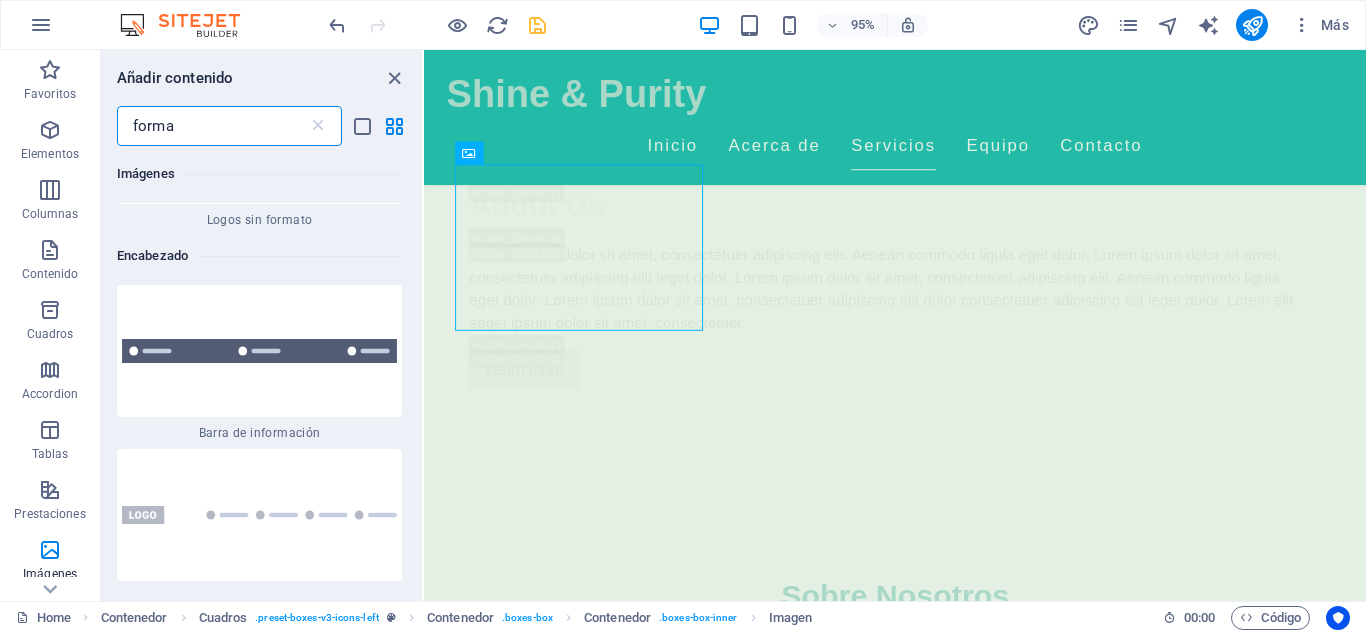 click on "forma" at bounding box center [212, 126] 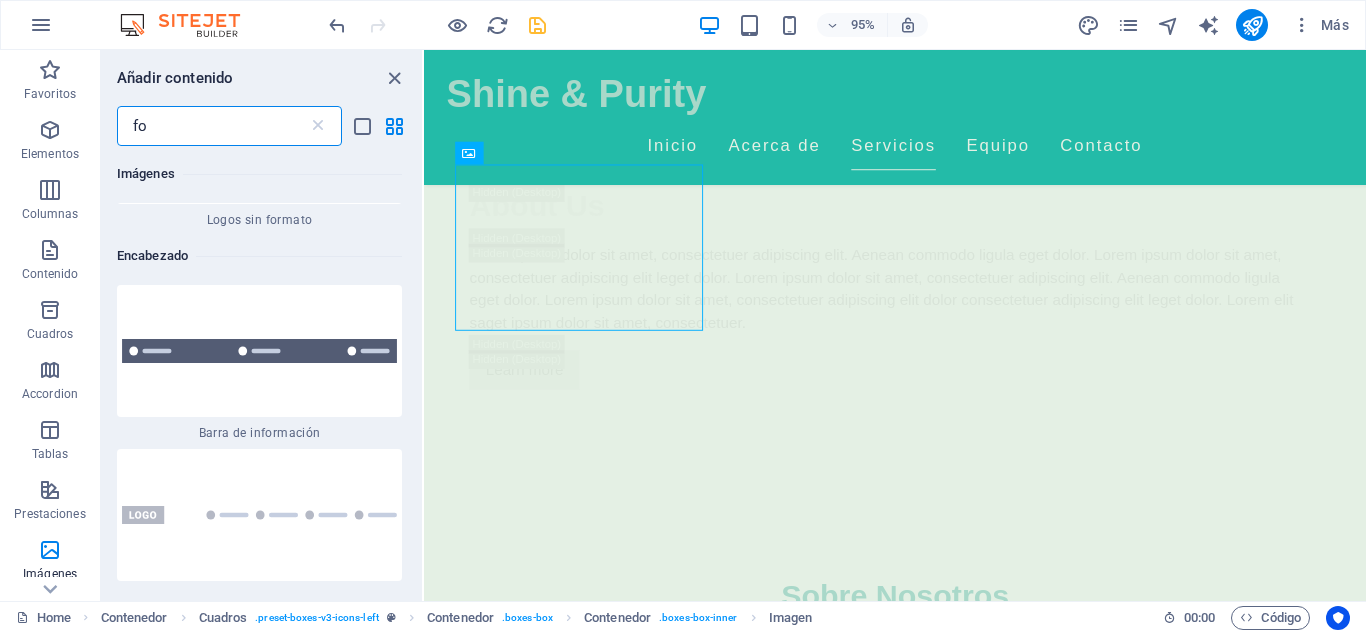 type on "f" 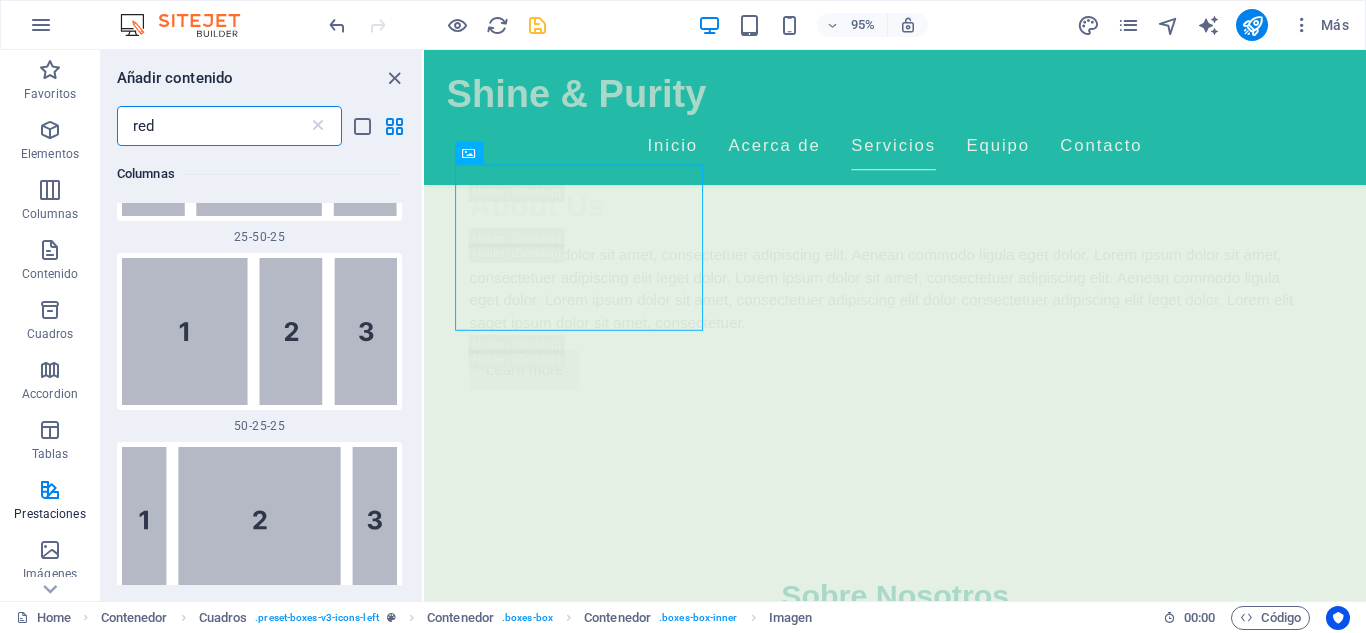 scroll, scrollTop: 0, scrollLeft: 0, axis: both 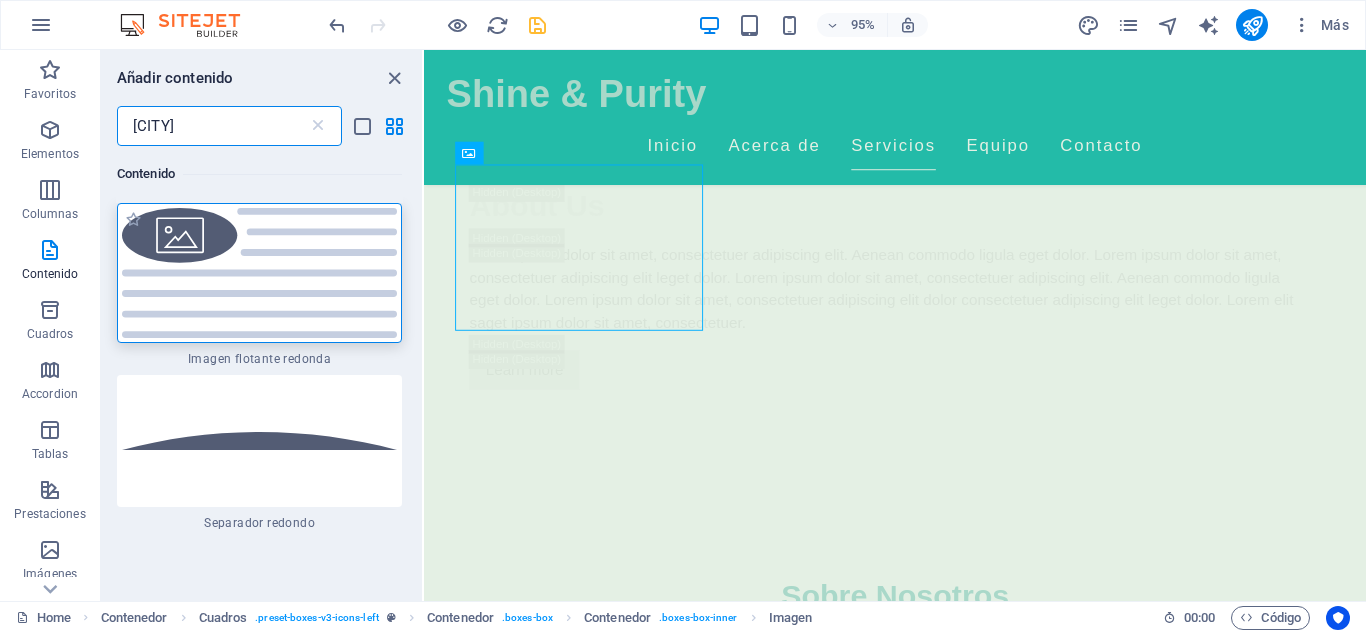 type on "[CITY]" 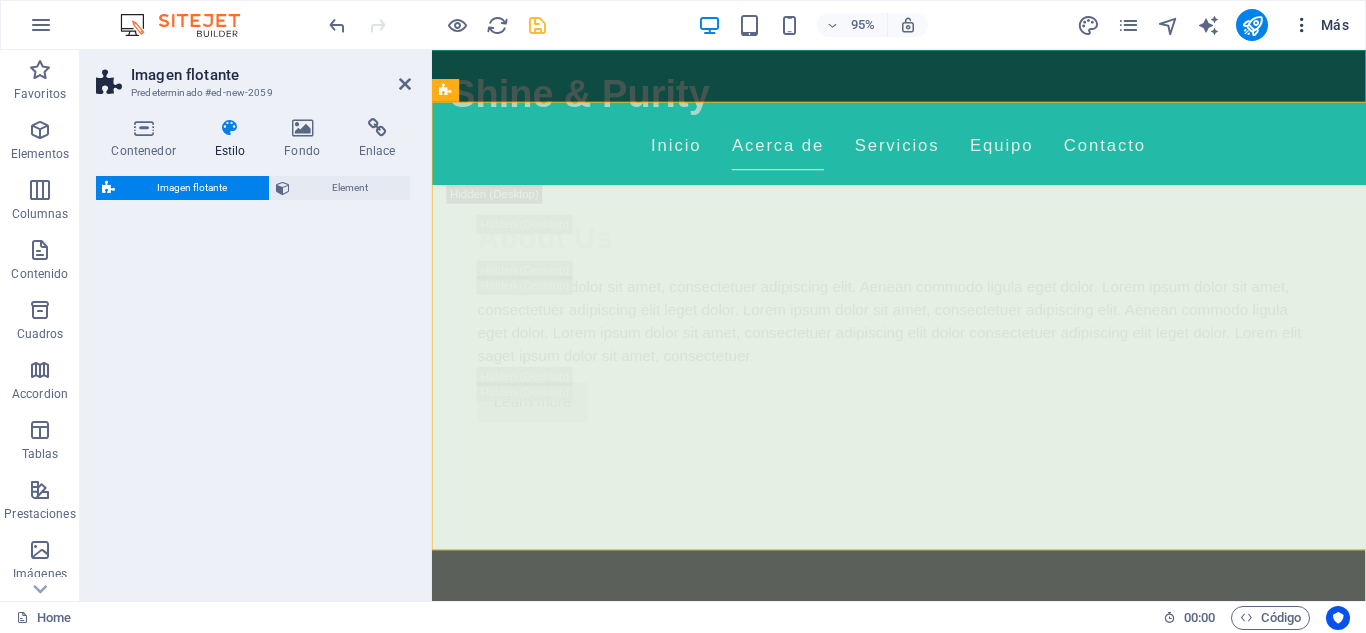 scroll, scrollTop: 3410, scrollLeft: 0, axis: vertical 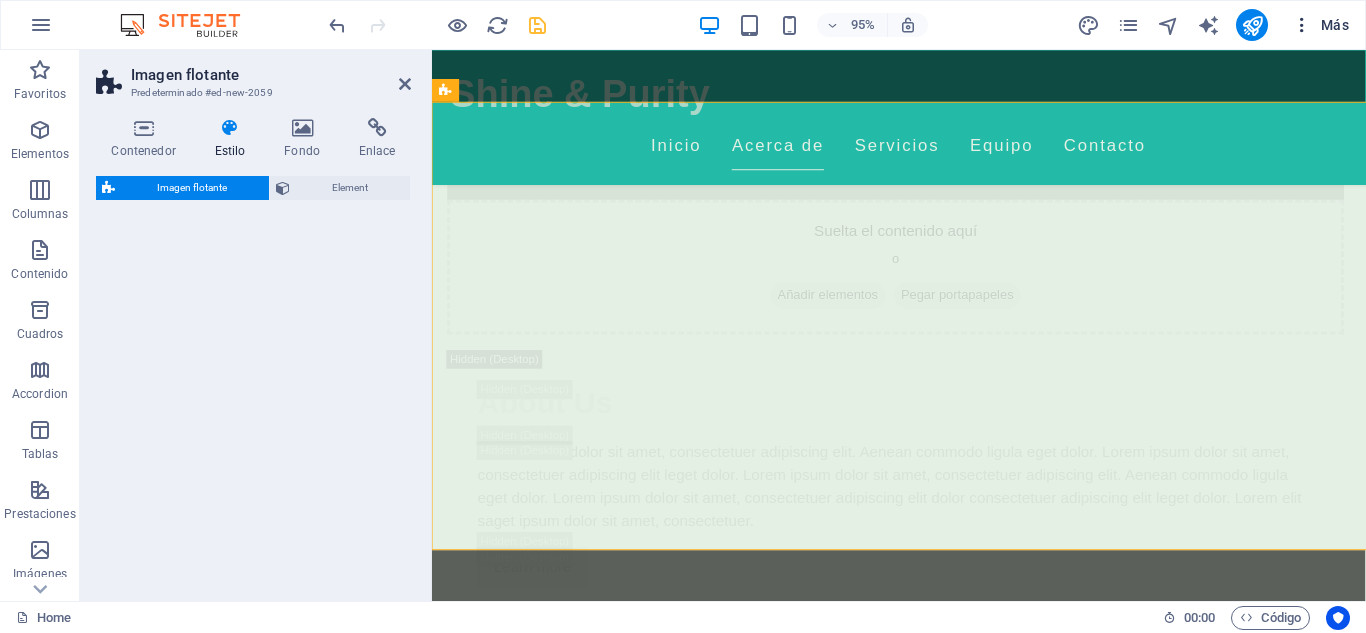 select on "%" 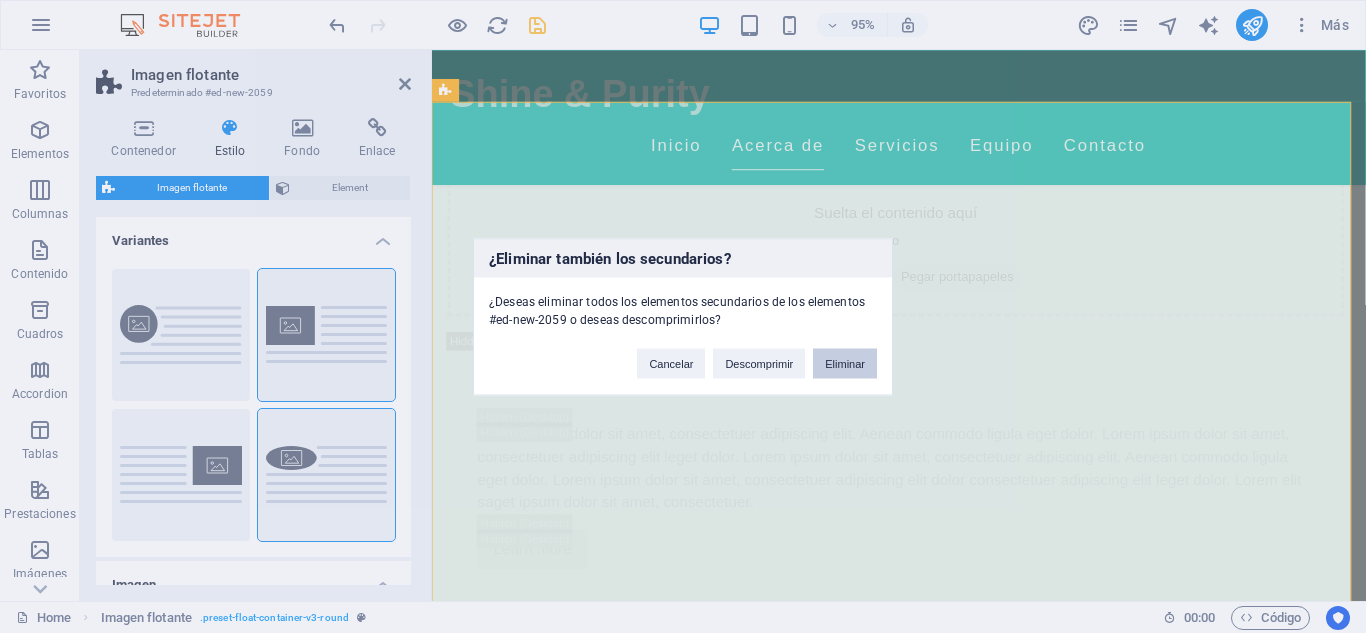 click on "Eliminar" at bounding box center [845, 363] 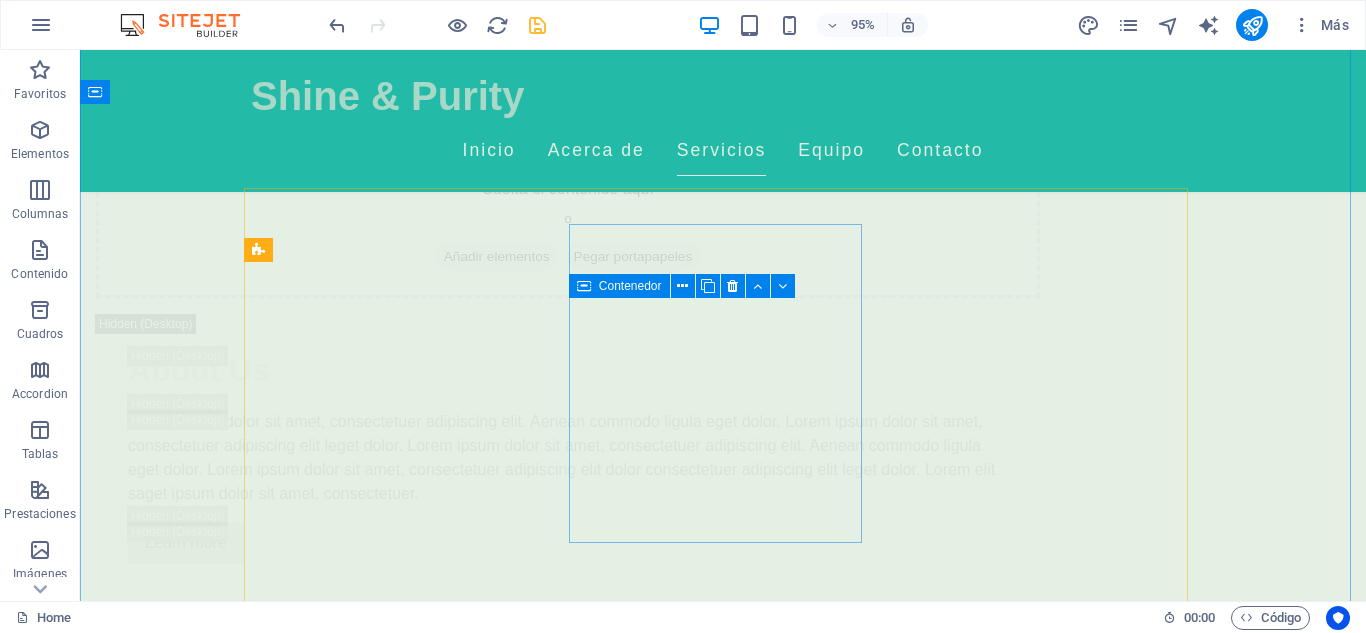 scroll, scrollTop: 3381, scrollLeft: 0, axis: vertical 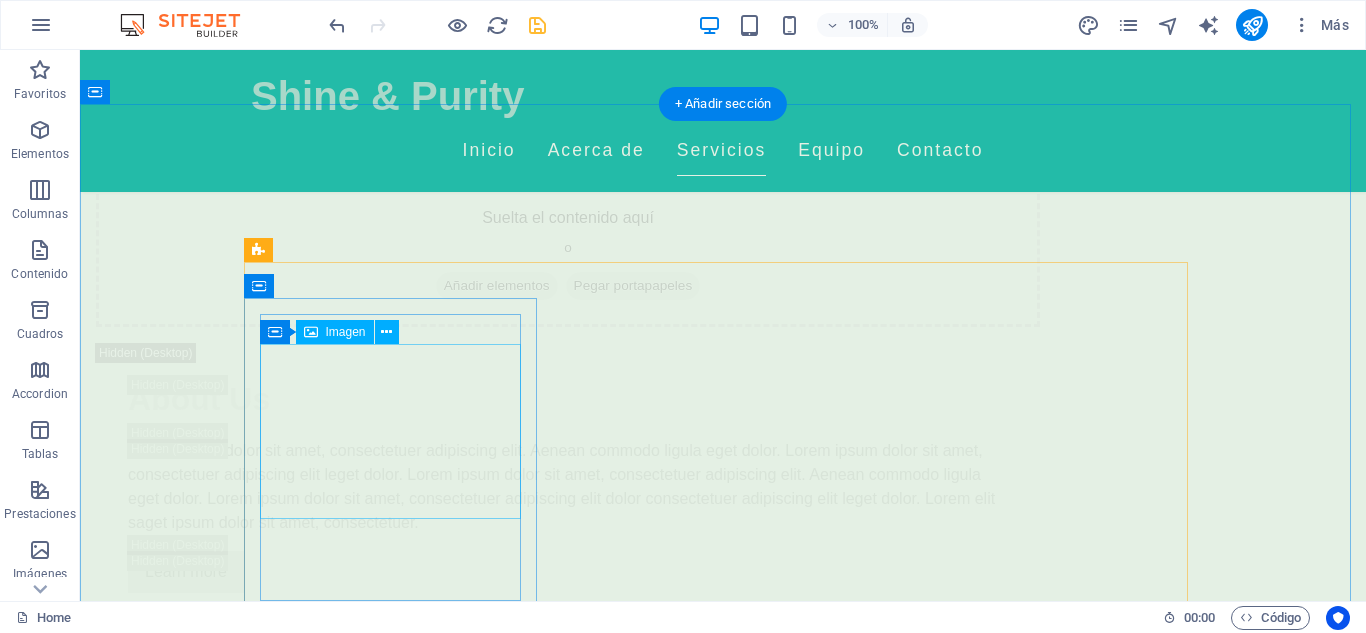 click at bounding box center (397, 3567) 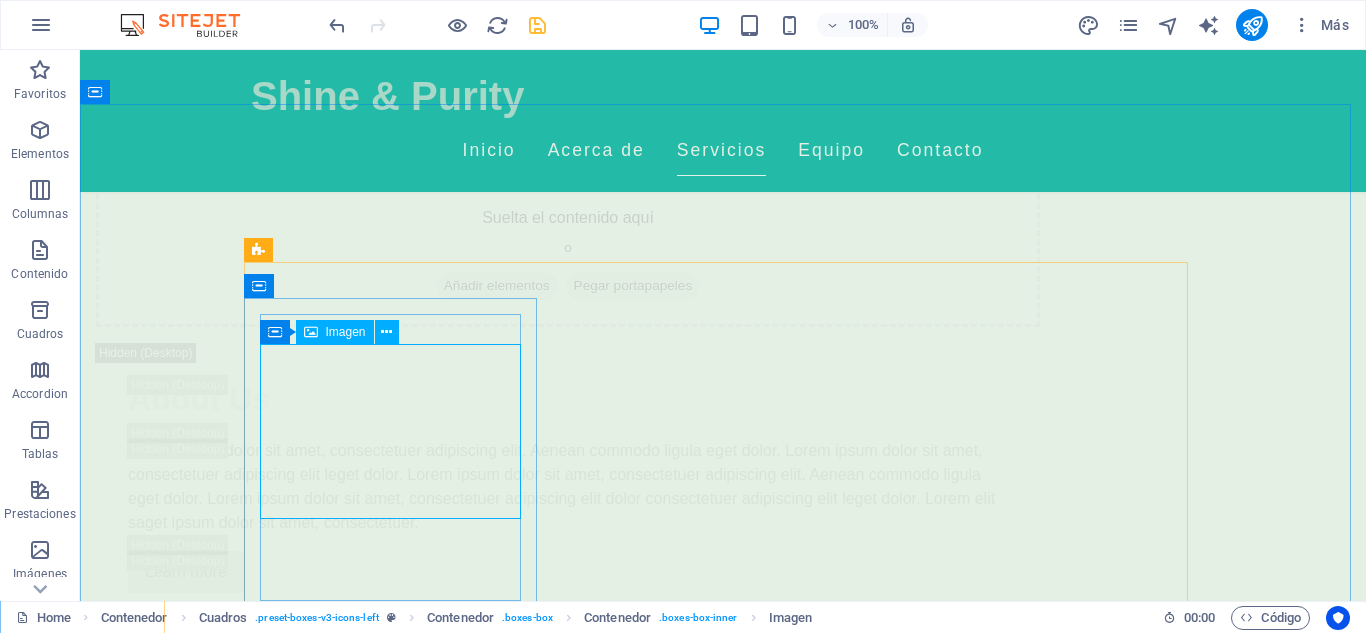 click at bounding box center (311, 332) 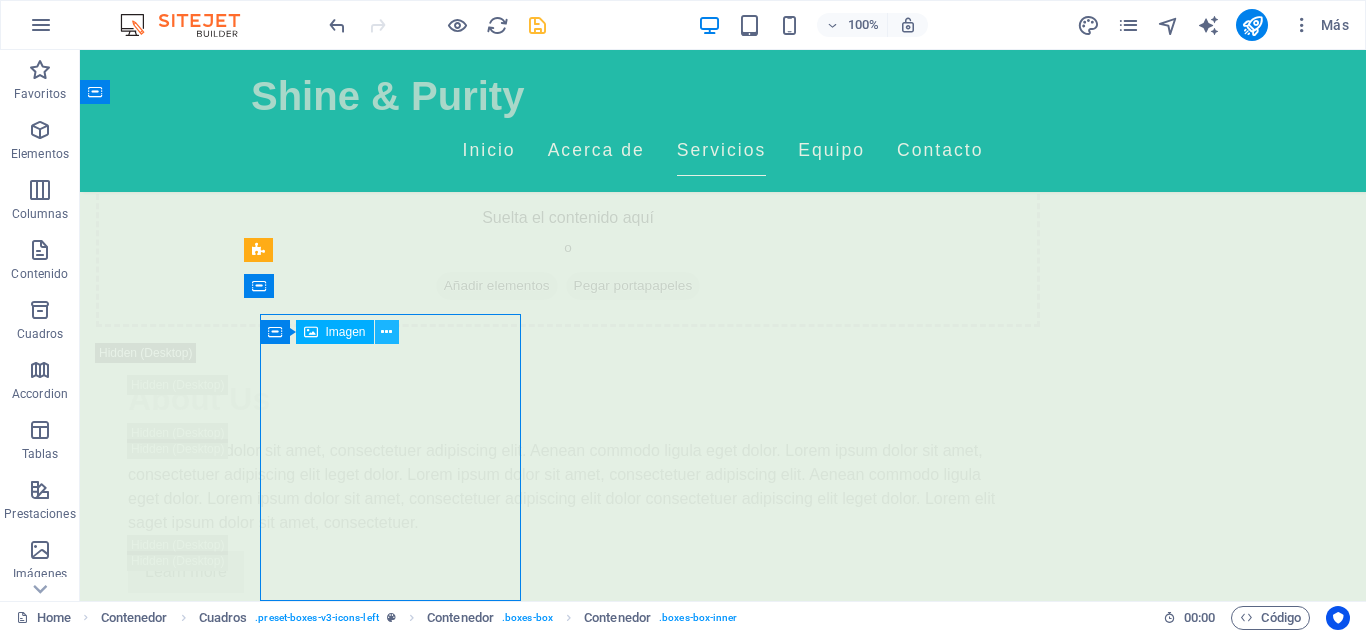 click at bounding box center (386, 332) 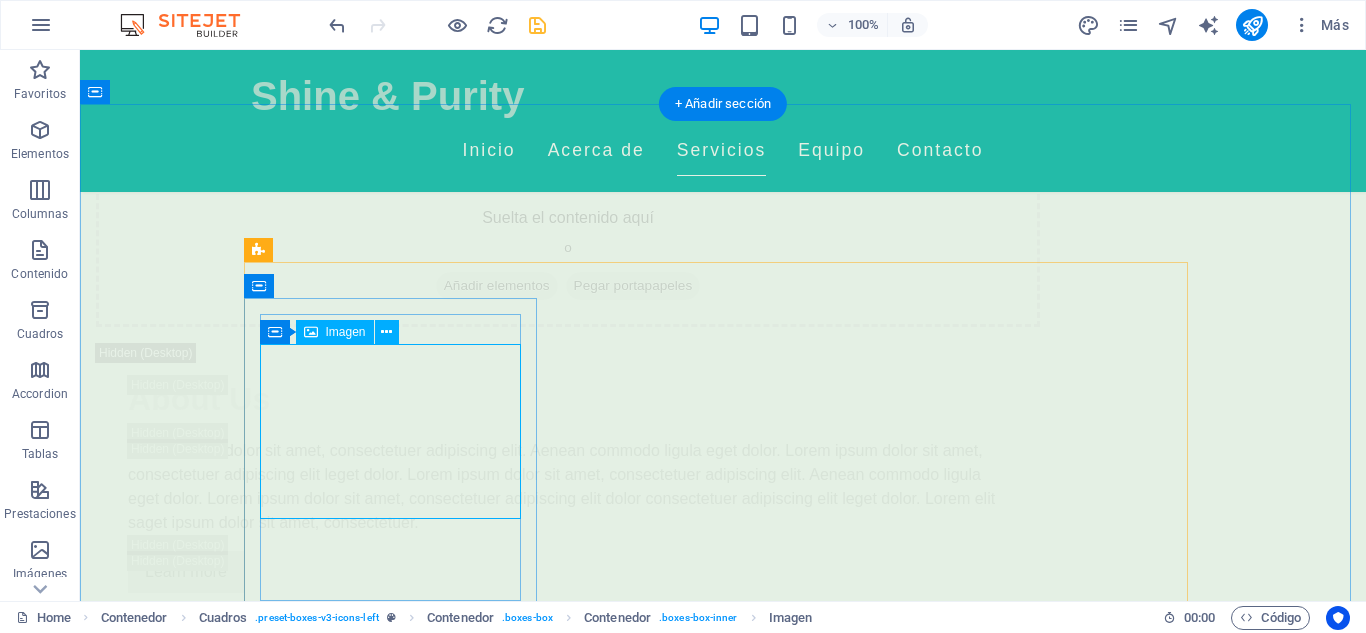 click at bounding box center (397, 3567) 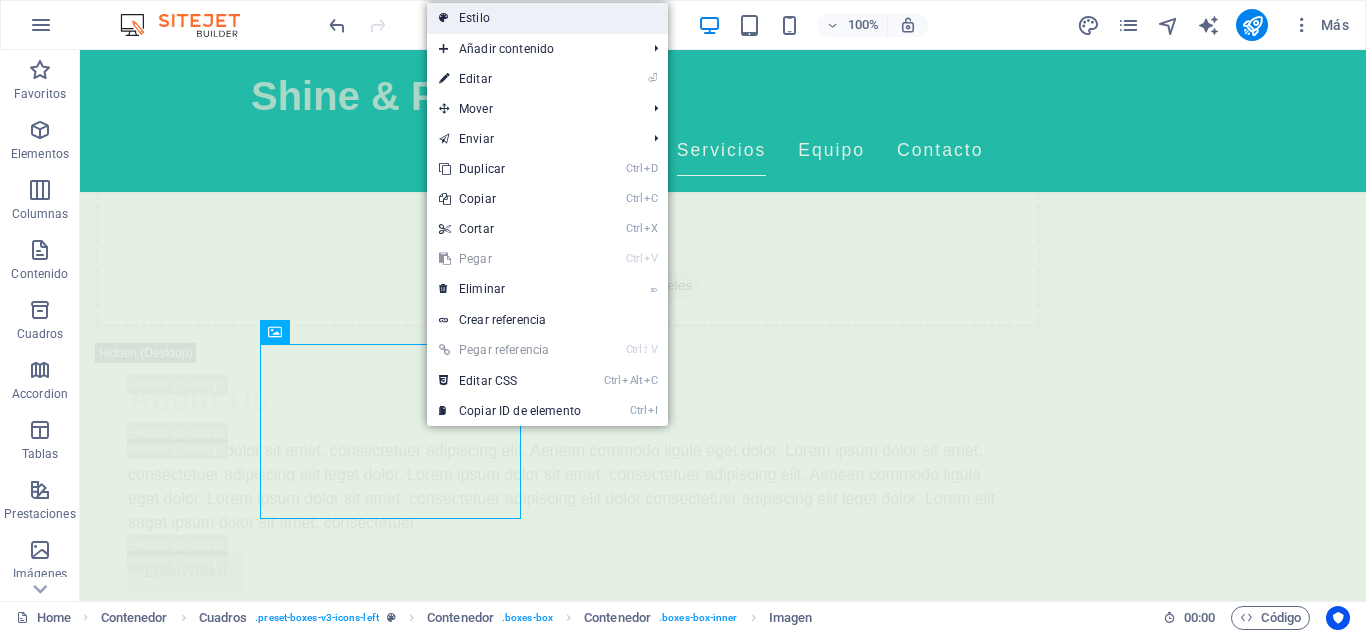 click on "Estilo" at bounding box center (547, 18) 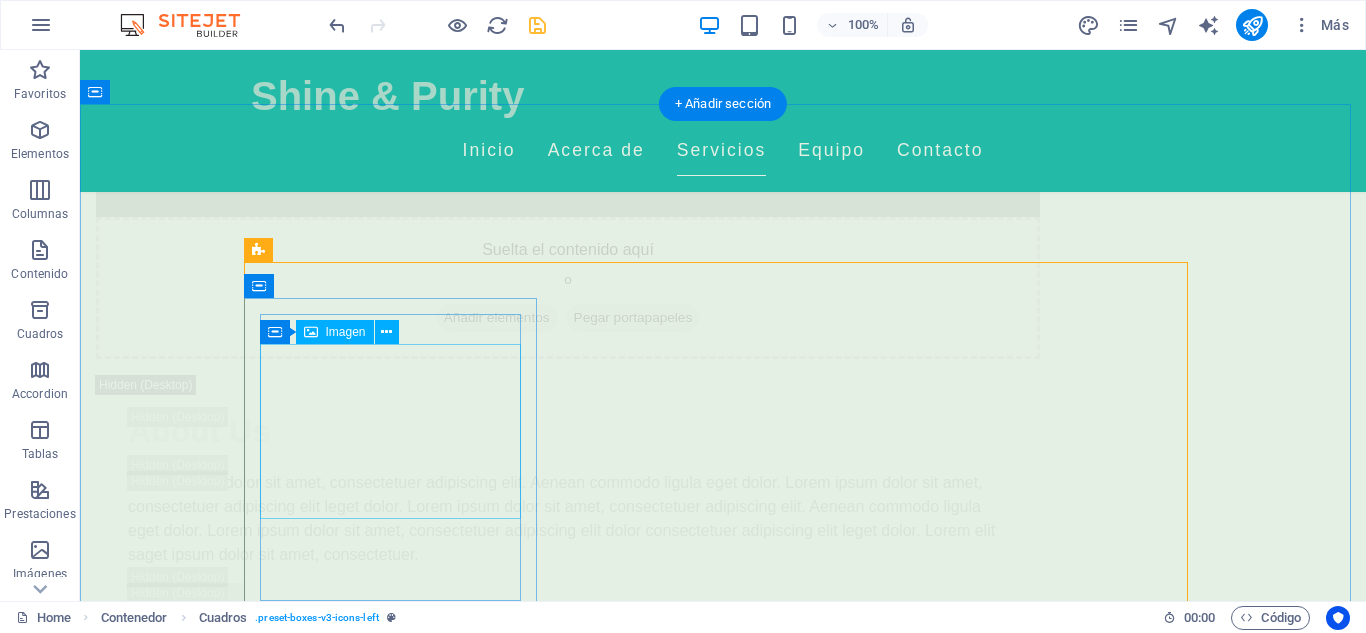 click at bounding box center (397, 3599) 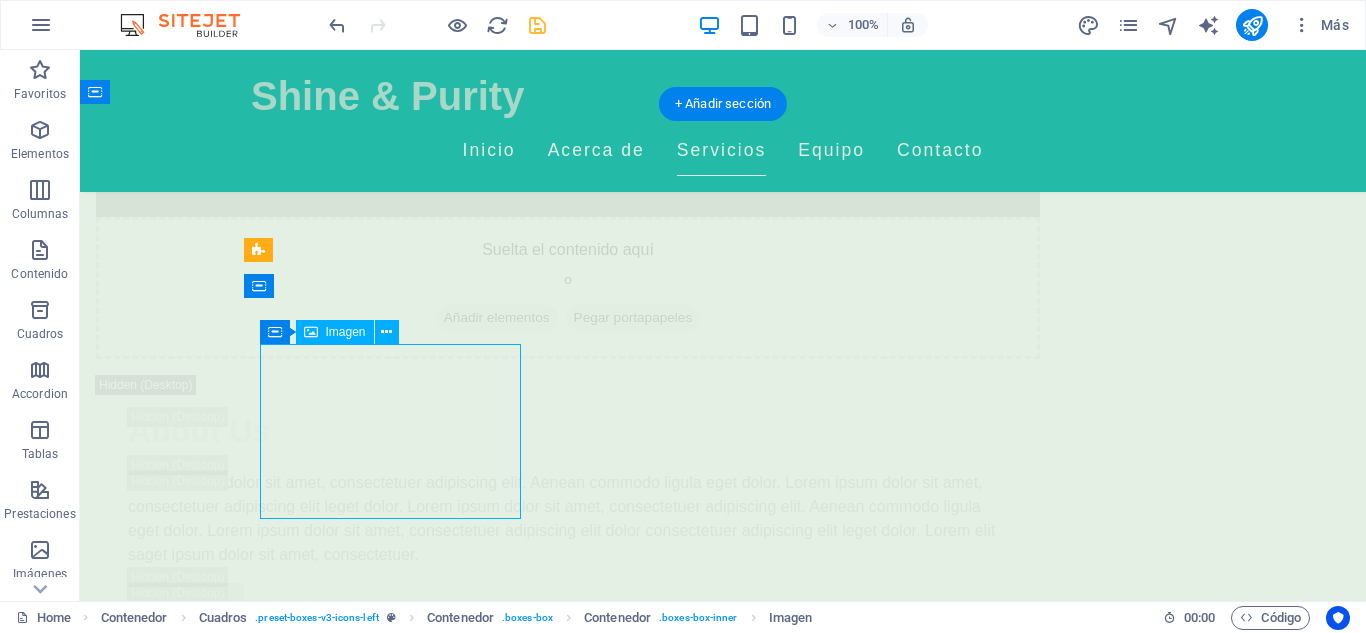 click at bounding box center [397, 3599] 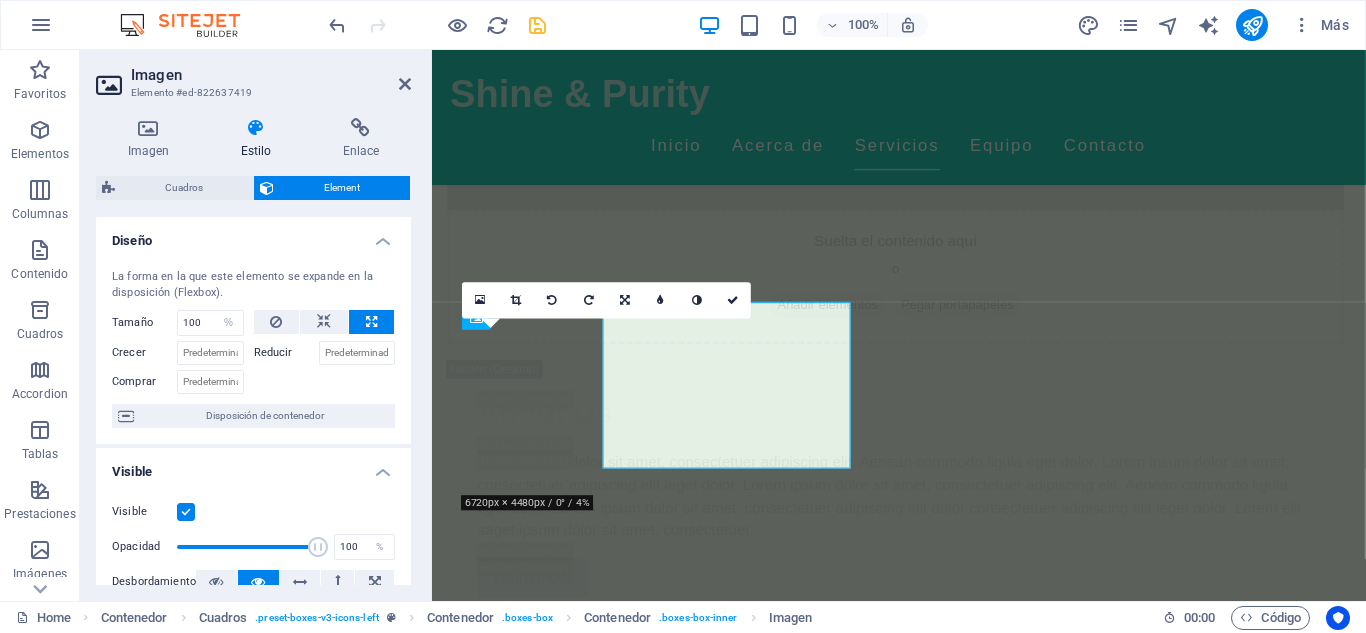 click on "La forma en la que este elemento se expande en la disposición (Flexbox). Tamaño 100 Predeterminado automático px % 1/1 1/2 1/3 1/4 1/5 1/6 1/7 1/8 1/9 1/10 Crecer Reducir Comprar Disposición de contenedor" at bounding box center (253, 348) 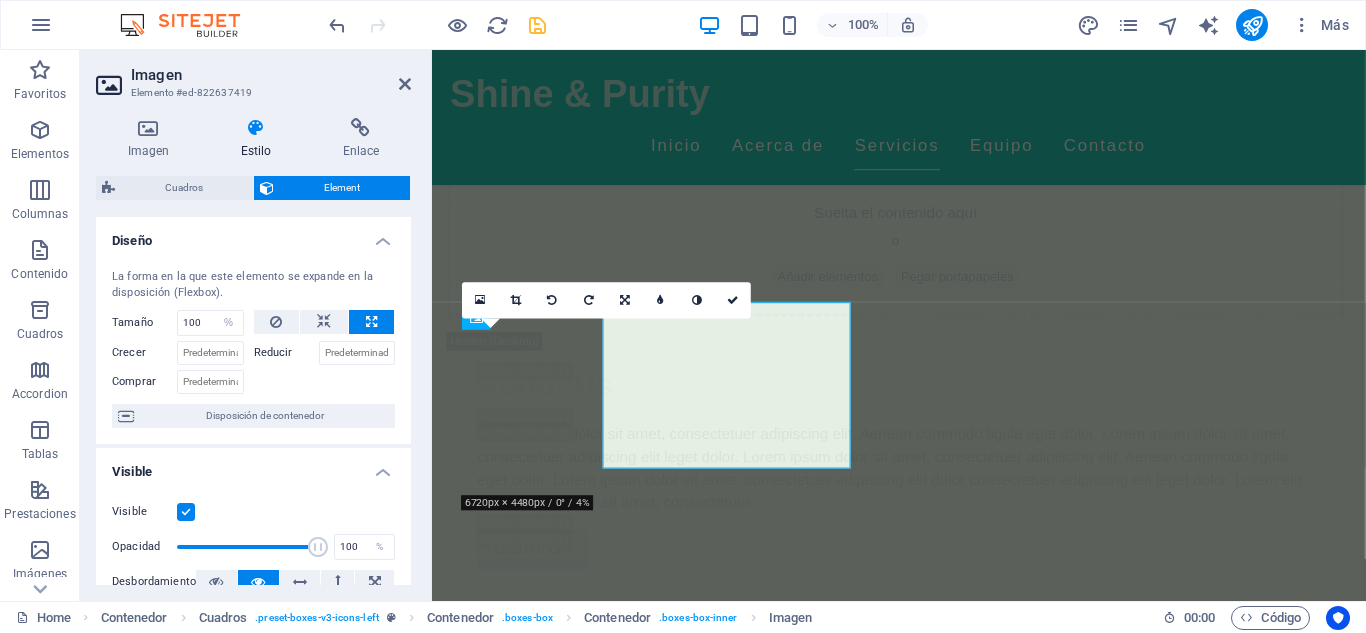 click on "La forma en la que este elemento se expande en la disposición (Flexbox). Tamaño 100 Predeterminado automático px % 1/1 1/2 1/3 1/4 1/5 1/6 1/7 1/8 1/9 1/10 Crecer Reducir Comprar Disposición de contenedor" at bounding box center [253, 348] 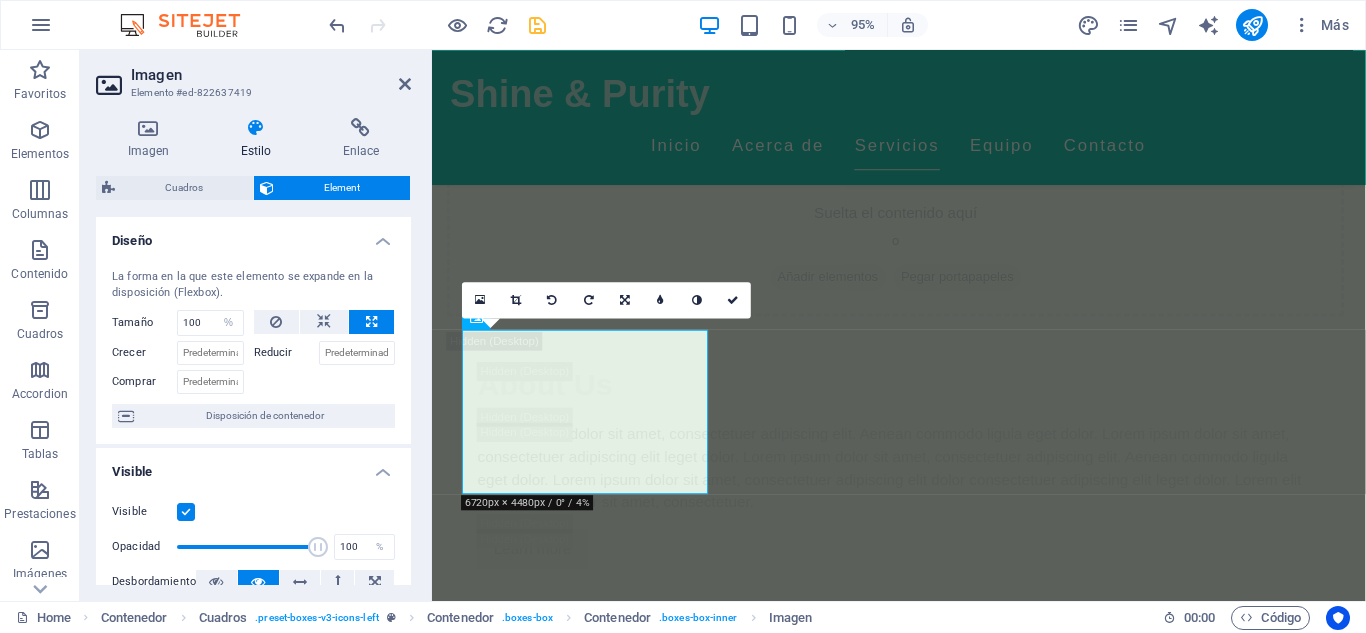 click on "Visible" at bounding box center (253, 466) 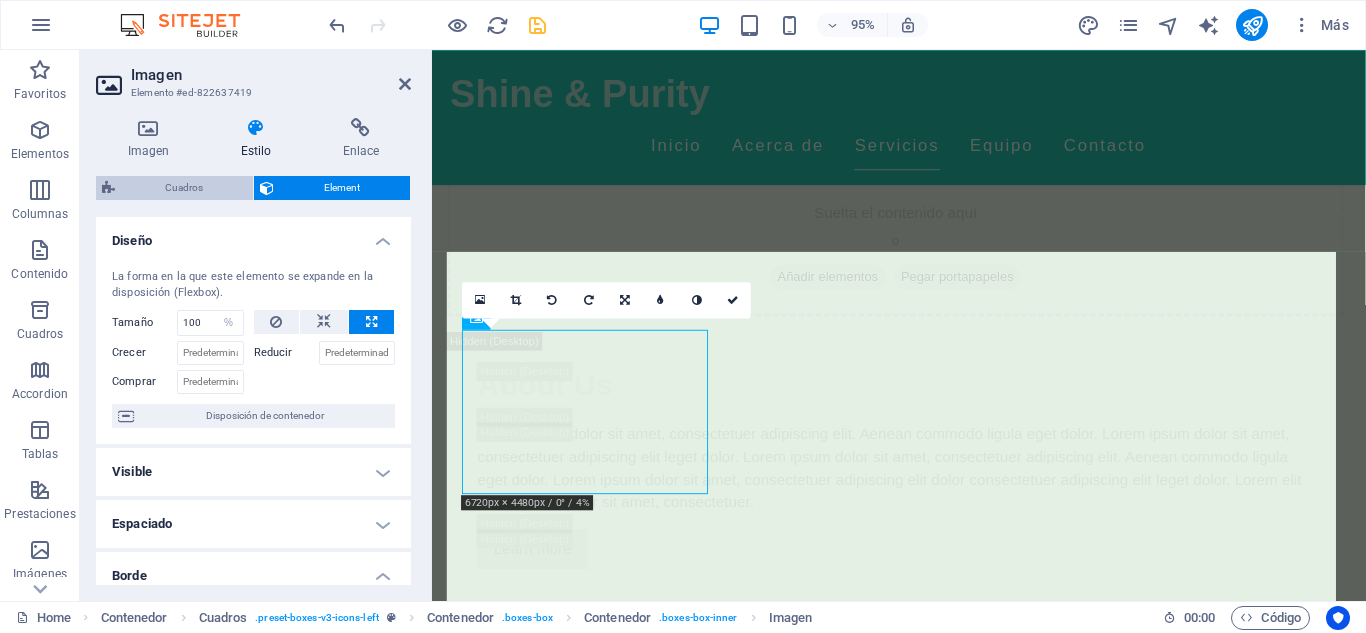 click on "Cuadros" at bounding box center (184, 188) 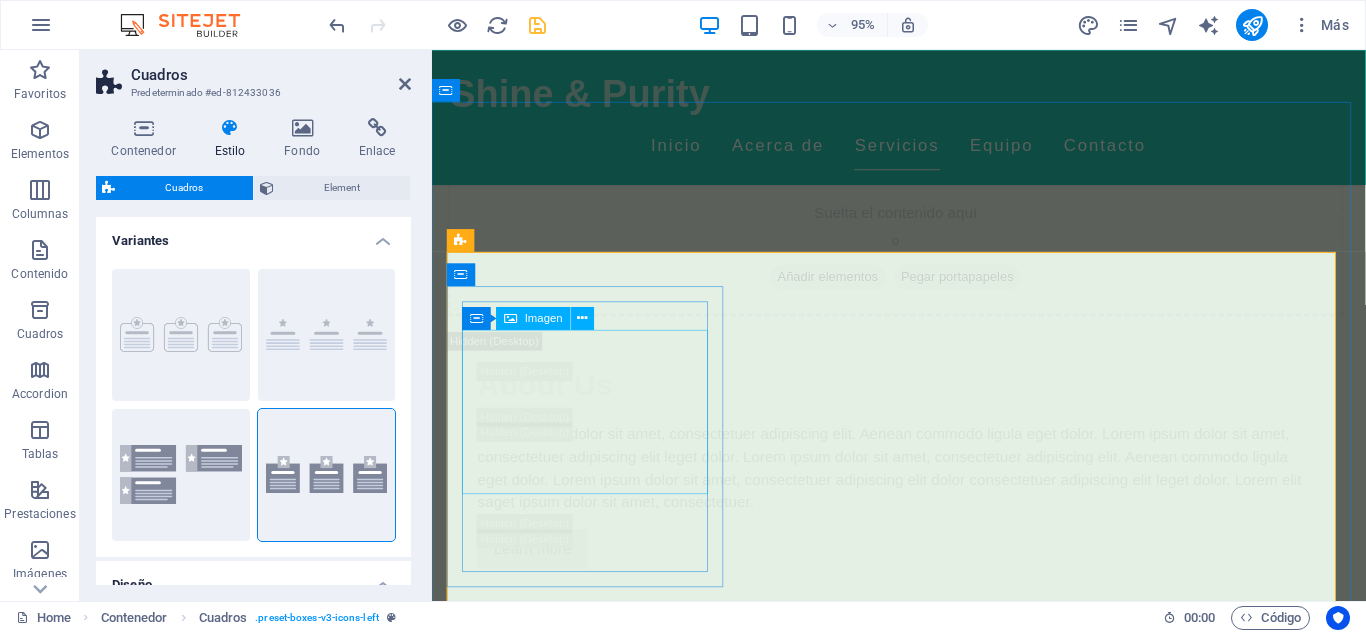 click at bounding box center (598, 3570) 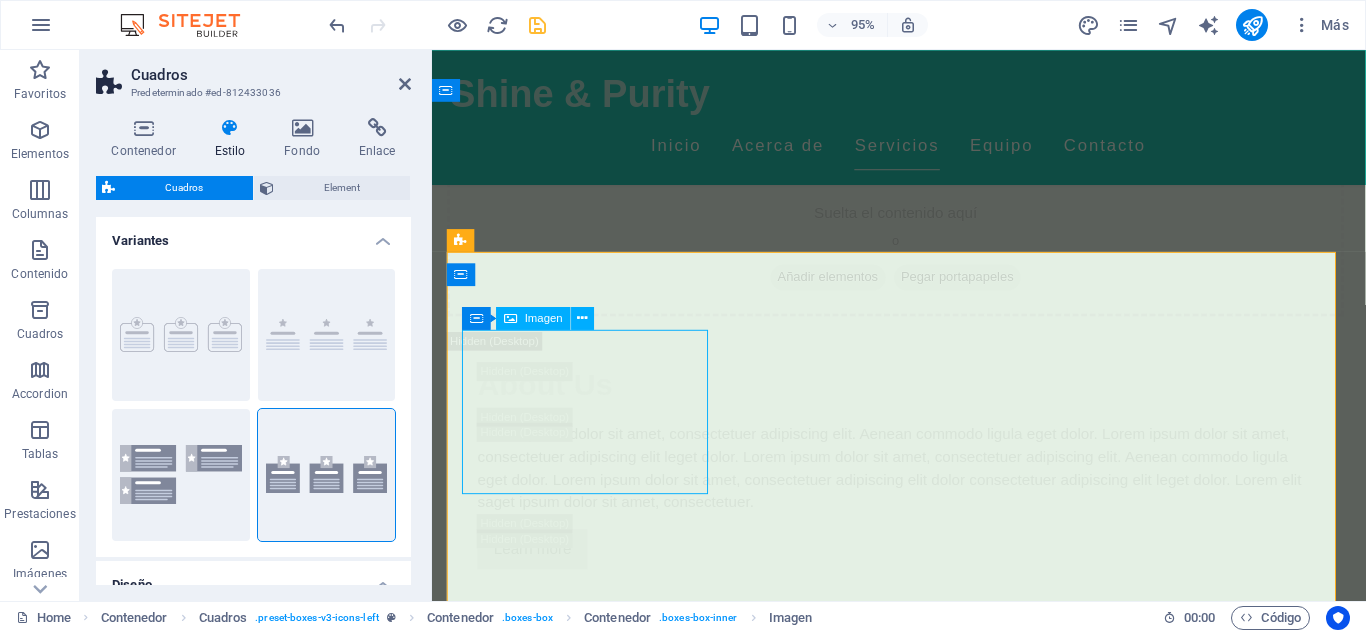 click at bounding box center (598, 3570) 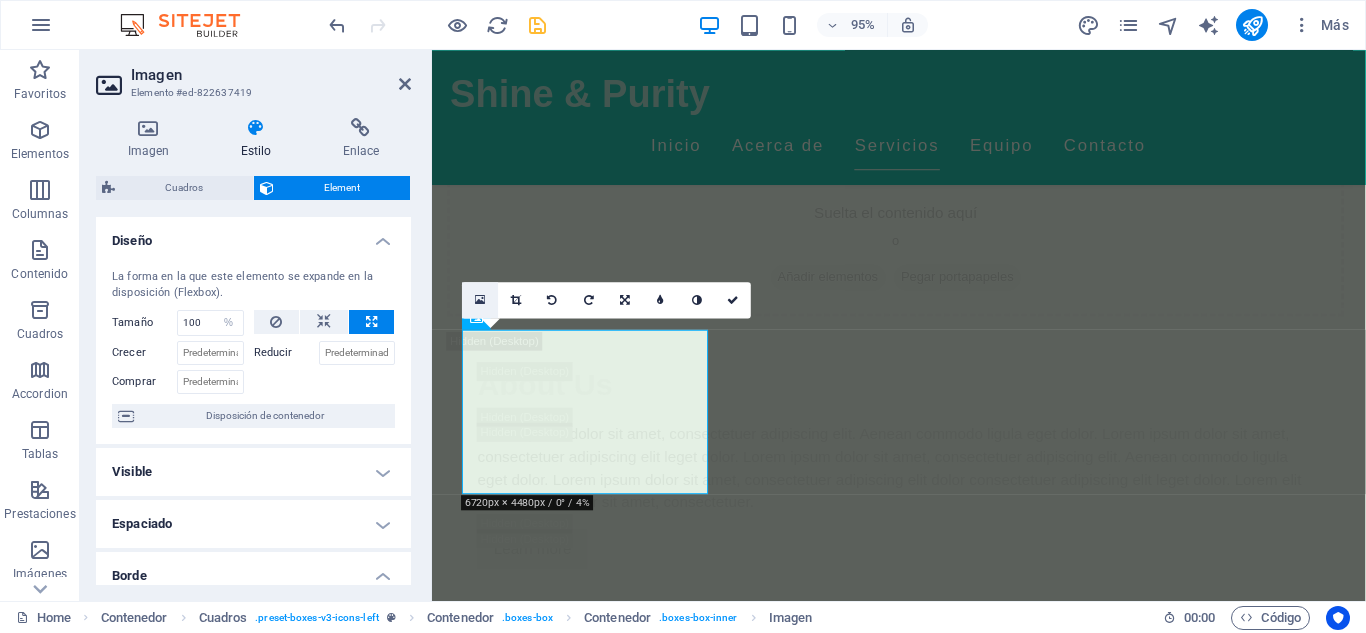 click at bounding box center [480, 299] 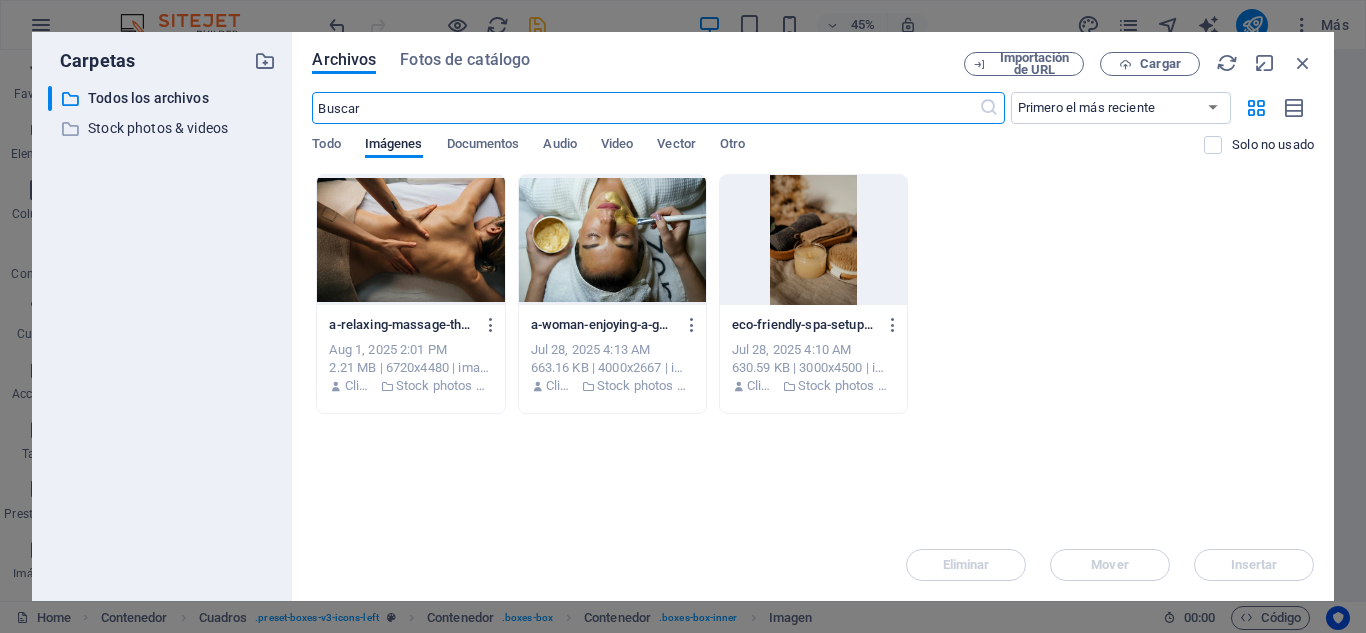 scroll, scrollTop: 4110, scrollLeft: 0, axis: vertical 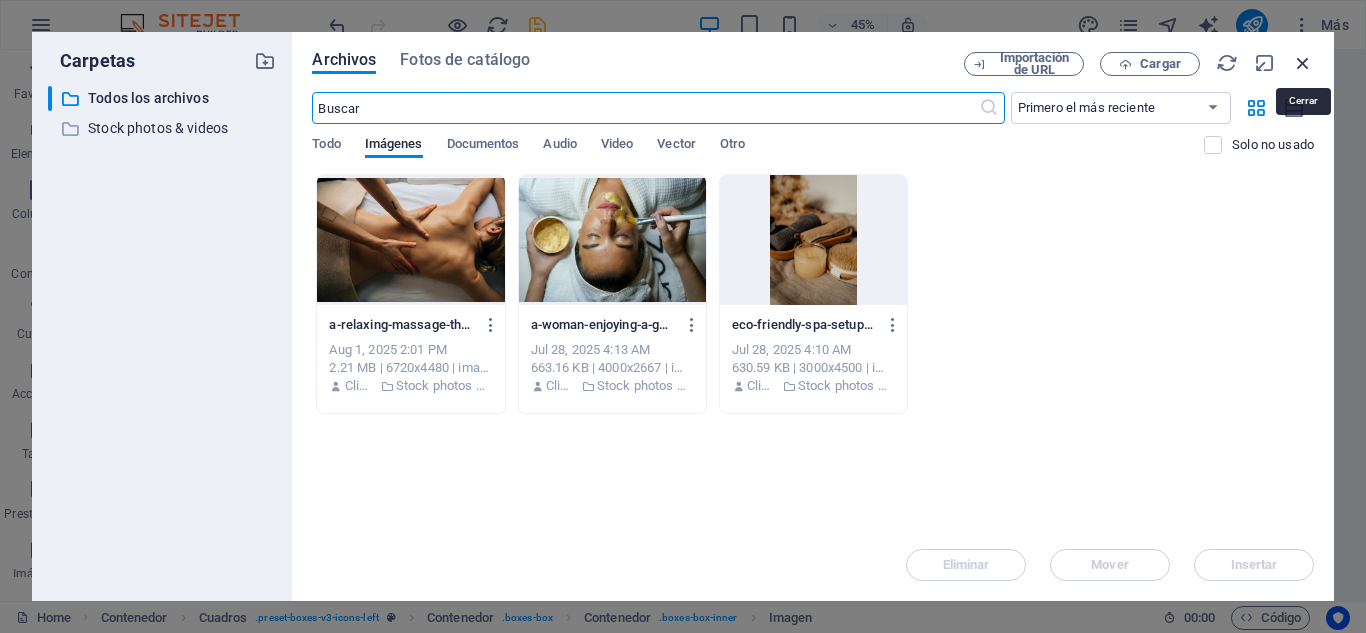 click at bounding box center [1303, 63] 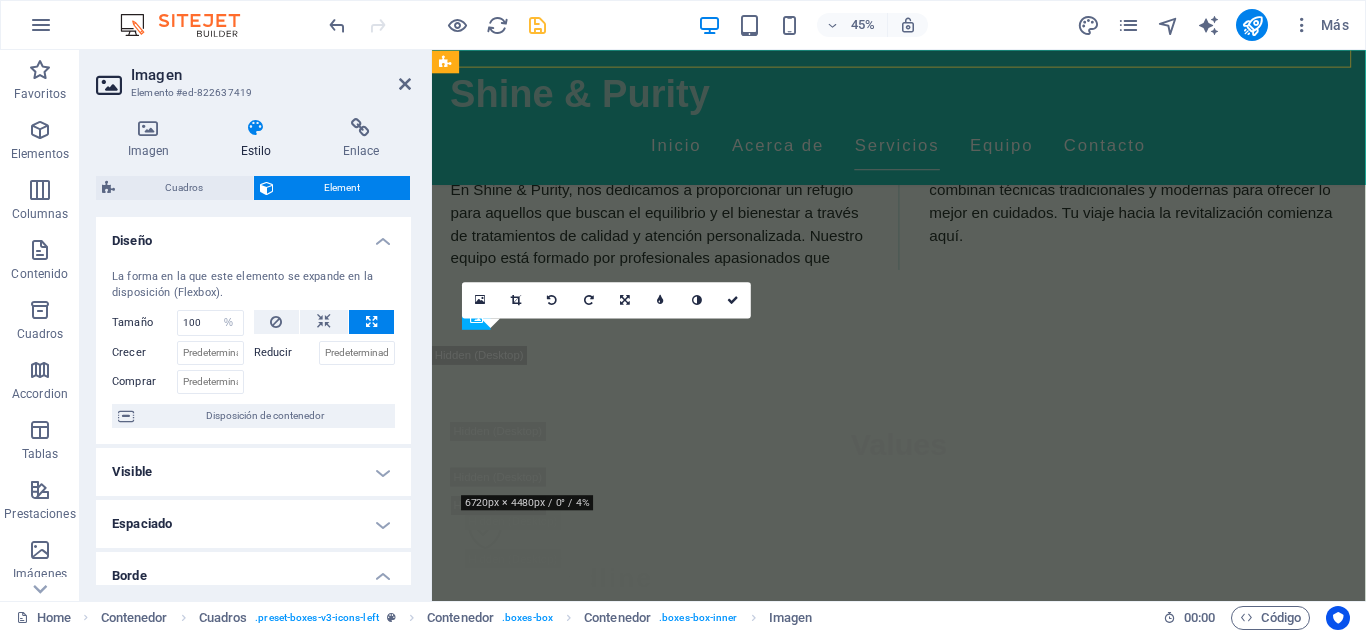 scroll, scrollTop: 3410, scrollLeft: 0, axis: vertical 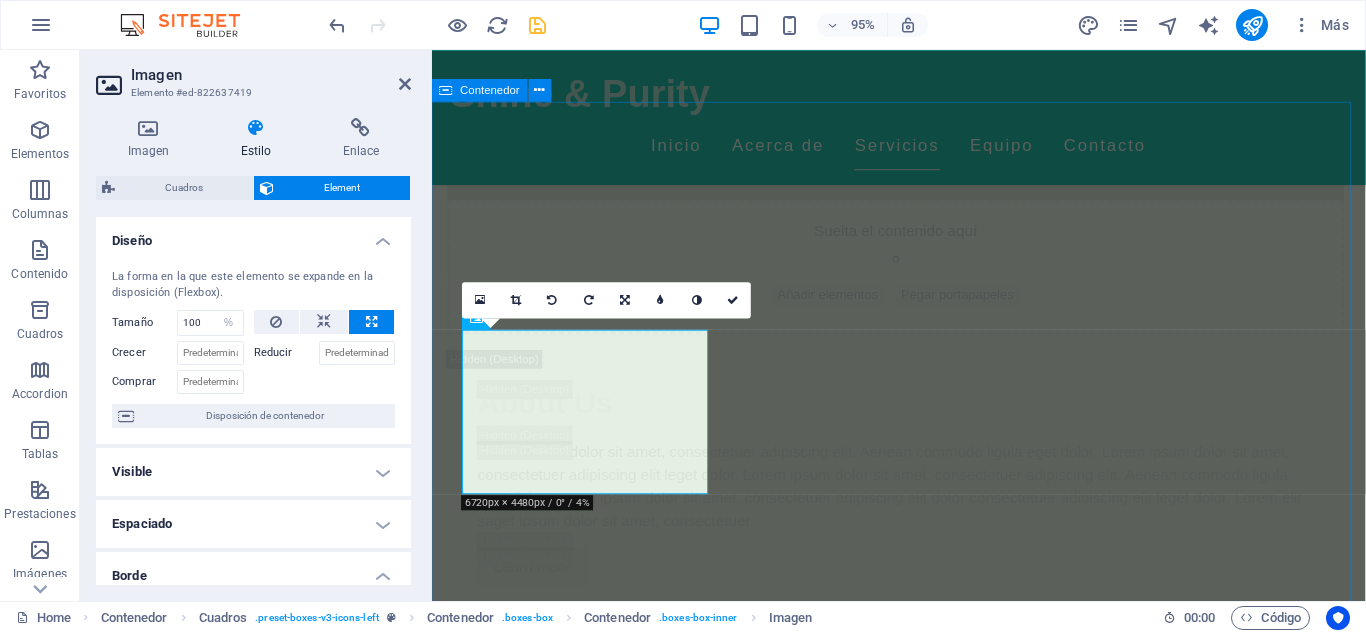click on "Nuestros Servicios Masajes Relajantes Déjate llevar por un masaje relajante que alivia el estrés y restaura la paz en tu cuerpo. Tratamientos Faciales Personalizados Servicios diseñados para cada tipo de piel, utilizando productos naturales para resaltar tu belleza natural. Aromaterapia Experimenta la magia de los aceites esenciales para una experiencia de bienestar completa. Masajes Deportivos Ideales para atletas, ayudando en la recuperación y mejora del rendimiento. Masajes de Tejido Profundo Alivia dolores y tensiones acumuladas, restaurando movilidad y bienestar. Terapias Relajantes Vive una experiencia integral de relajación que descarga todo el estrés acumulado." at bounding box center [923, 4285] 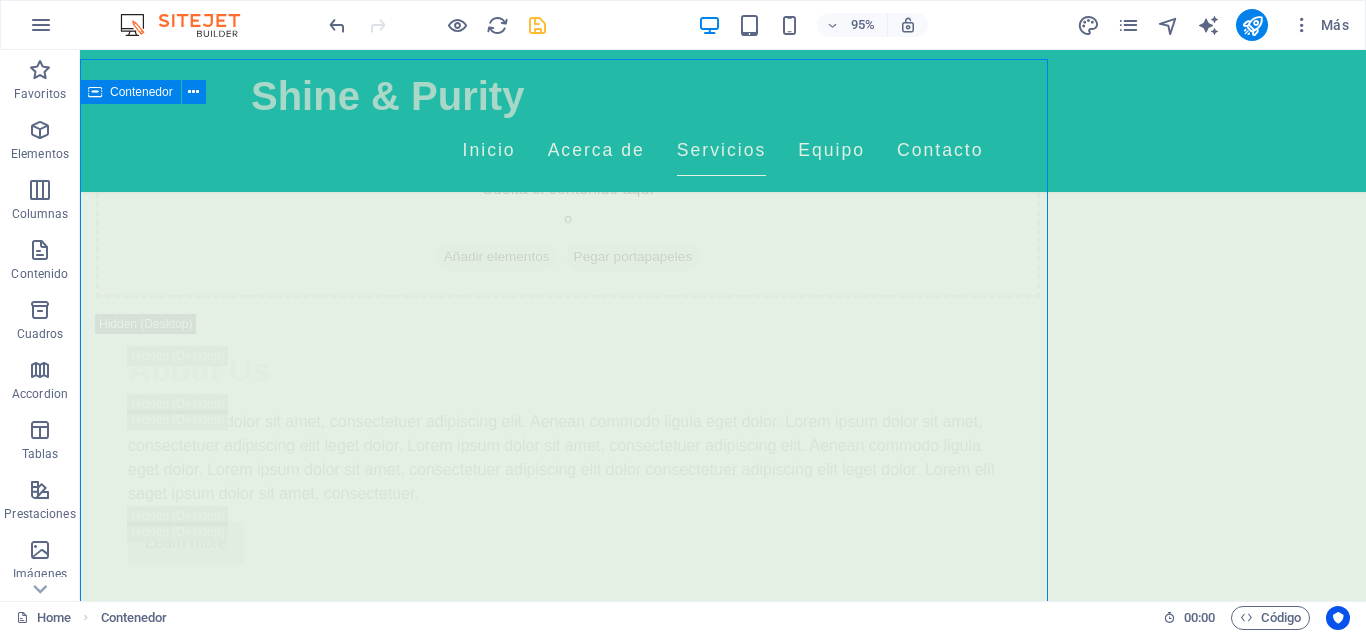 scroll, scrollTop: 3381, scrollLeft: 0, axis: vertical 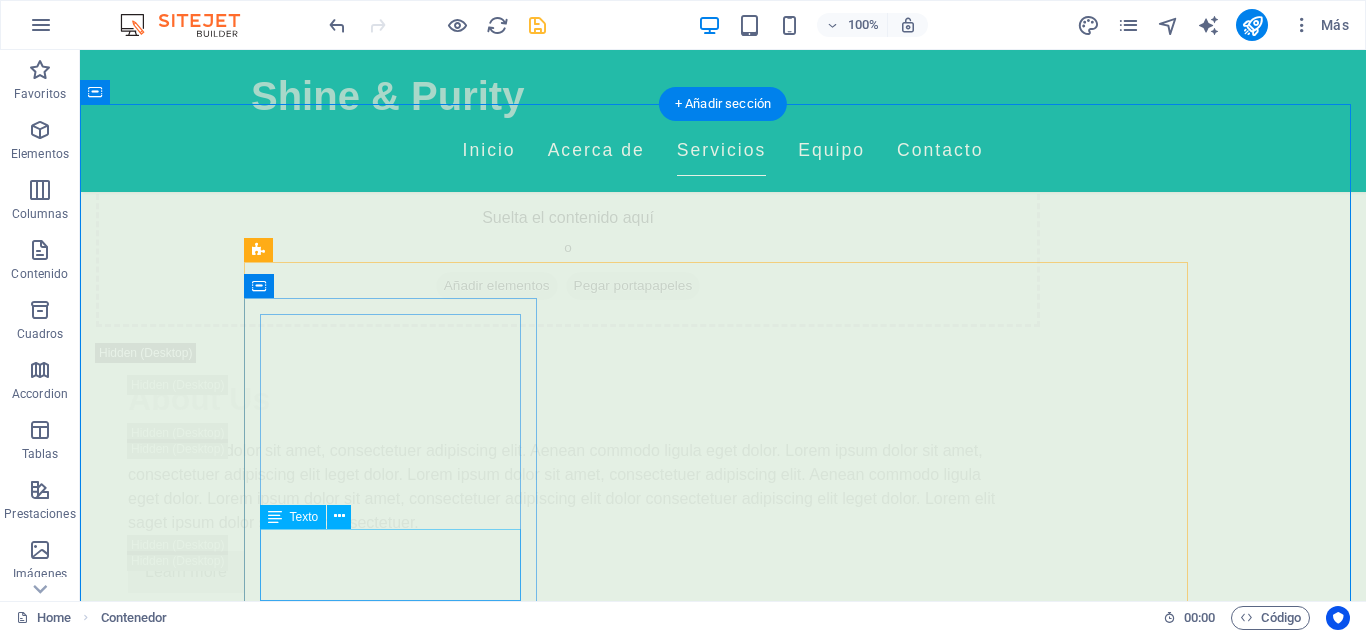 click on "Déjate llevar por un masaje relajante que alivia el estrés y restaura la paz en tu cuerpo." at bounding box center (397, 3955) 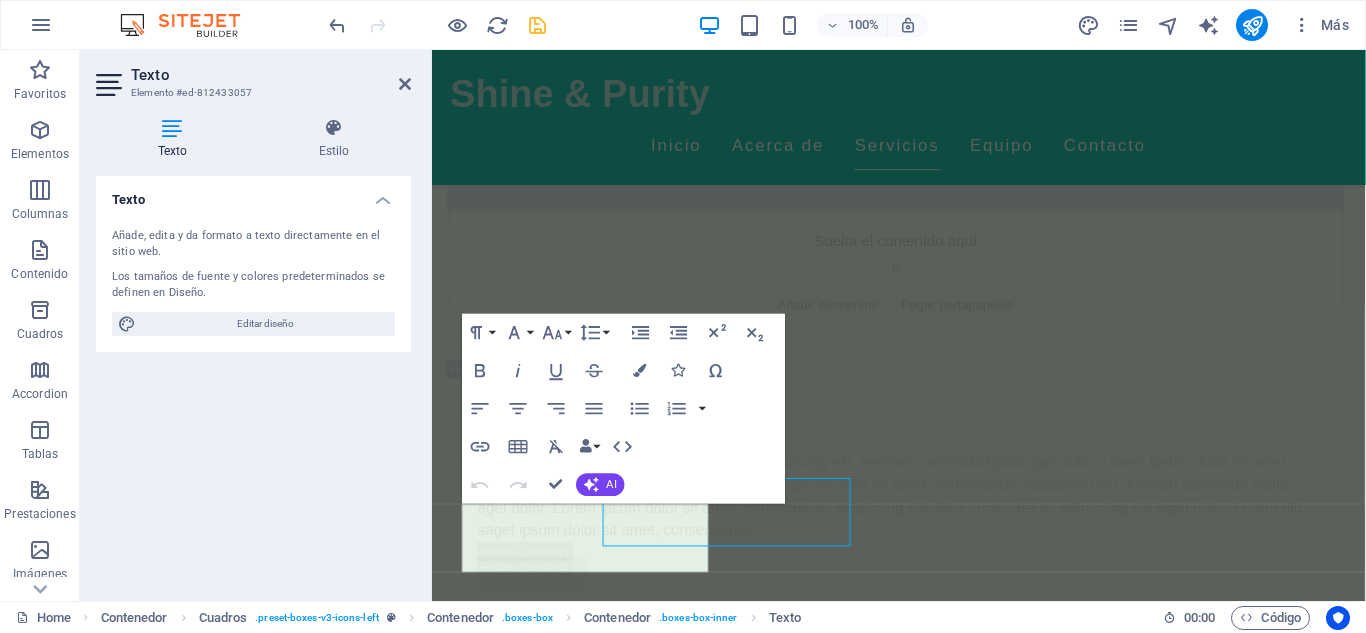 scroll, scrollTop: 3410, scrollLeft: 0, axis: vertical 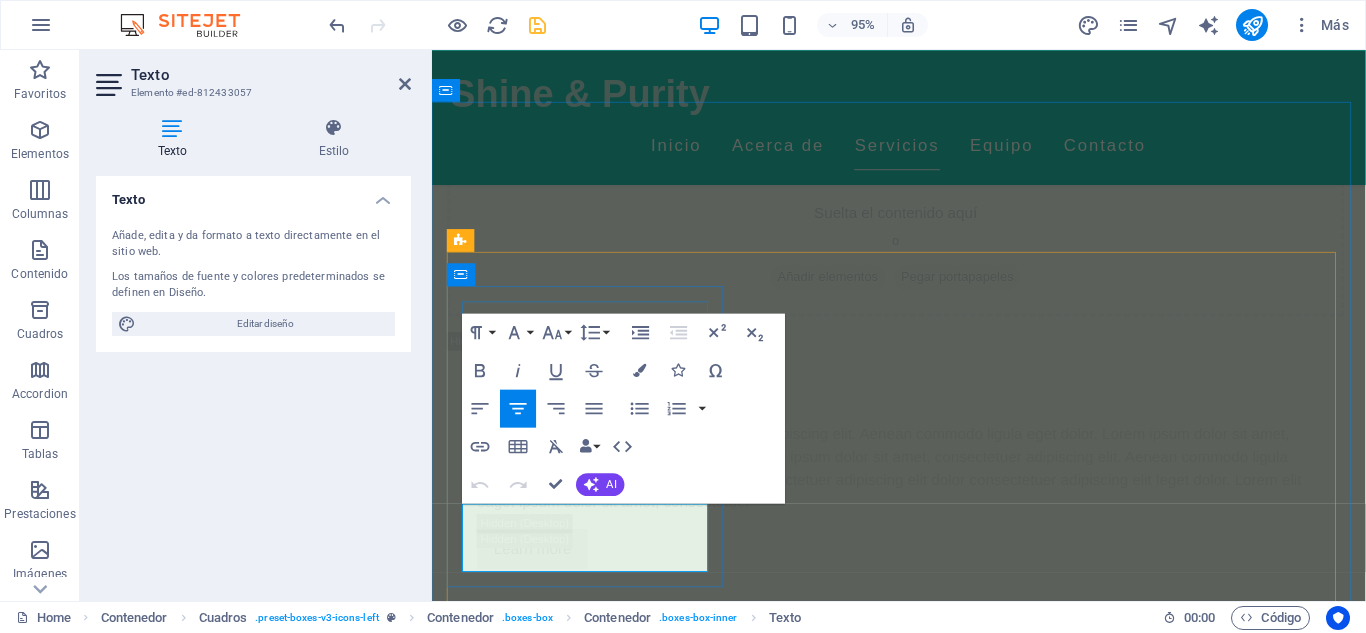 click on "Déjate llevar por un masaje relajante que alivia el estrés y restaura la paz en tu cuerpo." at bounding box center [598, 3958] 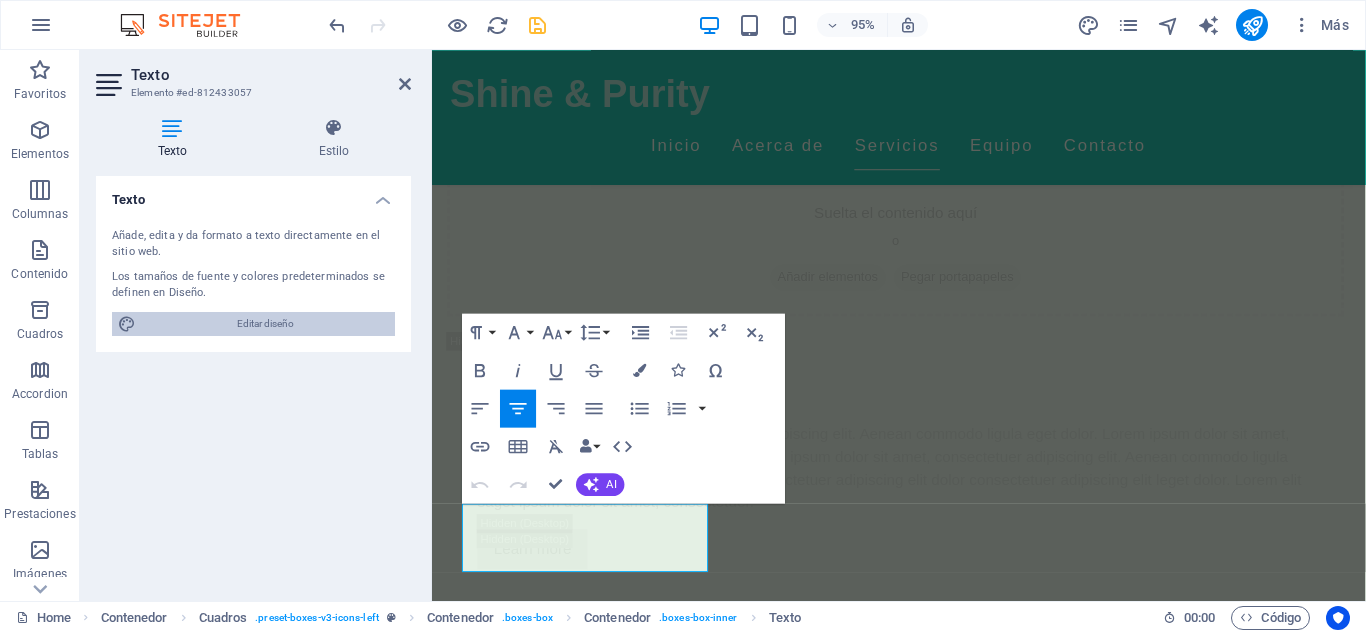 click on "Editar diseño" at bounding box center [265, 324] 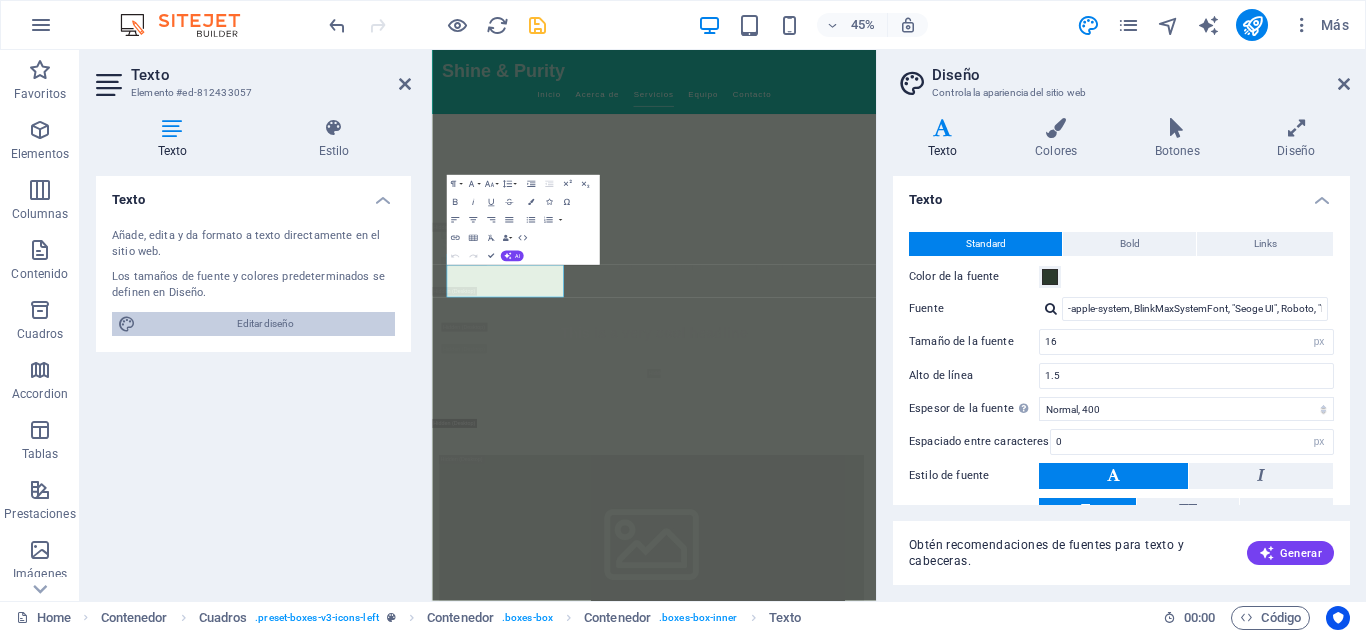 scroll, scrollTop: 4110, scrollLeft: 0, axis: vertical 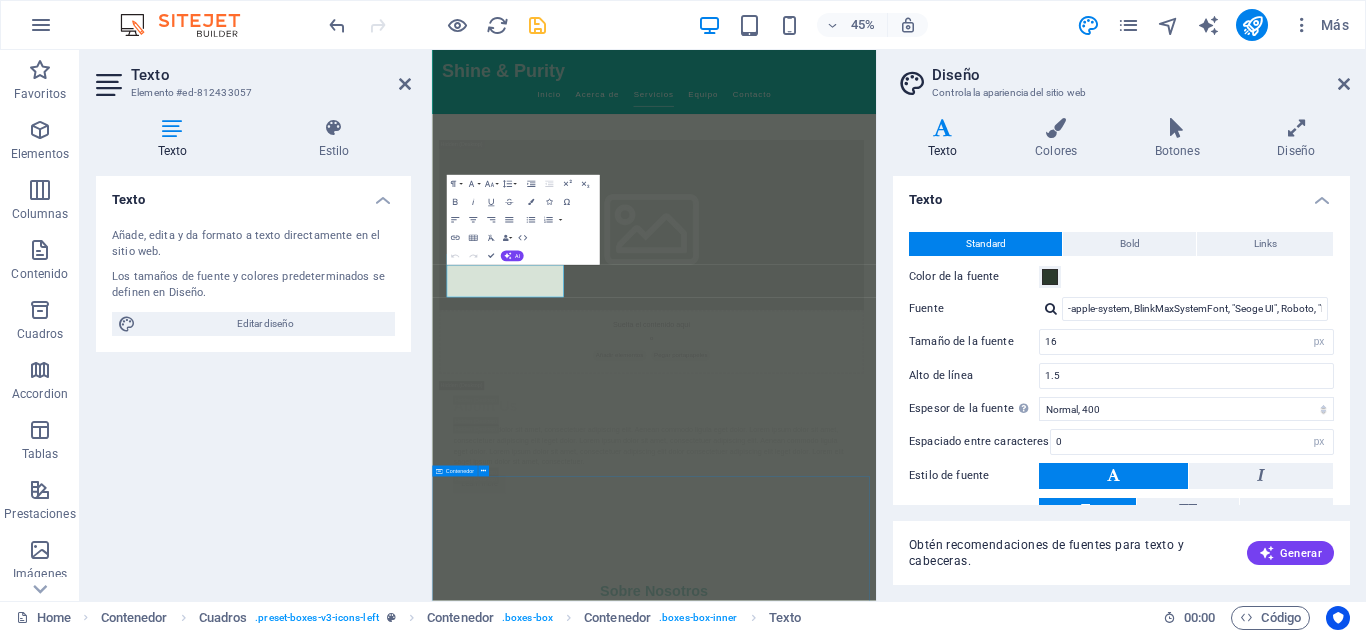 click on "Our Services Headline Lorem ipsum dolor sit amet, consectetuer adipiscing elit. Aenean commodo ligula eget dolor. Lorem ipsum dolor sit amet. Headline Lorem ipsum dolor sit amet, consectetuer adipiscing elit. Aenean commodo ligula eget dolor. Lorem ipsum dolor sit amet. Headline Lorem ipsum dolor sit amet, consectetuer adipiscing elit. Aenean commodo ligula eget dolor. Lorem ipsum dolor sit amet. Headline Lorem ipsum dolor sit amet, consectetuer adipiscing elit. Aenean commodo ligula eget dolor. Lorem ipsum dolor sit amet. Headline Lorem ipsum dolor sit amet, consectetuer adipiscing elit. Aenean commodo ligula eget dolor. Lorem ipsum dolor sit amet. Headline Lorem ipsum dolor sit amet, consectetuer adipiscing elit. Aenean commodo ligula eget dolor. Lorem ipsum dolor sit amet." at bounding box center (925, 7416) 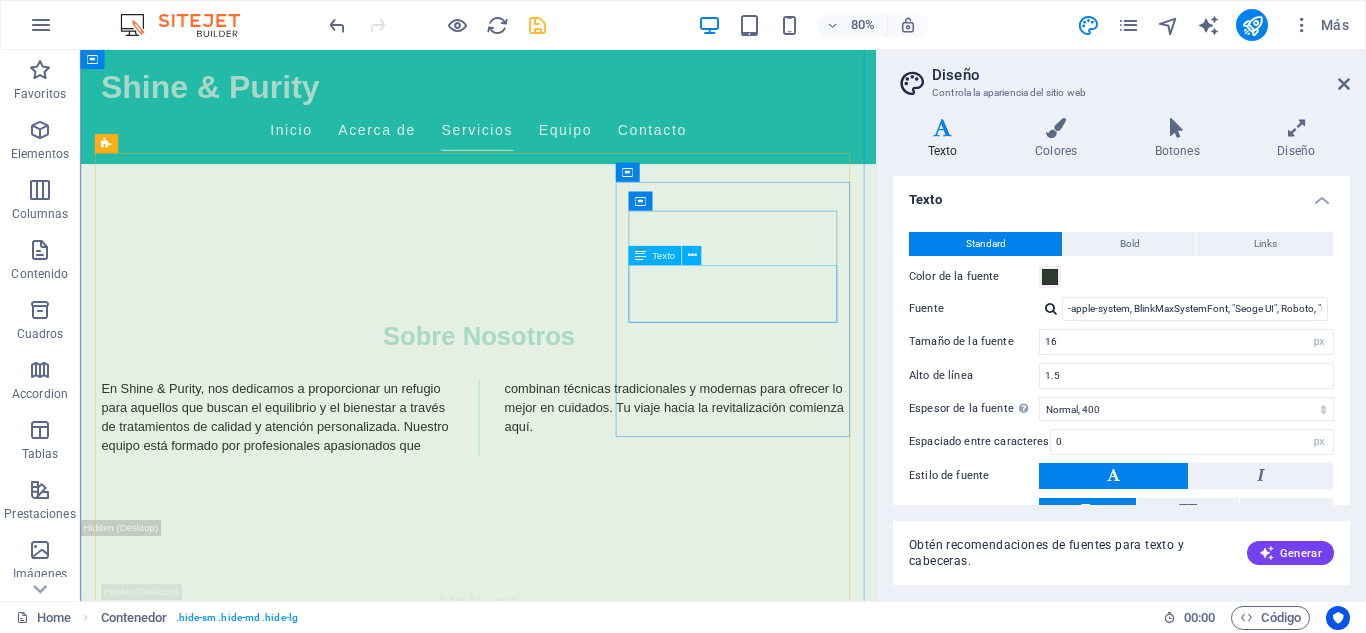 scroll, scrollTop: 3676, scrollLeft: 0, axis: vertical 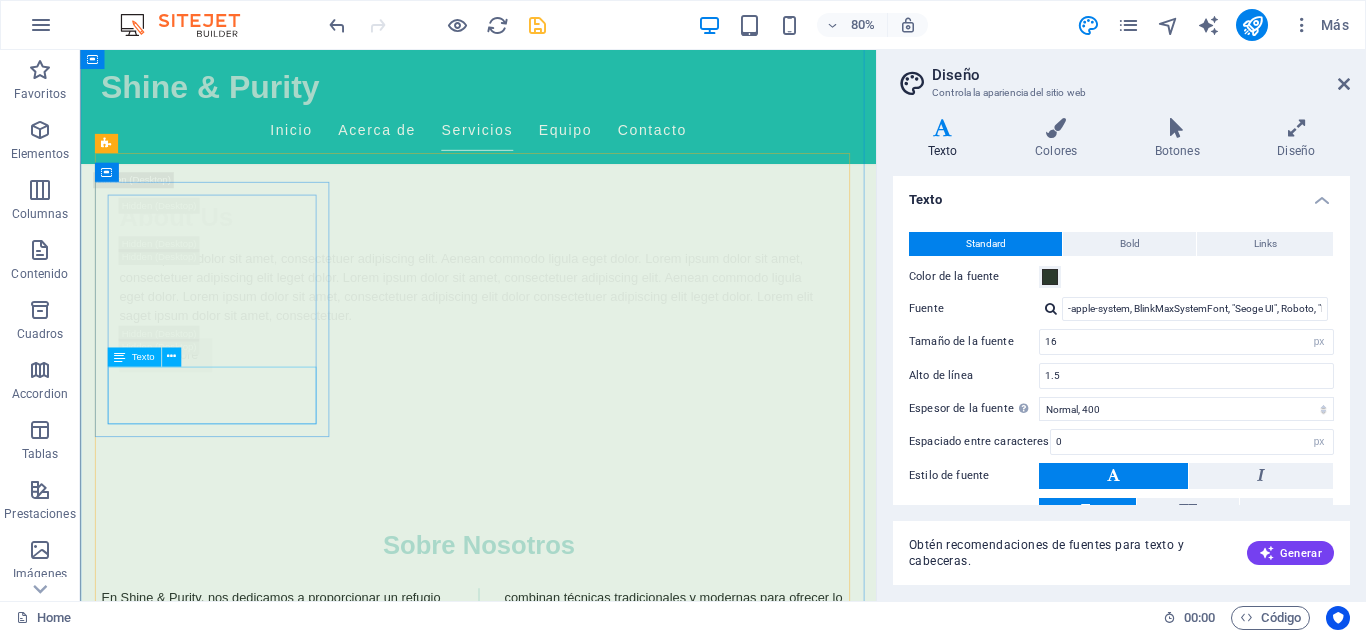 click on "Déjate llevar por un masaje relajante que alivia el estrés y restaura la paz en tu cuerpo." at bounding box center [252, 3816] 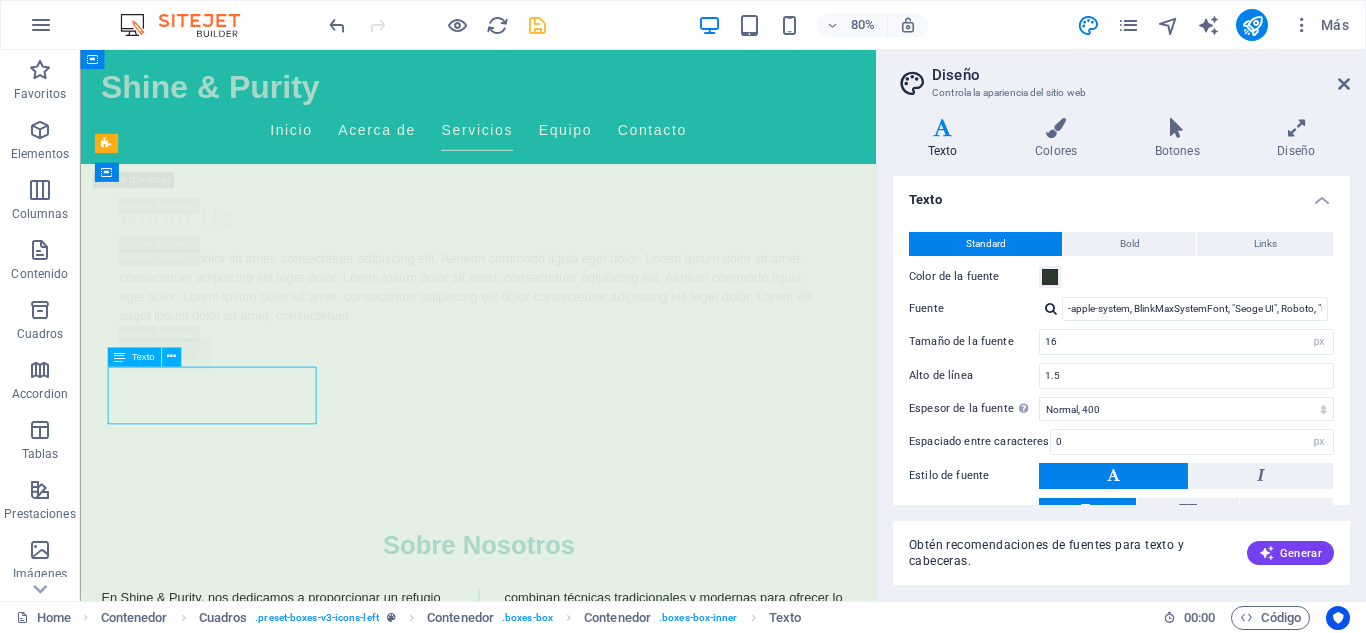 click on "Déjate llevar por un masaje relajante que alivia el estrés y restaura la paz en tu cuerpo." at bounding box center (252, 3816) 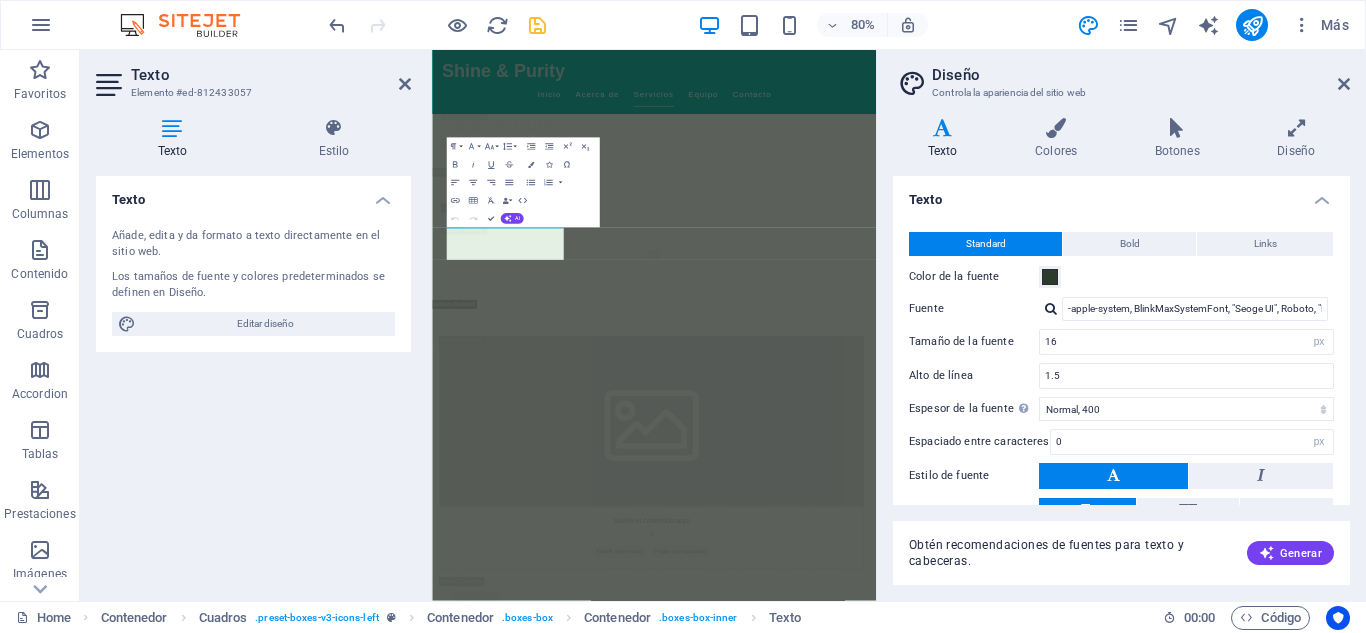 scroll, scrollTop: 4193, scrollLeft: 0, axis: vertical 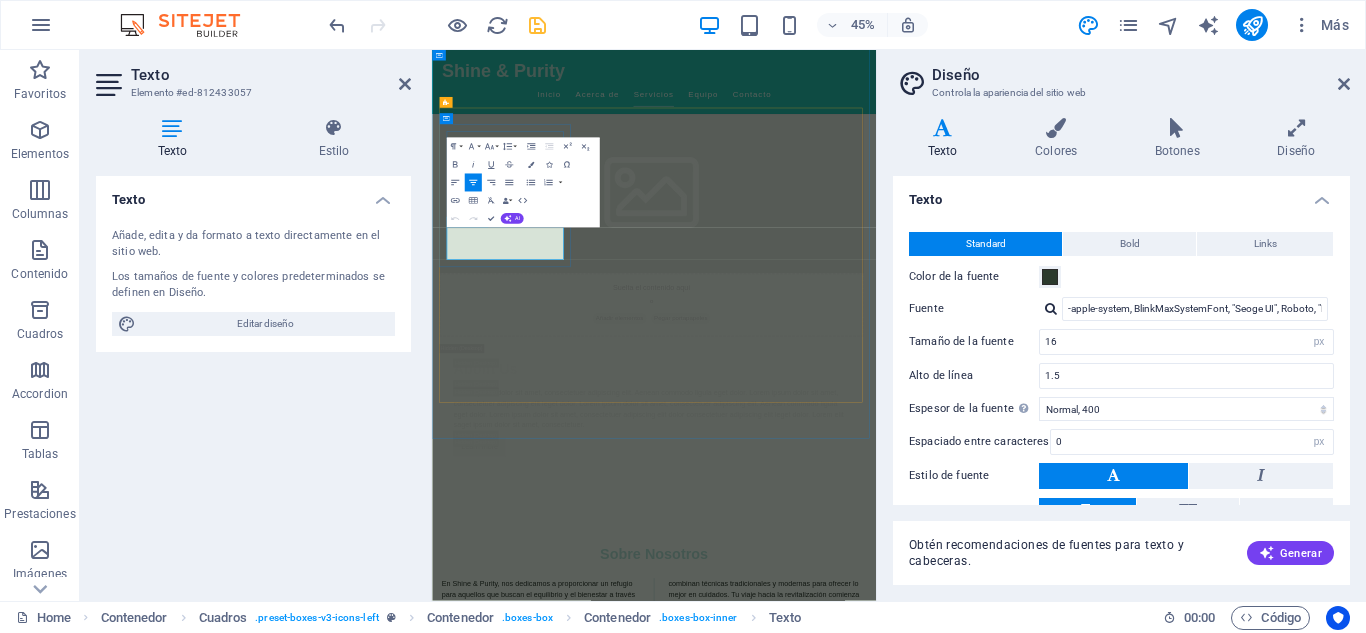 click on "Déjate llevar por un masaje relajante que alivia el estrés y restaura la paz en tu cuerpo." at bounding box center (600, 4316) 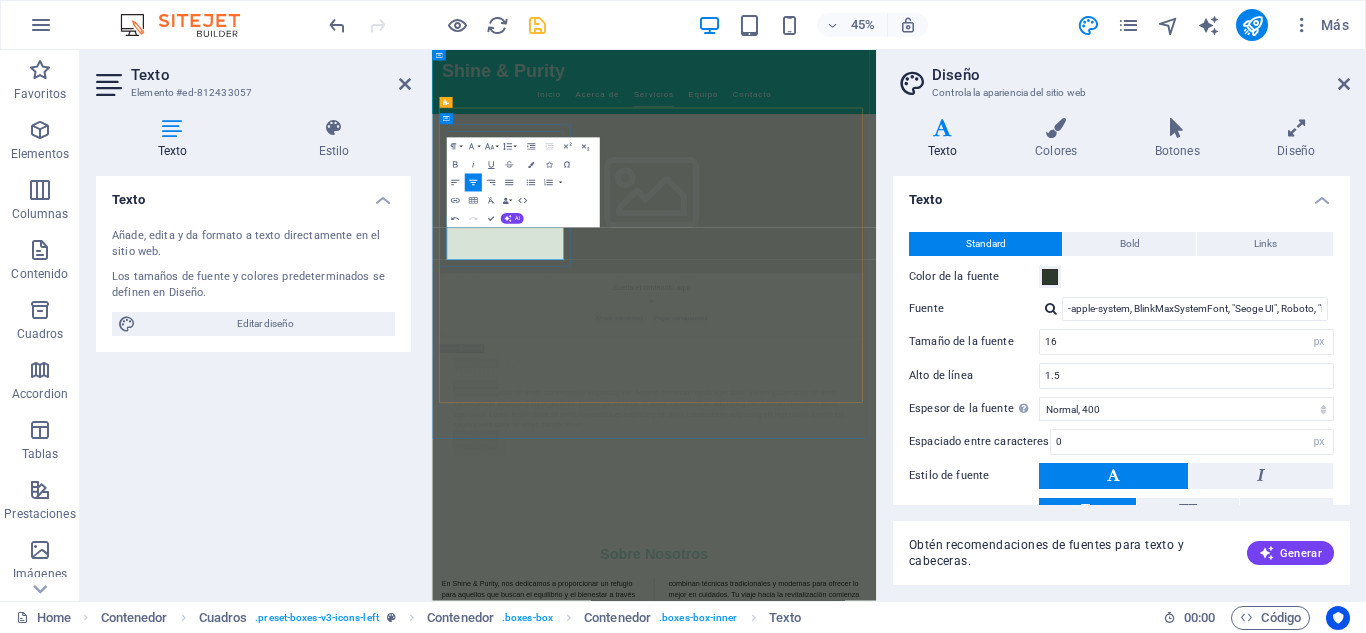 type 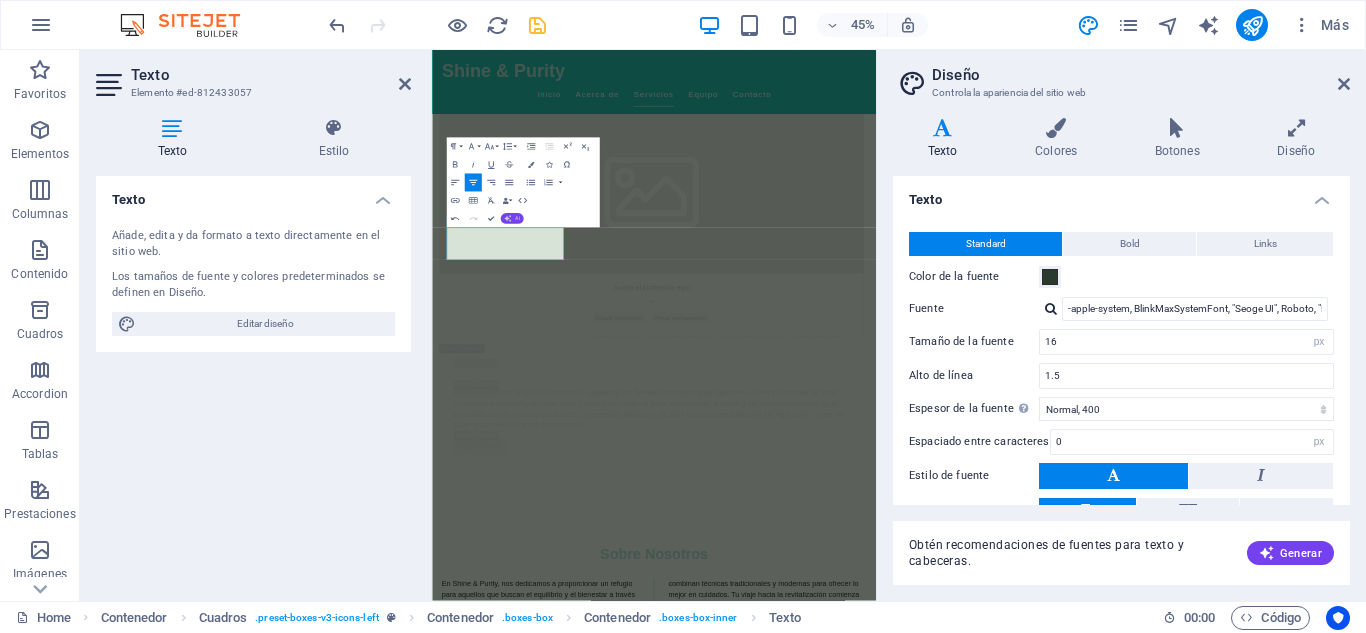 click on "AI" at bounding box center [511, 218] 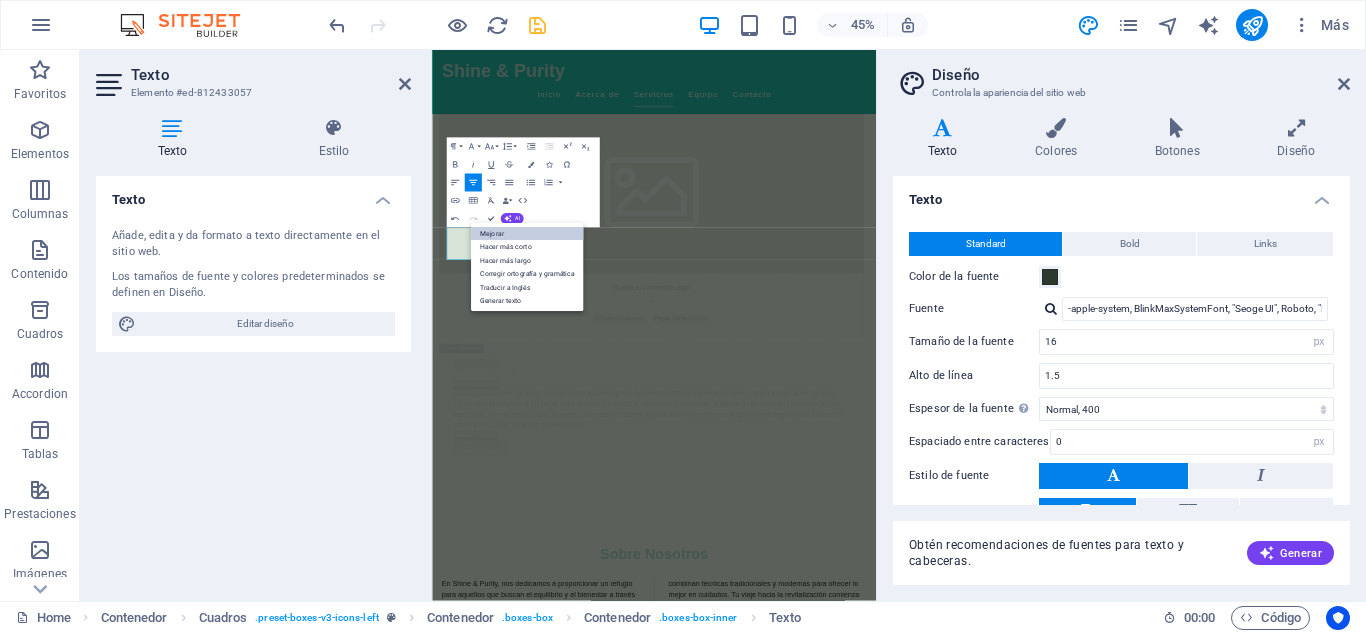 click on "Mejorar" at bounding box center [527, 234] 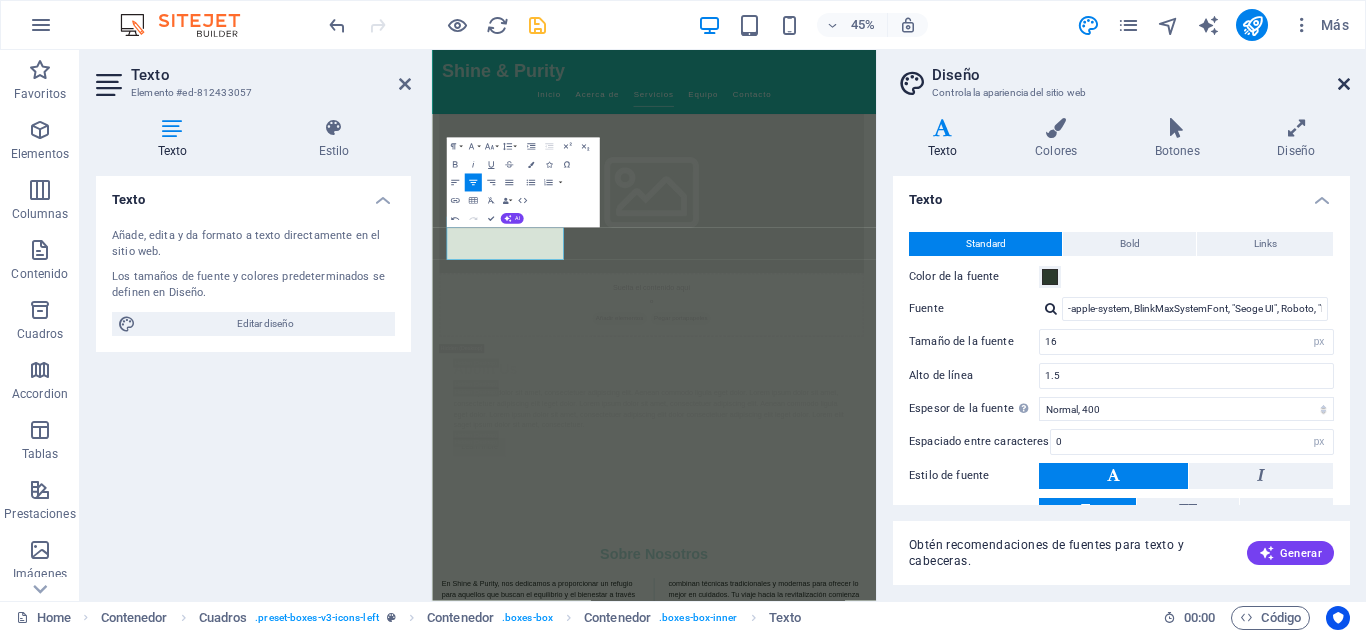 click at bounding box center (1344, 84) 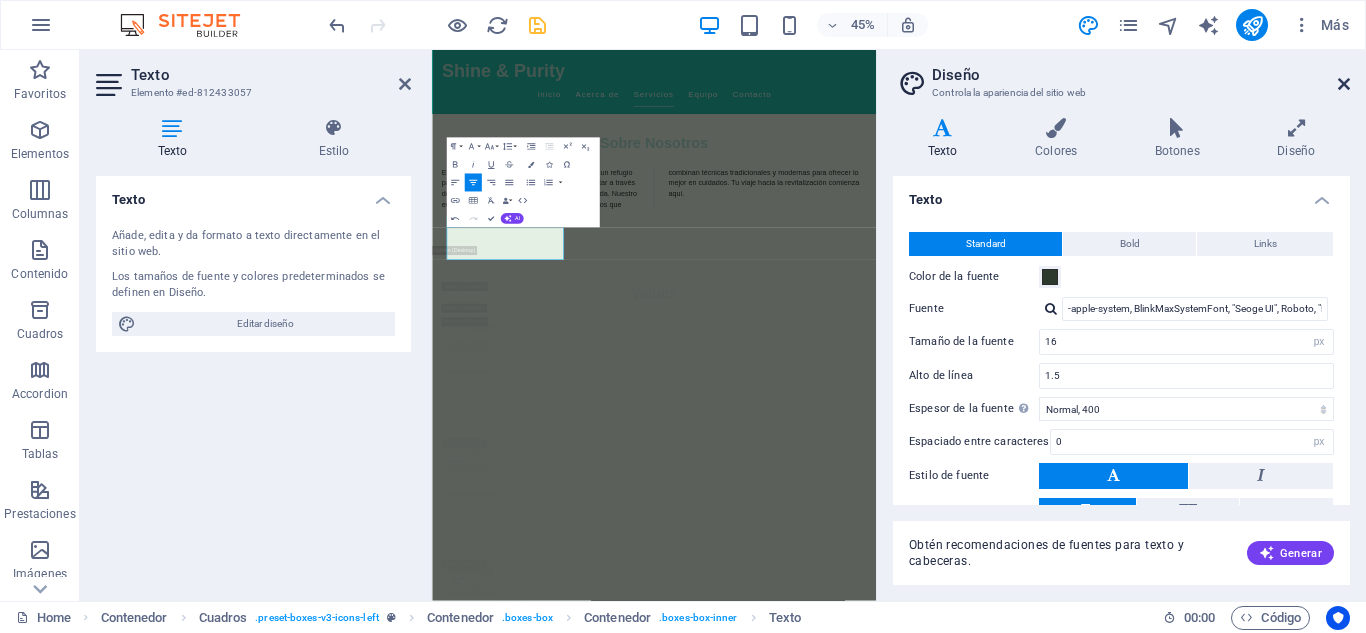 scroll, scrollTop: 3493, scrollLeft: 0, axis: vertical 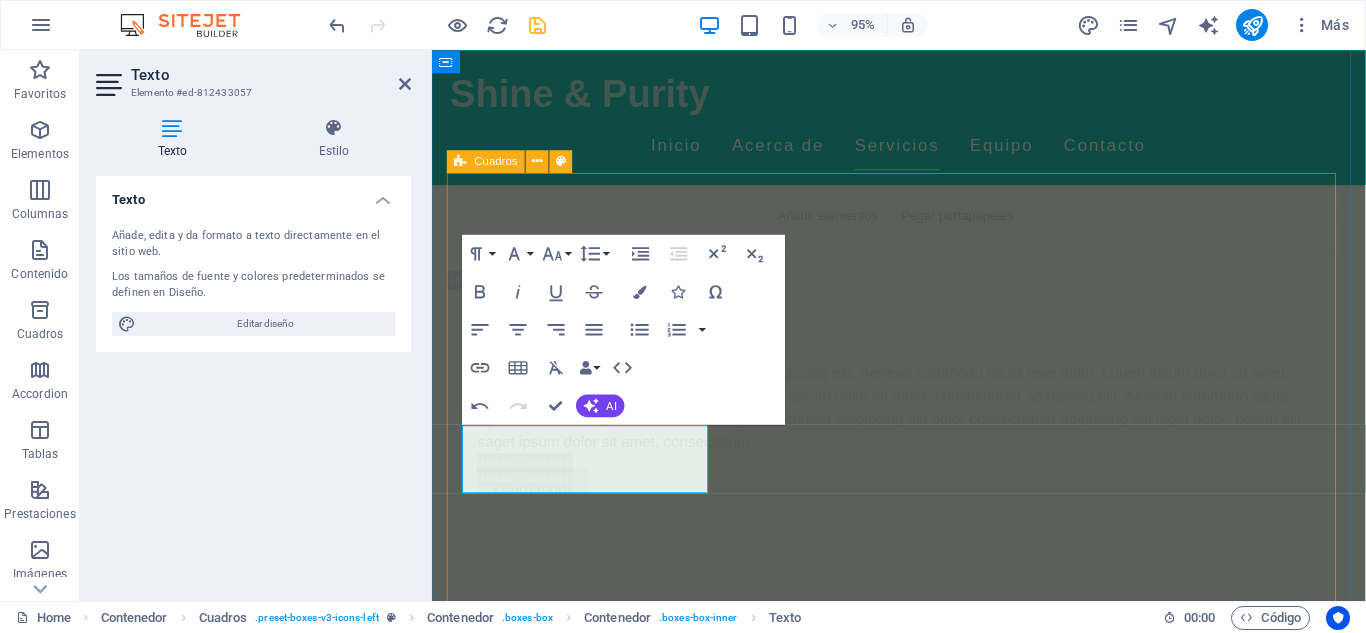 click on "Masajes Relajantes Déjate envolver por un masaje relajante que alivia el estrés y renueva la paz en tu cuerpo. Tratamientos Faciales Personalizados Servicios diseñados para cada tipo de piel, utilizando productos naturales para resaltar tu belleza natural. Aromaterapia Experimenta la magia de los aceites esenciales para una experiencia de bienestar completa. Masajes Deportivos Ideales para atletas, ayudando en la recuperación y mejora del rendimiento. Masajes de Tejido Profundo Alivia dolores y tensiones acumuladas, restaurando movilidad y bienestar. Terapias Relajantes Vive una experiencia integral de relajación que descarga todo el estrés acumulado." at bounding box center [924, 4241] 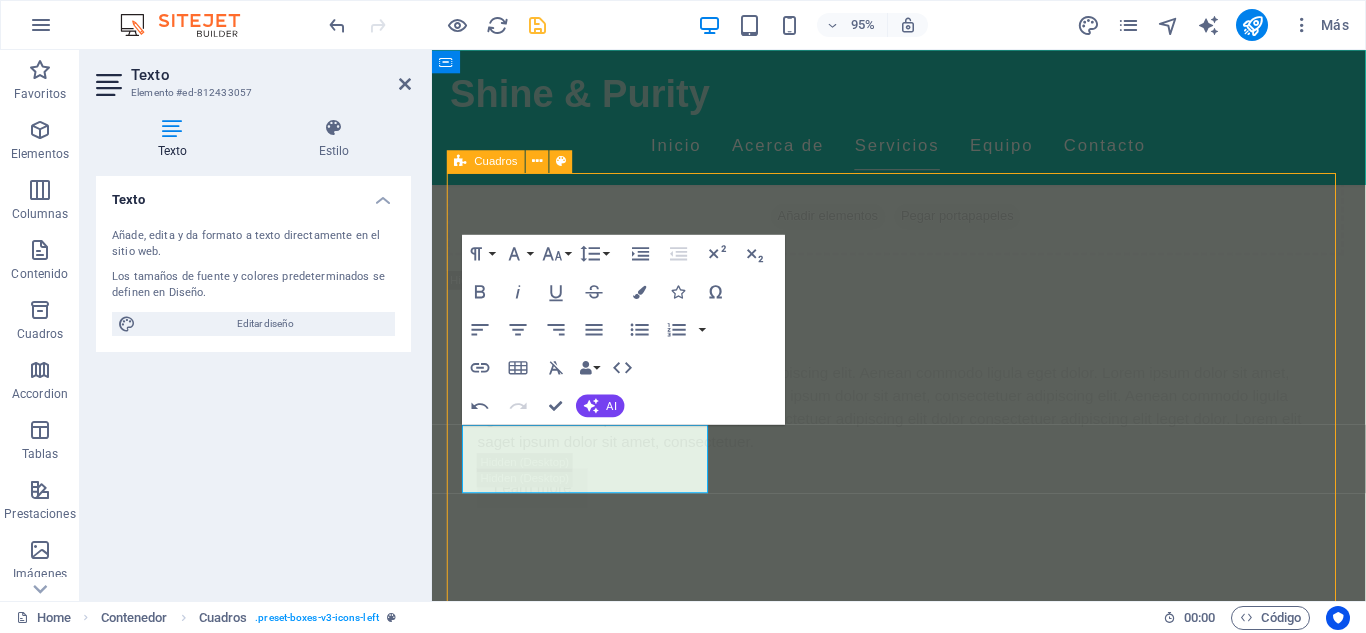 scroll, scrollTop: 3464, scrollLeft: 0, axis: vertical 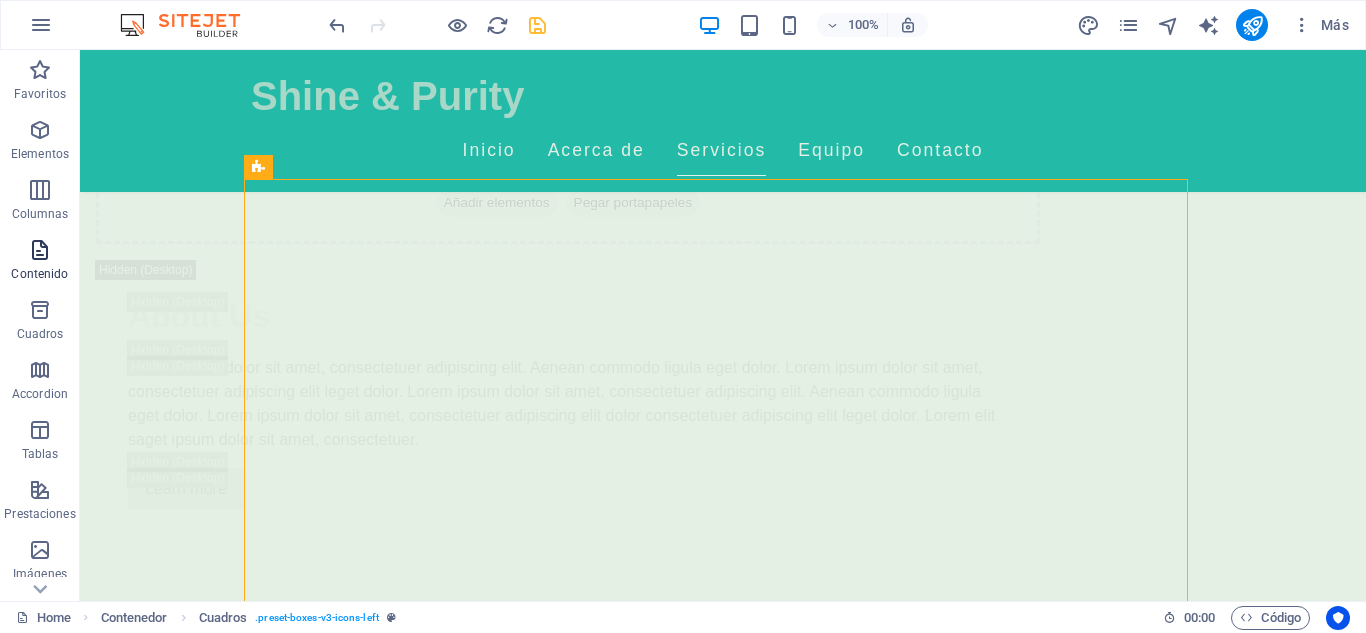 click at bounding box center (40, 250) 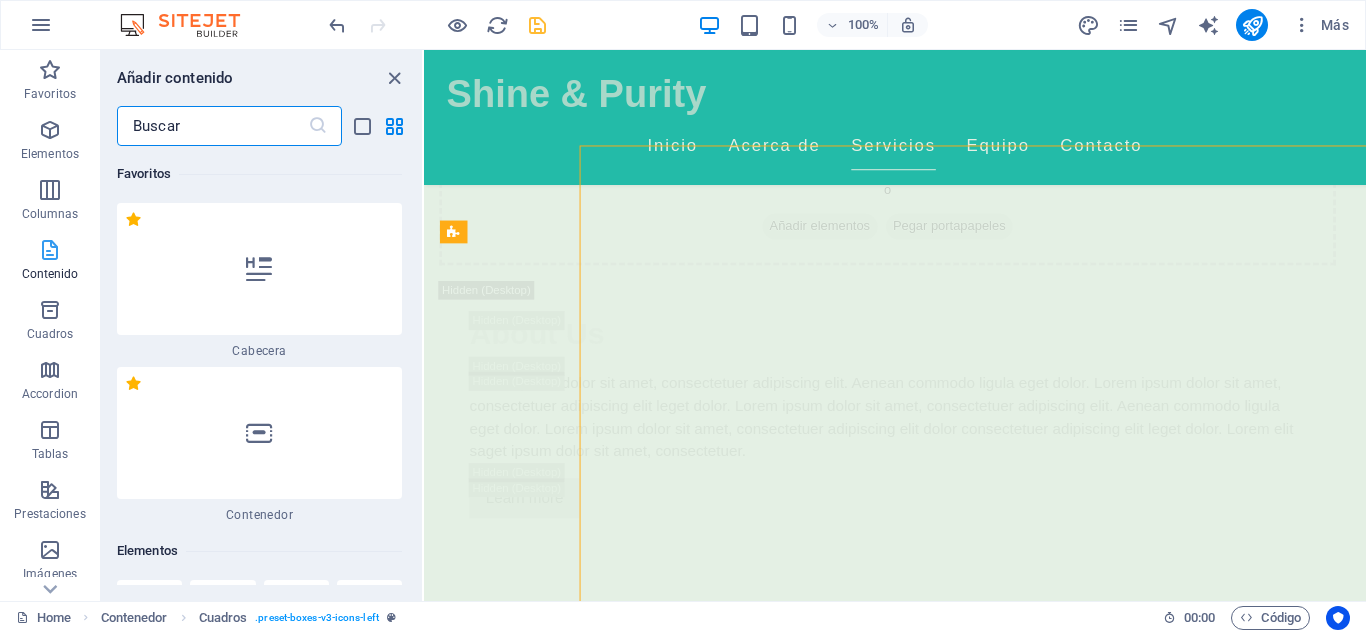 scroll, scrollTop: 3493, scrollLeft: 0, axis: vertical 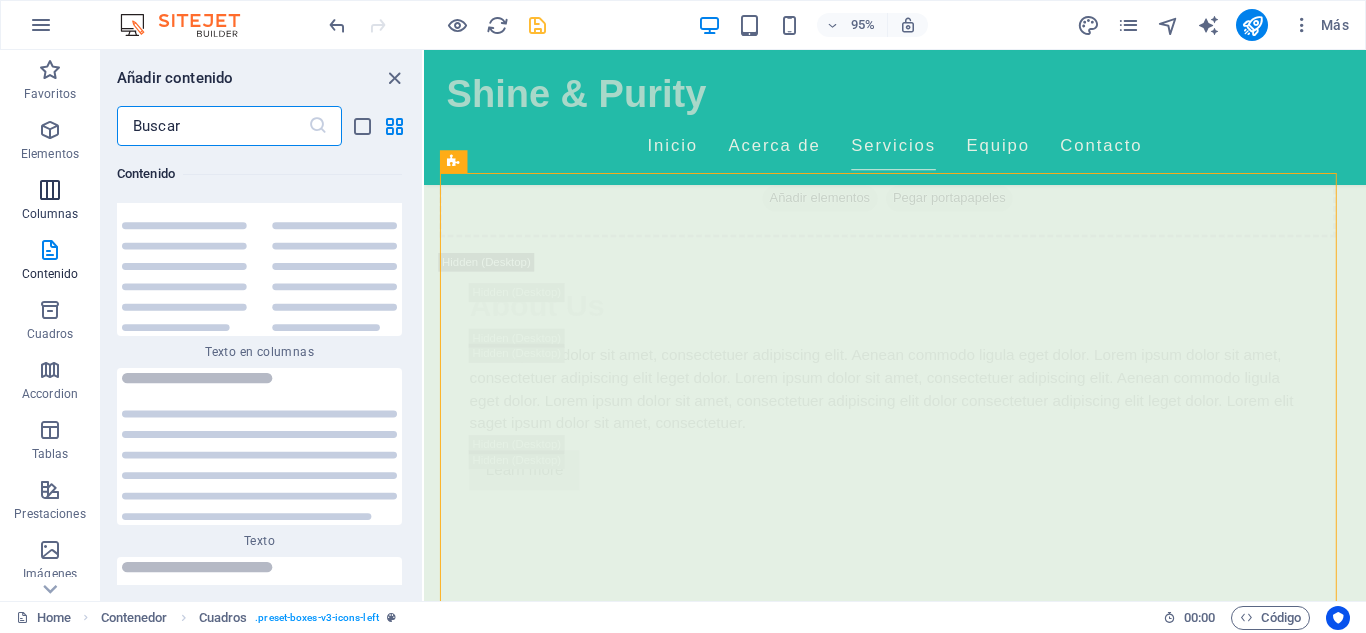 click at bounding box center [50, 190] 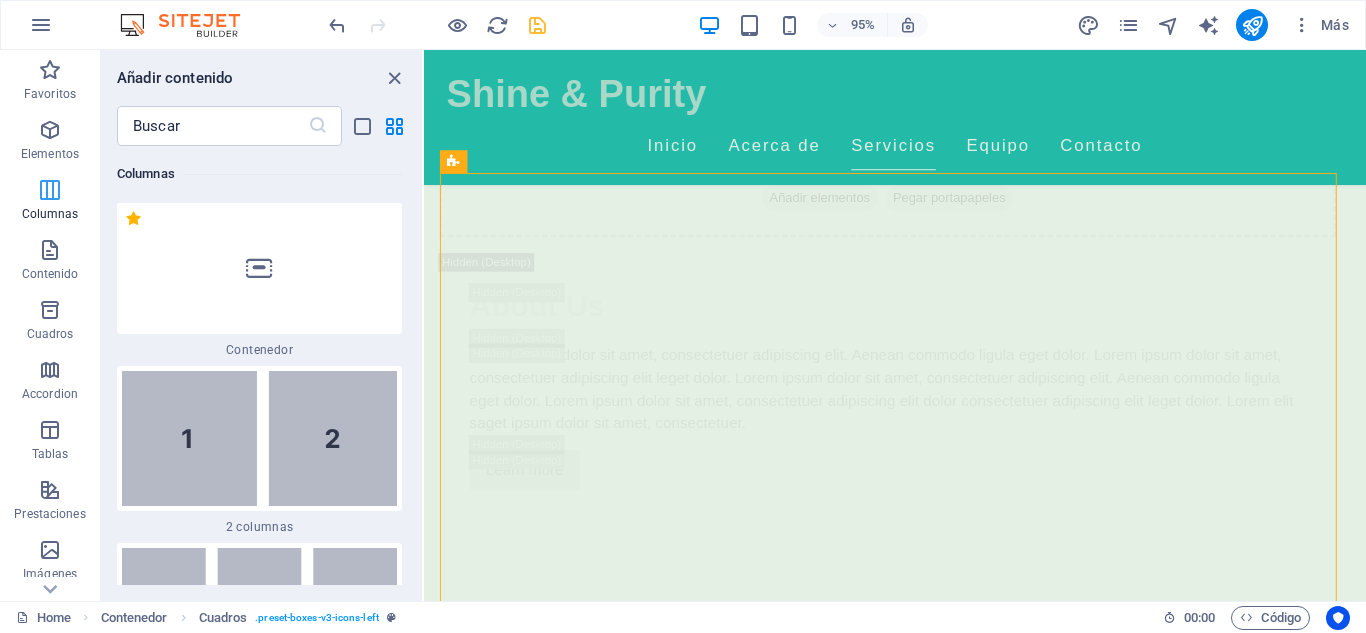 scroll, scrollTop: 1154, scrollLeft: 0, axis: vertical 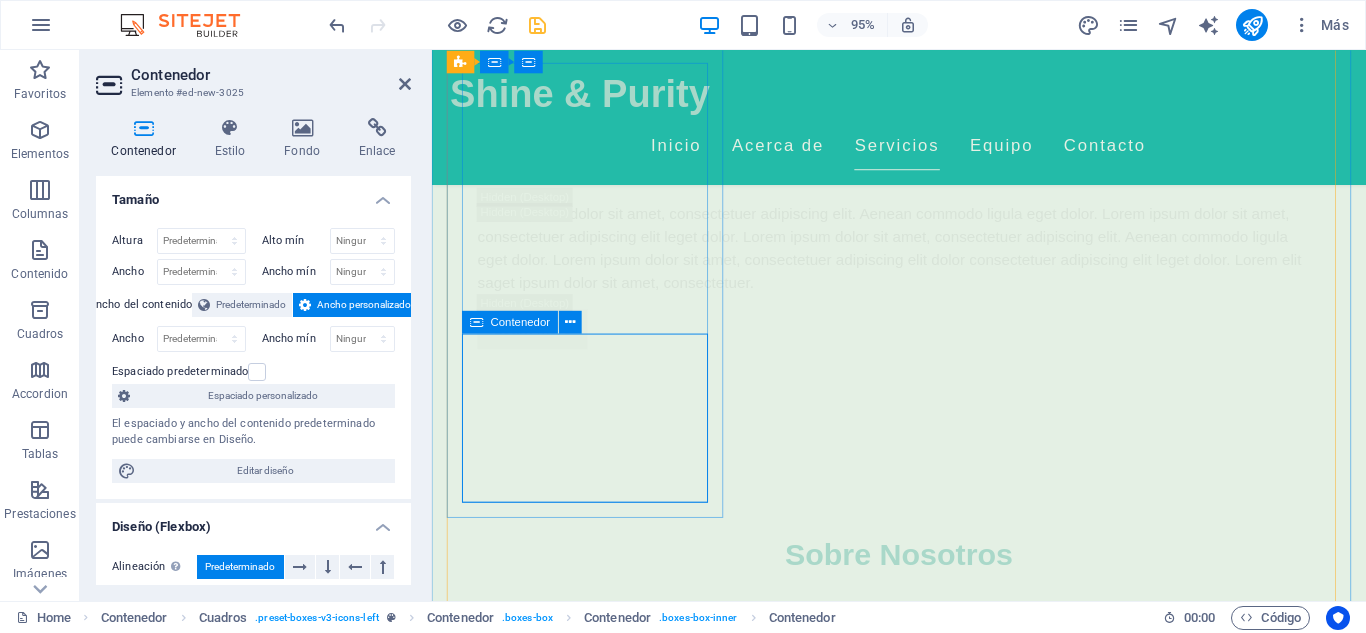 click on "Suelta el contenido aquí o  Añadir elementos  Pegar portapapeles" at bounding box center [598, 3851] 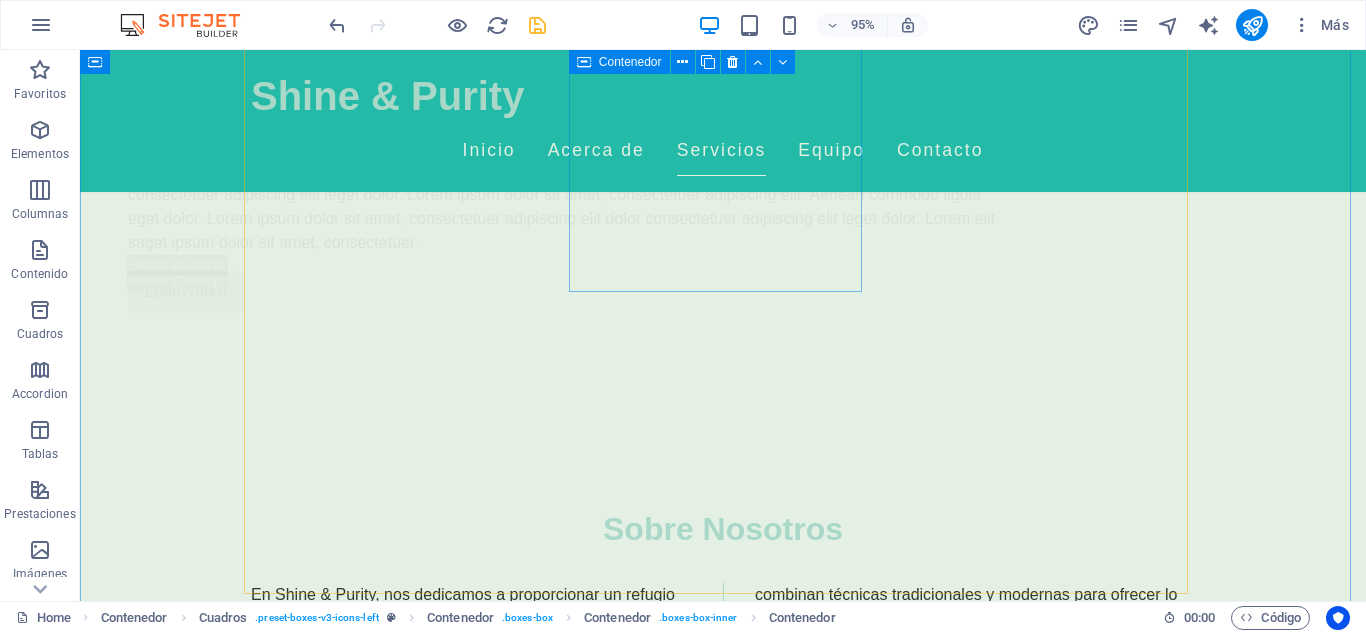 scroll, scrollTop: 3632, scrollLeft: 0, axis: vertical 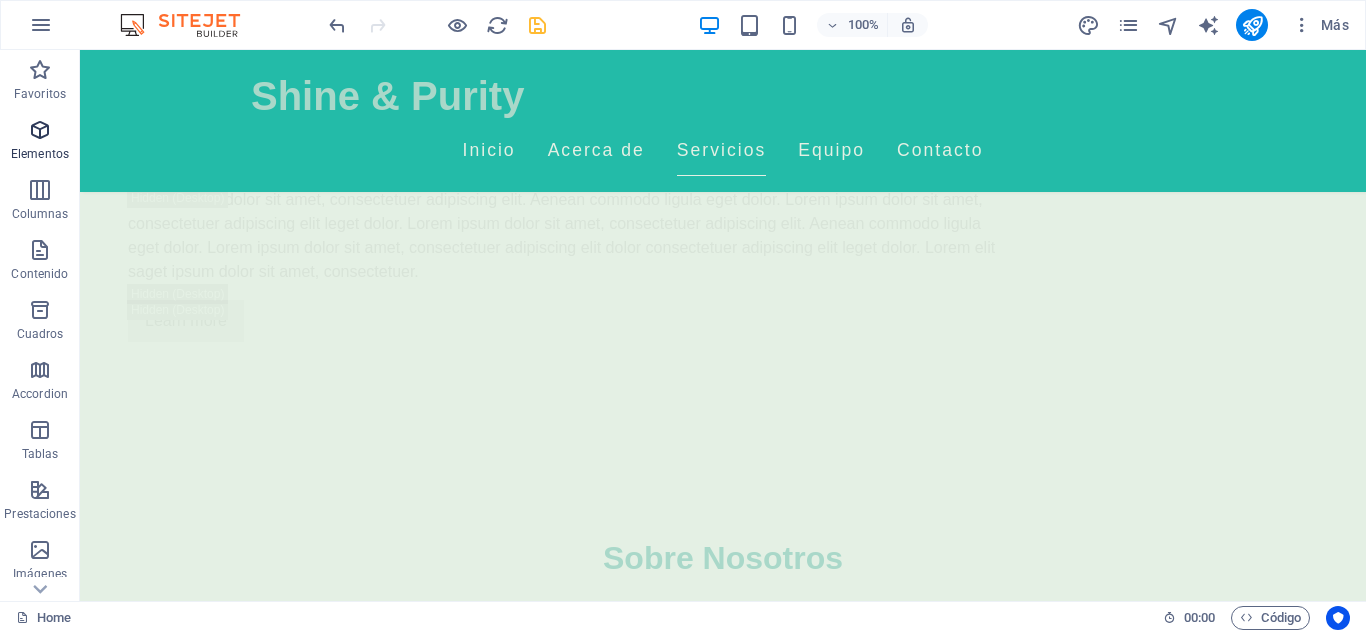 click at bounding box center (40, 130) 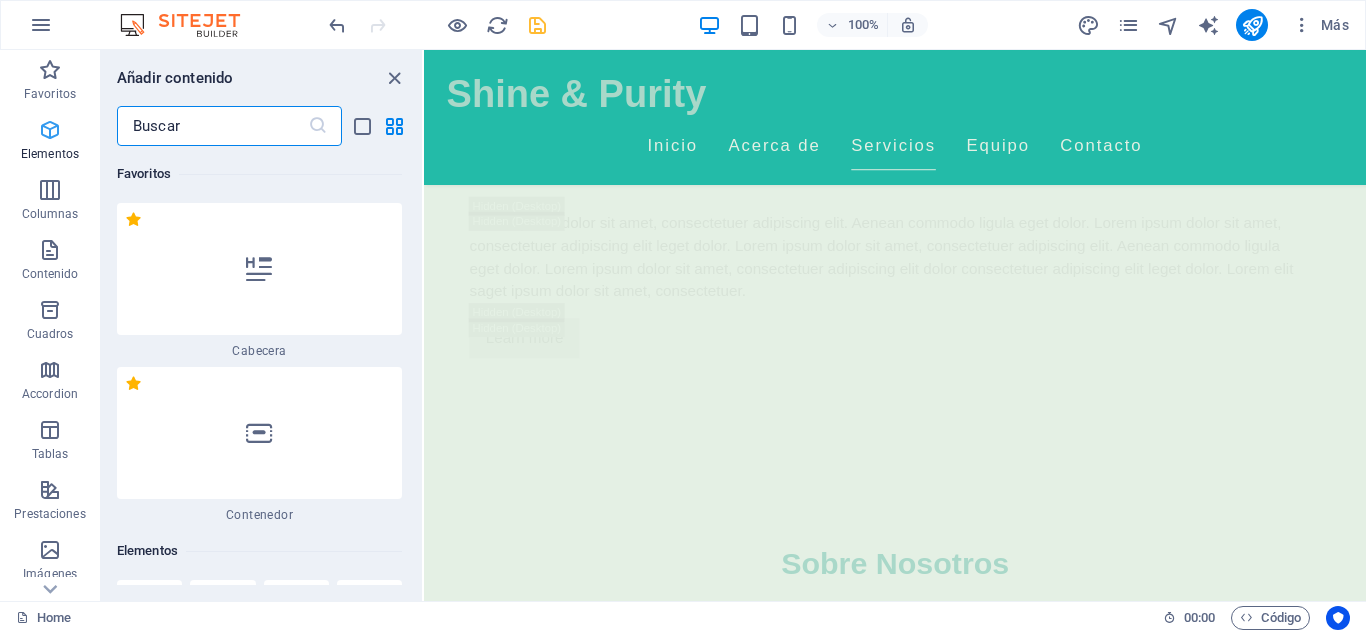 scroll, scrollTop: 3661, scrollLeft: 0, axis: vertical 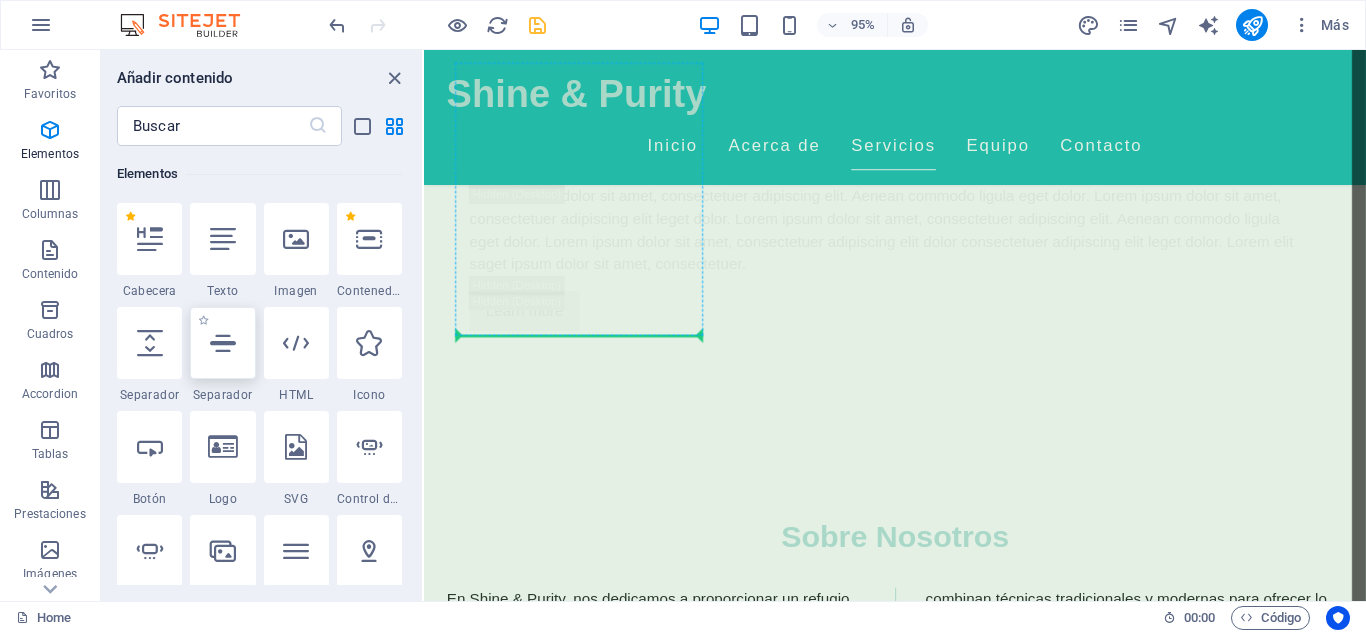 select on "%" 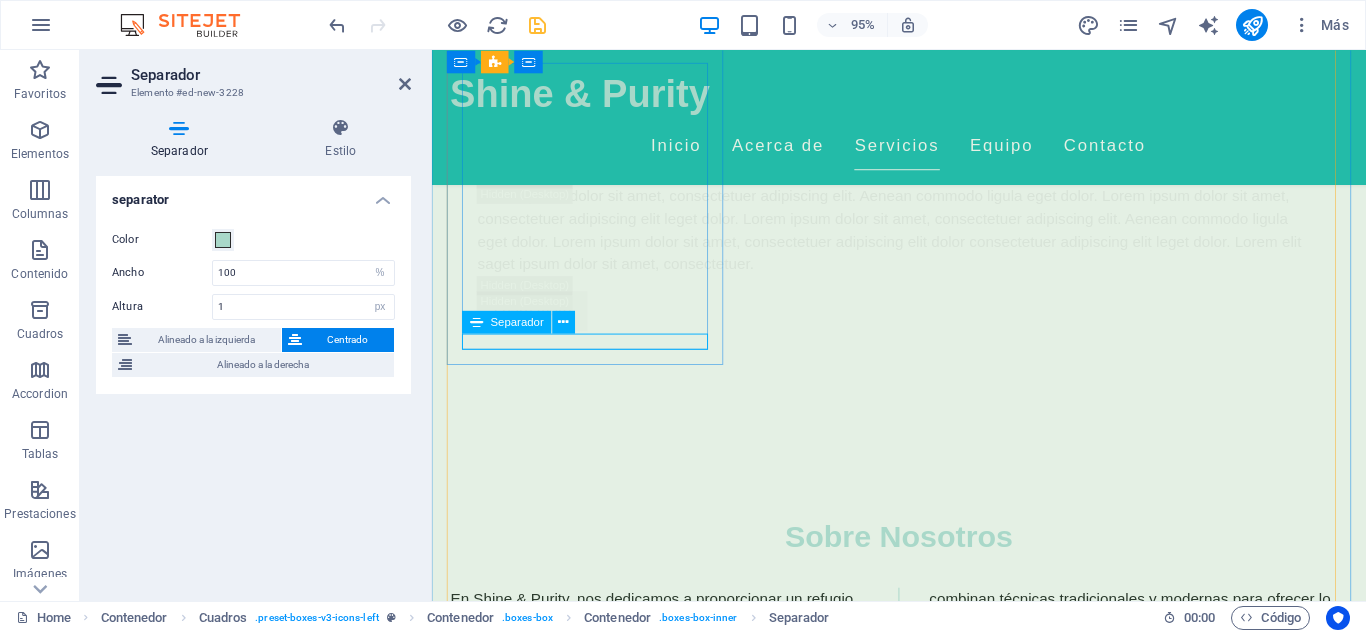 click at bounding box center (598, 3751) 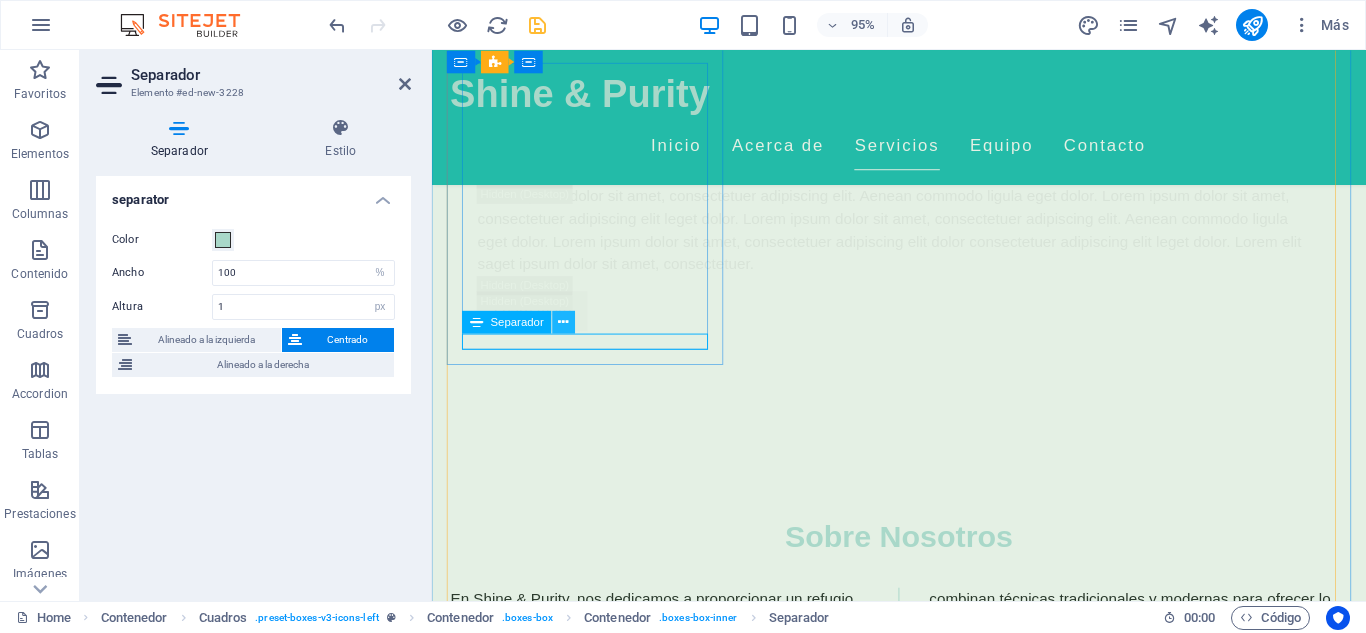 click at bounding box center (564, 322) 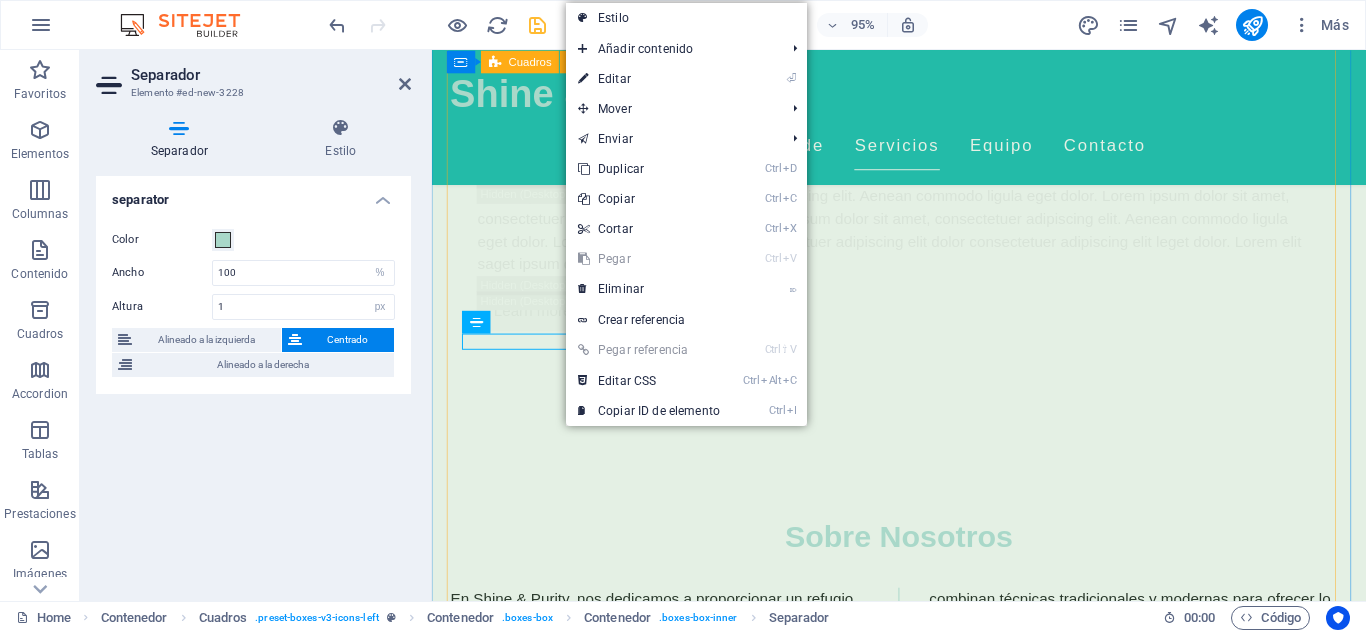 click on "Masajes Relajantes Déjate envolver por un masaje relajante que alivia el estrés y renueva la paz en tu cuerpo. Tratamientos Faciales Personalizados Servicios diseñados para cada tipo de piel, utilizando productos naturales para resaltar tu belleza natural. Aromaterapia Experimenta la magia de los aceites esenciales para una experiencia de bienestar completa. Masajes Deportivos Ideales para atletas, ayudando en la recuperación y mejora del rendimiento. Masajes de Tejido Profundo Alivia dolores y tensiones acumuladas, restaurando movilidad y bienestar. Terapias Relajantes Vive una experiencia integral de relajación que descarga todo el estrés acumulado." at bounding box center (924, 4063) 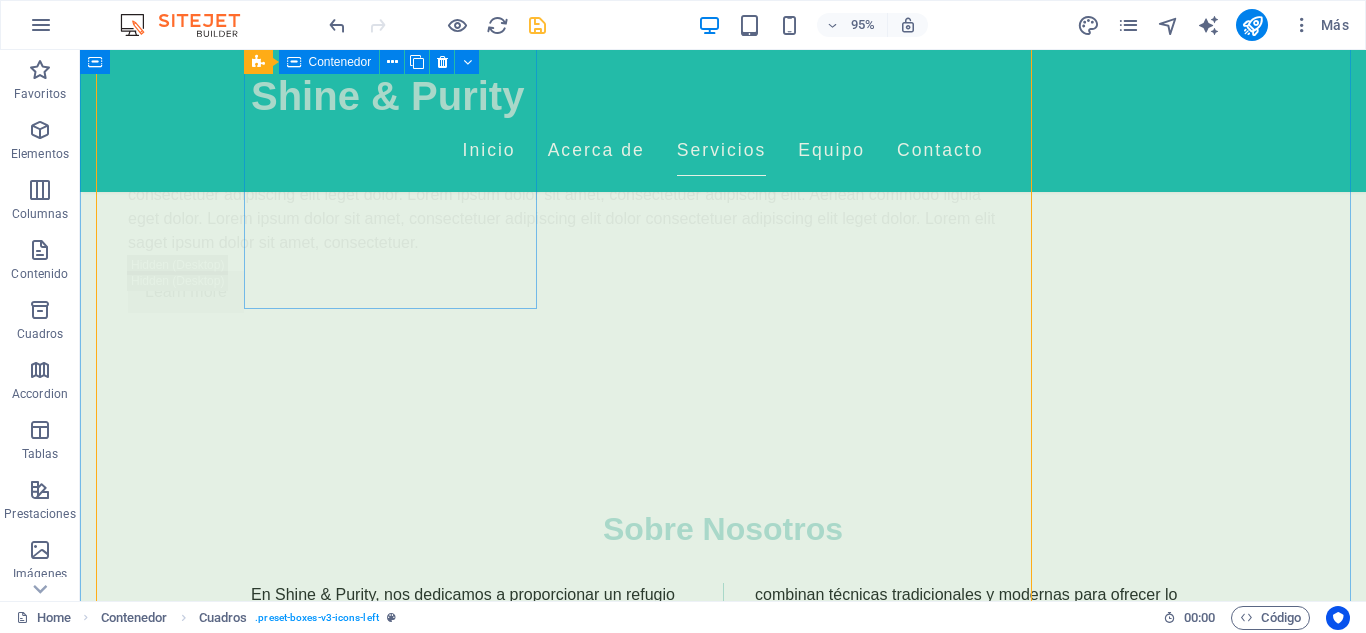 scroll, scrollTop: 3632, scrollLeft: 0, axis: vertical 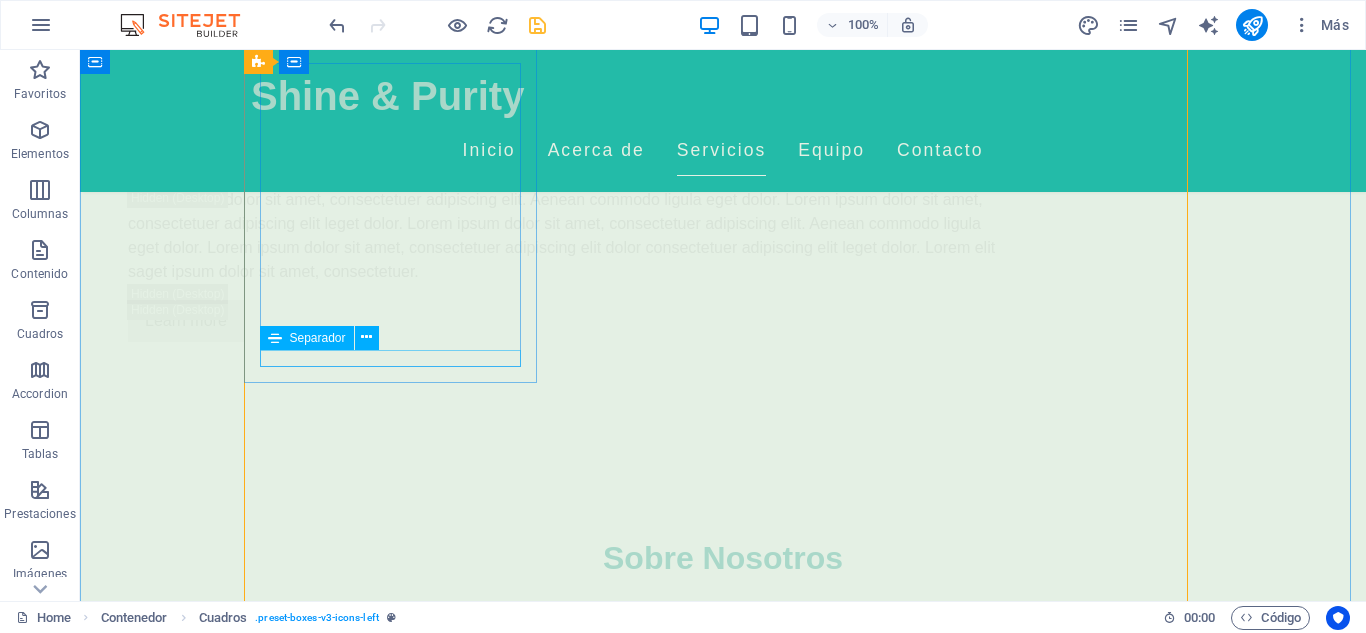 click at bounding box center [397, 3748] 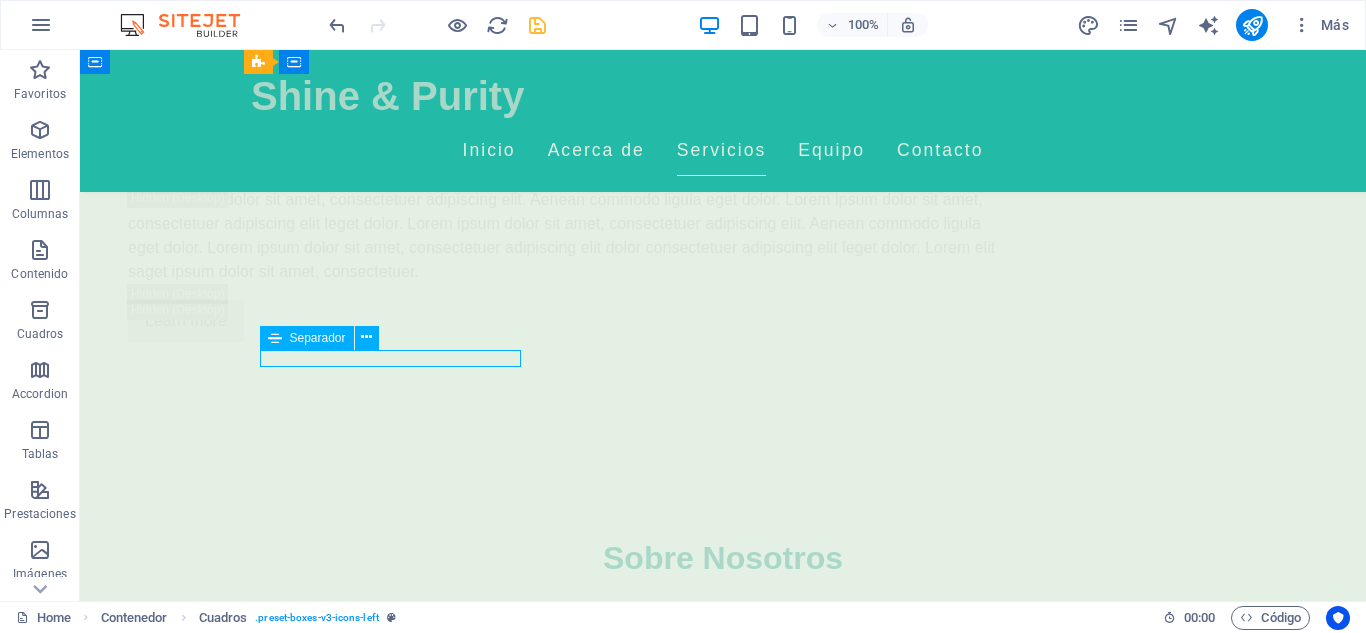 click at bounding box center [397, 3748] 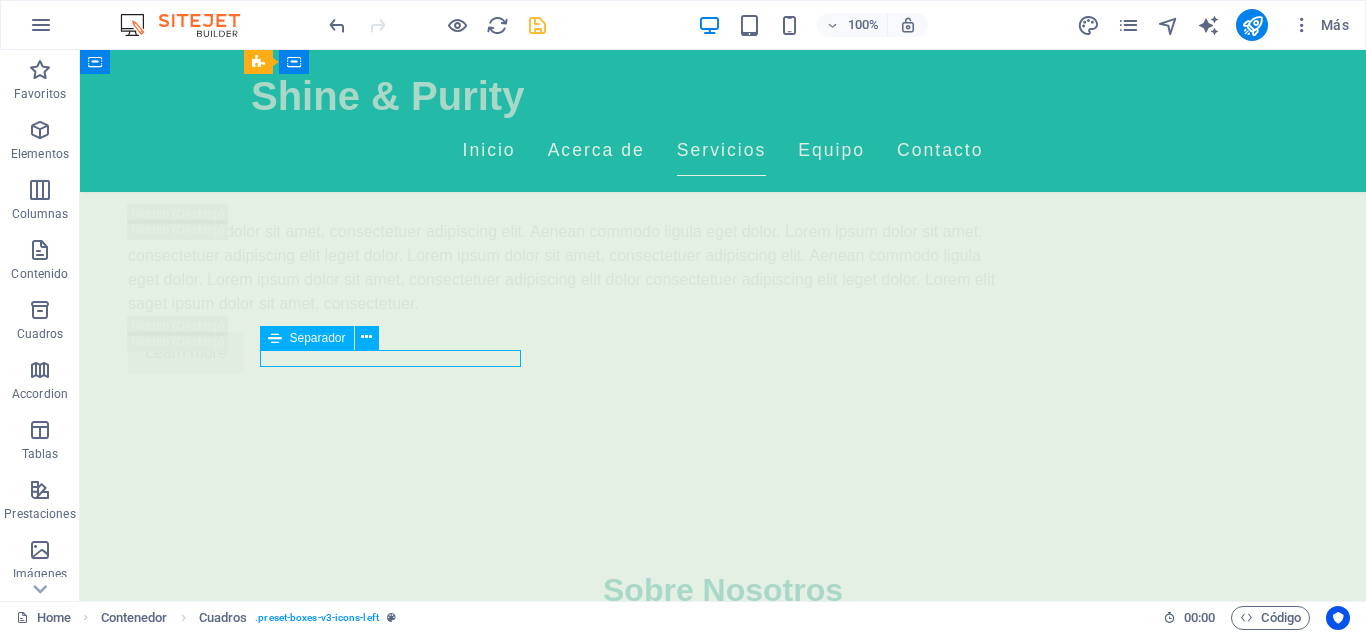select on "%" 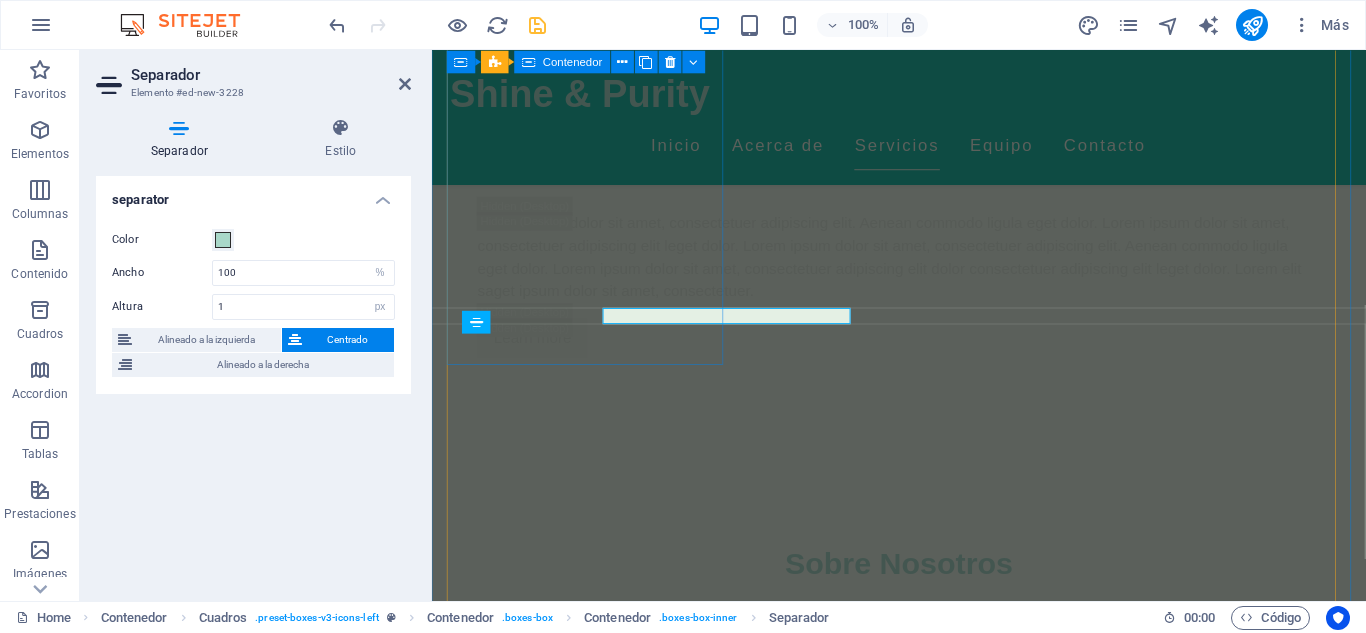 click on "Masajes Relajantes Déjate envolver por un masaje relajante que alivia el estrés y renueva la paz en tu cuerpo." at bounding box center [598, 3383] 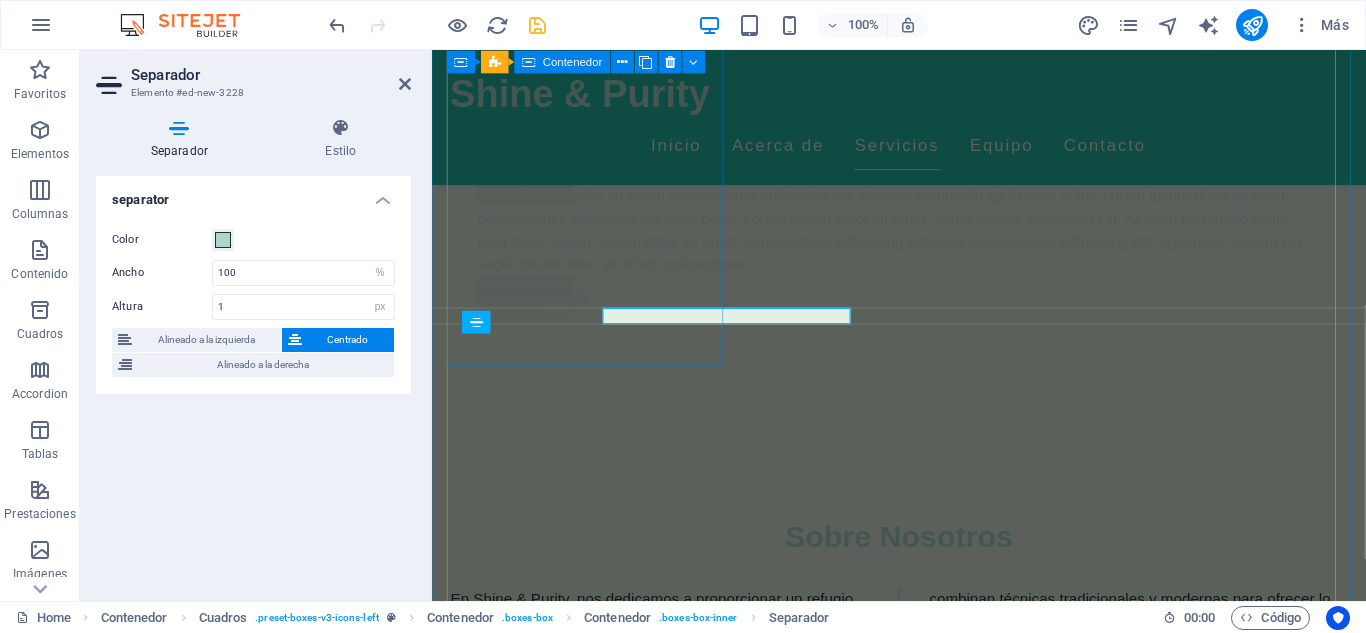 click on "Masajes Relajantes Déjate envolver por un masaje relajante que alivia el estrés y renueva la paz en tu cuerpo." at bounding box center [598, 3354] 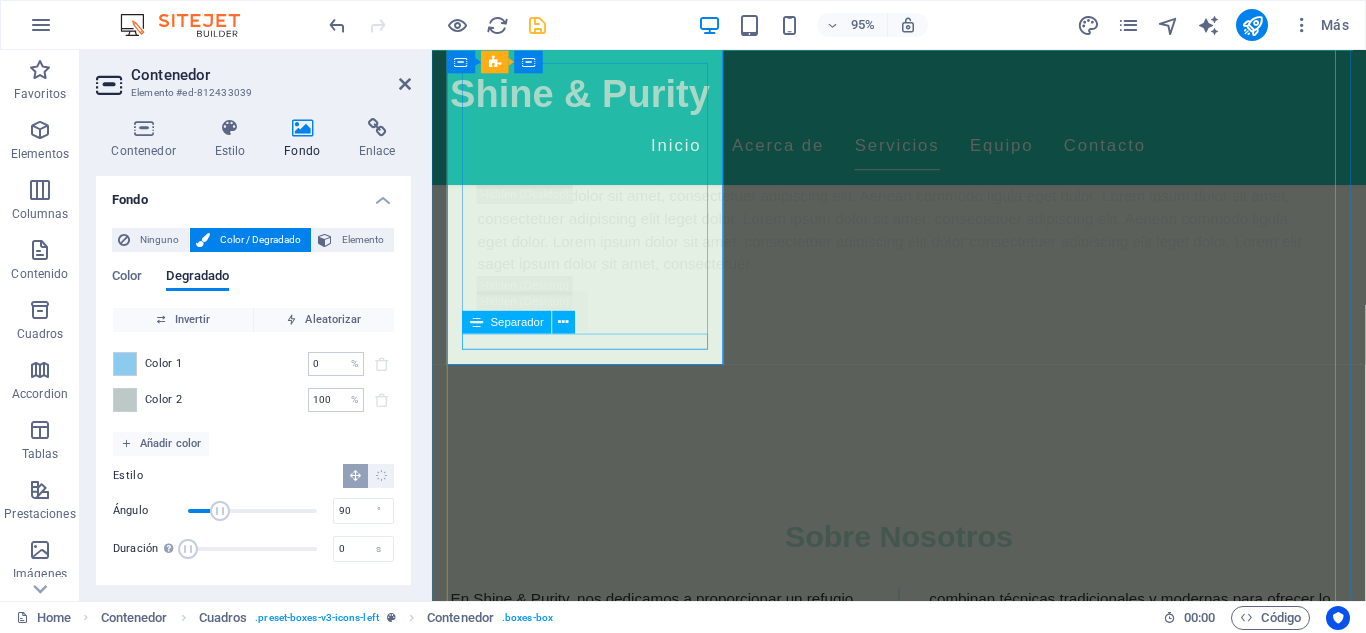 click at bounding box center [598, 3751] 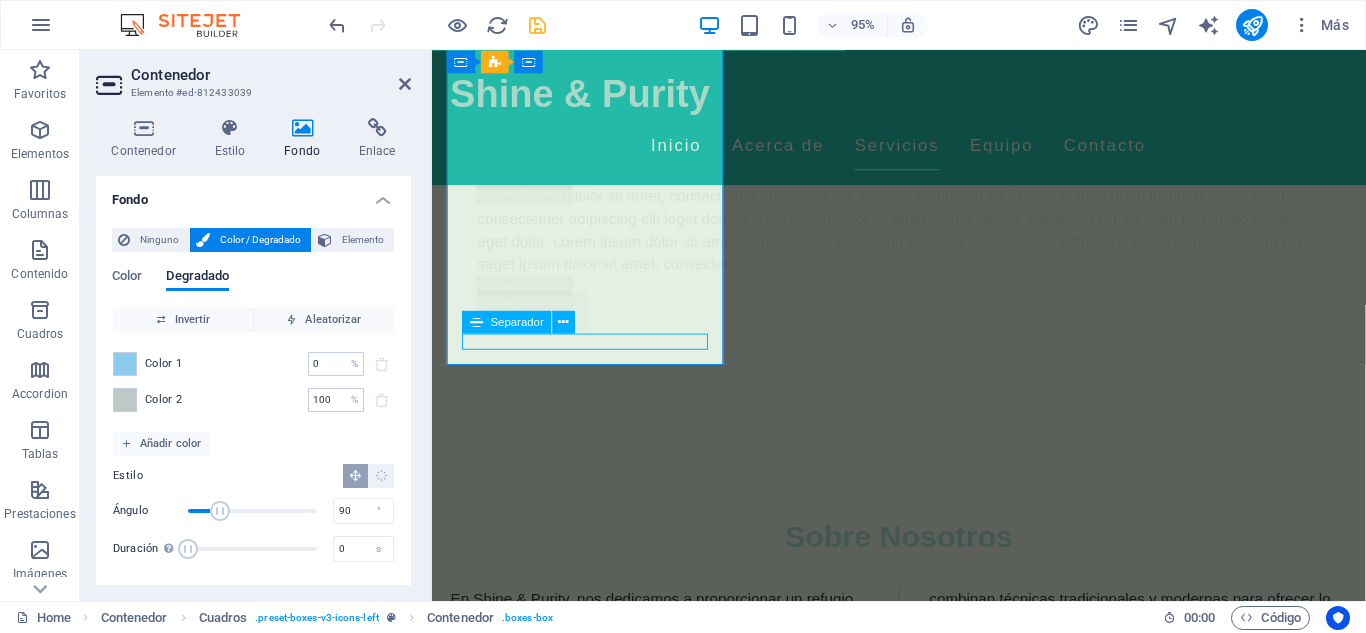 click at bounding box center [598, 3751] 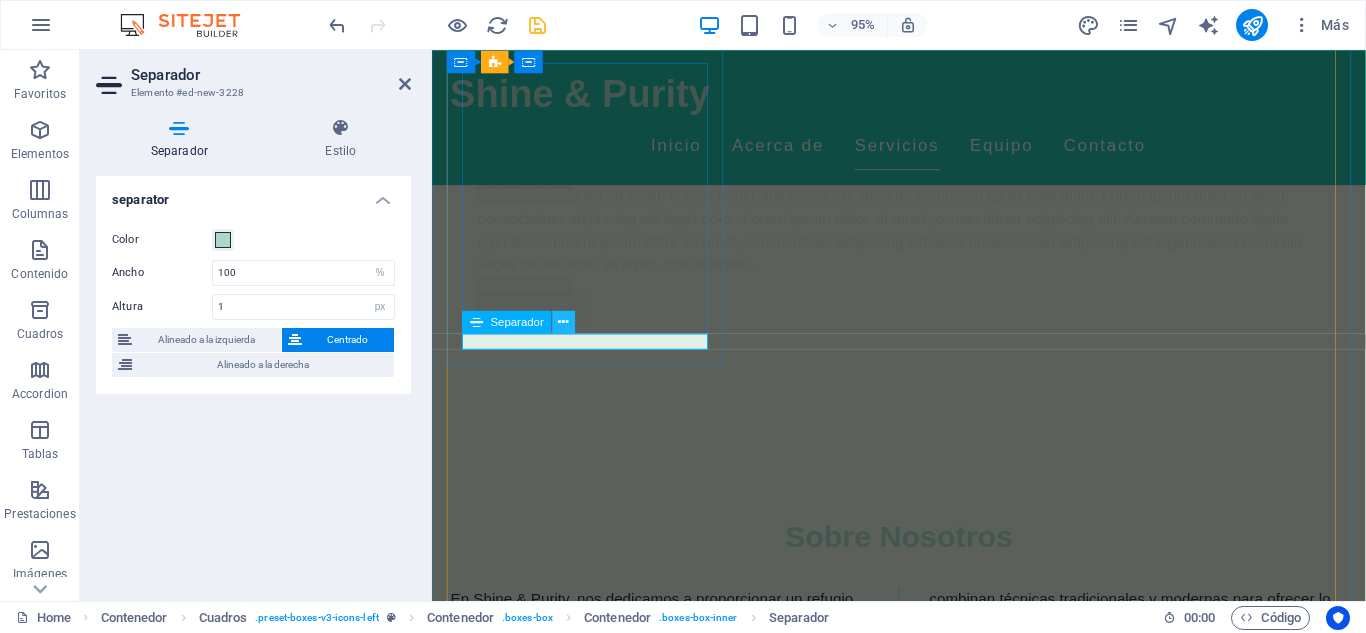 click at bounding box center (564, 322) 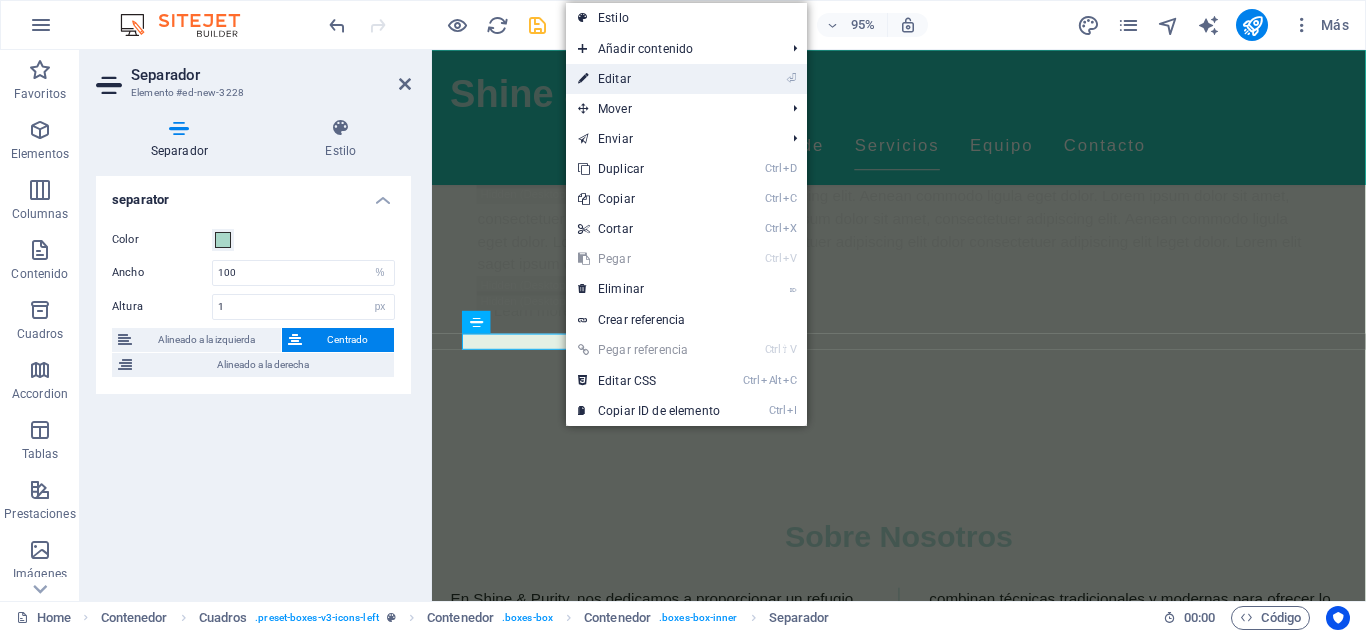 click on "⏎  Editar" at bounding box center (649, 79) 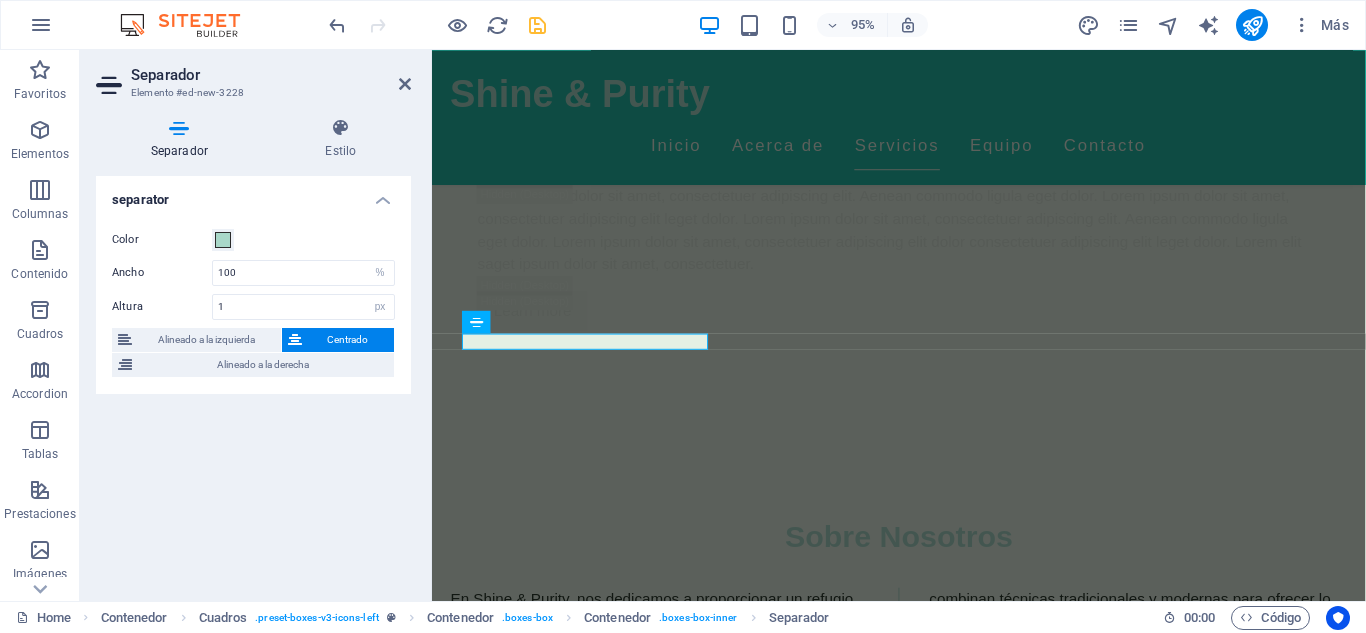 click at bounding box center (429, 325) 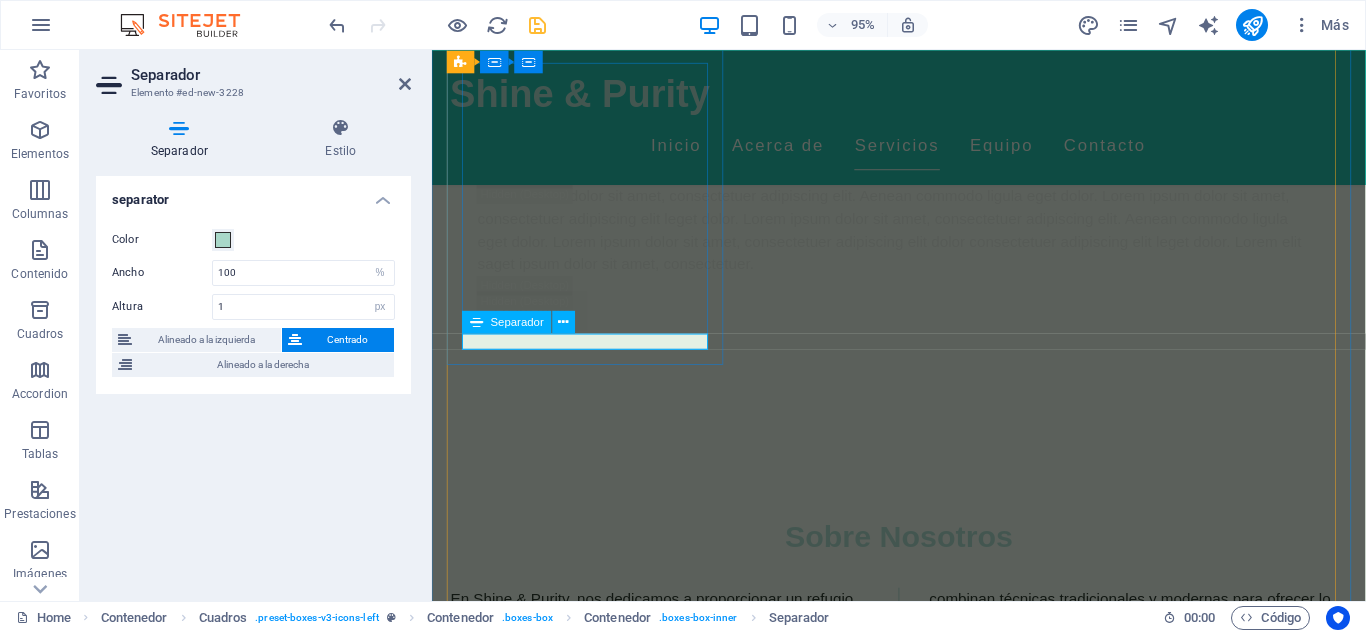 click at bounding box center (598, 3751) 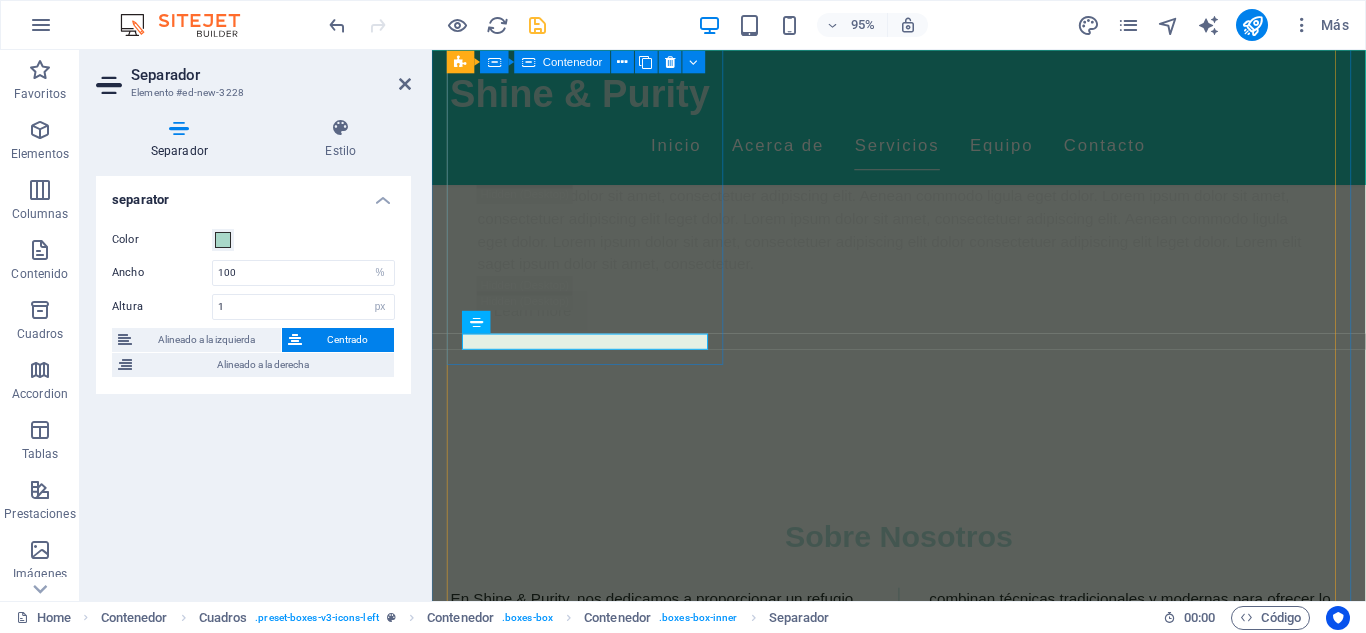 click on "Masajes Relajantes Déjate envolver por un masaje relajante que alivia el estrés y renueva la paz en tu cuerpo." at bounding box center (598, 3354) 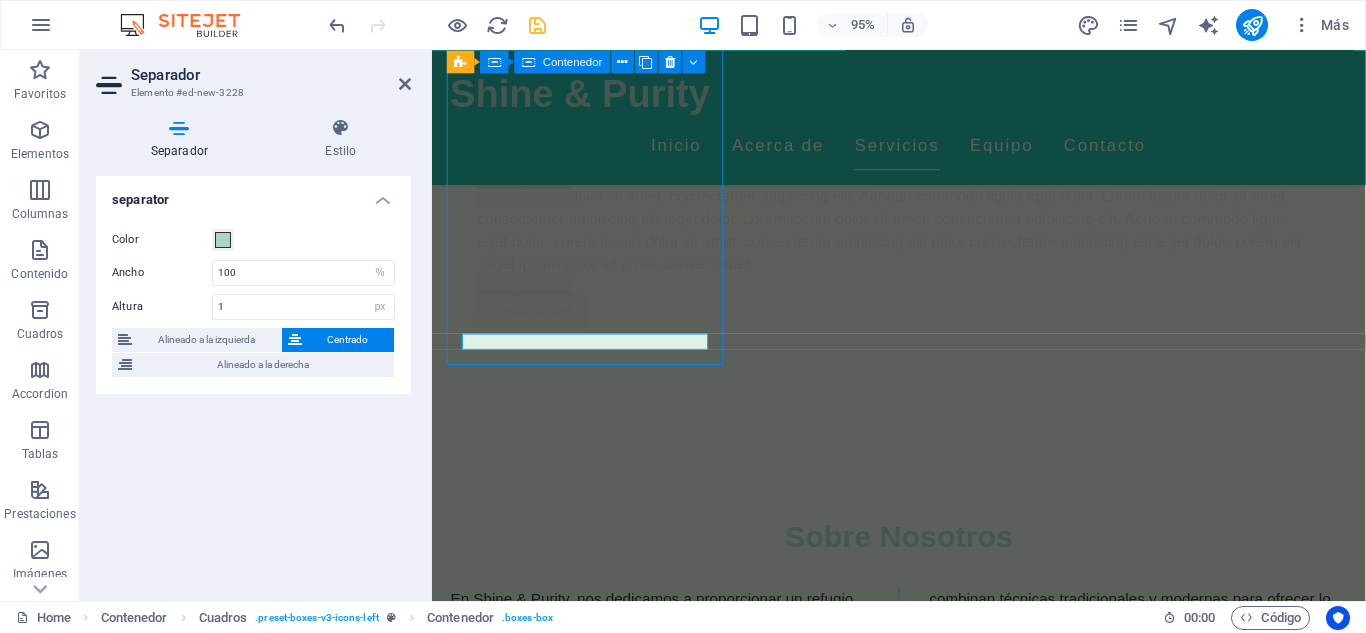 click on "Masajes Relajantes Déjate envolver por un masaje relajante que alivia el estrés y renueva la paz en tu cuerpo." at bounding box center [598, 3354] 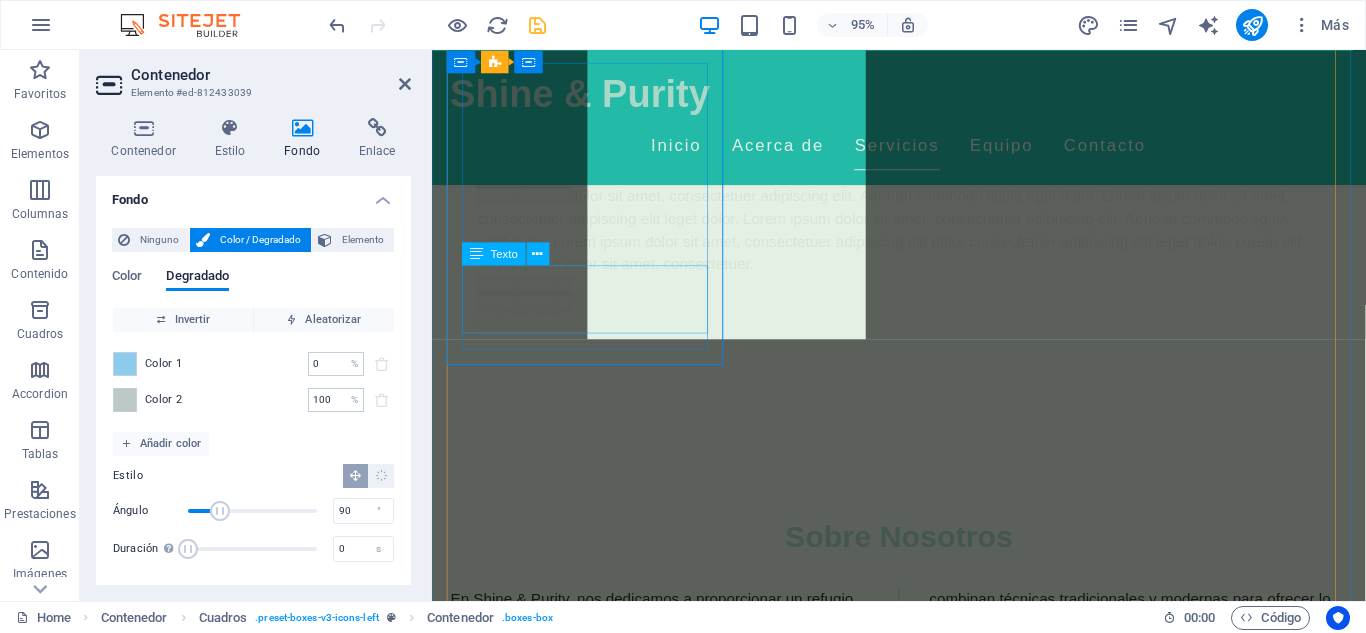 click on "Déjate envolver por un masaje relajante que alivia el estrés y renueva la paz en tu cuerpo." at bounding box center [598, 3707] 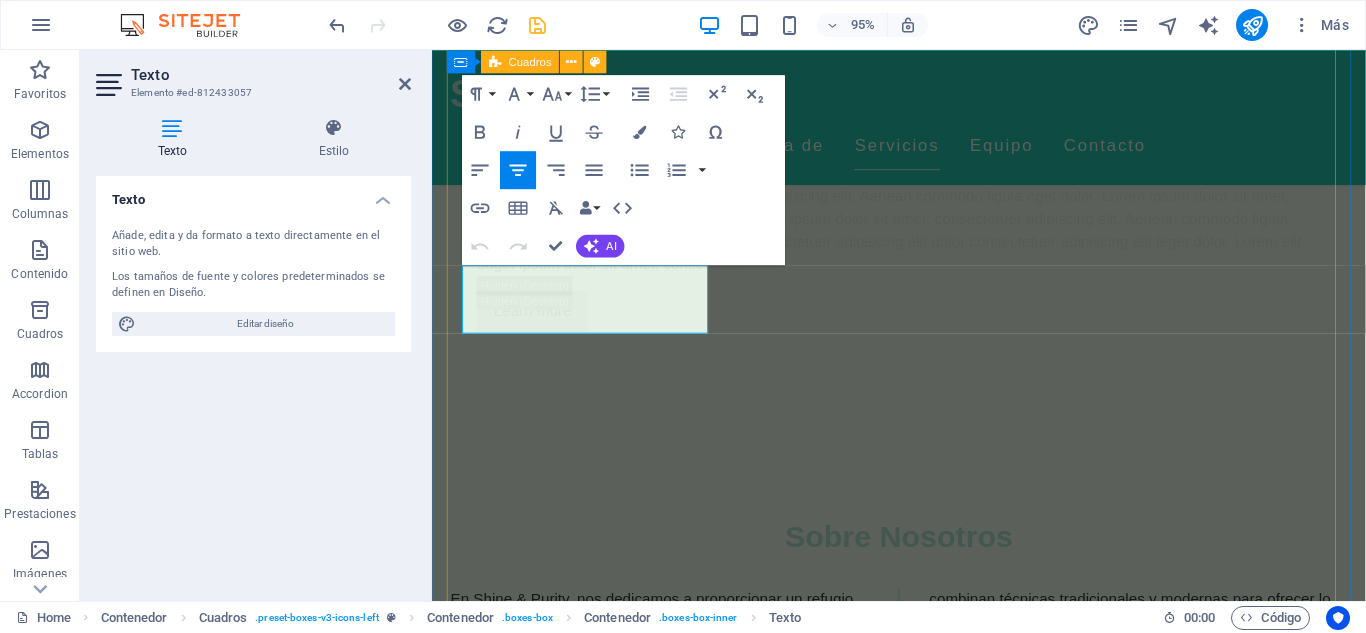 click on "Masajes Relajantes Déjate envolver por un masaje relajante que alivia el estrés y renueva la paz en tu cuerpo. Tratamientos Faciales Personalizados Servicios diseñados para cada tipo de piel, utilizando productos naturales para resaltar tu belleza natural. Aromaterapia Experimenta la magia de los aceites esenciales para una experiencia de bienestar completa. Masajes Deportivos Ideales para atletas, ayudando en la recuperación y mejora del rendimiento. Masajes de Tejido Profundo Alivia dolores y tensiones acumuladas, restaurando movilidad y bienestar. Terapias Relajantes Vive una experiencia integral de relajación que descarga todo el estrés acumulado." at bounding box center (924, 4063) 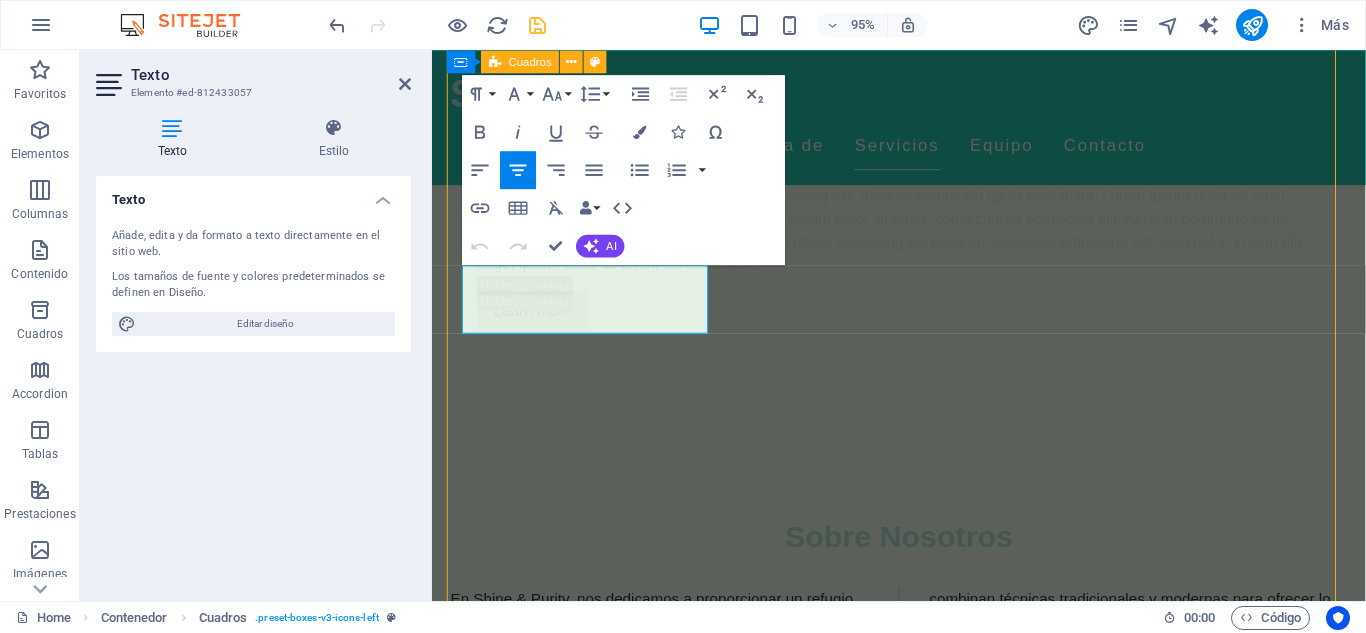 scroll, scrollTop: 3634, scrollLeft: 0, axis: vertical 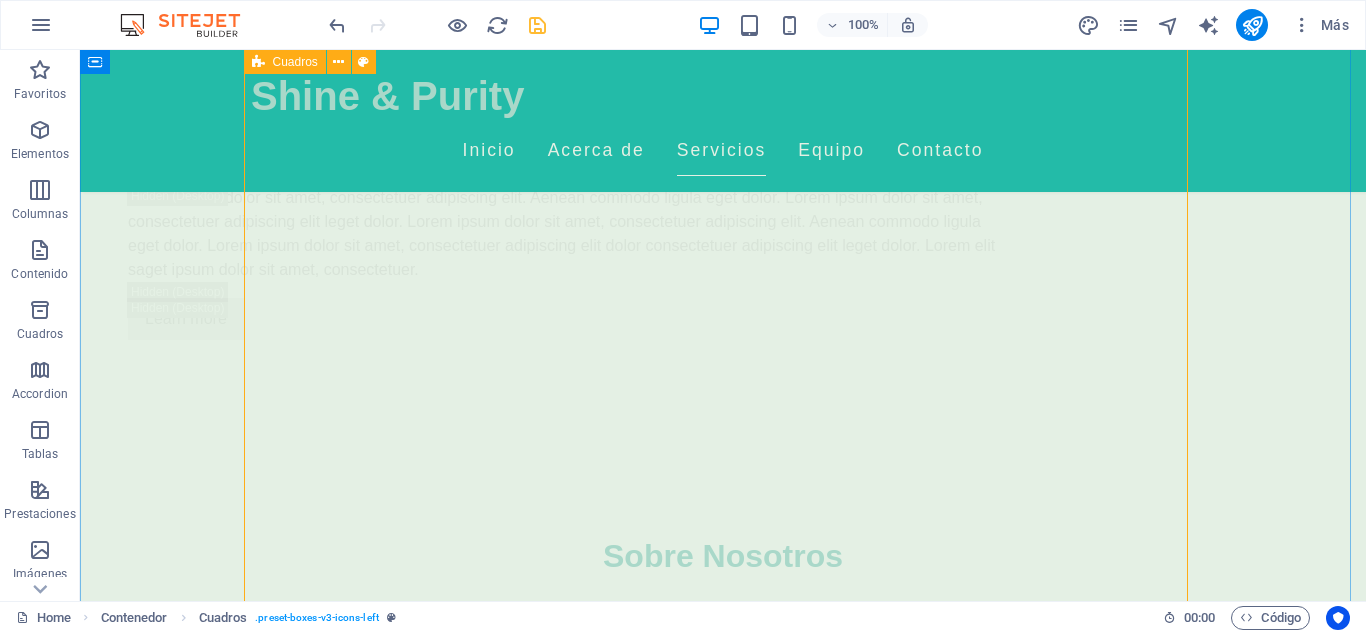 click on "Masajes Relajantes Déjate envolver por un masaje relajante que alivia el estrés y renueva la paz en tu cuerpo. Tratamientos Faciales Personalizados Servicios diseñados para cada tipo de piel, utilizando productos naturales para resaltar tu belleza natural. Aromaterapia Experimenta la magia de los aceites esenciales para una experiencia de bienestar completa. Masajes Deportivos Ideales para atletas, ayudando en la recuperación y mejora del rendimiento. Masajes de Tejido Profundo Alivia dolores y tensiones acumuladas, restaurando movilidad y bienestar. Terapias Relajantes Vive una experiencia integral de relajación que descarga todo el estrés acumulado." at bounding box center (723, 4058) 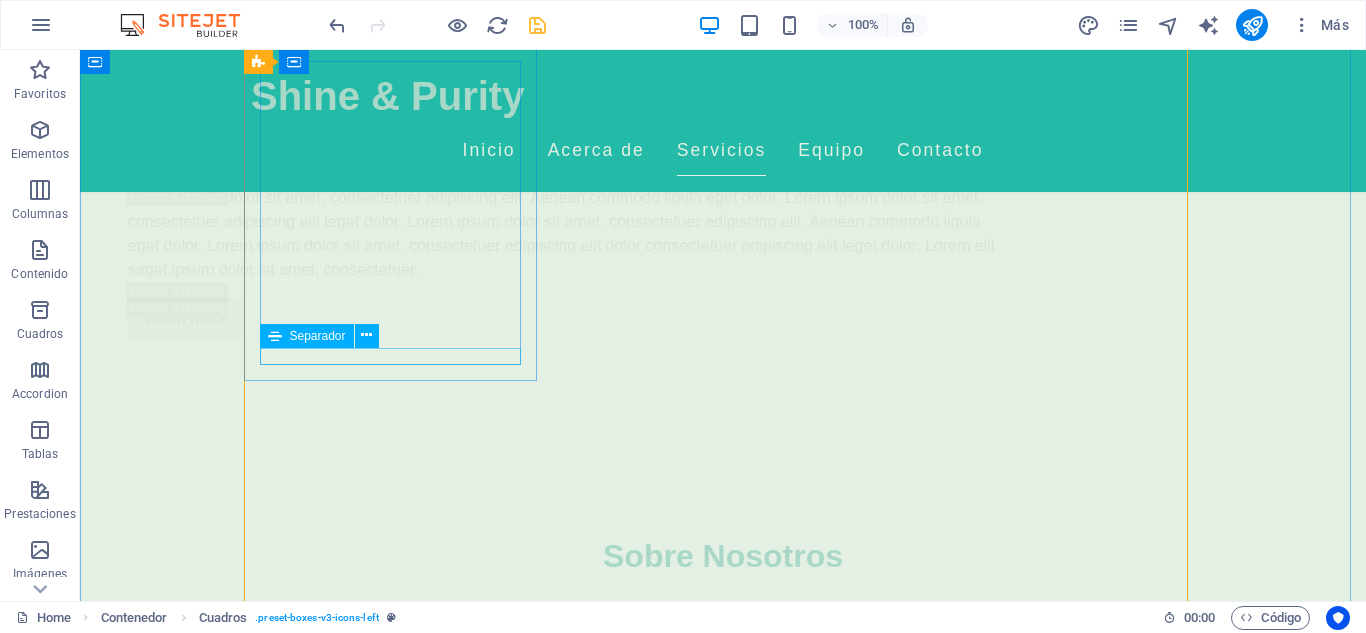 click at bounding box center [397, 3746] 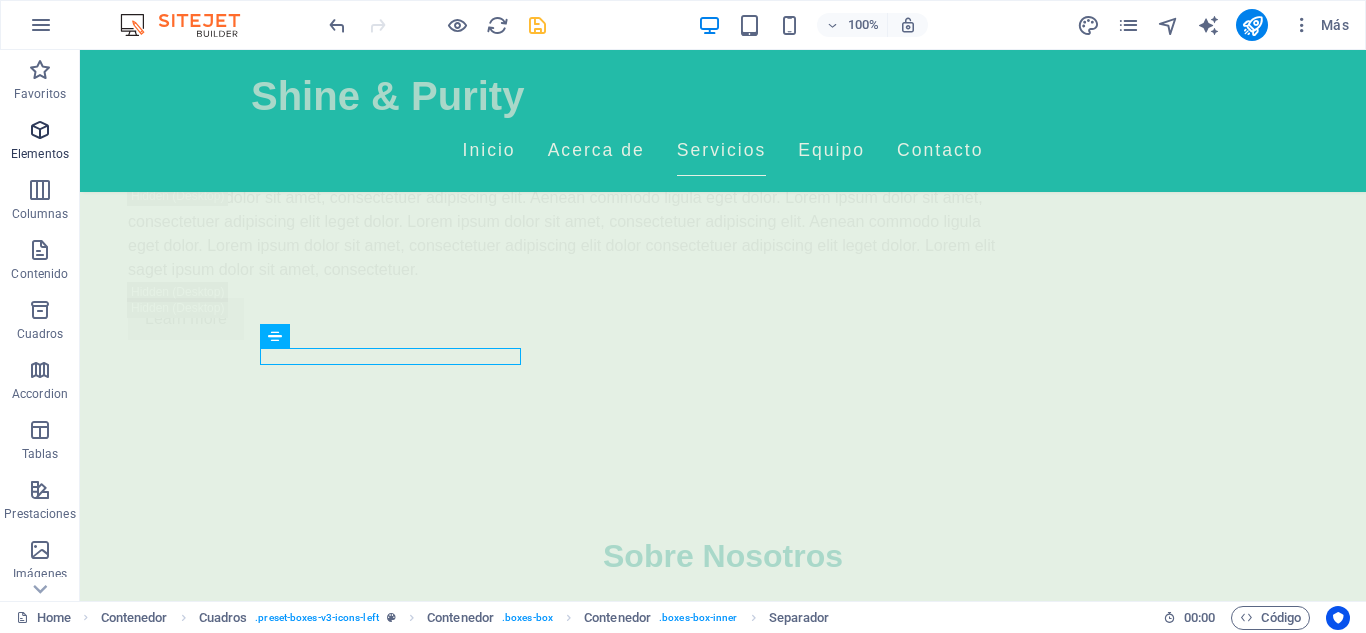 click at bounding box center [40, 130] 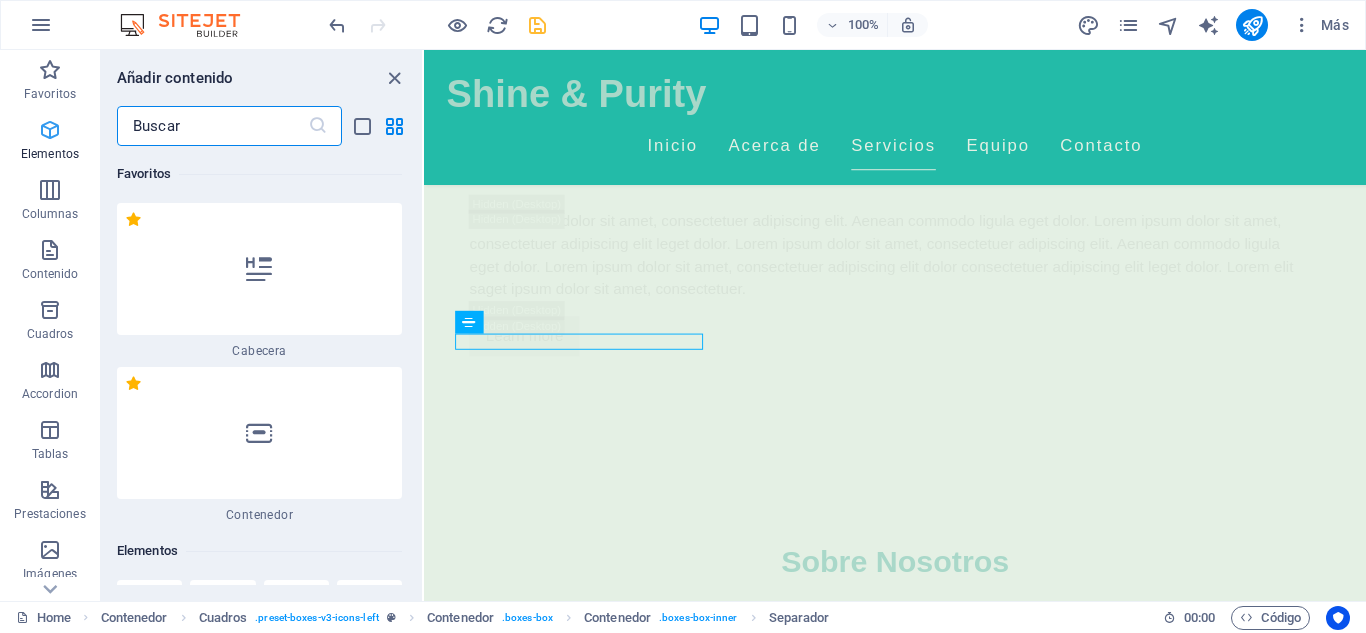 scroll, scrollTop: 3663, scrollLeft: 0, axis: vertical 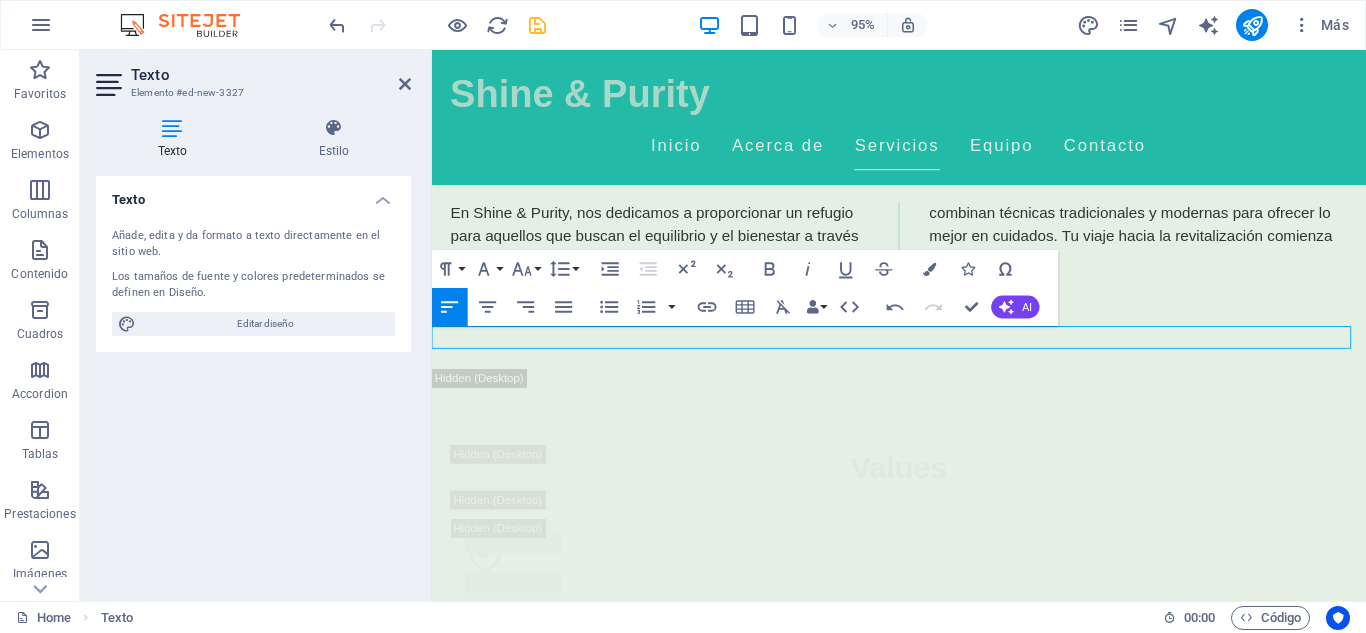 click at bounding box center (923, 4899) 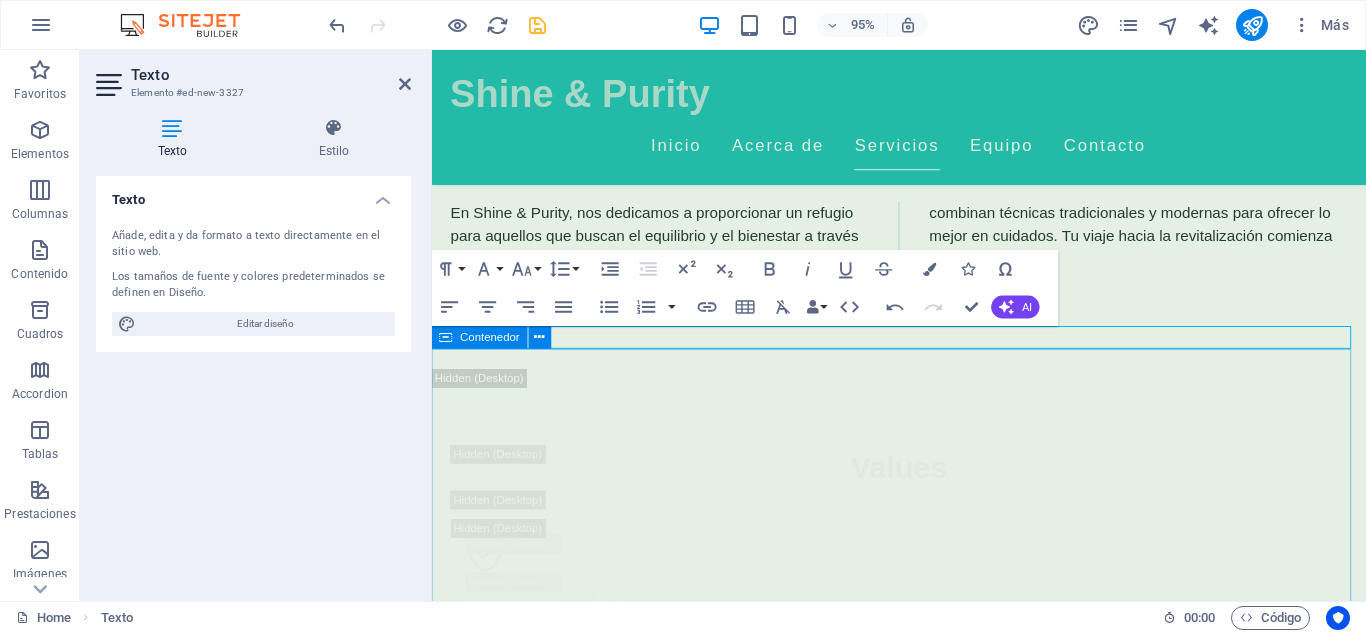 click on "Our Services Headline Lorem ipsum dolor sit amet, consectetuer adipiscing elit. Aenean commodo ligula eget dolor. Lorem ipsum dolor sit amet. Headline Lorem ipsum dolor sit amet, consectetuer adipiscing elit. Aenean commodo ligula eget dolor. Lorem ipsum dolor sit amet. Headline Lorem ipsum dolor sit amet, consectetuer adipiscing elit. Aenean commodo ligula eget dolor. Lorem ipsum dolor sit amet. Headline Lorem ipsum dolor sit amet, consectetuer adipiscing elit. Aenean commodo ligula eget dolor. Lorem ipsum dolor sit amet. Headline Lorem ipsum dolor sit amet, consectetuer adipiscing elit. Aenean commodo ligula eget dolor. Lorem ipsum dolor sit amet. Headline Lorem ipsum dolor sit amet, consectetuer adipiscing elit. Aenean commodo ligula eget dolor. Lorem ipsum dolor sit amet." at bounding box center [923, 6342] 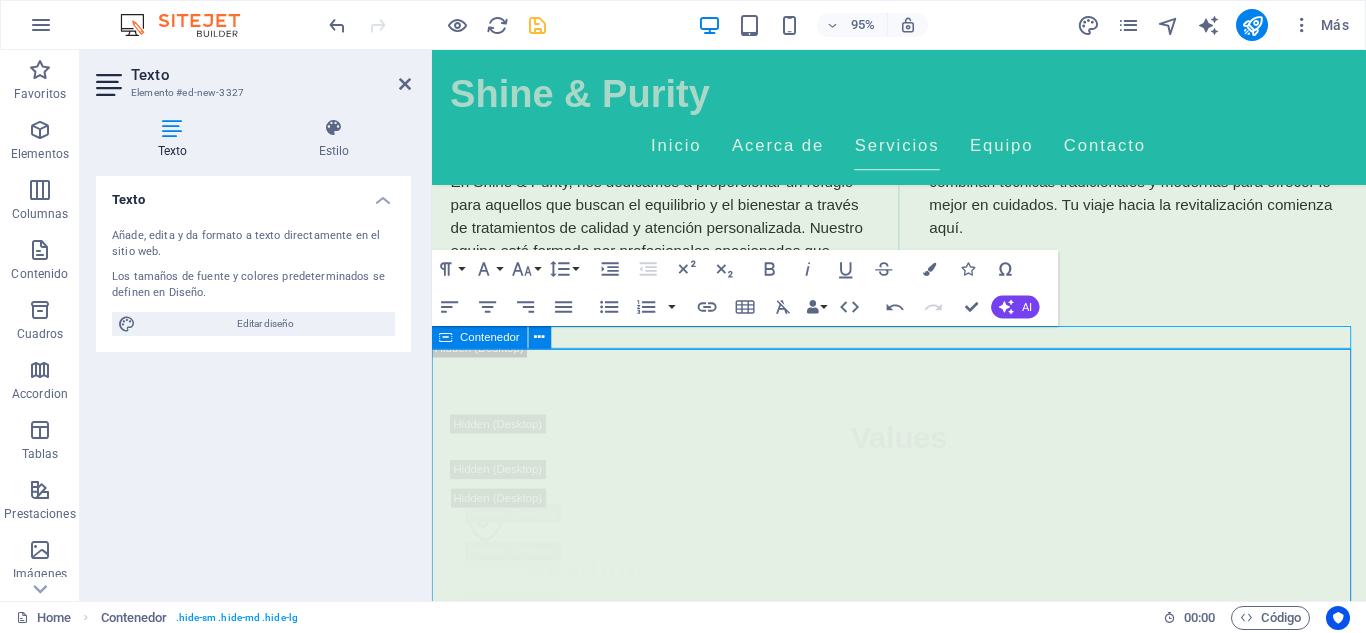 click on "Our Services" at bounding box center (924, 4959) 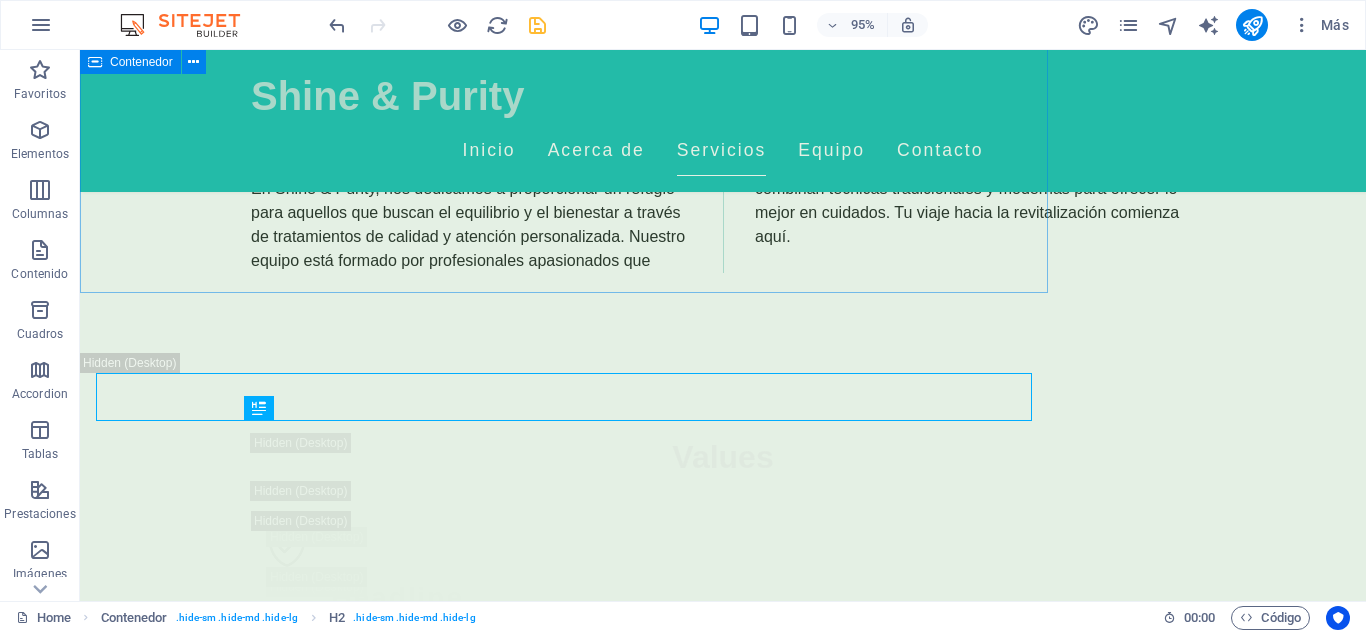 scroll, scrollTop: 4040, scrollLeft: 0, axis: vertical 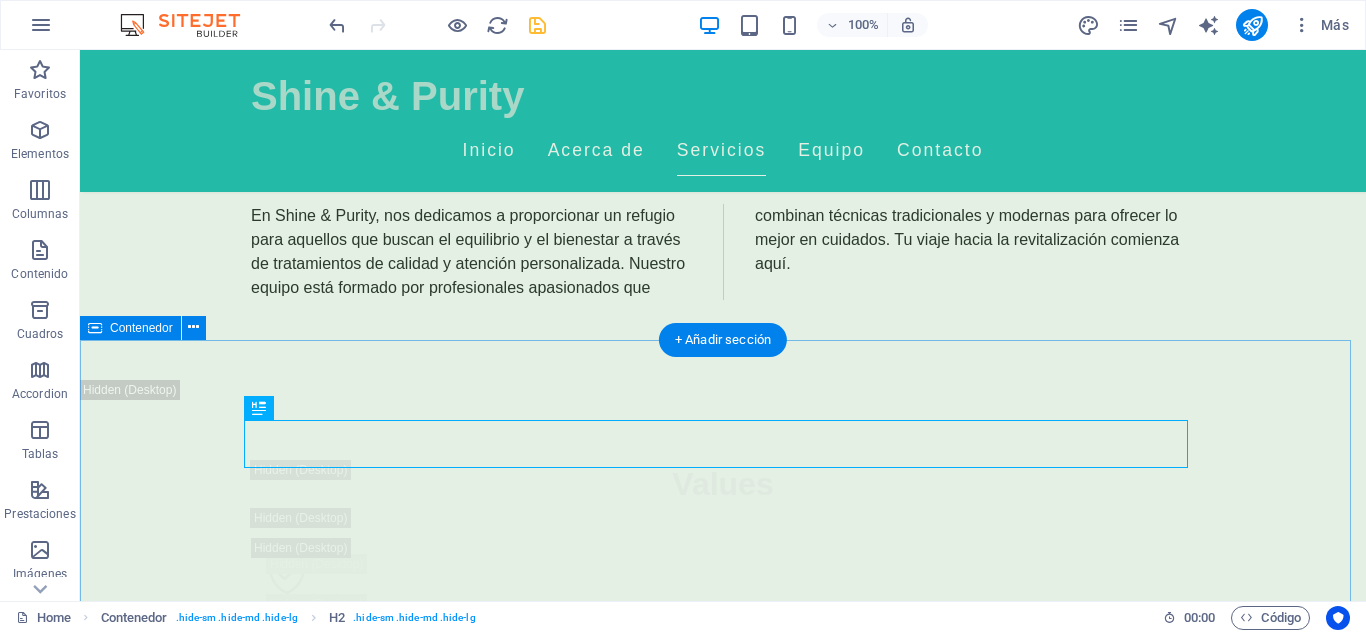 click on "Our Services Headline Lorem ipsum dolor sit amet, consectetuer adipiscing elit. Aenean commodo ligula eget dolor. Lorem ipsum dolor sit amet. Headline Lorem ipsum dolor sit amet, consectetuer adipiscing elit. Aenean commodo ligula eget dolor. Lorem ipsum dolor sit amet. Headline Lorem ipsum dolor sit amet, consectetuer adipiscing elit. Aenean commodo ligula eget dolor. Lorem ipsum dolor sit amet. Headline Lorem ipsum dolor sit amet, consectetuer adipiscing elit. Aenean commodo ligula eget dolor. Lorem ipsum dolor sit amet. Headline Lorem ipsum dolor sit amet, consectetuer adipiscing elit. Aenean commodo ligula eget dolor. Lorem ipsum dolor sit amet. Headline Lorem ipsum dolor sit amet, consectetuer adipiscing elit. Aenean commodo ligula eget dolor. Lorem ipsum dolor sit amet." at bounding box center [723, 6313] 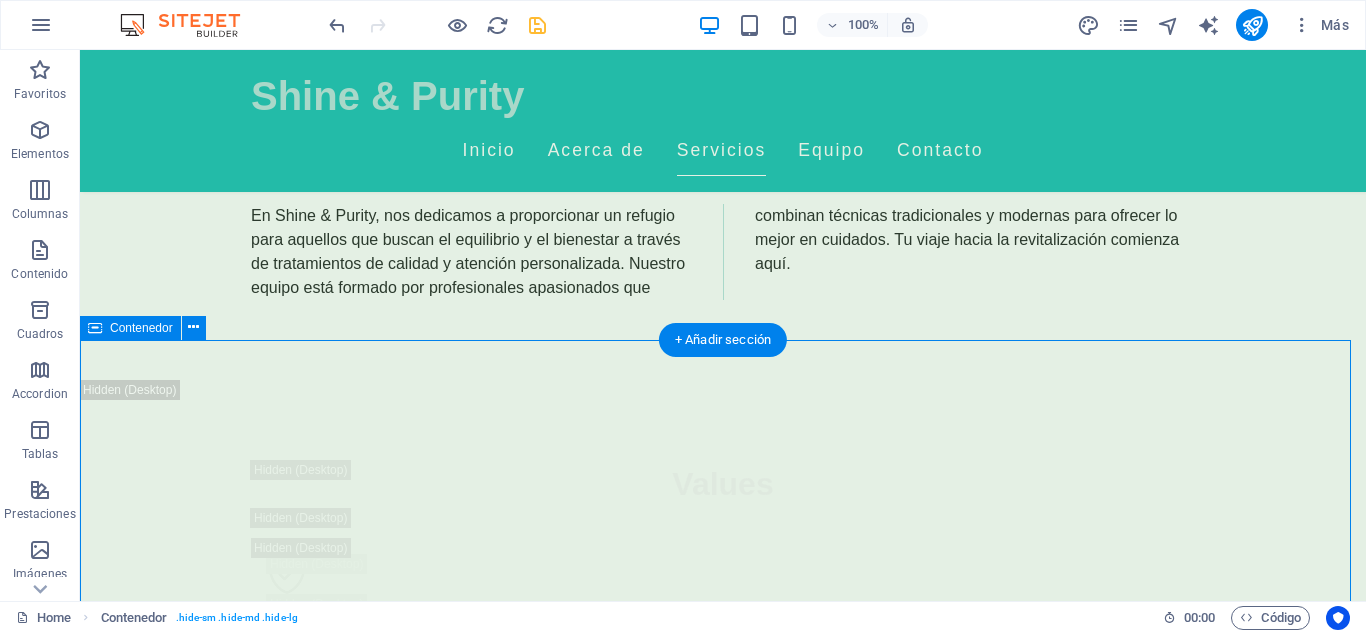 click on "Our Services Headline Lorem ipsum dolor sit amet, consectetuer adipiscing elit. Aenean commodo ligula eget dolor. Lorem ipsum dolor sit amet. Headline Lorem ipsum dolor sit amet, consectetuer adipiscing elit. Aenean commodo ligula eget dolor. Lorem ipsum dolor sit amet. Headline Lorem ipsum dolor sit amet, consectetuer adipiscing elit. Aenean commodo ligula eget dolor. Lorem ipsum dolor sit amet. Headline Lorem ipsum dolor sit amet, consectetuer adipiscing elit. Aenean commodo ligula eget dolor. Lorem ipsum dolor sit amet. Headline Lorem ipsum dolor sit amet, consectetuer adipiscing elit. Aenean commodo ligula eget dolor. Lorem ipsum dolor sit amet. Headline Lorem ipsum dolor sit amet, consectetuer adipiscing elit. Aenean commodo ligula eget dolor. Lorem ipsum dolor sit amet." at bounding box center (723, 6313) 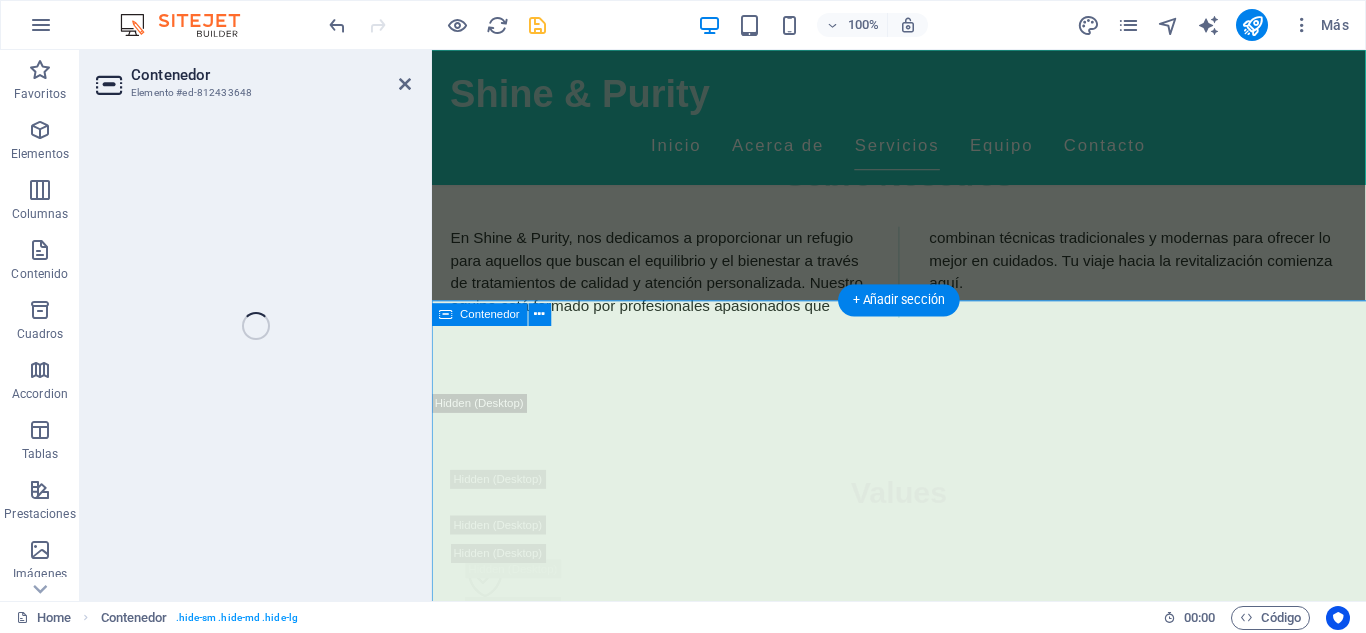 scroll, scrollTop: 4067, scrollLeft: 0, axis: vertical 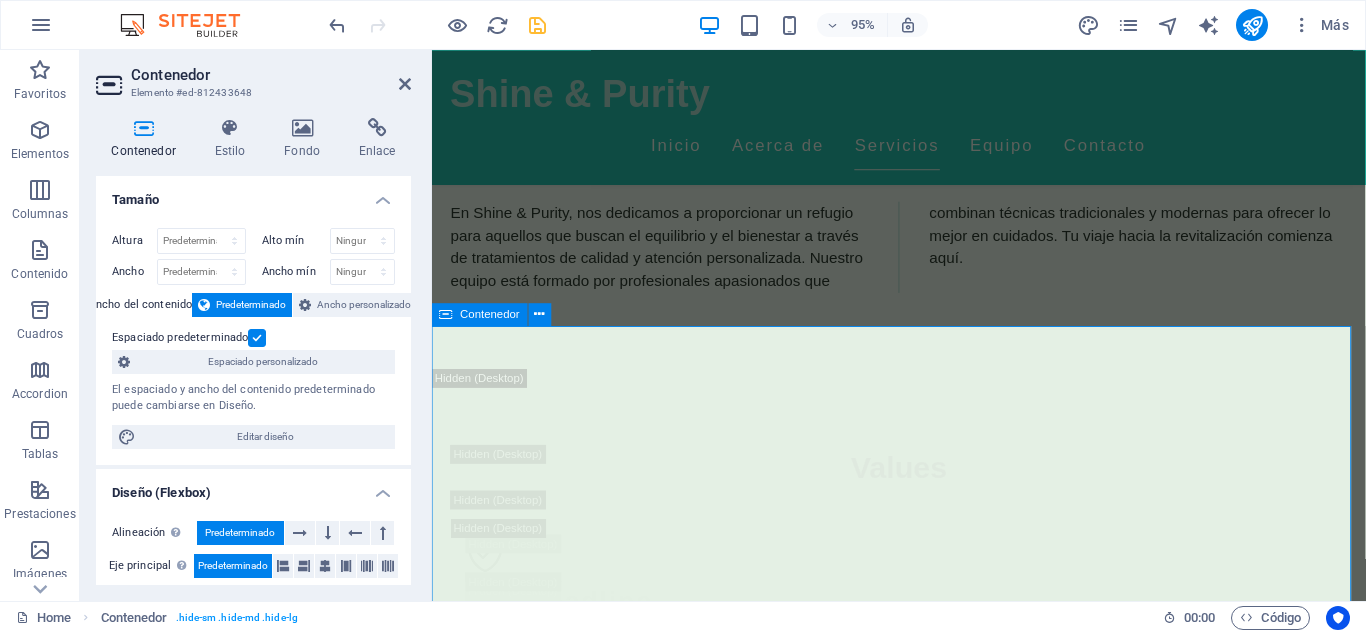 click on "Our Services Headline Lorem ipsum dolor sit amet, consectetuer adipiscing elit. Aenean commodo ligula eget dolor. Lorem ipsum dolor sit amet. Headline Lorem ipsum dolor sit amet, consectetuer adipiscing elit. Aenean commodo ligula eget dolor. Lorem ipsum dolor sit amet. Headline Lorem ipsum dolor sit amet, consectetuer adipiscing elit. Aenean commodo ligula eget dolor. Lorem ipsum dolor sit amet. Headline Lorem ipsum dolor sit amet, consectetuer adipiscing elit. Aenean commodo ligula eget dolor. Lorem ipsum dolor sit amet. Headline Lorem ipsum dolor sit amet, consectetuer adipiscing elit. Aenean commodo ligula eget dolor. Lorem ipsum dolor sit amet. Headline Lorem ipsum dolor sit amet, consectetuer adipiscing elit. Aenean commodo ligula eget dolor. Lorem ipsum dolor sit amet." at bounding box center [923, 6318] 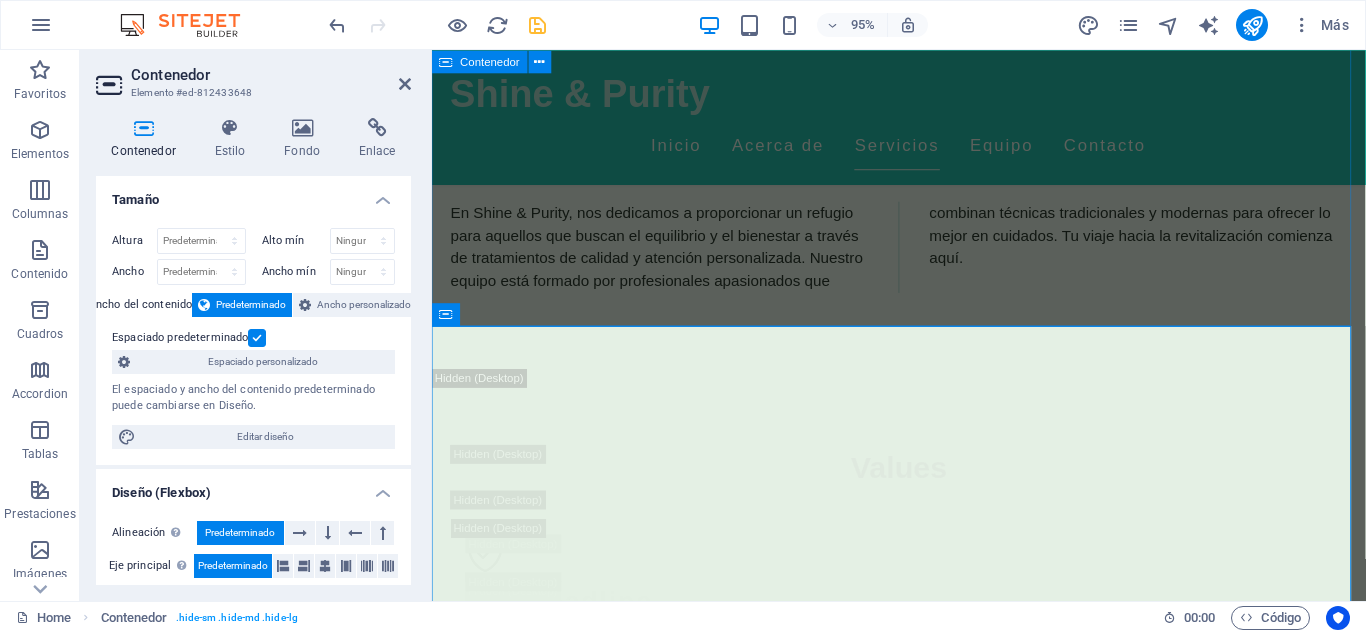 click on "Nuestros Servicios Masajes Relajantes Déjate envolver por un masaje relajante que alivia el estrés y renueva la paz en tu cuerpo. Tratamientos Faciales Personalizados Servicios diseñados para cada tipo de piel, utilizando productos naturales para resaltar tu belleza natural. Aromaterapia Experimenta la magia de los aceites esenciales para una experiencia de bienestar completa. Masajes Deportivos Ideales para atletas, ayudando en la recuperación y mejora del rendimiento. Masajes de Tejido Profundo Alivia dolores y tensiones acumuladas, restaurando movilidad y bienestar. Terapias Relajantes Vive una experiencia integral de relajación que descarga todo el estrés acumulado." at bounding box center (923, 3609) 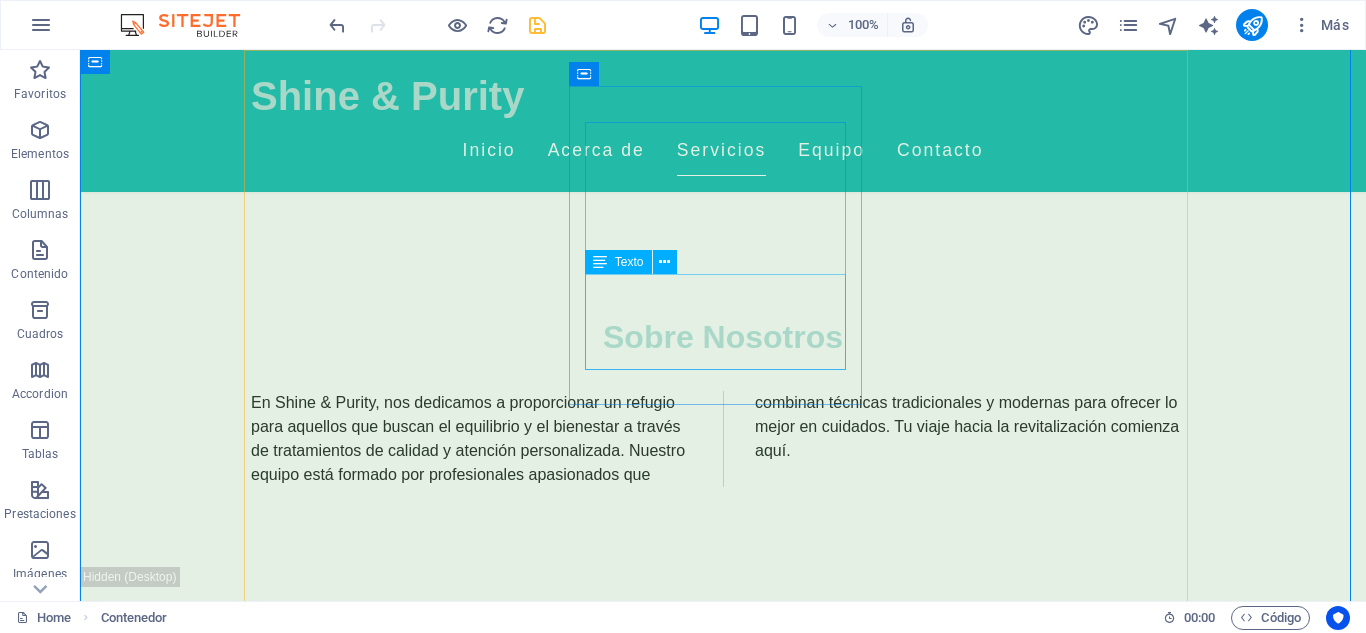 scroll, scrollTop: 3613, scrollLeft: 0, axis: vertical 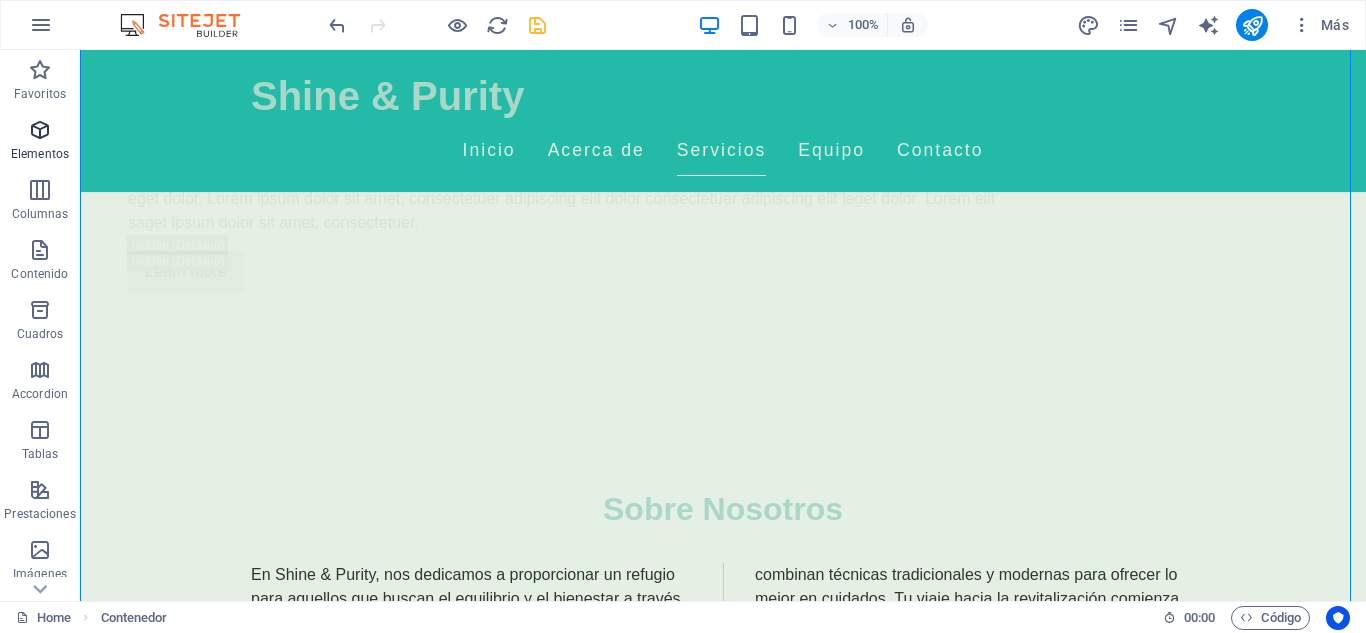 click on "Elementos" at bounding box center (40, 154) 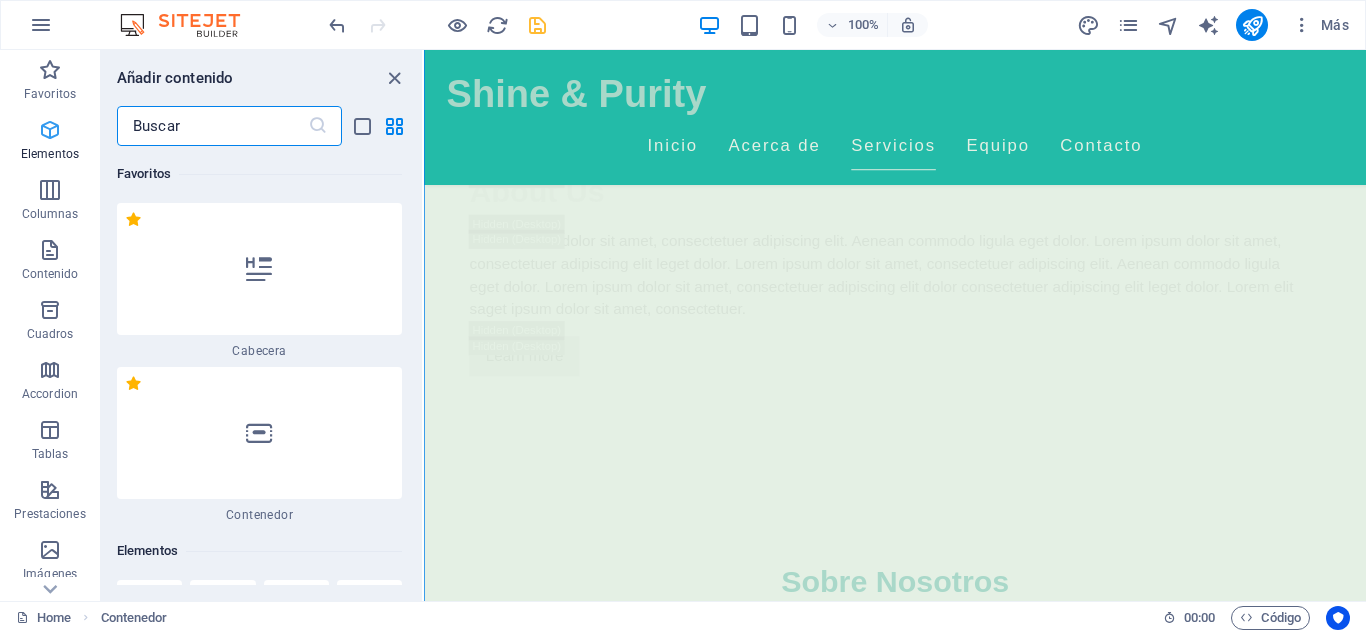 scroll, scrollTop: 3568, scrollLeft: 0, axis: vertical 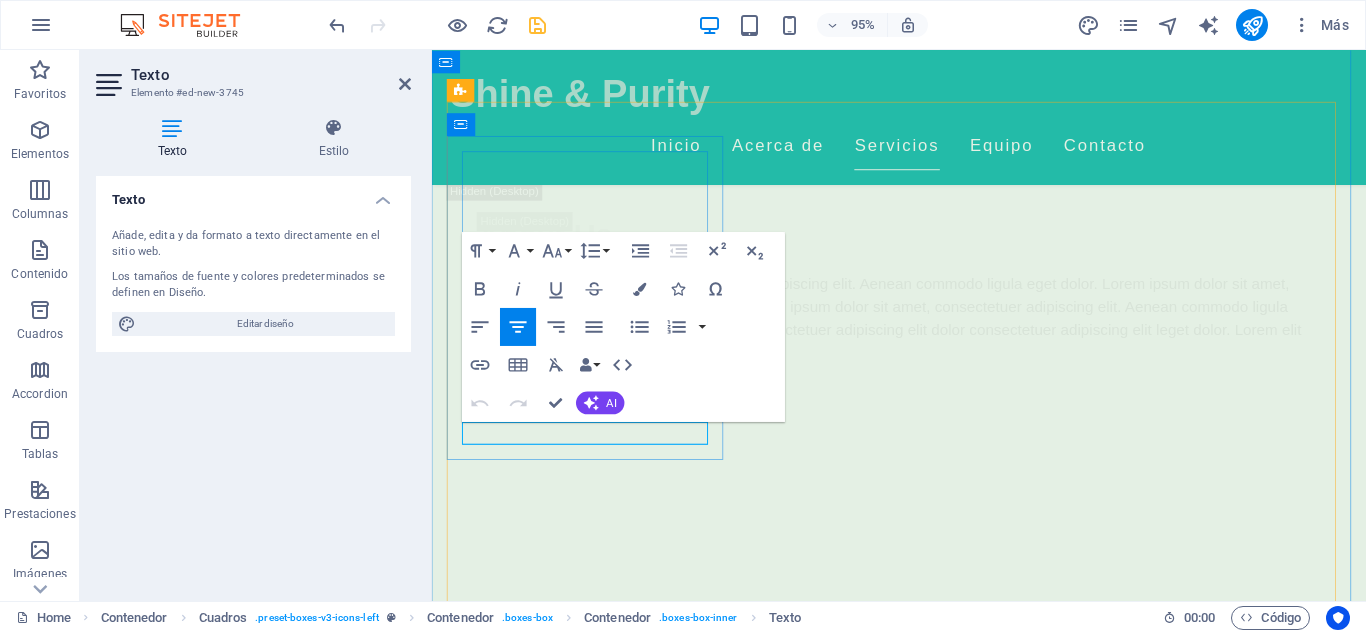 click on "Nuevo elemento de texto" at bounding box center [598, 3848] 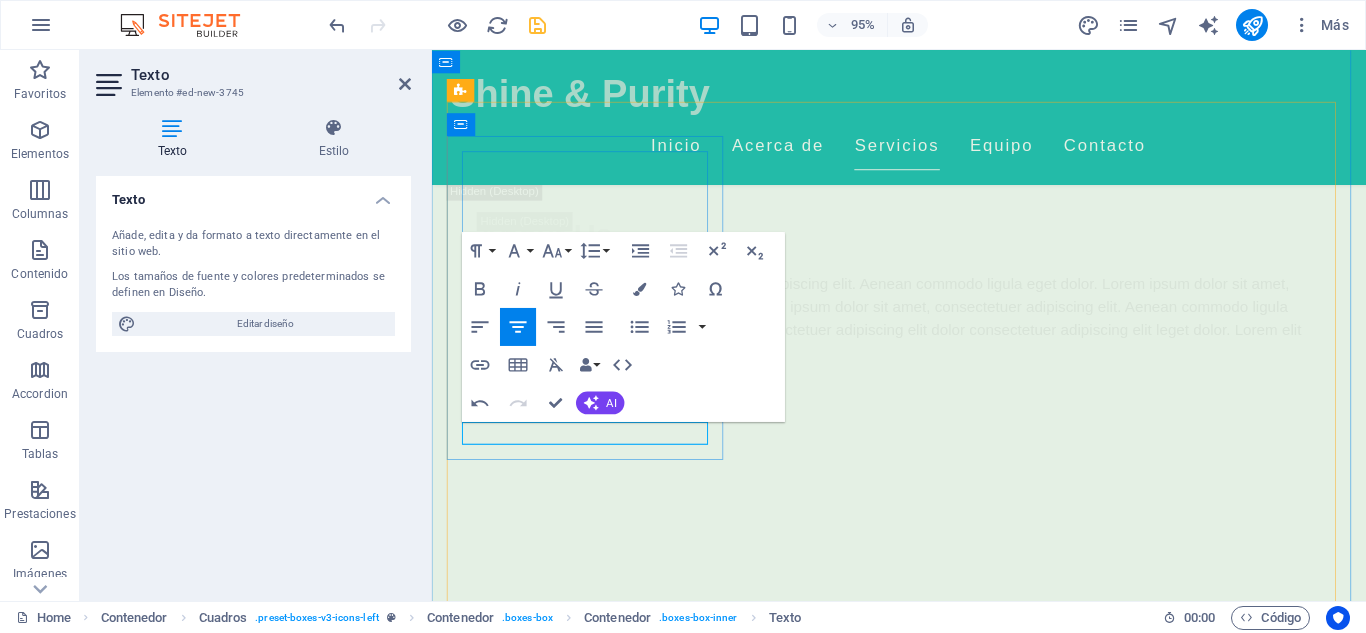 type 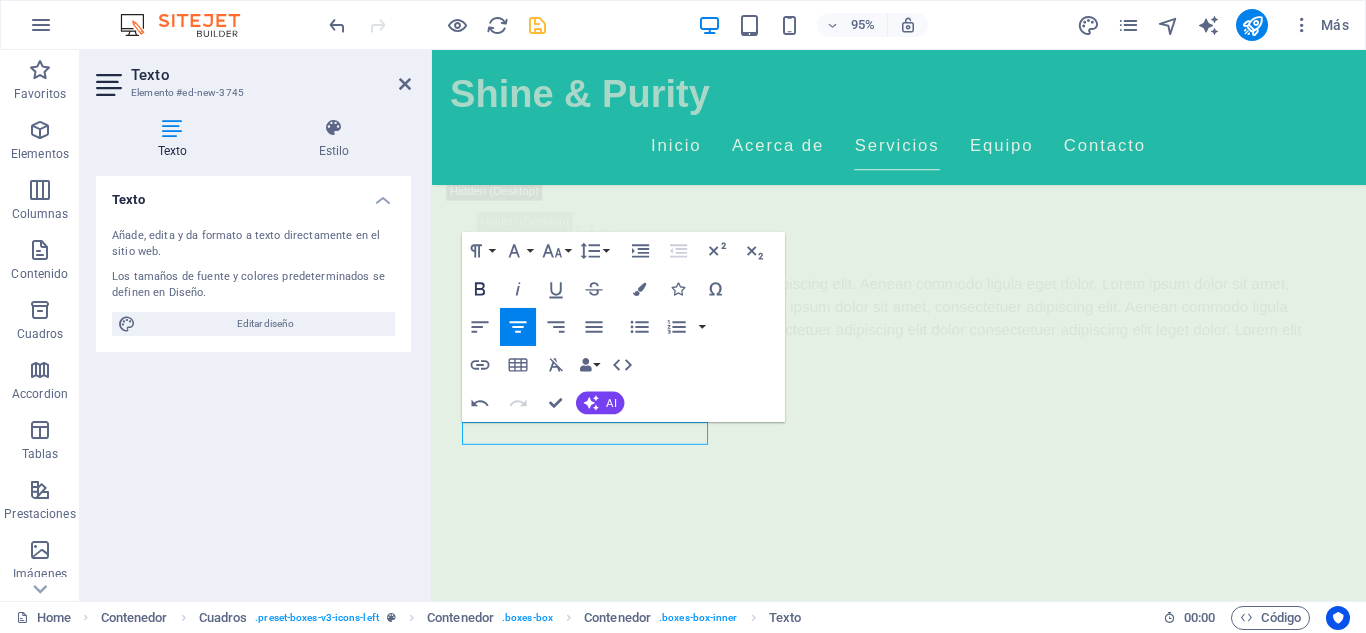 click 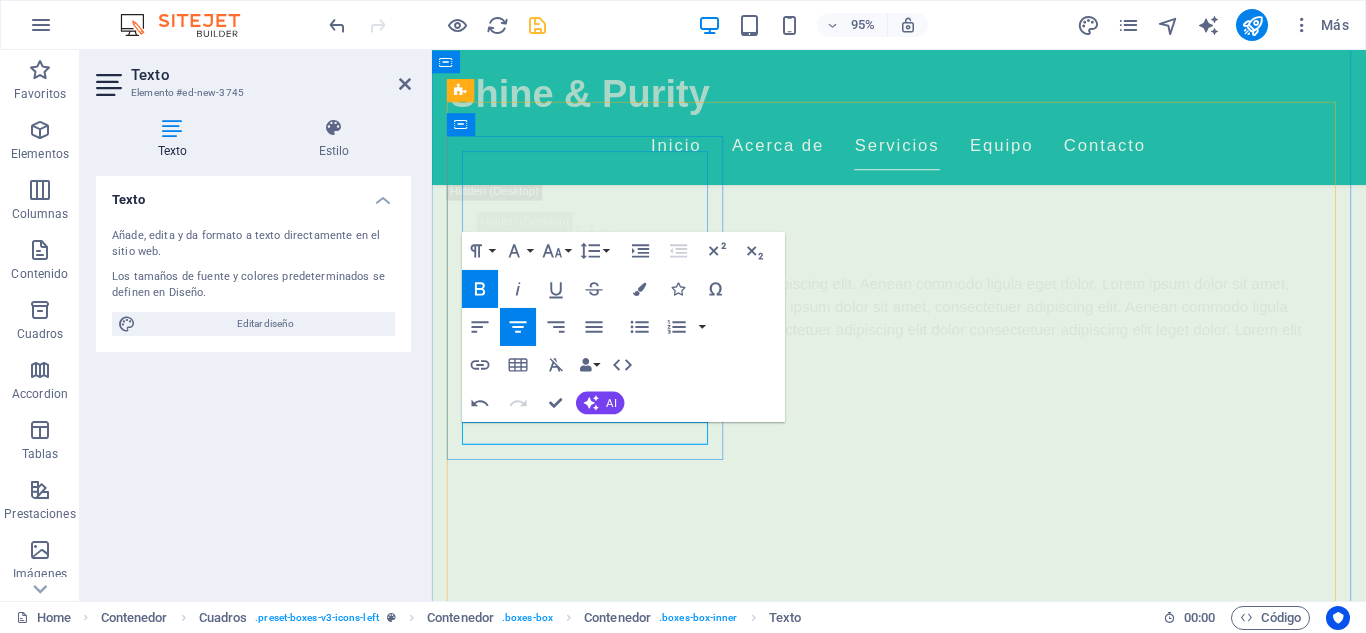 drag, startPoint x: 655, startPoint y: 450, endPoint x: 528, endPoint y: 445, distance: 127.09839 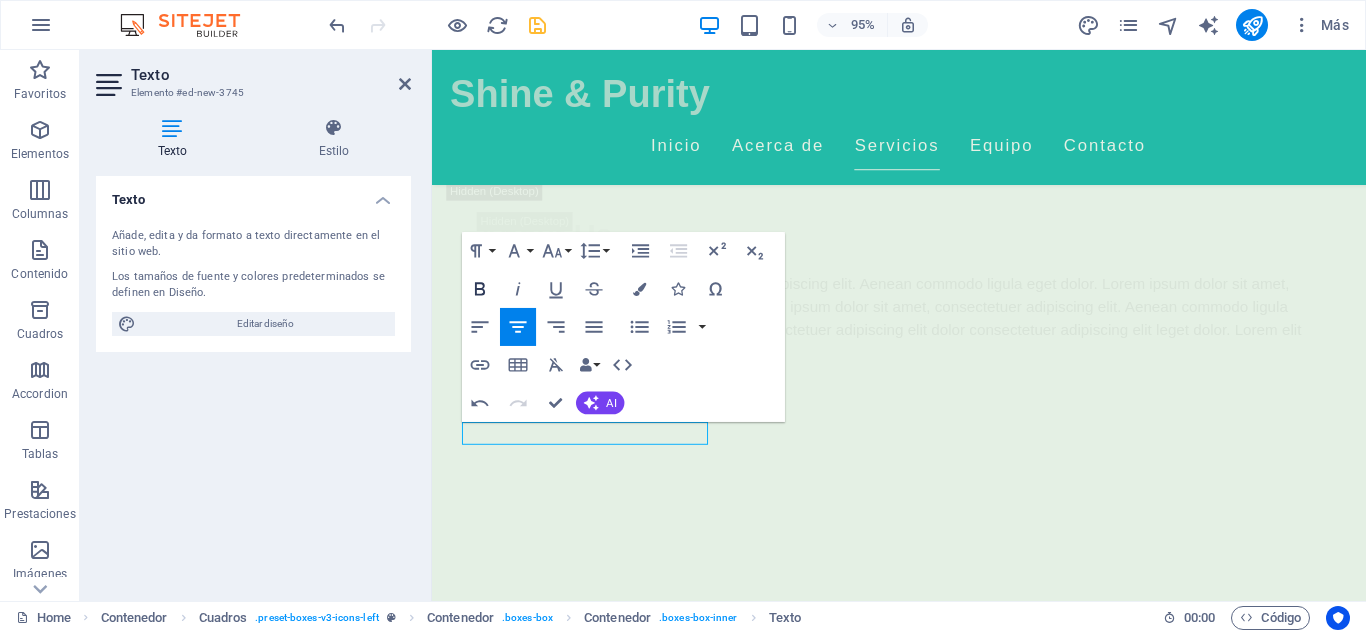 click 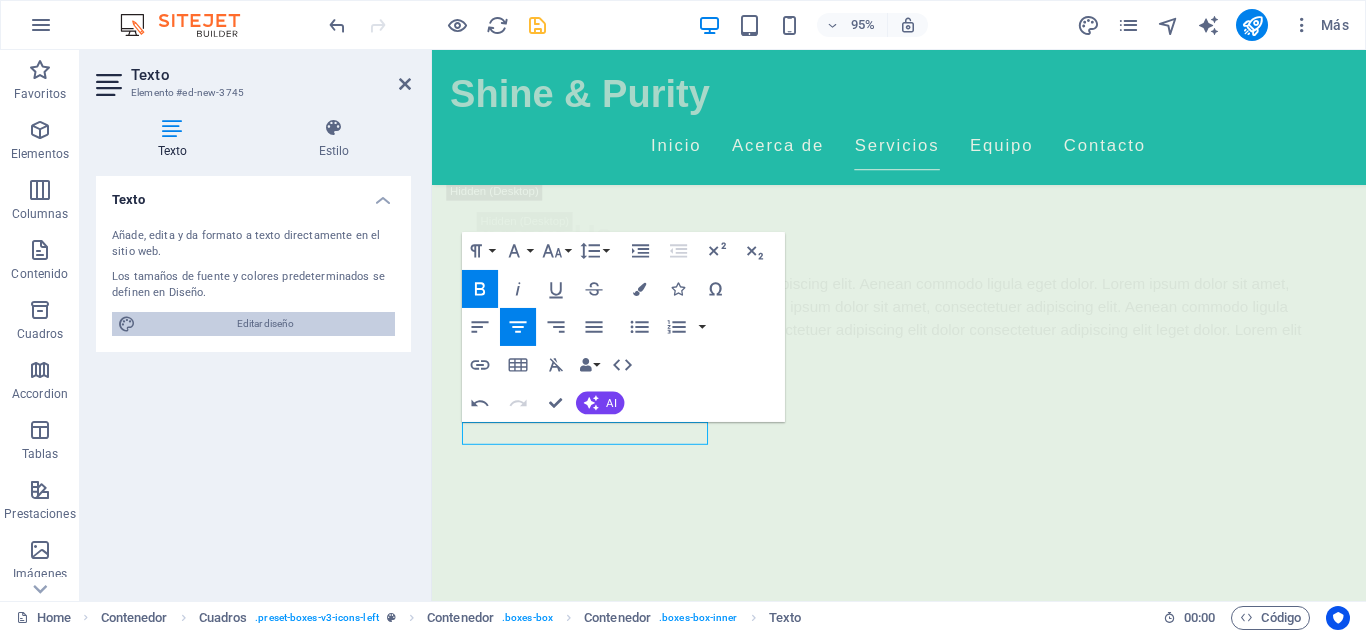 click on "Editar diseño" at bounding box center [265, 324] 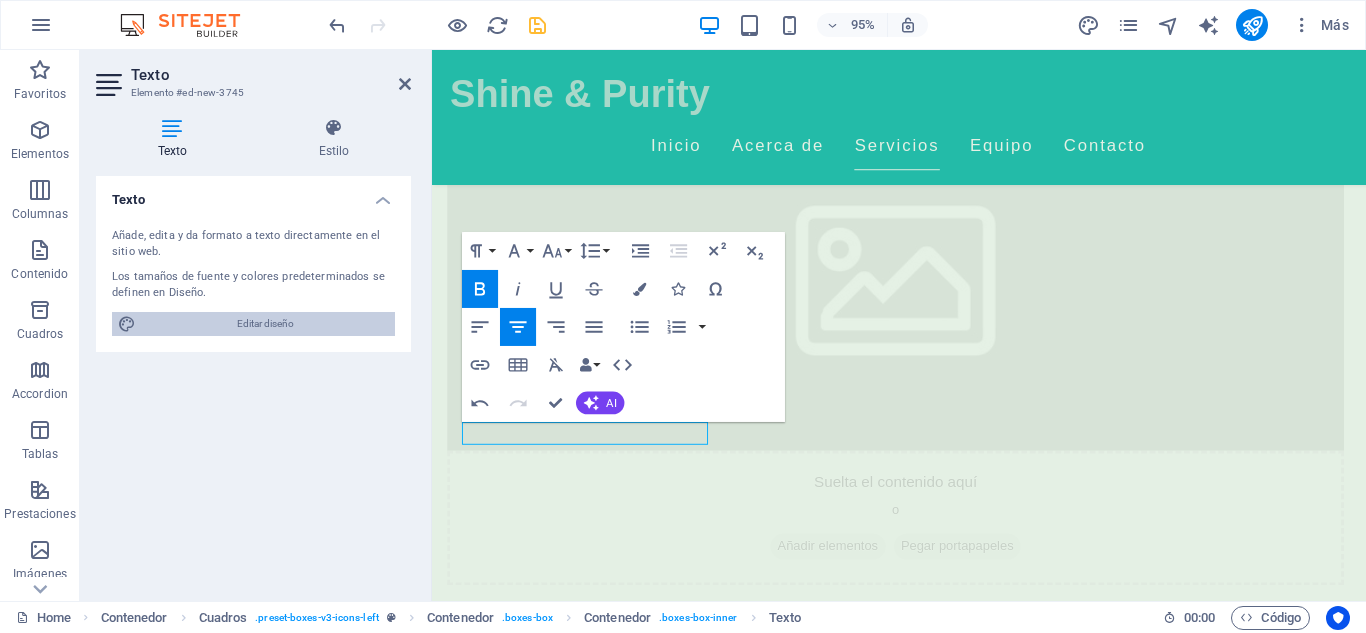 select on "px" 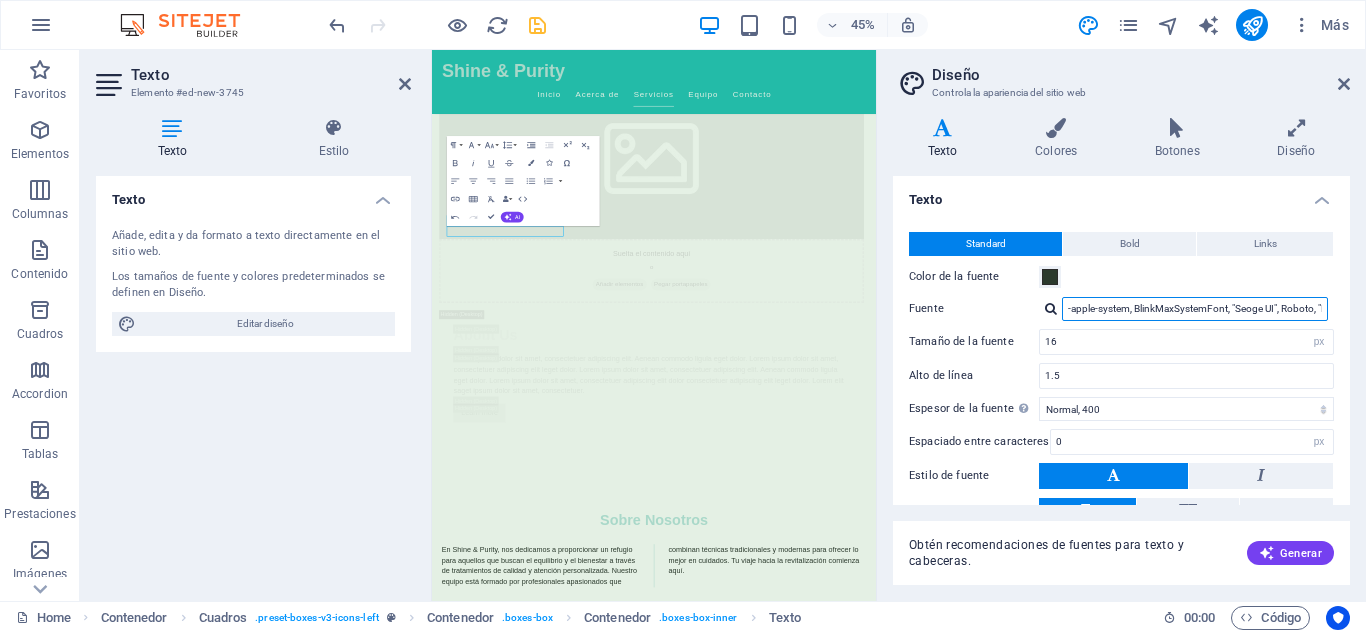click on "-apple-system, BlinkMaxSystemFont, "Seoge UI", Roboto, "Helvetica Neue", Arial, sans-serif" at bounding box center [1195, 309] 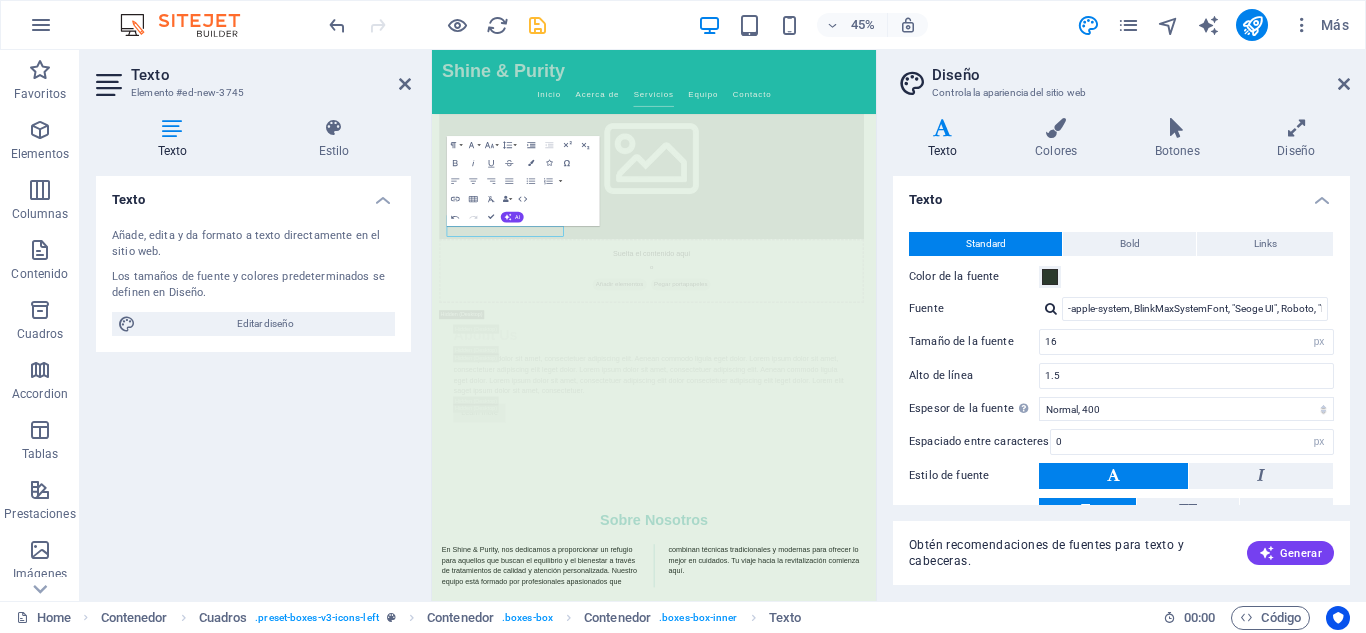 click at bounding box center [1051, 308] 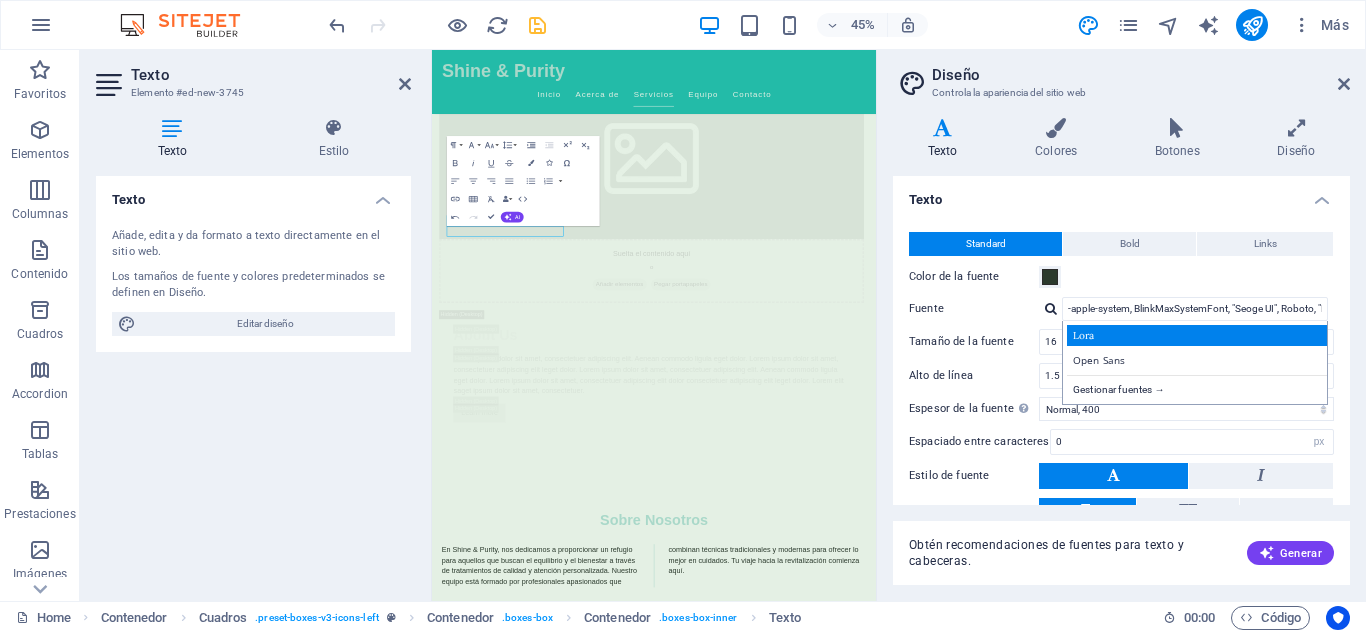 click on "Lora" at bounding box center (1199, 335) 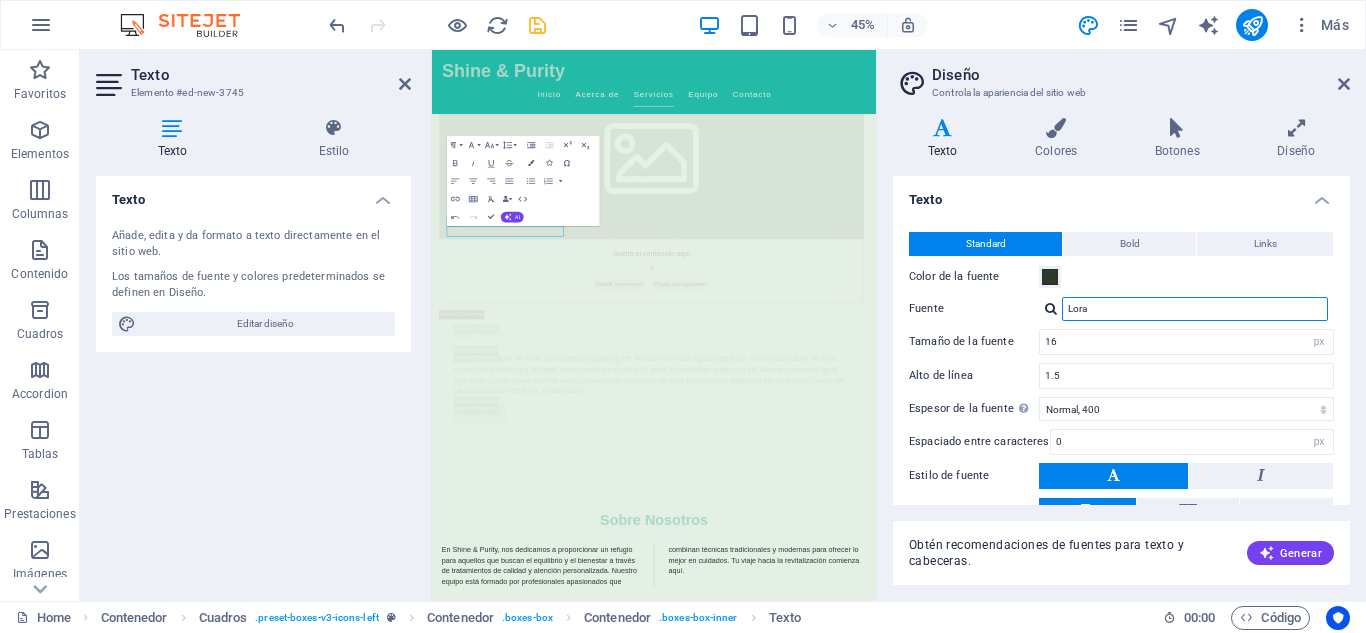 click on "Lora" at bounding box center (1195, 309) 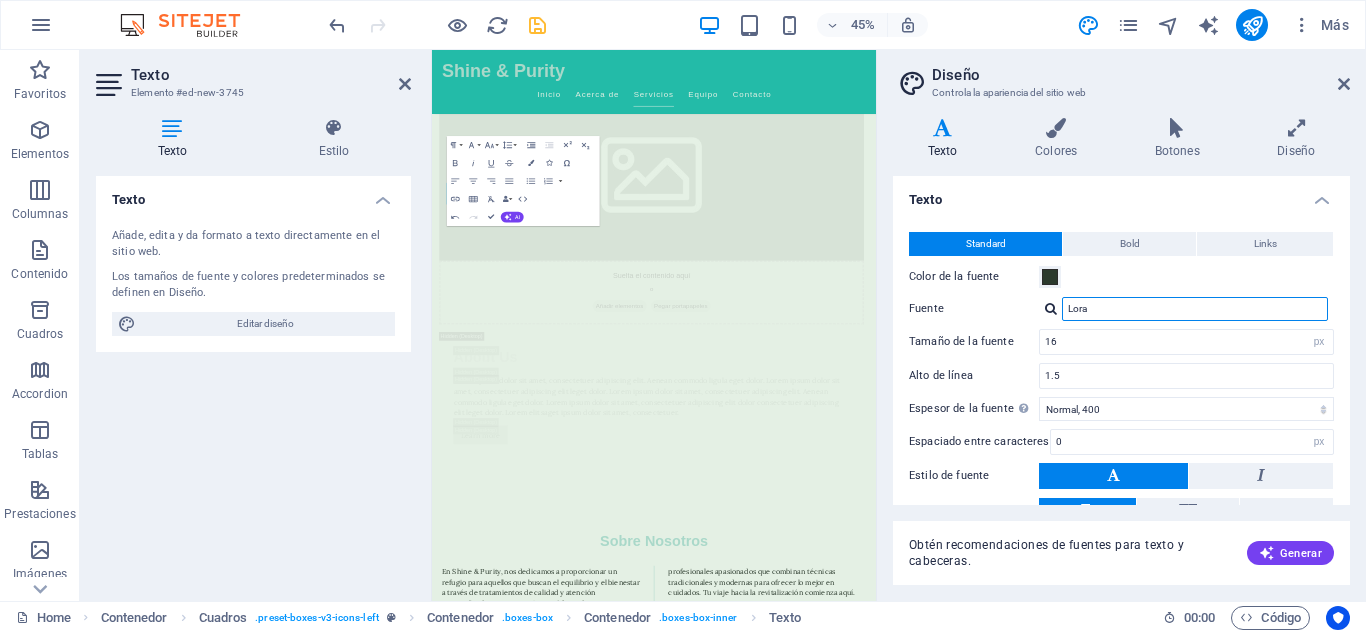 scroll, scrollTop: 4340, scrollLeft: 0, axis: vertical 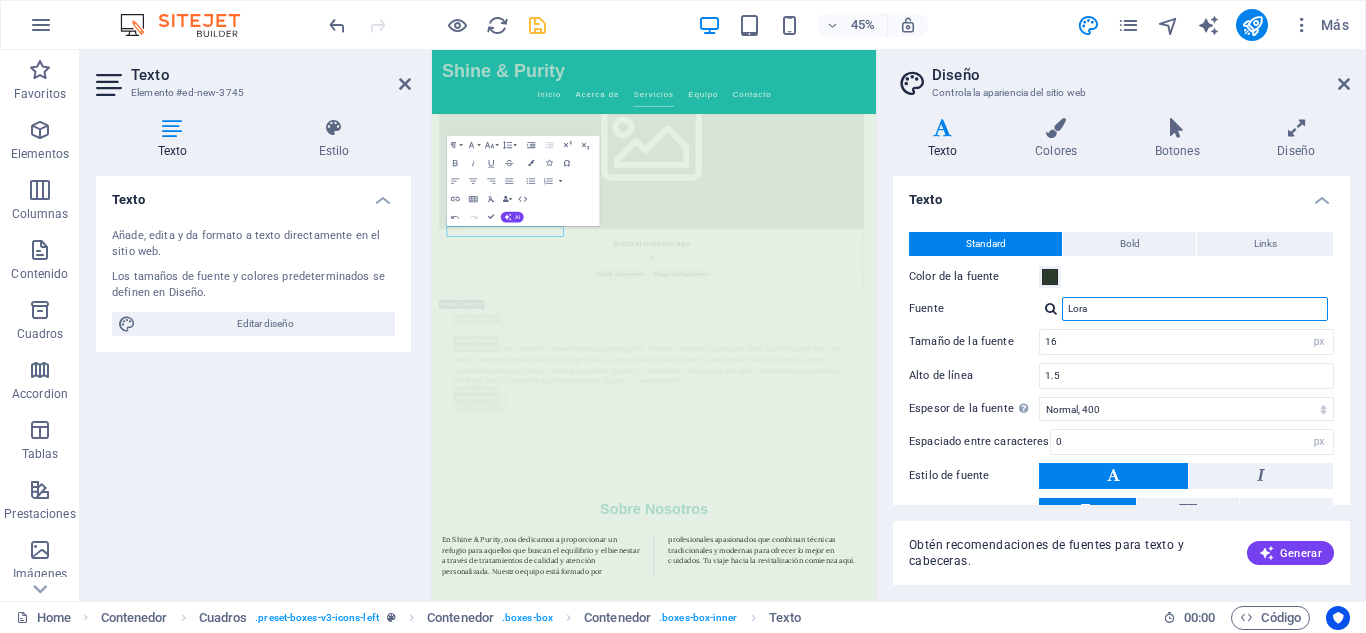 click on "Lora" at bounding box center [1195, 309] 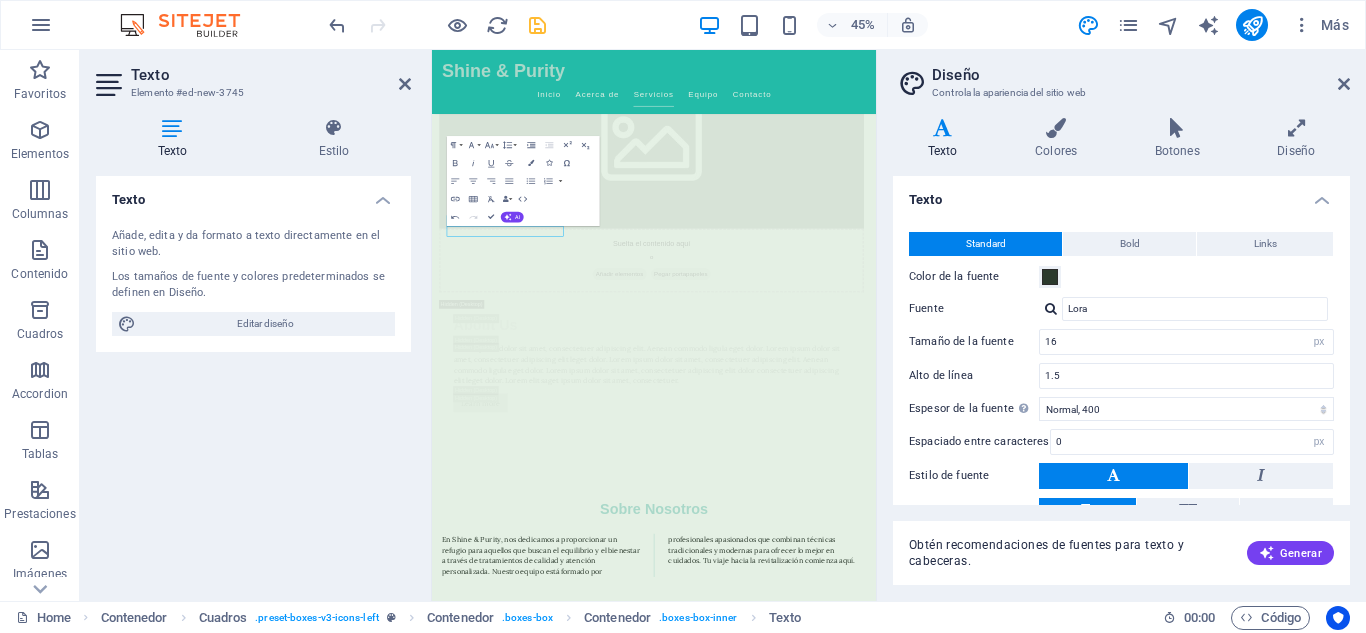click at bounding box center (1051, 308) 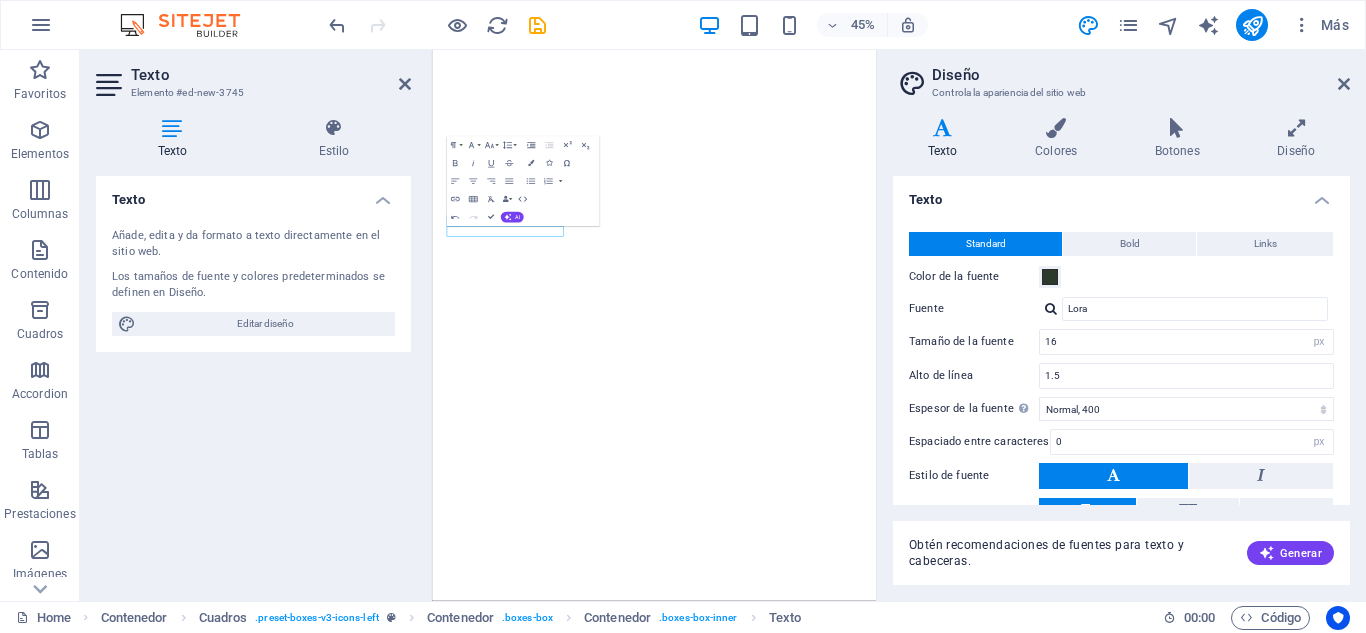 select on "px" 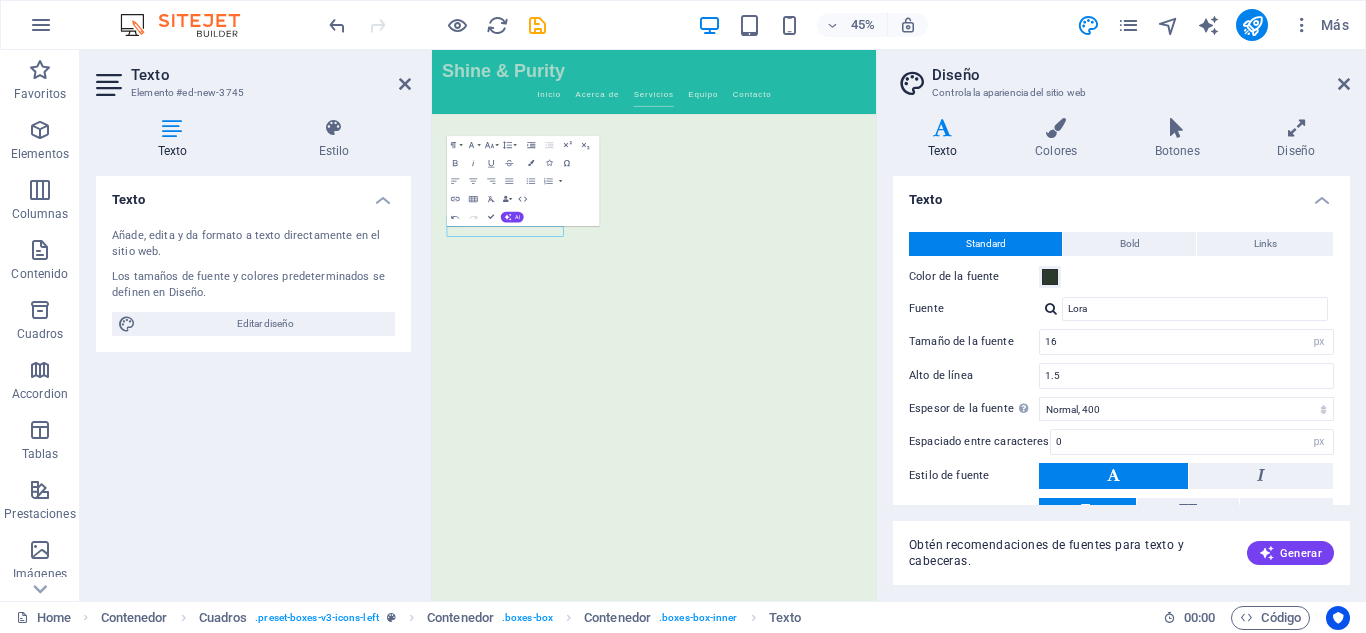 scroll, scrollTop: 0, scrollLeft: 0, axis: both 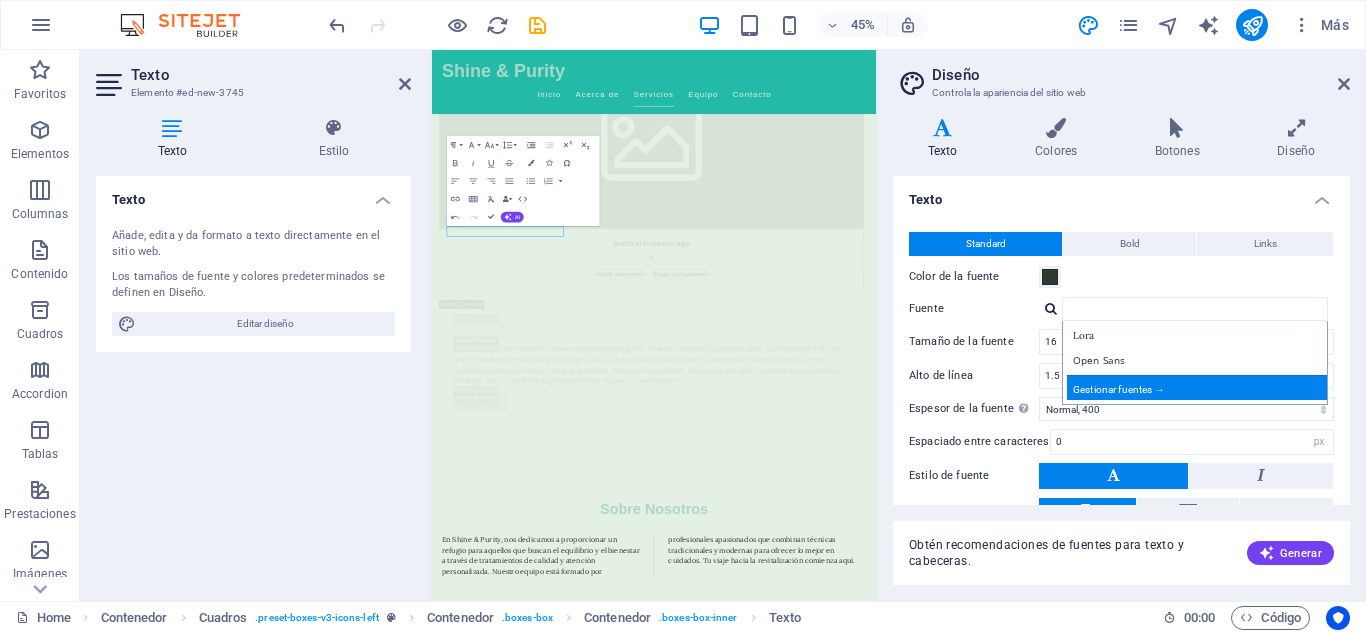 type 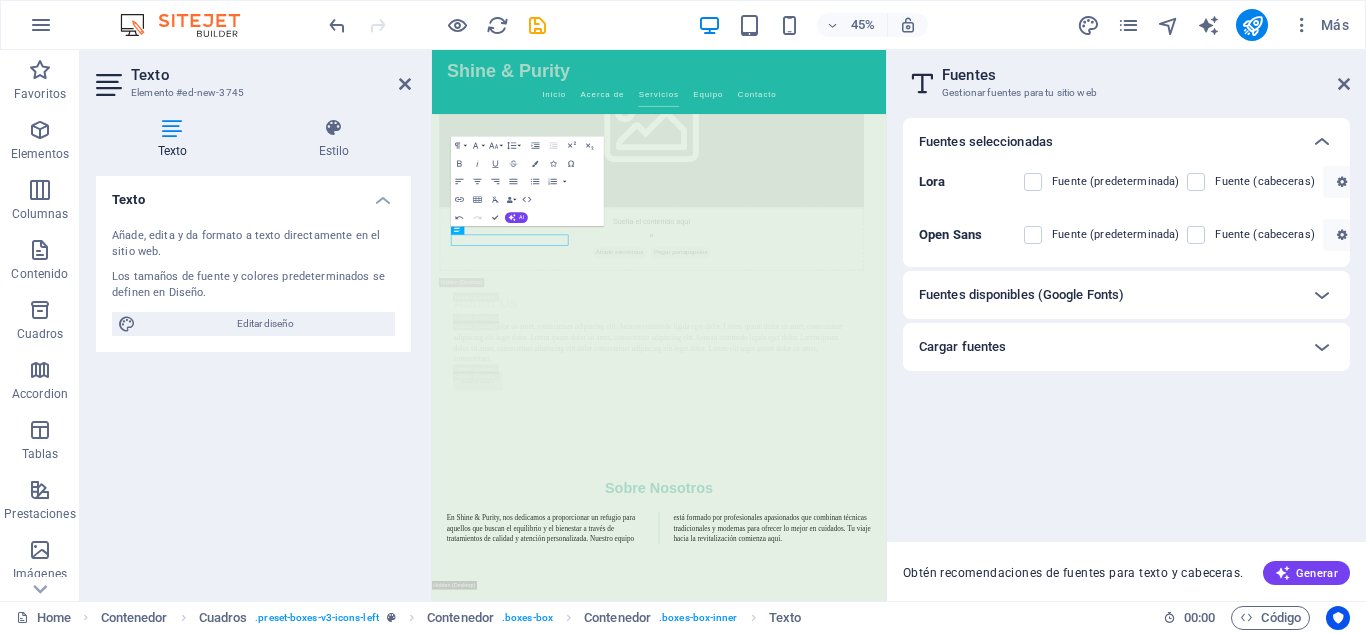 scroll, scrollTop: 4244, scrollLeft: 0, axis: vertical 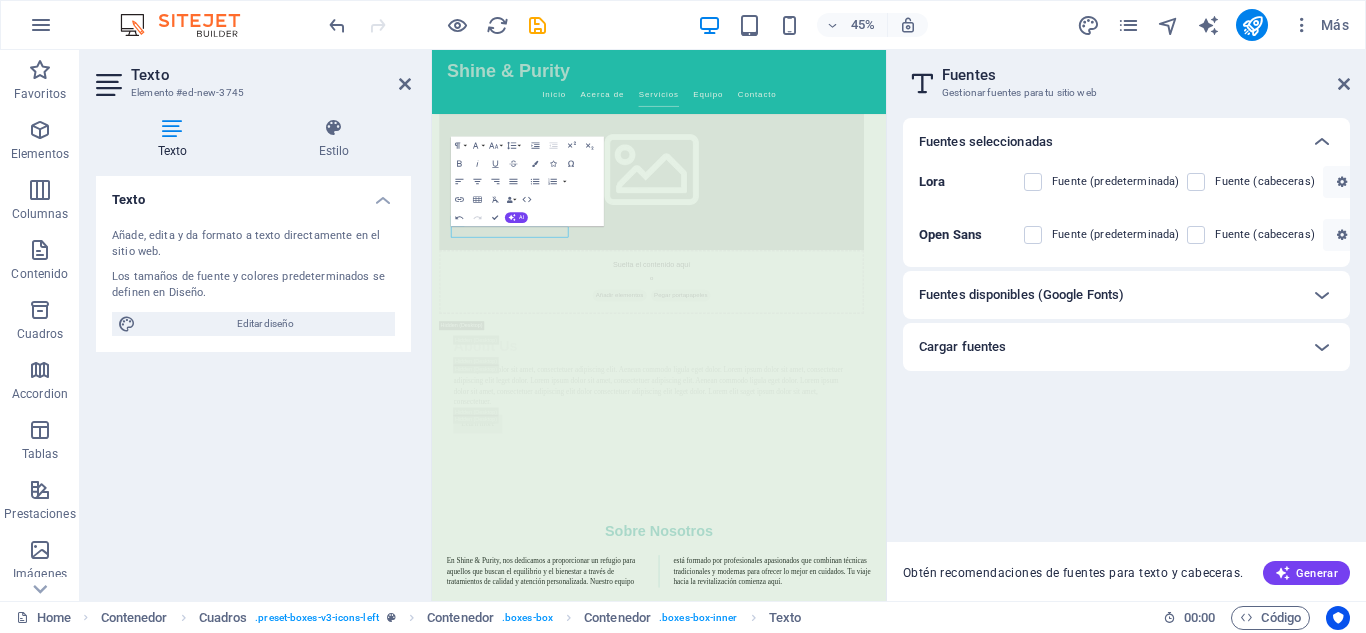 click on "Fuentes disponibles (Google Fonts)" at bounding box center [1108, 295] 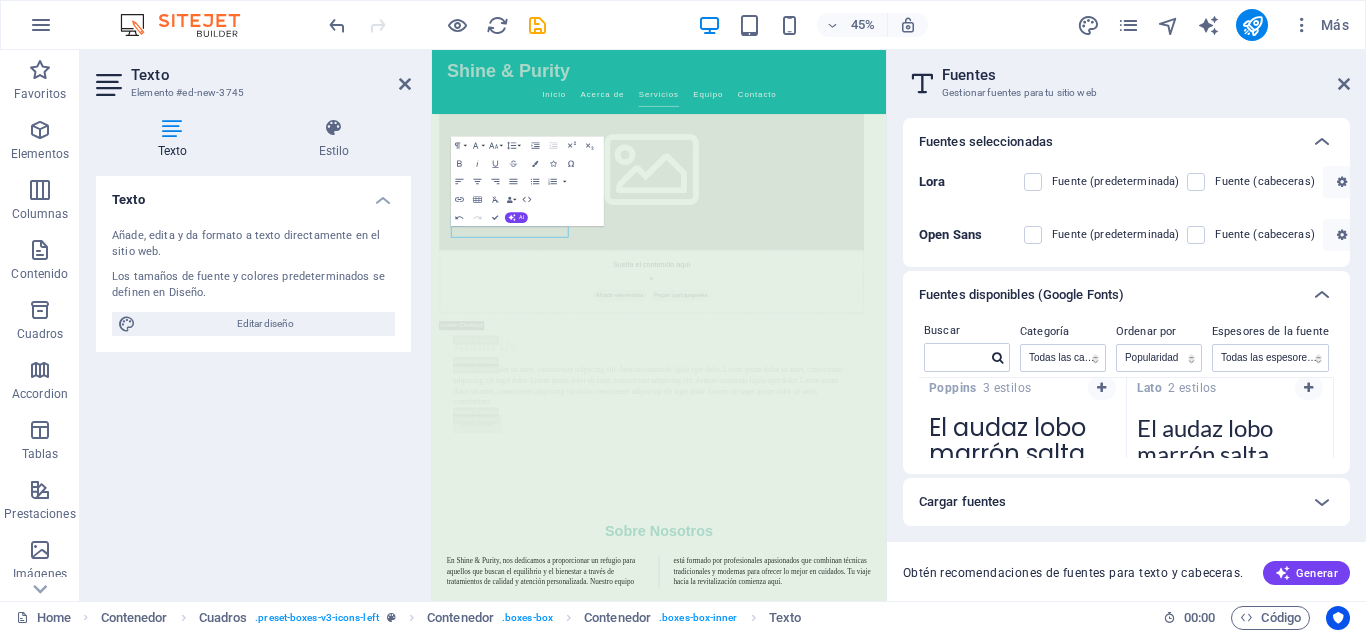 scroll, scrollTop: 319, scrollLeft: 0, axis: vertical 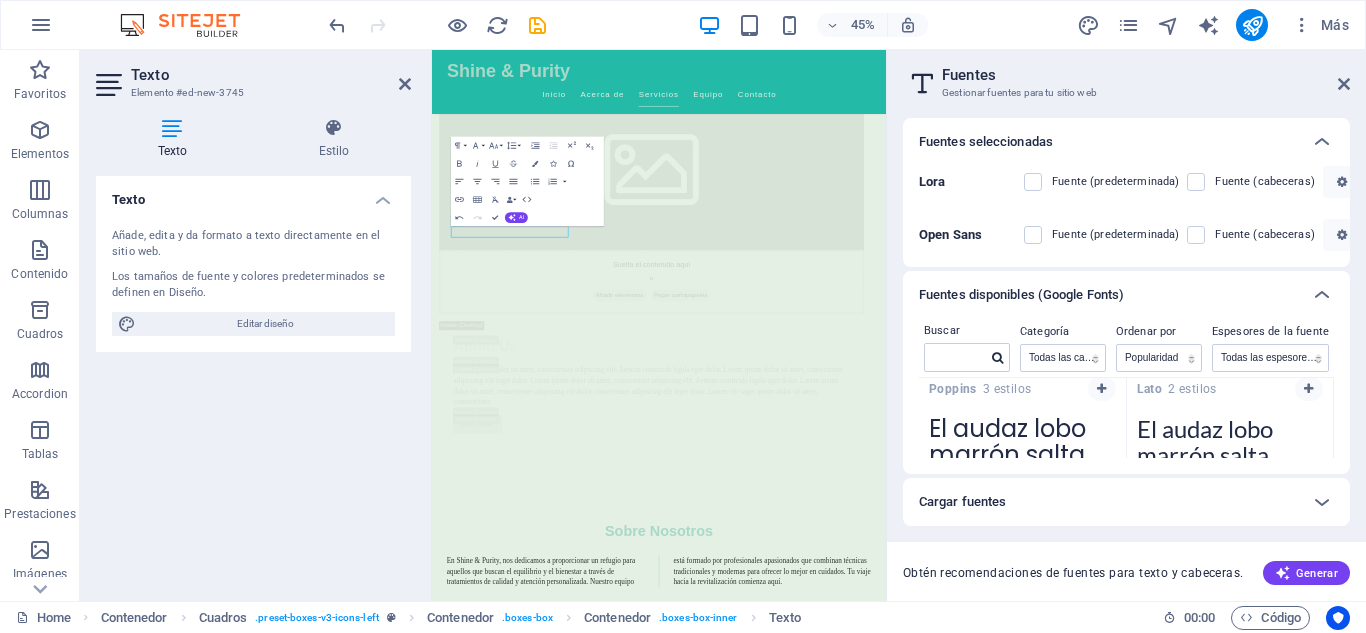 click on "Poppins 3   estilos" at bounding box center [1022, 386] 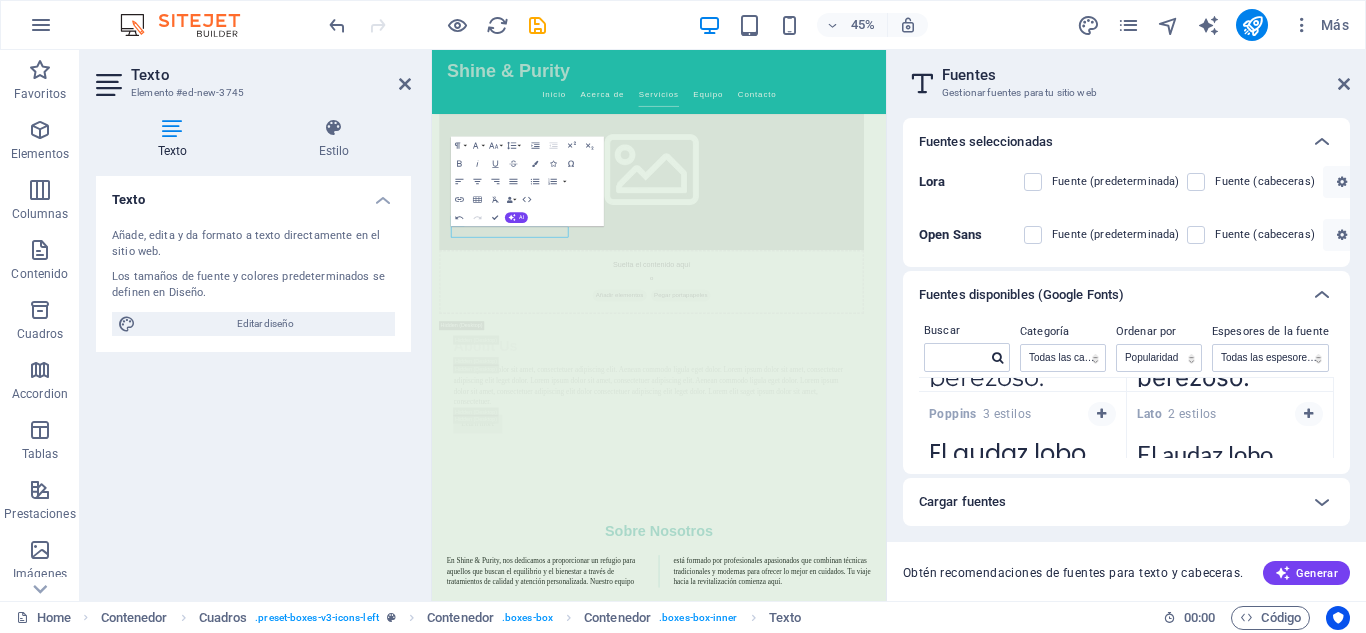 scroll, scrollTop: 270, scrollLeft: 0, axis: vertical 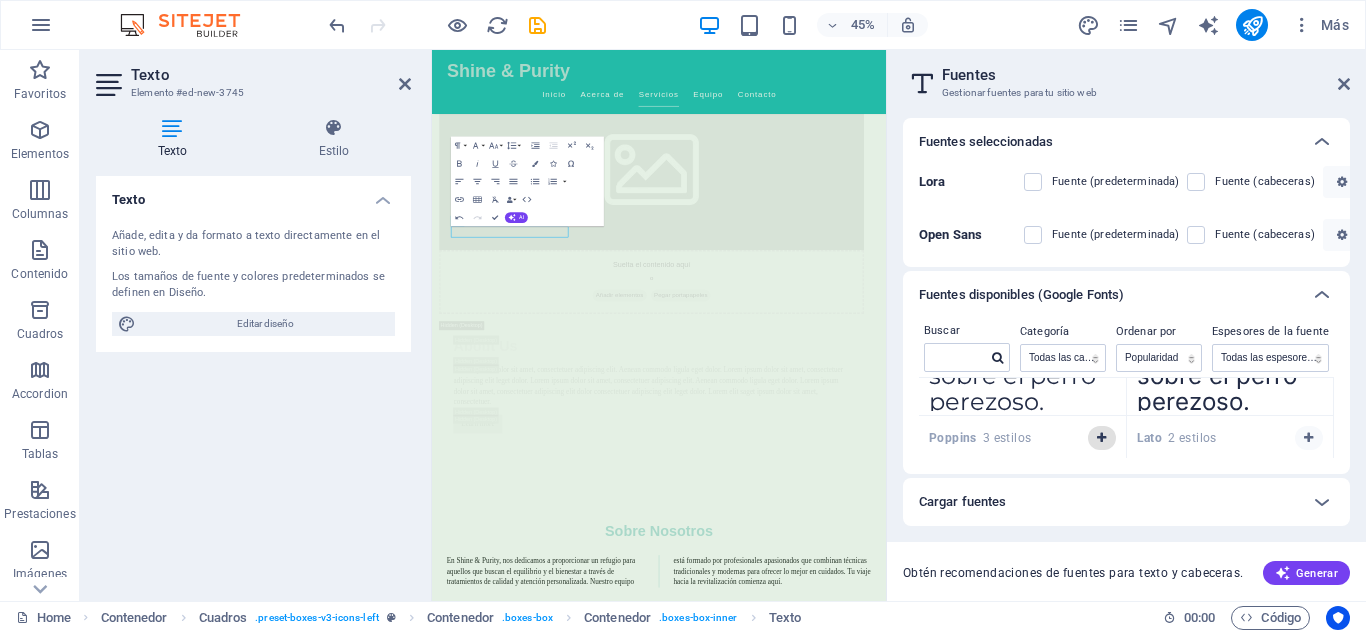 click at bounding box center (1101, 438) 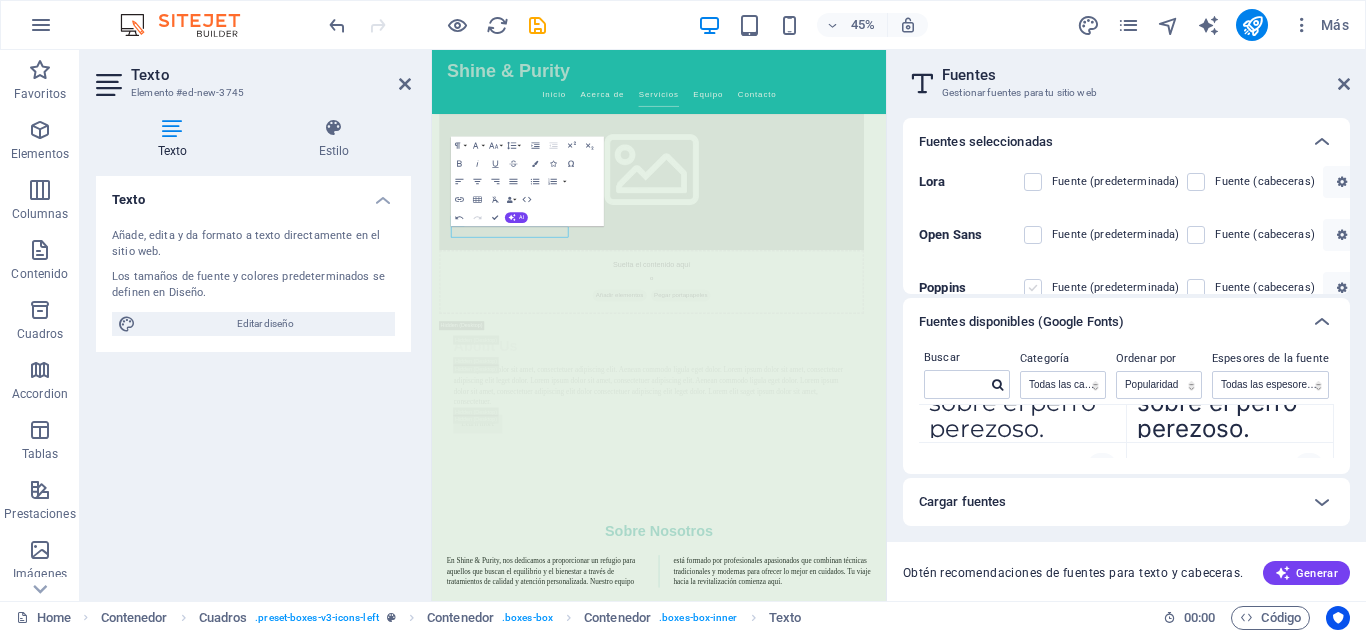 click at bounding box center [1033, 288] 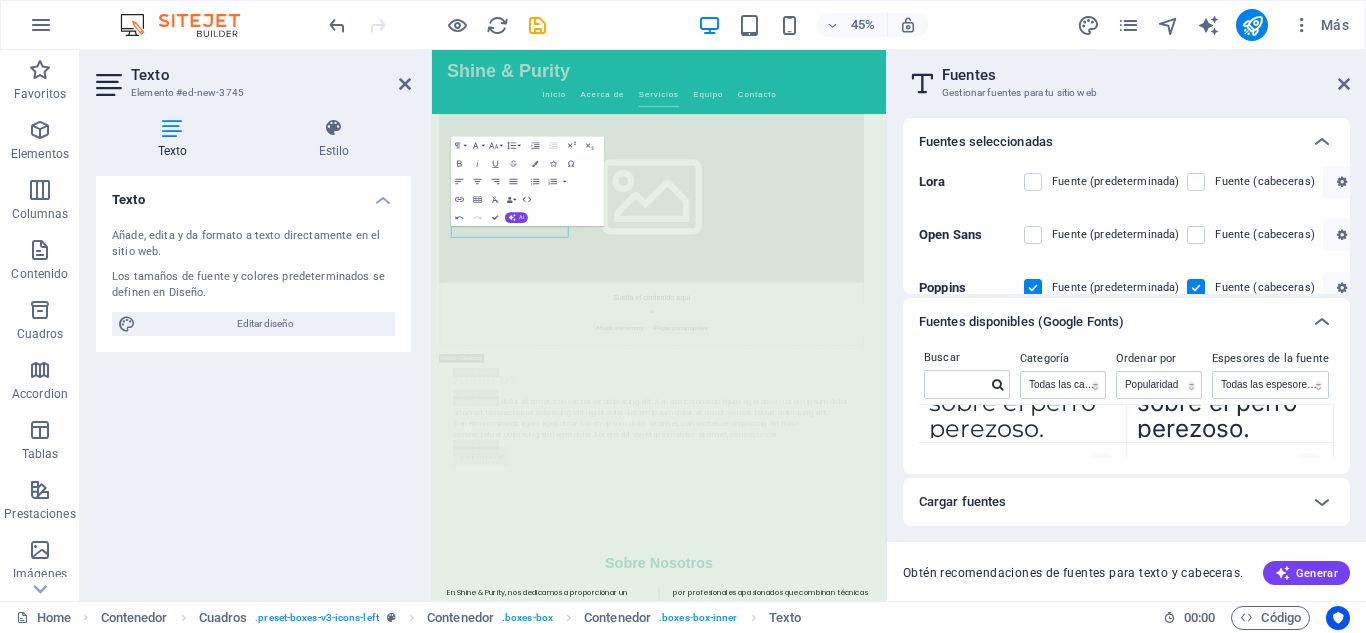 scroll, scrollTop: 4340, scrollLeft: 0, axis: vertical 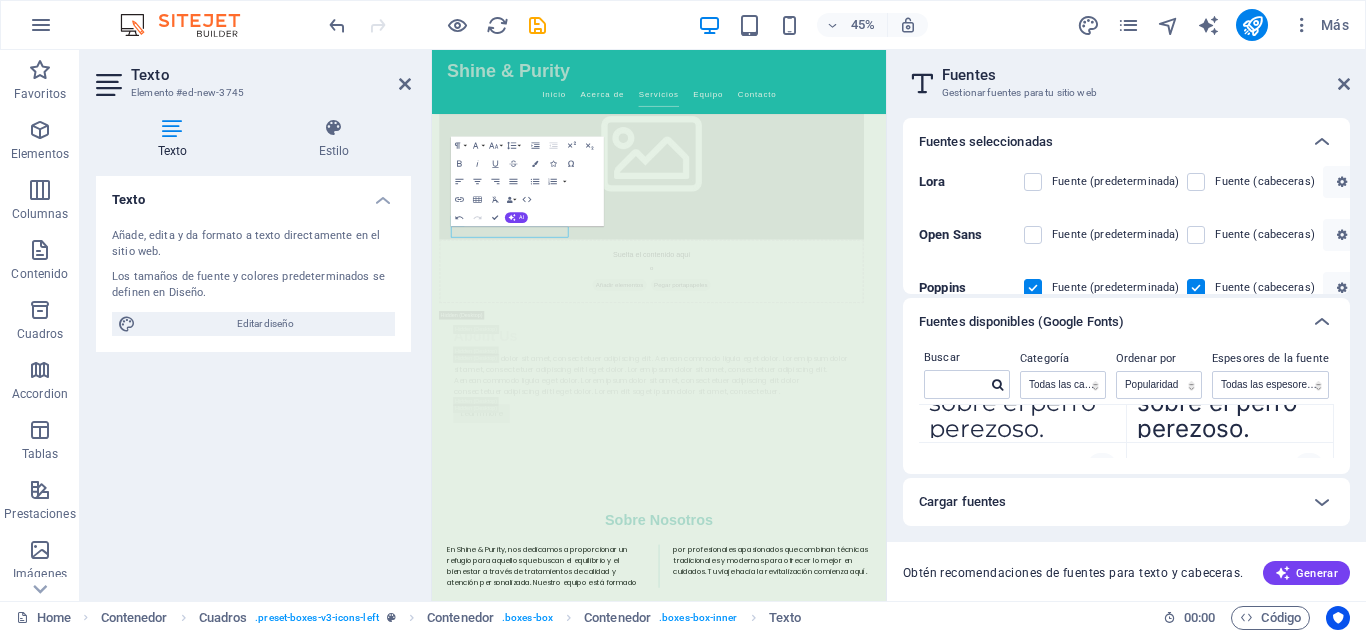 click on "Fuentes Gestionar fuentes para tu sitio web" at bounding box center [1128, 76] 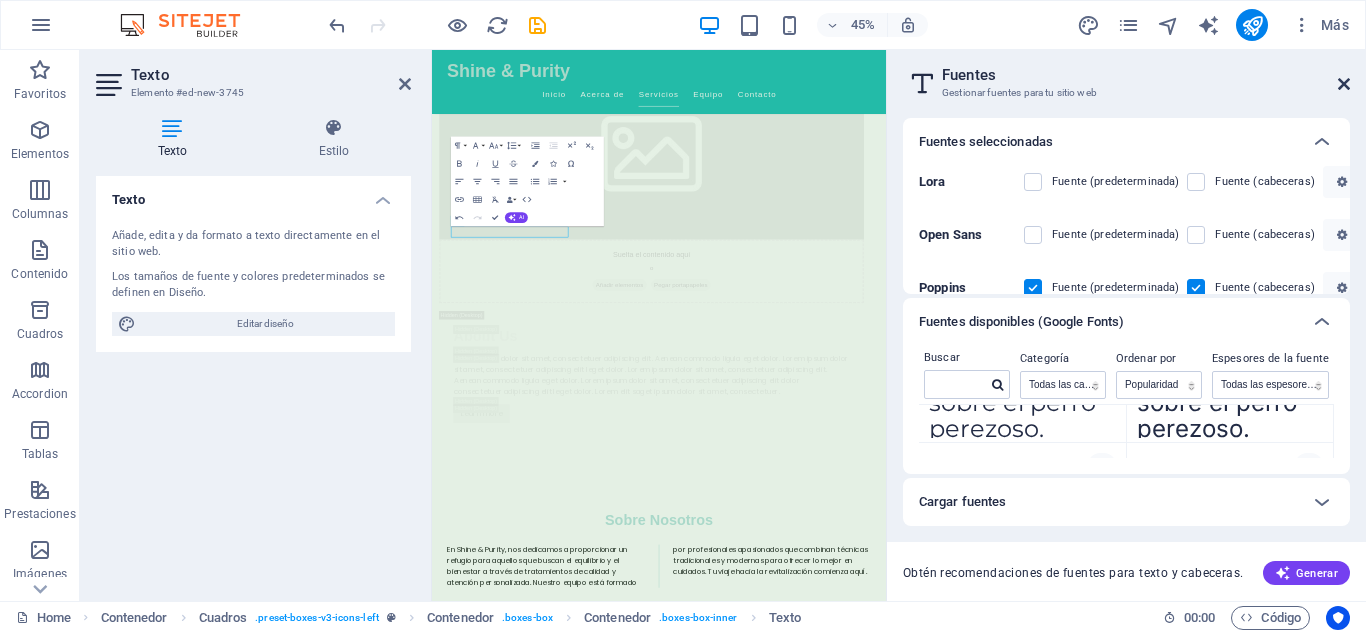 click at bounding box center (1344, 84) 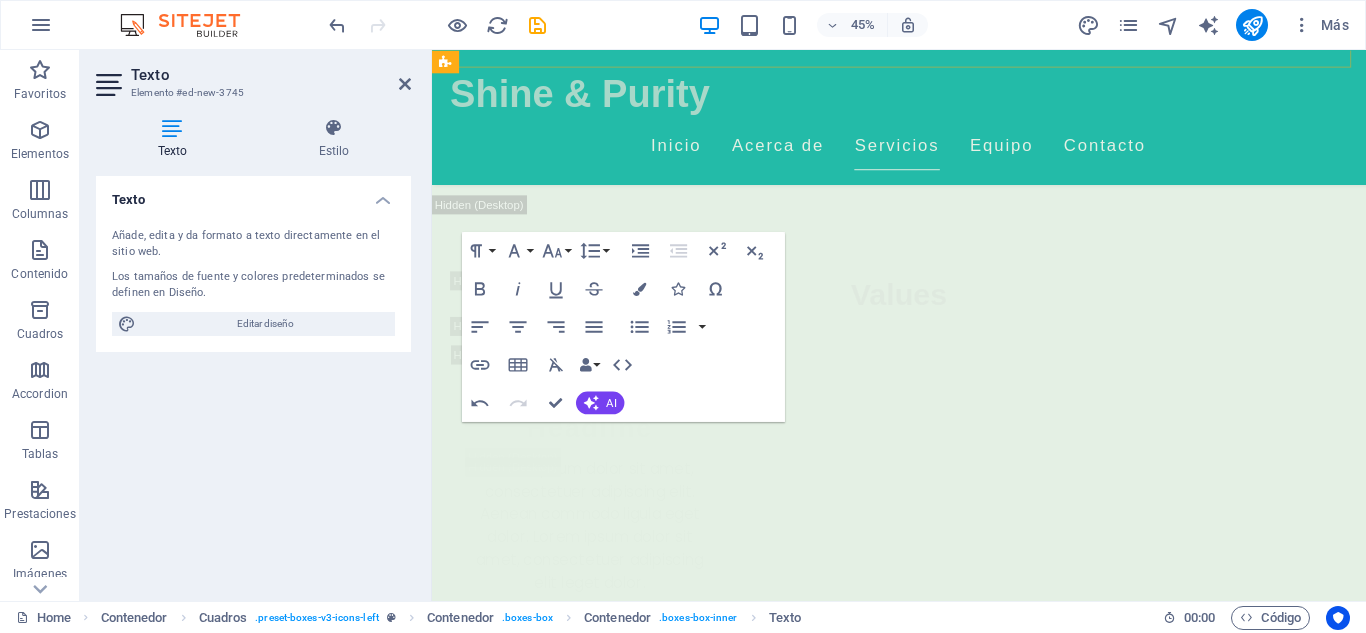 scroll, scrollTop: 3640, scrollLeft: 0, axis: vertical 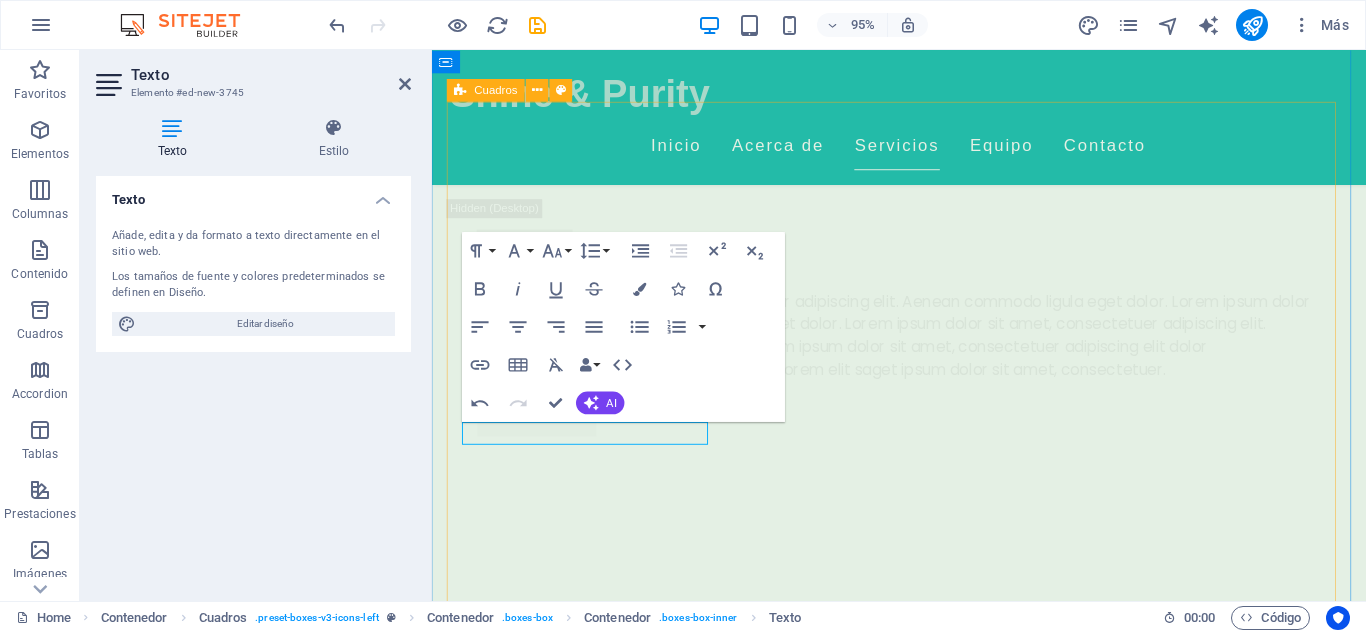 click on "Masajes Relajantes Déjate envolver por un masaje relajante que alivia el estrés y renueva la paz en tu cuerpo. ​150.000 COP ​ Tratamientos Faciales Personalizados Servicios diseñados para cada tipo de piel, utilizando productos naturales para resaltar tu belleza natural. Aromaterapia Experimenta la magia de los aceites esenciales para una experiencia de bienestar completa. Masajes Deportivos Ideales para atletas, ayudando en la recuperación y mejora del rendimiento. Masajes de Tejido Profundo Alivia dolores y tensiones acumuladas, restaurando movilidad y bienestar. Terapias Relajantes Vive una experiencia integral de relajación que descarga todo el estrés acumulado." at bounding box center [924, 4249] 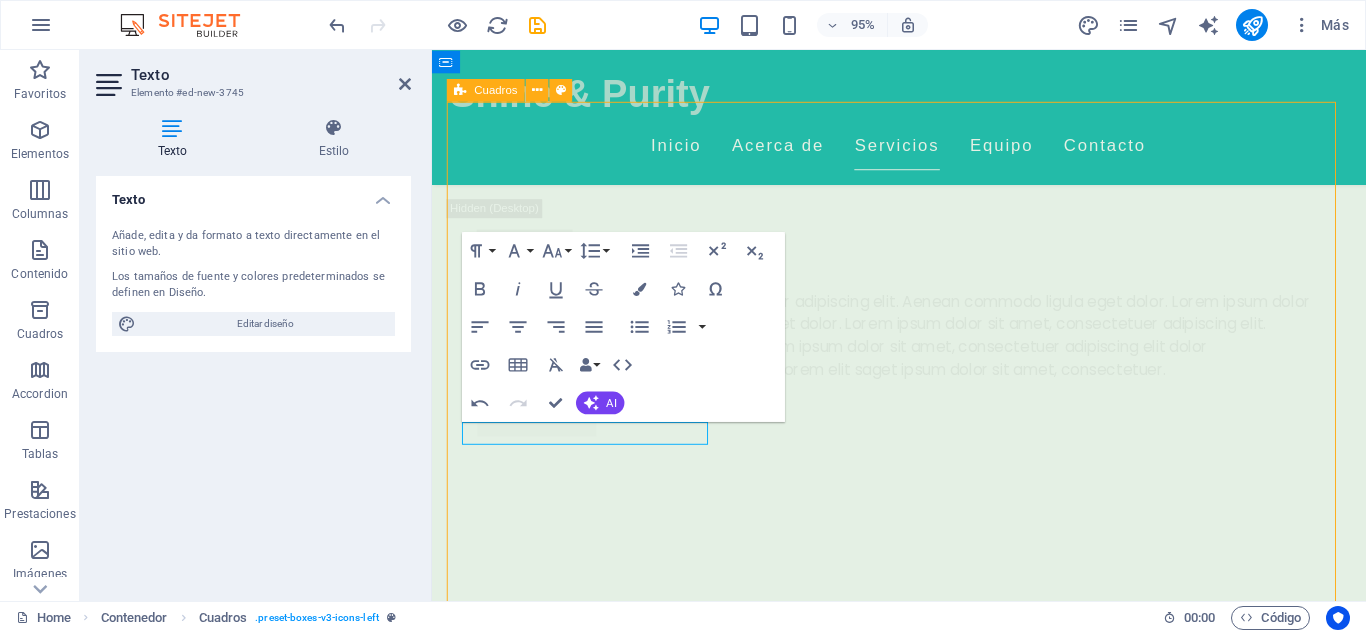 click on "Tratamientos Faciales Personalizados Servicios diseñados para cada tipo de piel, utilizando productos naturales para resaltar tu belleza natural." at bounding box center [598, 4142] 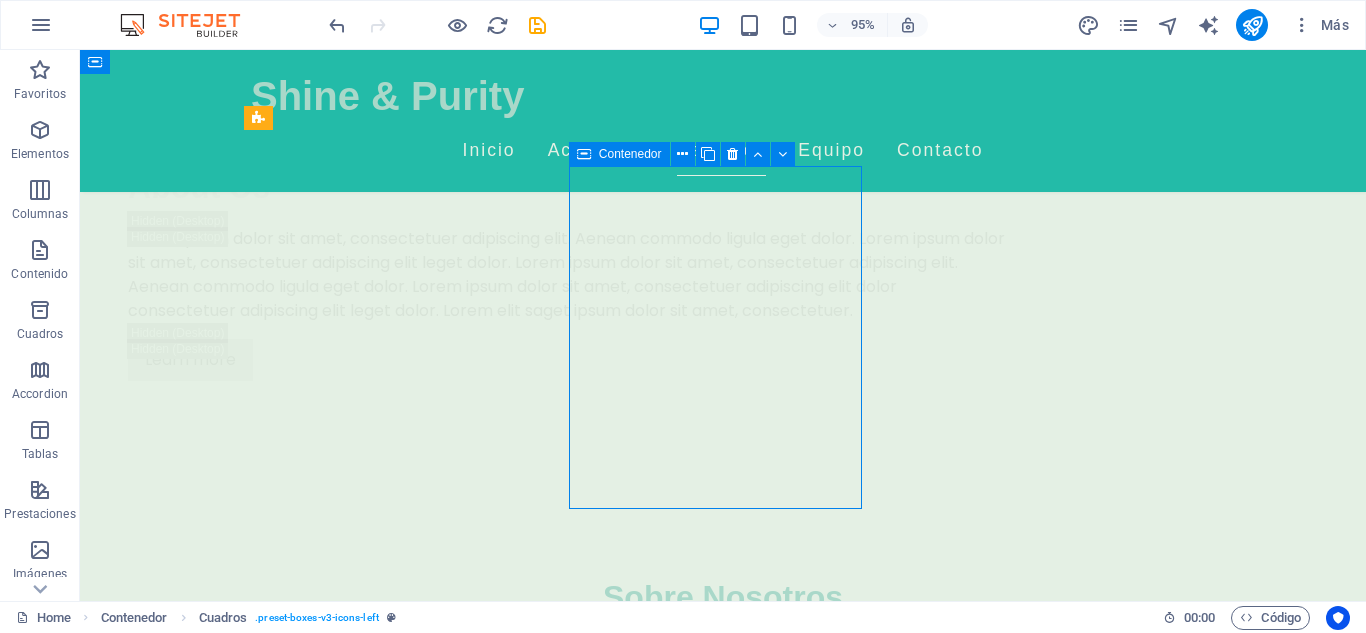 scroll, scrollTop: 3611, scrollLeft: 0, axis: vertical 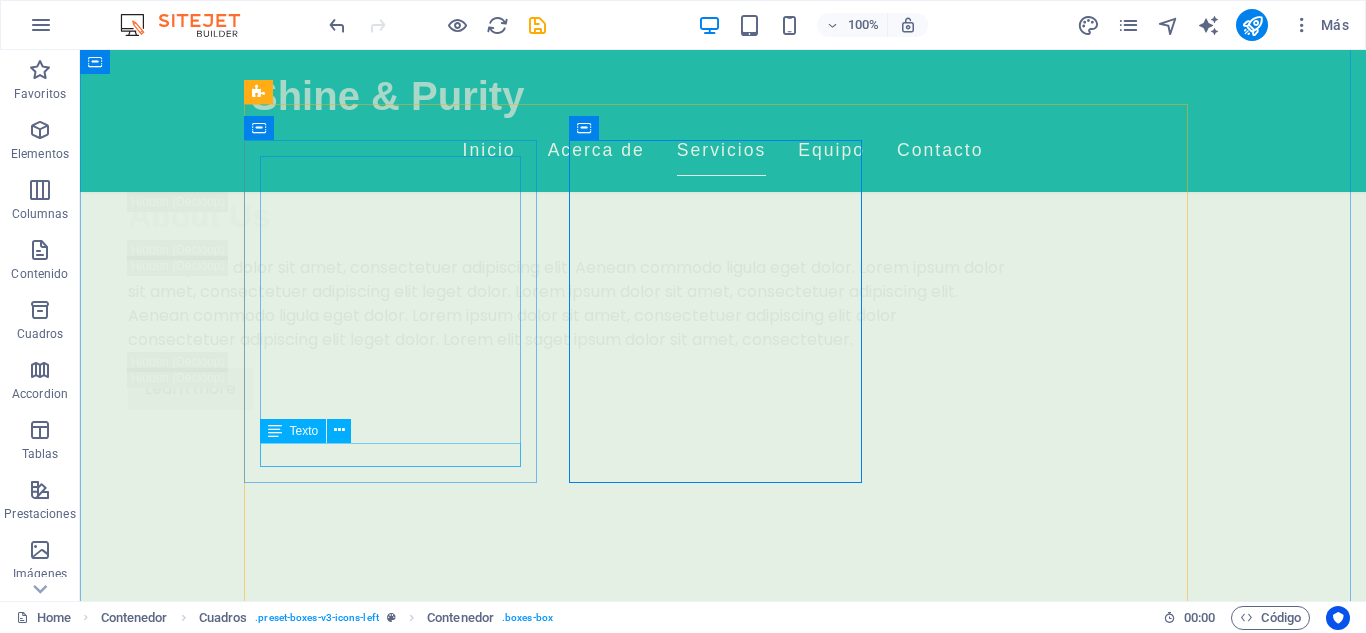 click on "150.000 COP" at bounding box center [397, 3892] 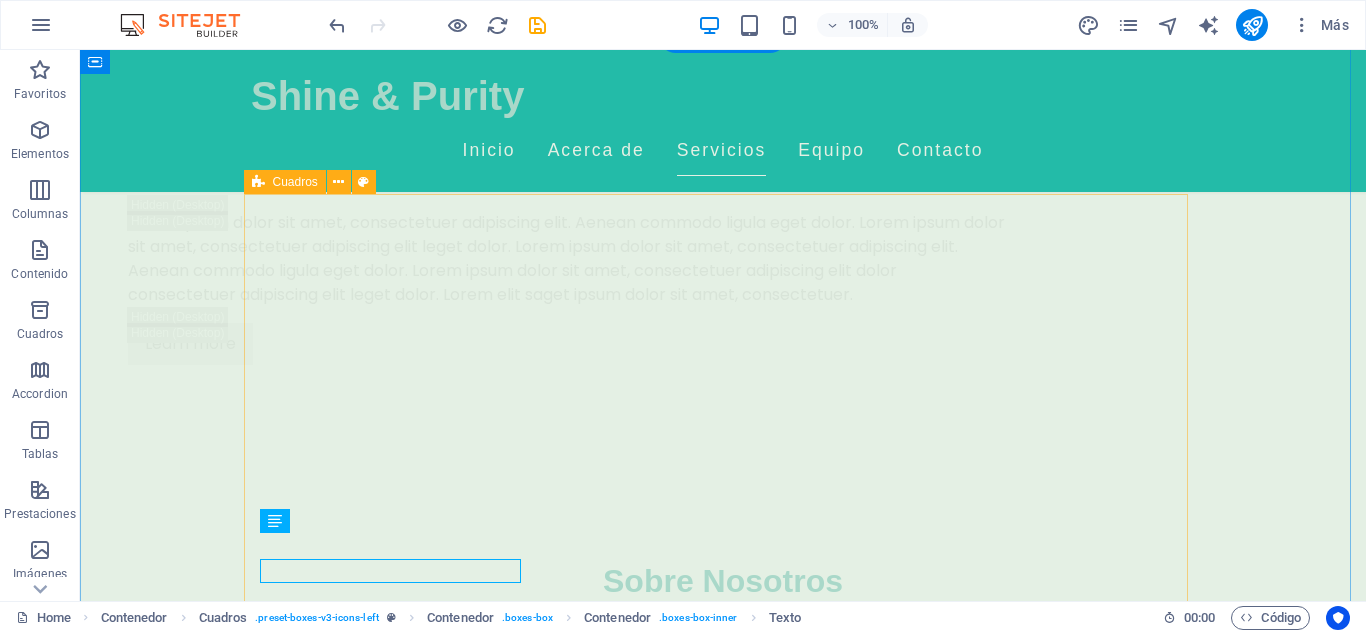 scroll, scrollTop: 3465, scrollLeft: 0, axis: vertical 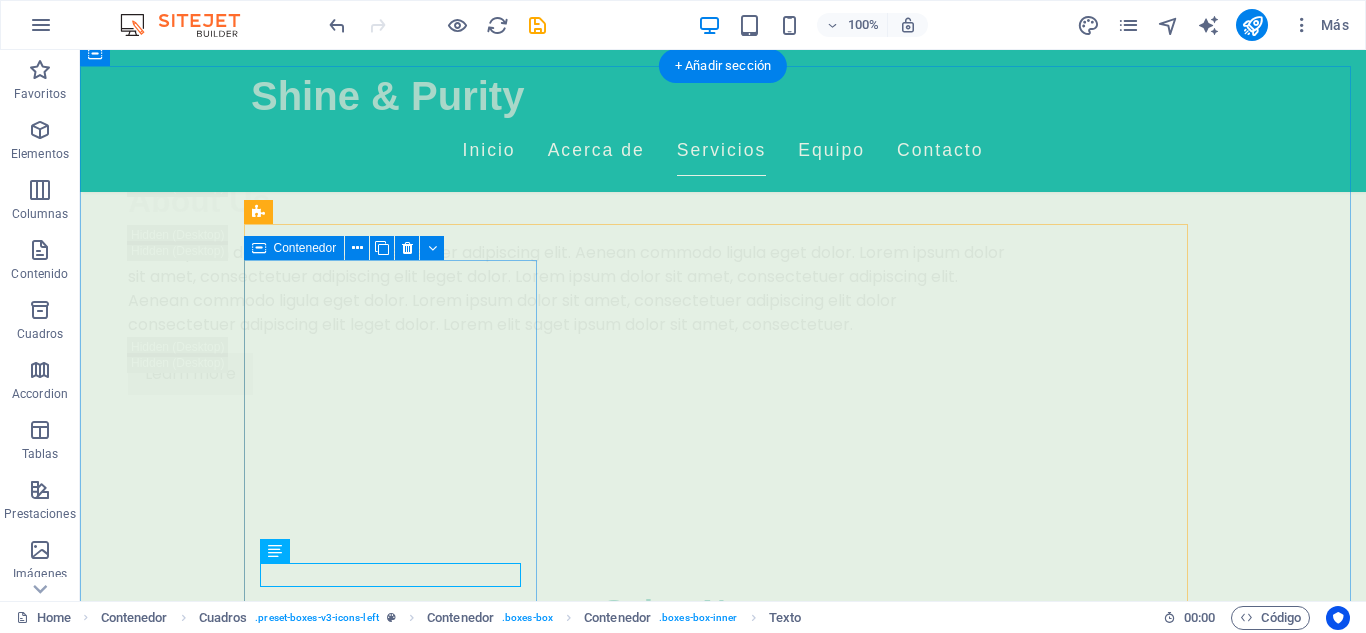 click on "Masajes Relajantes Déjate envolver por un masaje relajante que alivia el estrés y renueva la paz en tu cuerpo. 150.000 COP" at bounding box center (397, 3479) 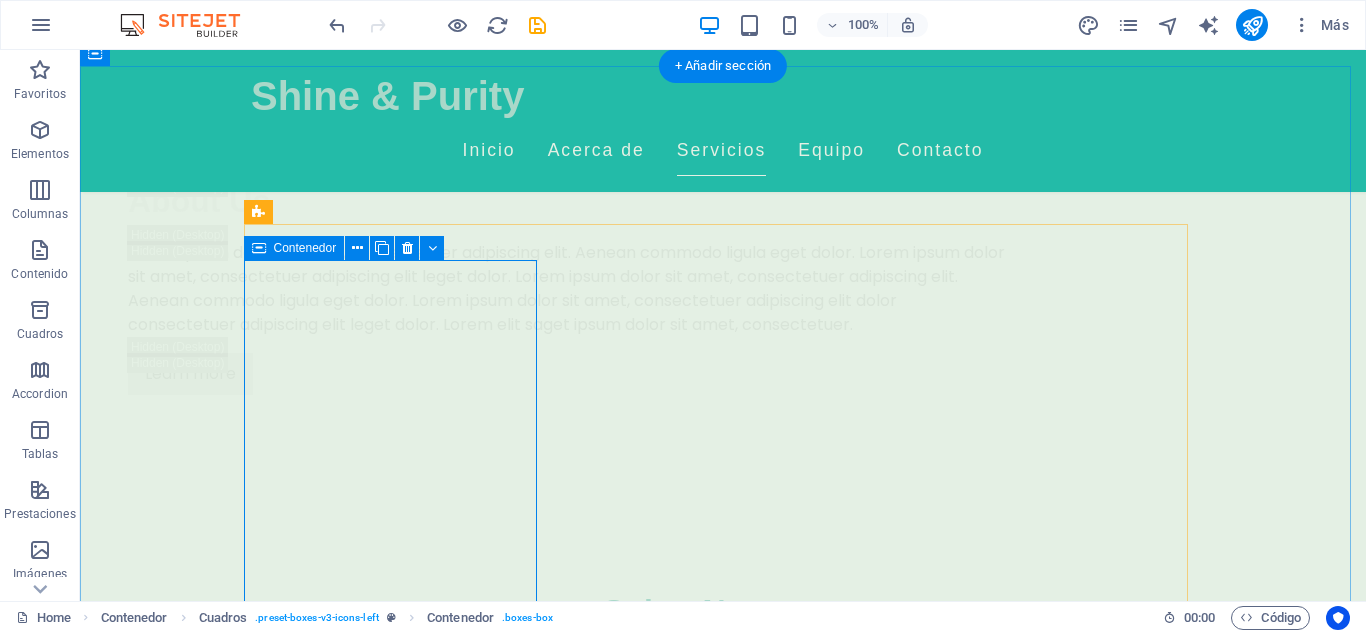 click on "Masajes Relajantes Déjate envolver por un masaje relajante que alivia el estrés y renueva la paz en tu cuerpo. 150.000 COP" at bounding box center [397, 3479] 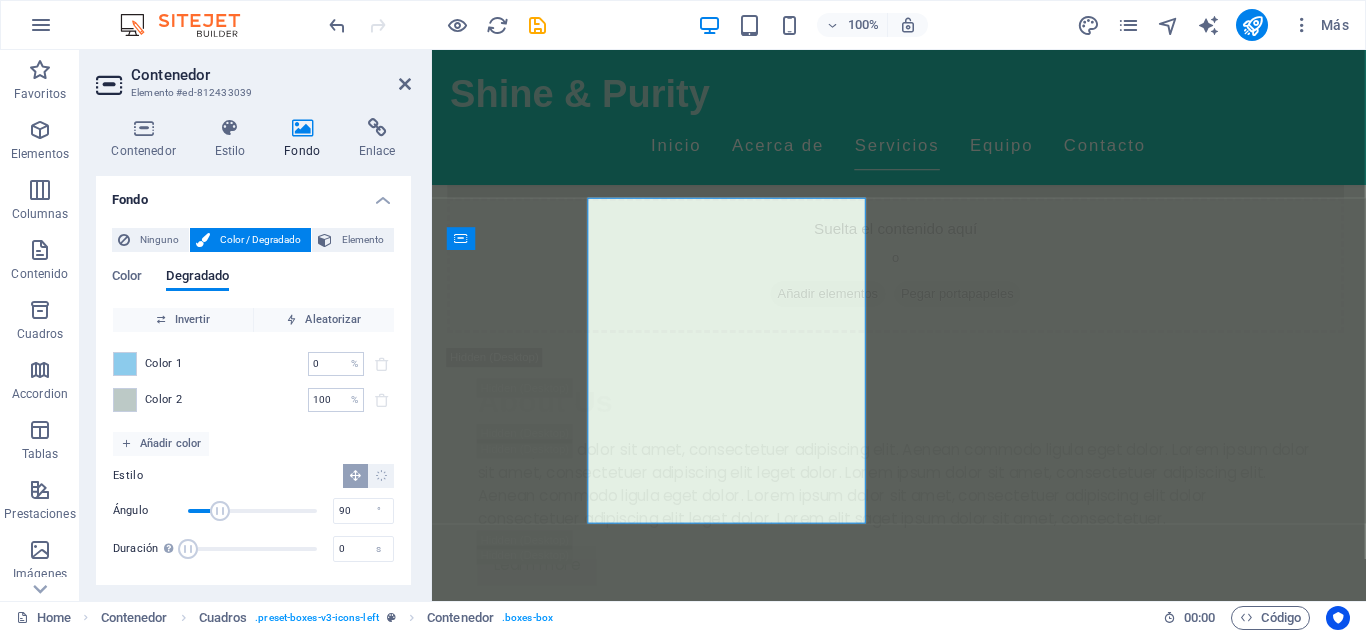 scroll, scrollTop: 3520, scrollLeft: 0, axis: vertical 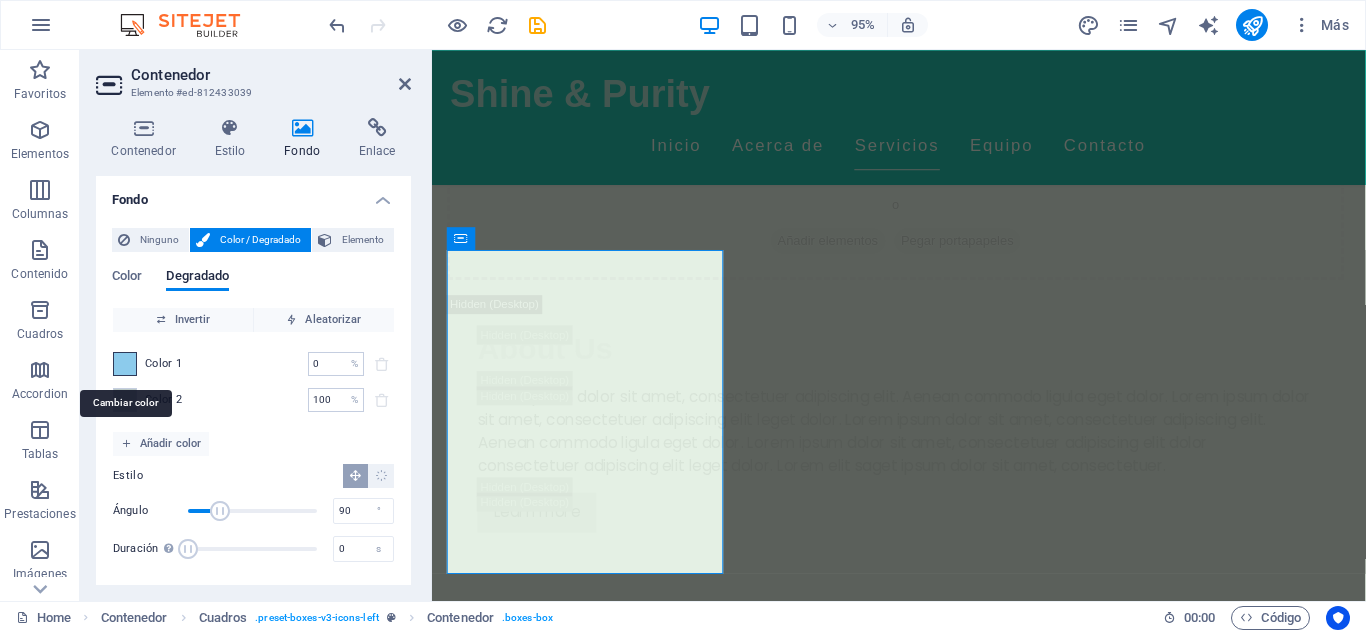 click at bounding box center (125, 364) 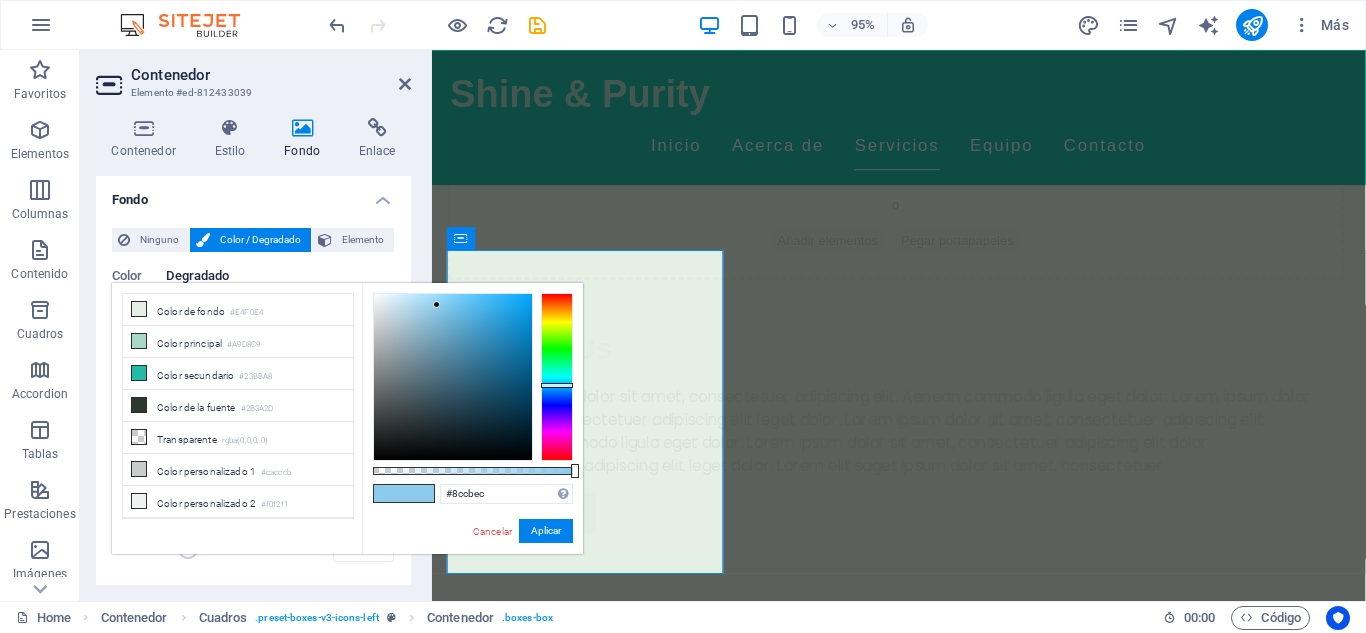 type on "#8cecbd" 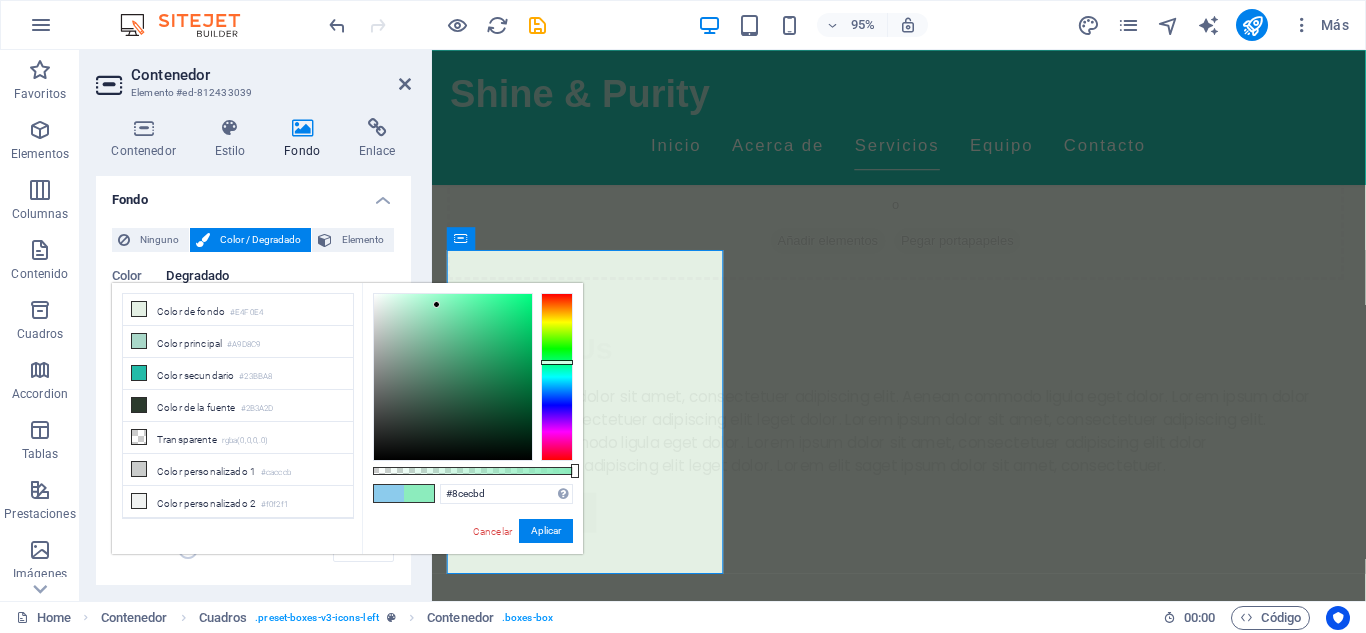 click at bounding box center (557, 377) 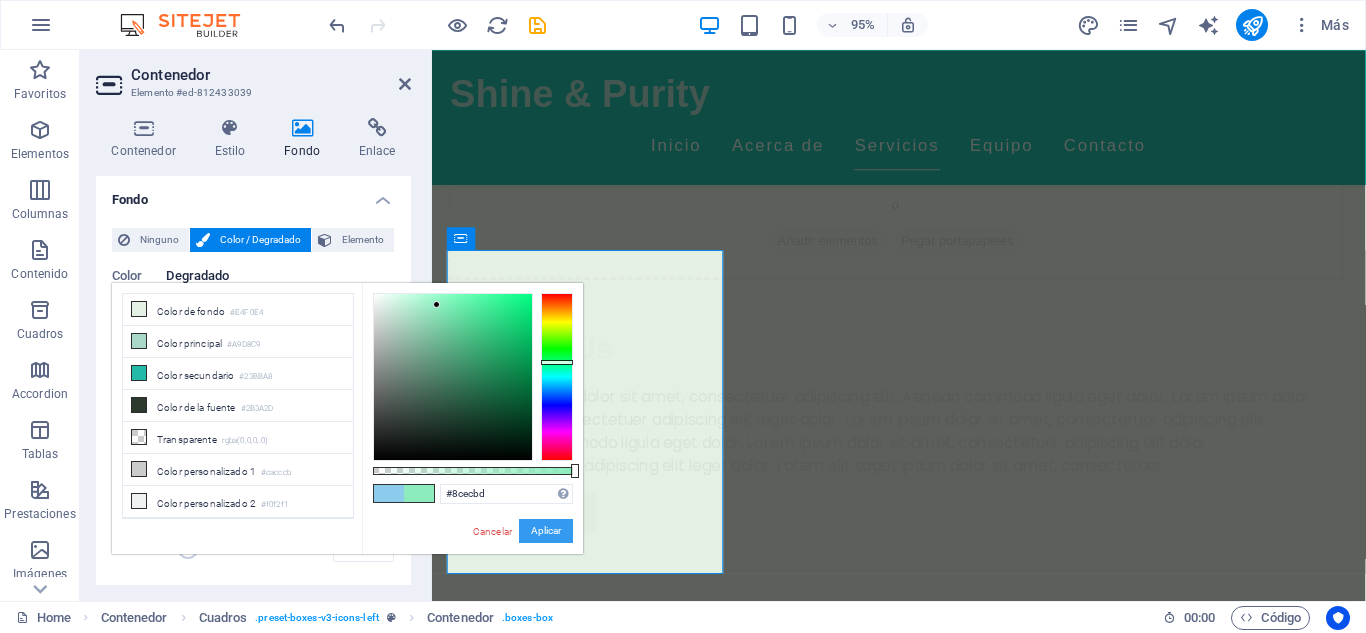 click on "Aplicar" at bounding box center [546, 531] 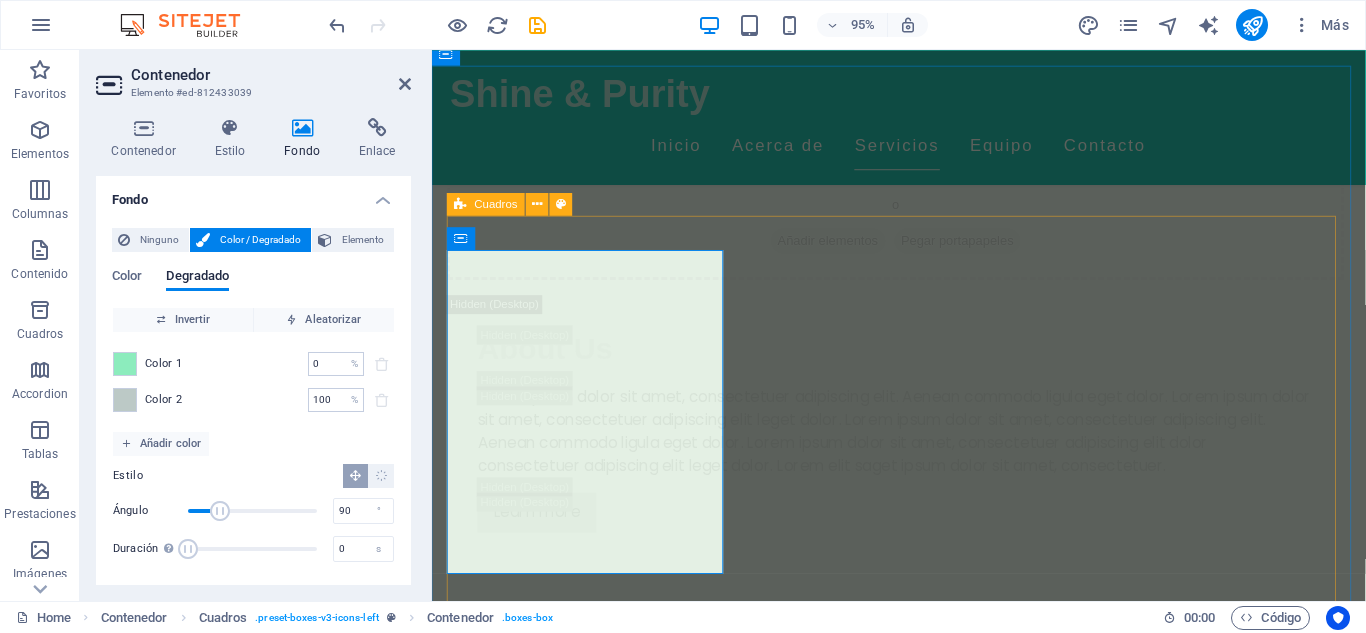 click on "Masajes Relajantes Déjate envolver por un masaje relajante que alivia el estrés y renueva la paz en tu cuerpo. 150.000 COP Tratamientos Faciales Personalizados Servicios diseñados para cada tipo de piel, utilizando productos naturales para resaltar tu belleza natural. Aromaterapia Experimenta la magia de los aceites esenciales para una experiencia de bienestar completa. Masajes Deportivos Ideales para atletas, ayudando en la recuperación y mejora del rendimiento. Masajes de Tejido Profundo Alivia dolores y tensiones acumuladas, restaurando movilidad y bienestar. Terapias Relajantes Vive una experiencia integral de relajación que descarga todo el estrés acumulado." at bounding box center [924, 4363] 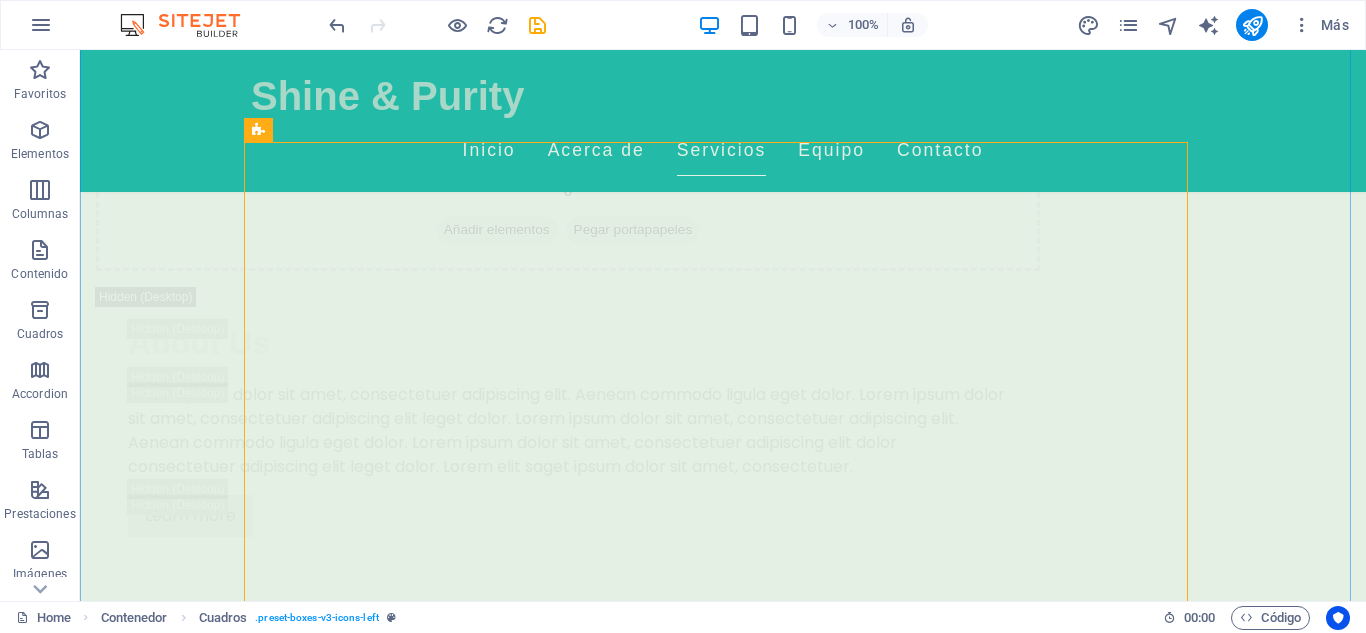 scroll, scrollTop: 3573, scrollLeft: 0, axis: vertical 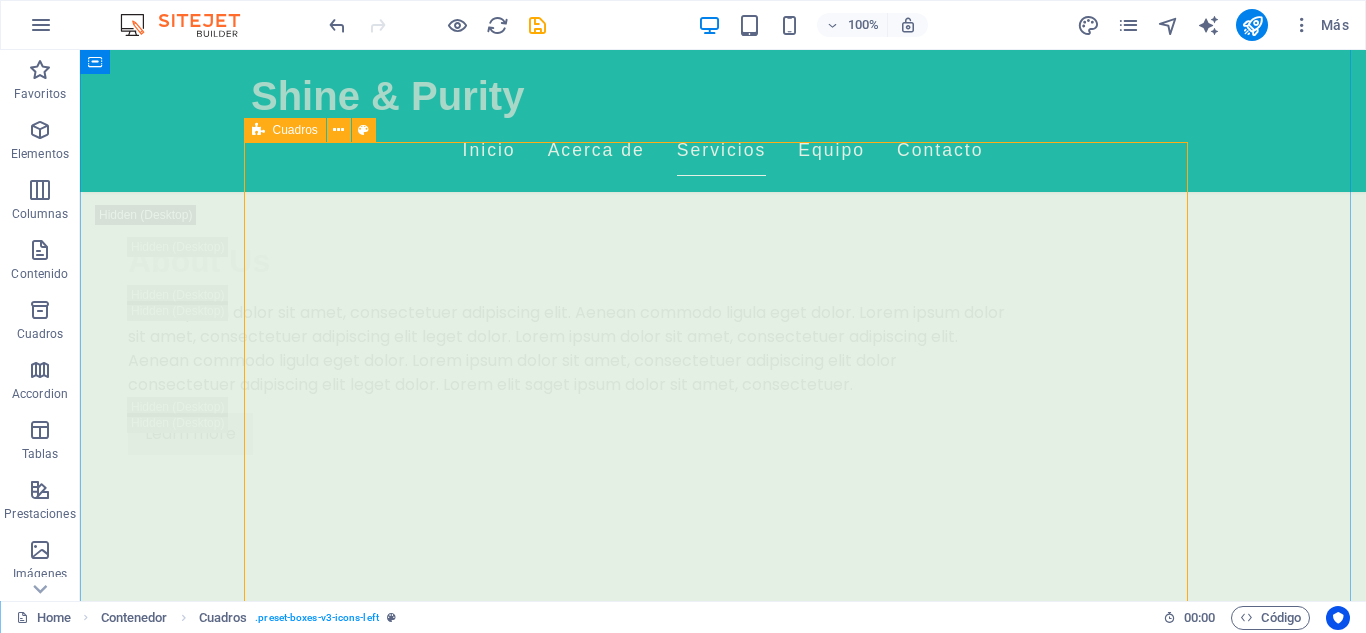 click on "Masajes Relajantes Déjate envolver por un masaje relajante que alivia el estrés y renueva la paz en tu cuerpo. 150.000 COP Tratamientos Faciales Personalizados Servicios diseñados para cada tipo de piel, utilizando productos naturales para resaltar tu belleza natural. Aromaterapia Experimenta la magia de los aceites esenciales para una experiencia de bienestar completa. Masajes Deportivos Ideales para atletas, ayudando en la recuperación y mejora del rendimiento. Masajes de Tejido Profundo Alivia dolores y tensiones acumuladas, restaurando movilidad y bienestar. Terapias Relajantes Vive una experiencia integral de relajación que descarga todo el estrés acumulado." at bounding box center [723, 4260] 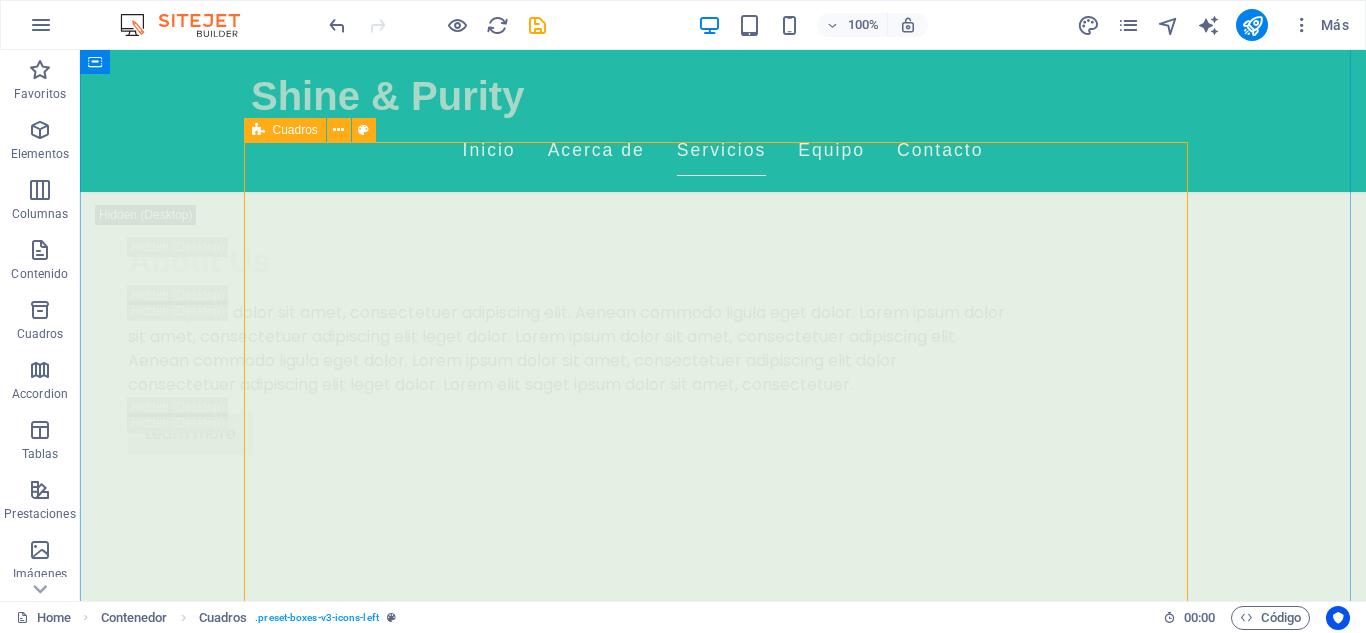 click on "Masajes Relajantes Déjate envolver por un masaje relajante que alivia el estrés y renueva la paz en tu cuerpo. 150.000 COP Tratamientos Faciales Personalizados Servicios diseñados para cada tipo de piel, utilizando productos naturales para resaltar tu belleza natural. Aromaterapia Experimenta la magia de los aceites esenciales para una experiencia de bienestar completa. Masajes Deportivos Ideales para atletas, ayudando en la recuperación y mejora del rendimiento. Masajes de Tejido Profundo Alivia dolores y tensiones acumuladas, restaurando movilidad y bienestar. Terapias Relajantes Vive una experiencia integral de relajación que descarga todo el estrés acumulado." at bounding box center (723, 4260) 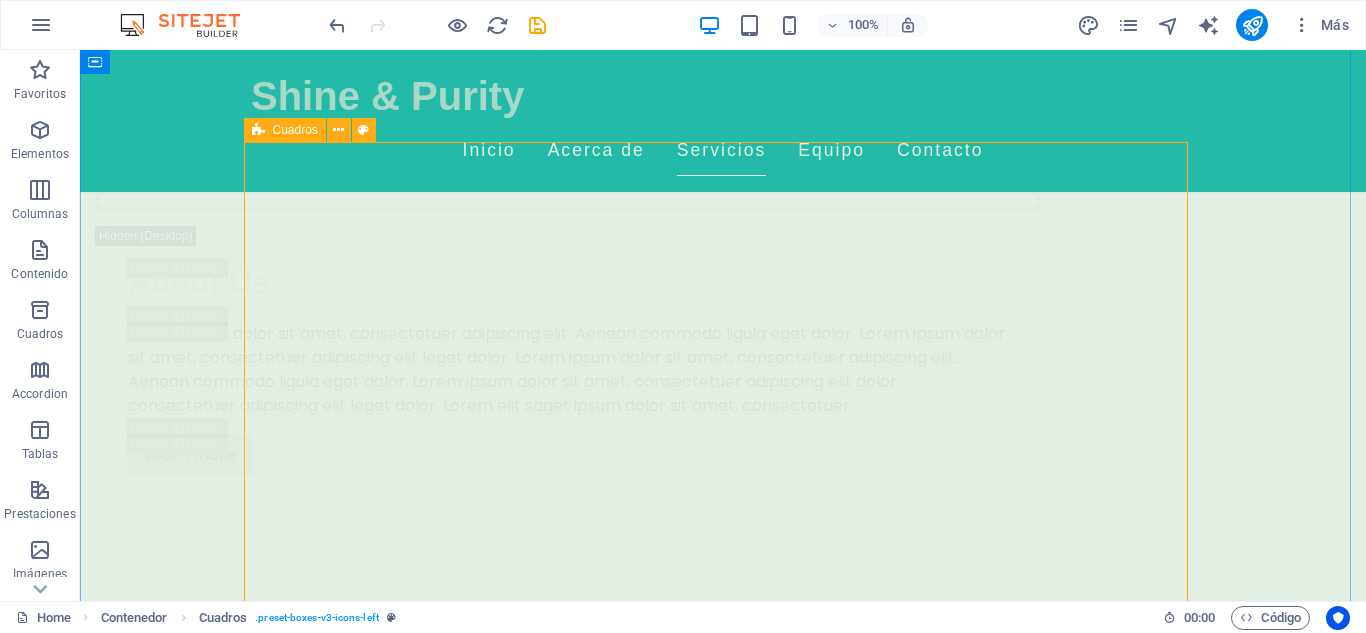 select on "rem" 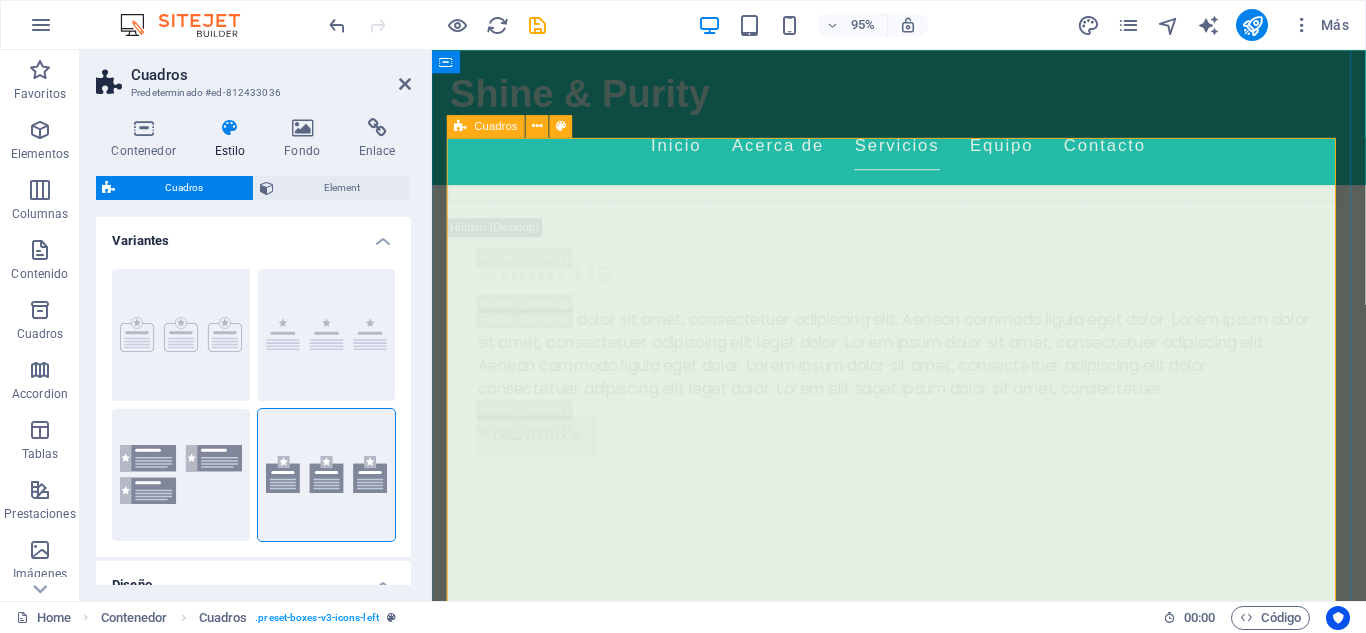 click at bounding box center [461, 126] 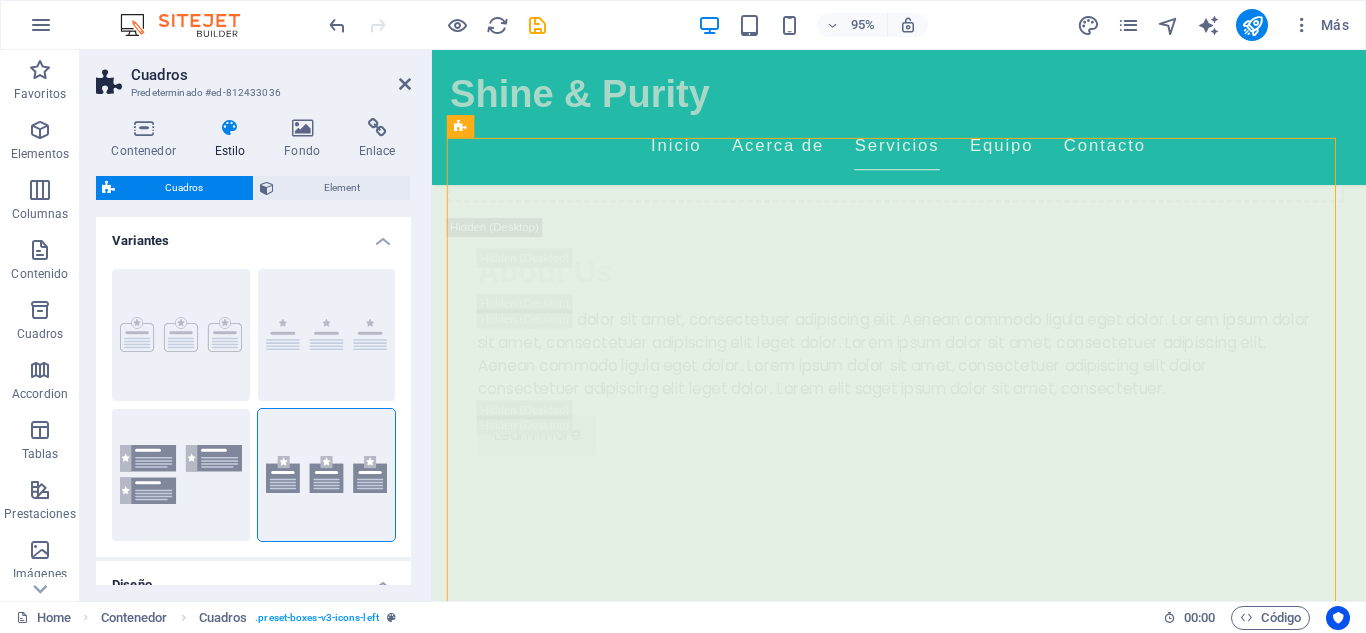 drag, startPoint x: 701, startPoint y: 156, endPoint x: 1256, endPoint y: 533, distance: 670.9352 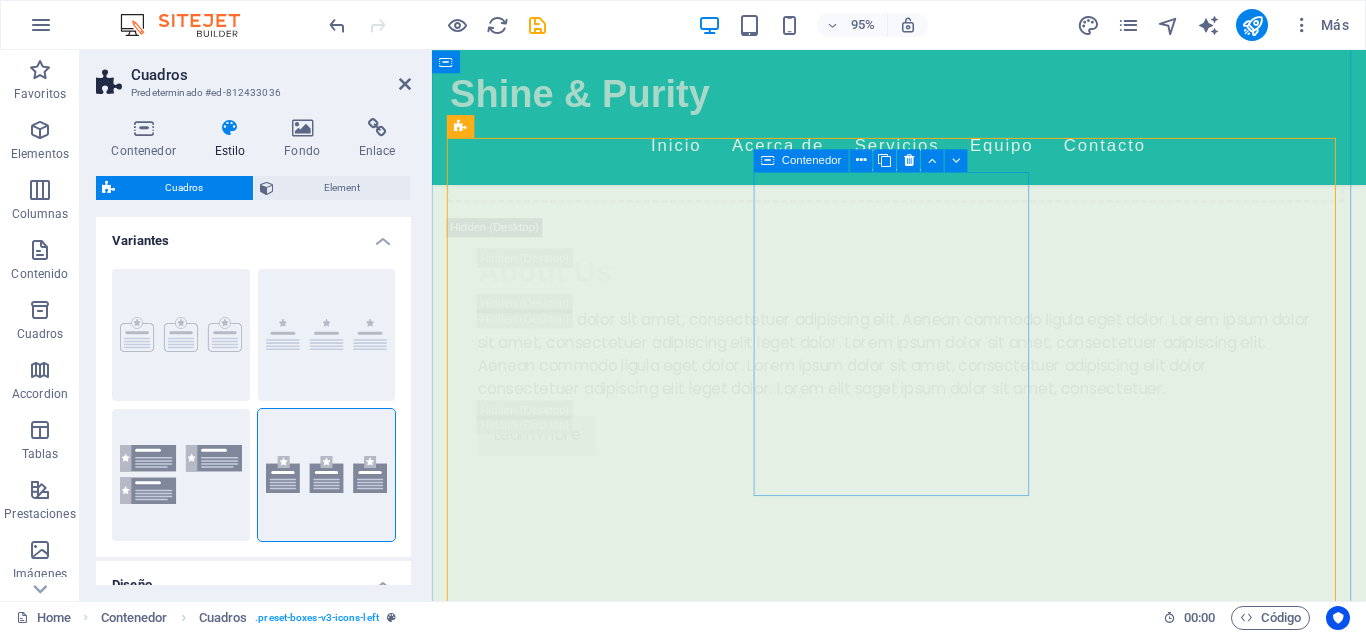 click on "Tratamientos Faciales Personalizados Servicios diseñados para cada tipo de piel, utilizando productos naturales para resaltar tu belleza natural." at bounding box center [598, 4188] 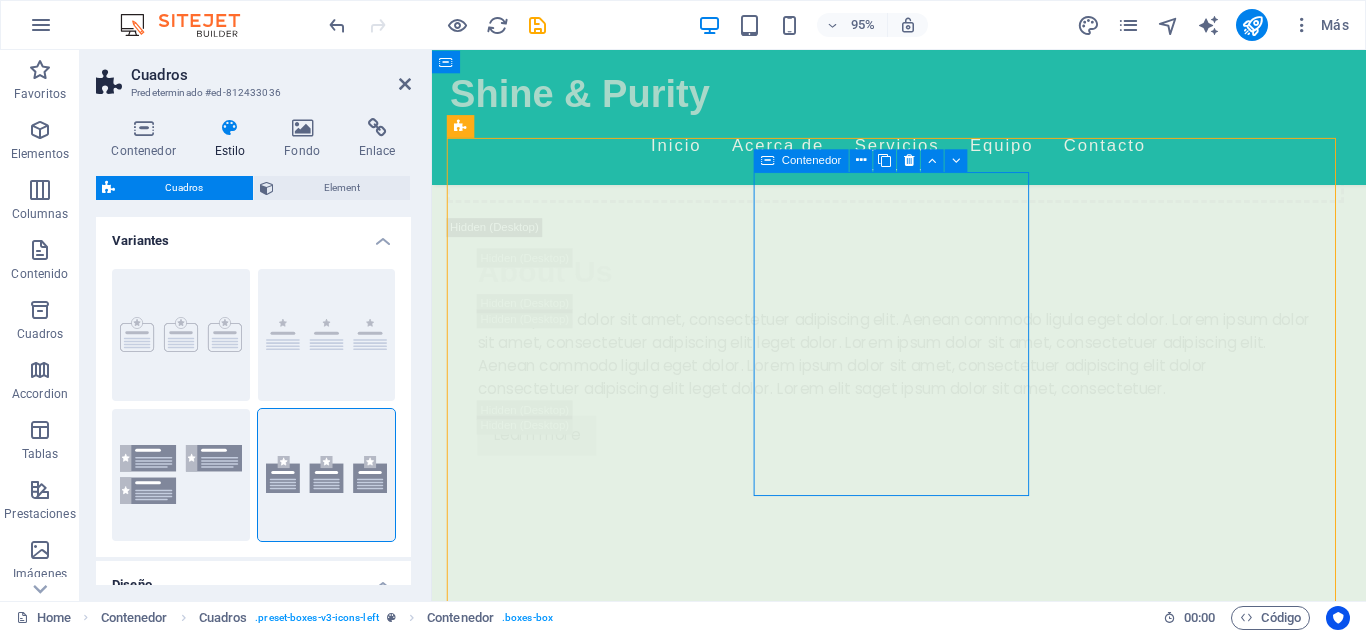 click on "Tratamientos Faciales Personalizados Servicios diseñados para cada tipo de piel, utilizando productos naturales para resaltar tu belleza natural." at bounding box center (598, 4188) 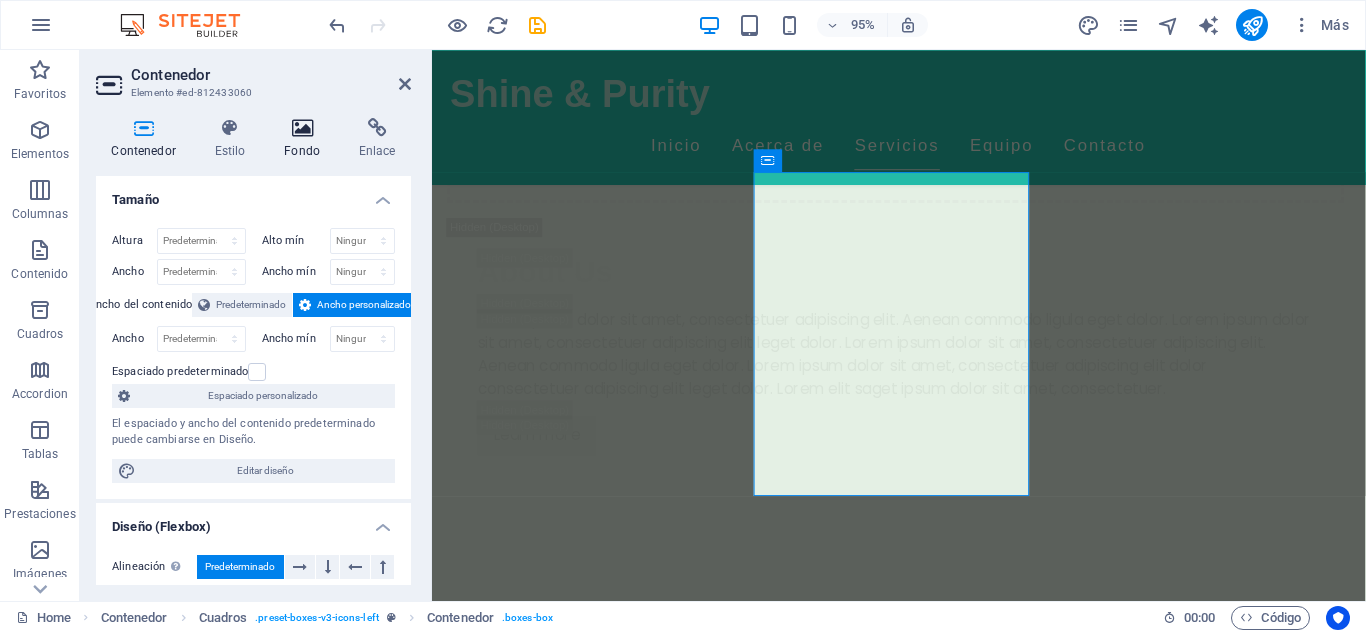 click on "Fondo" at bounding box center (306, 139) 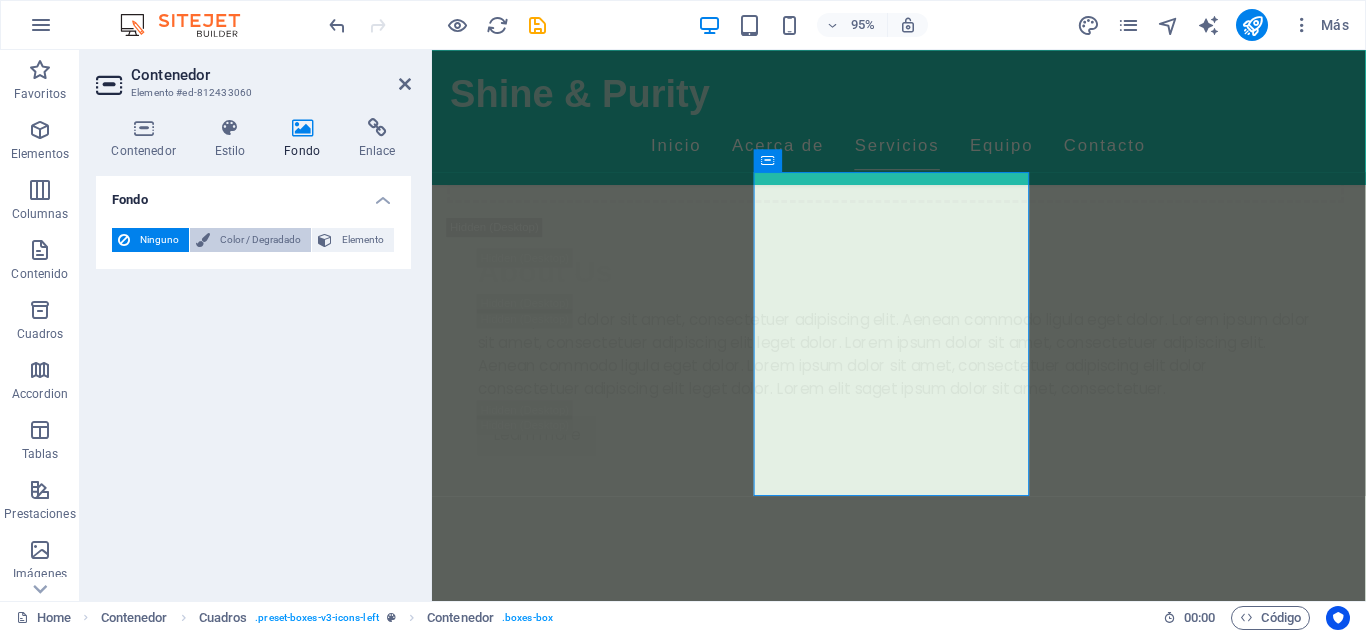 click on "Color / Degradado" at bounding box center [260, 240] 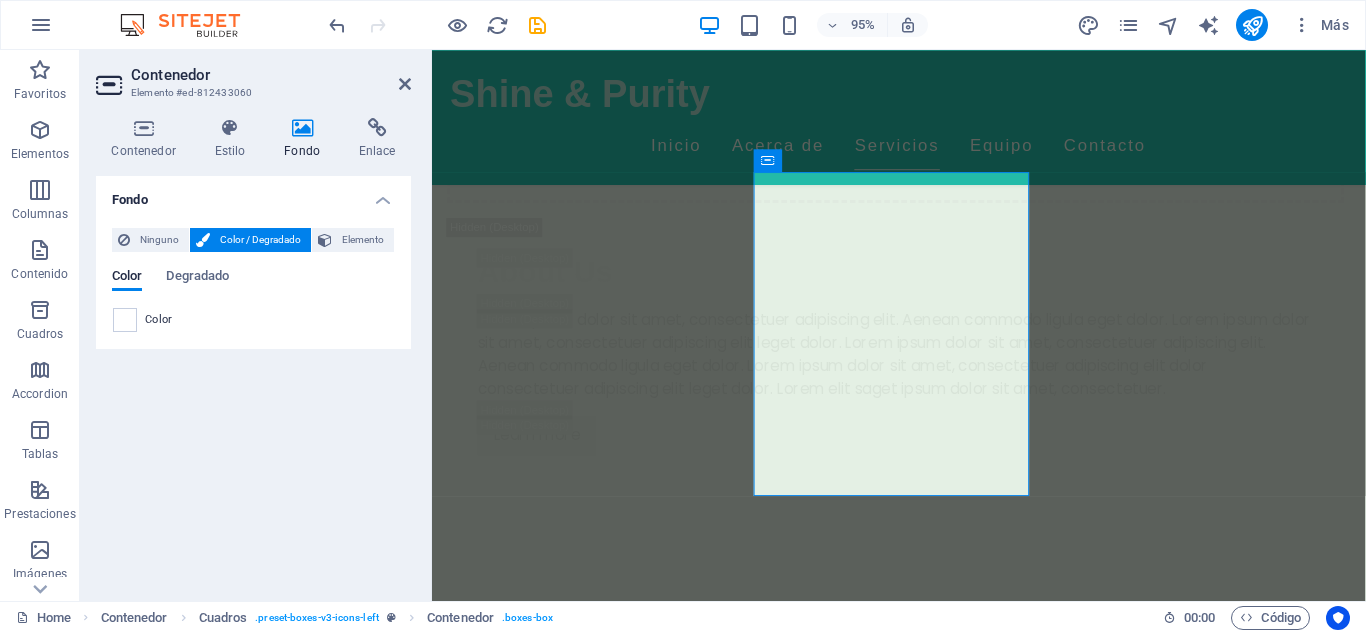 click on "Color / Degradado" at bounding box center [260, 240] 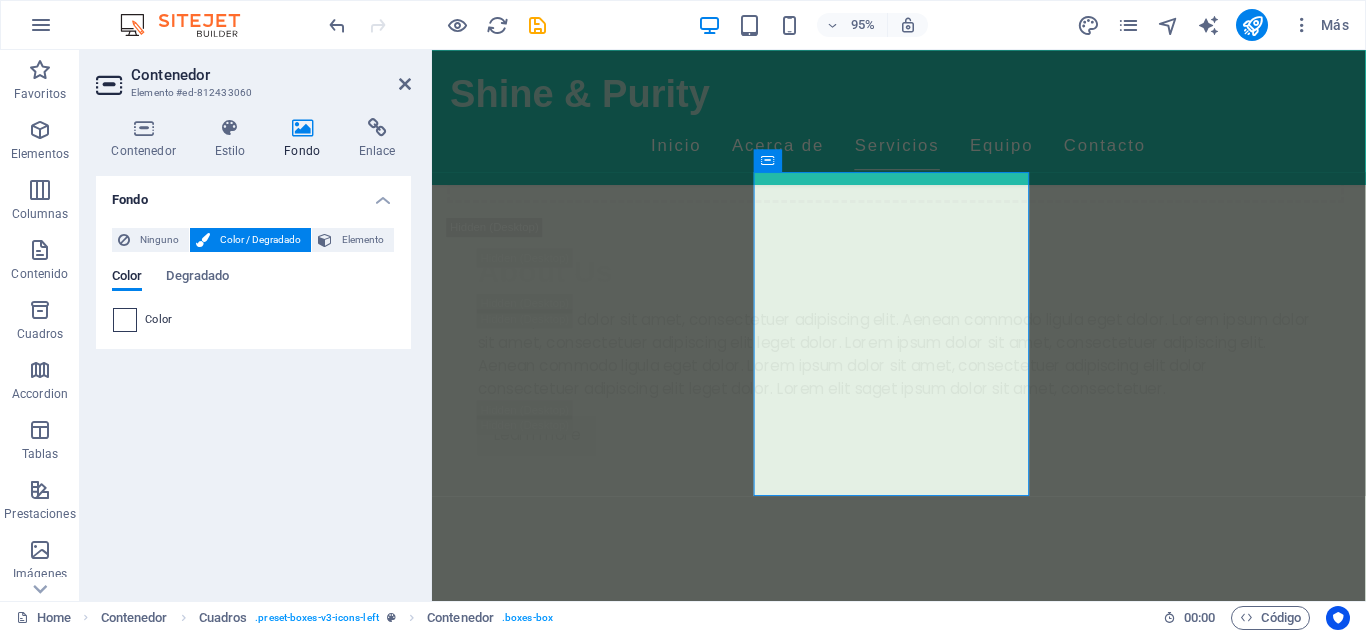 click at bounding box center (125, 320) 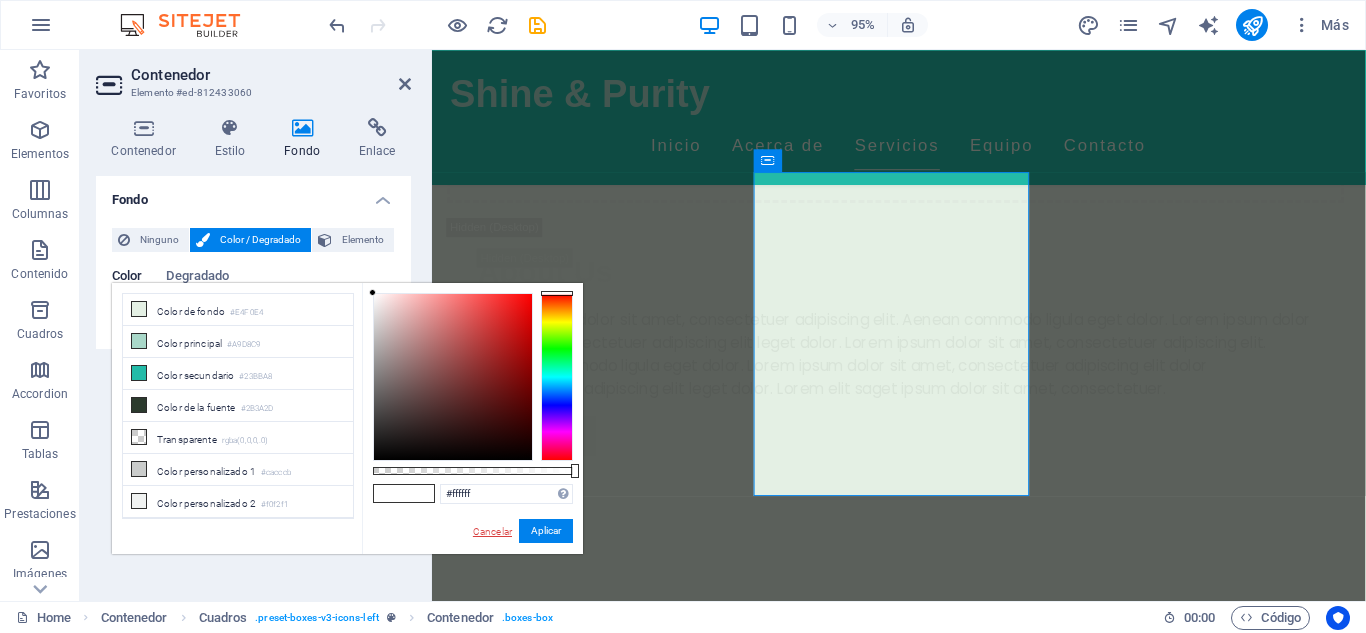 click on "Cancelar" at bounding box center (492, 531) 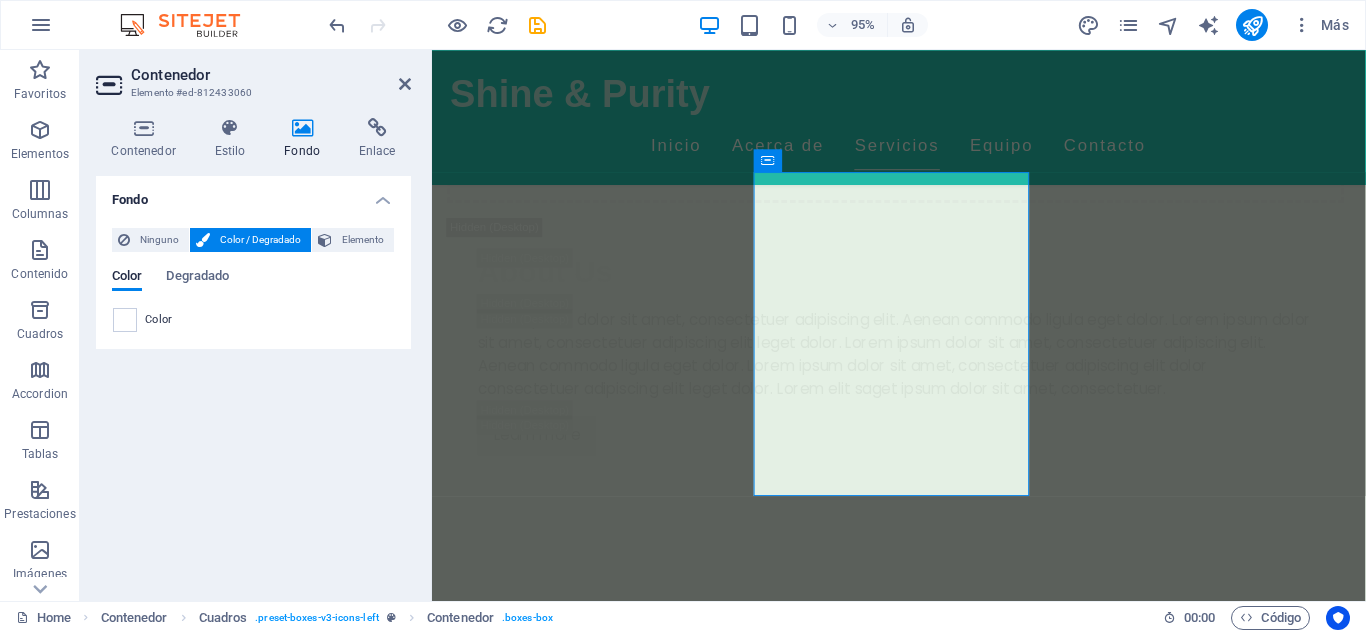 click on "Ninguno Color / Degradado Elemento Estirar fondo a ancho completo Superposición de colores Sitúa una superposición sobre el fondo para colorearla Parallax 0 % Imagen Control deslizante de imágenes Mapa Video YouTube Vimeo HTML Color Degradado Color Un elemento principal contiene un fondo. Editar fondo en el elemento principal" at bounding box center [253, 280] 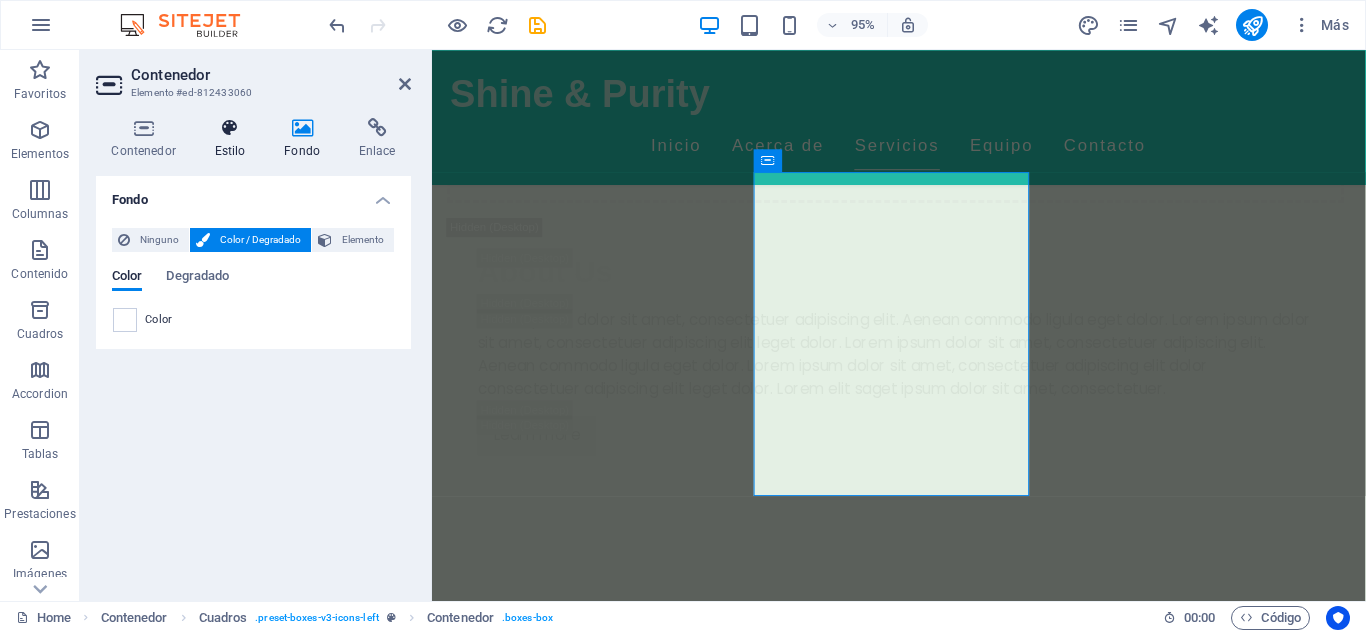 click at bounding box center (230, 128) 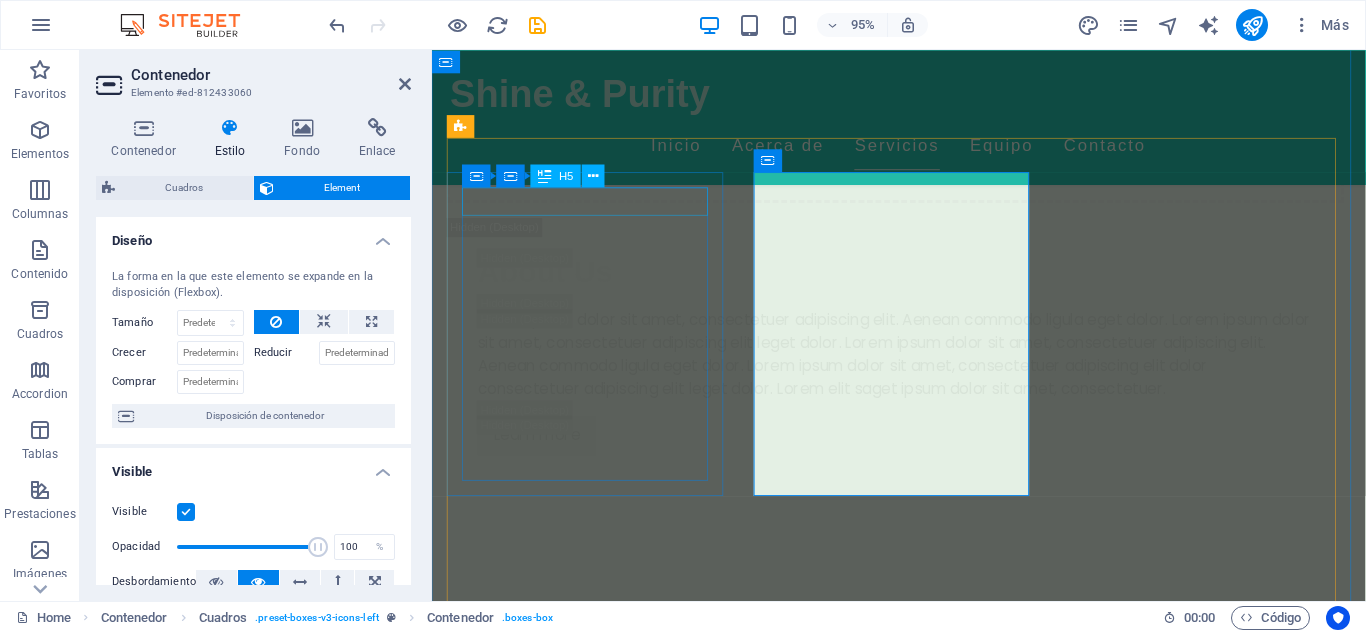 click on "Masajes Relajantes" at bounding box center [598, 3165] 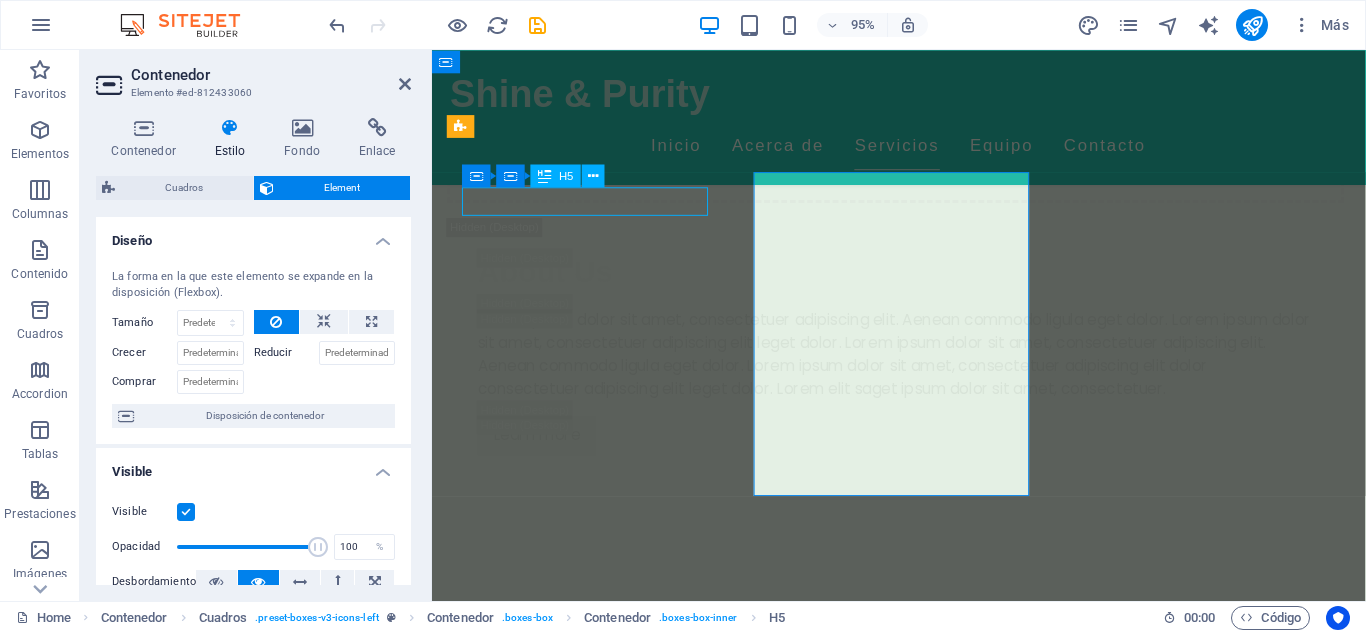click on "Tratamientos Faciales Personalizados Servicios diseñados para cada tipo de piel, utilizando productos naturales para resaltar tu belleza natural." at bounding box center [598, 4188] 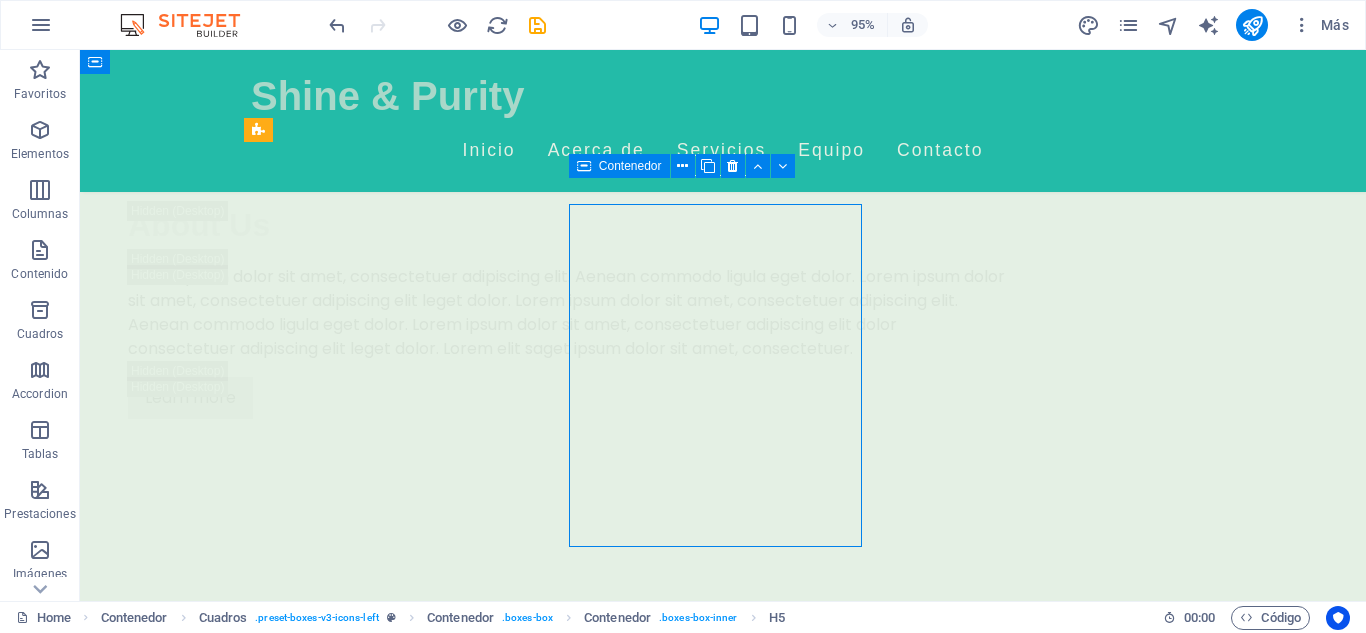 scroll, scrollTop: 3573, scrollLeft: 0, axis: vertical 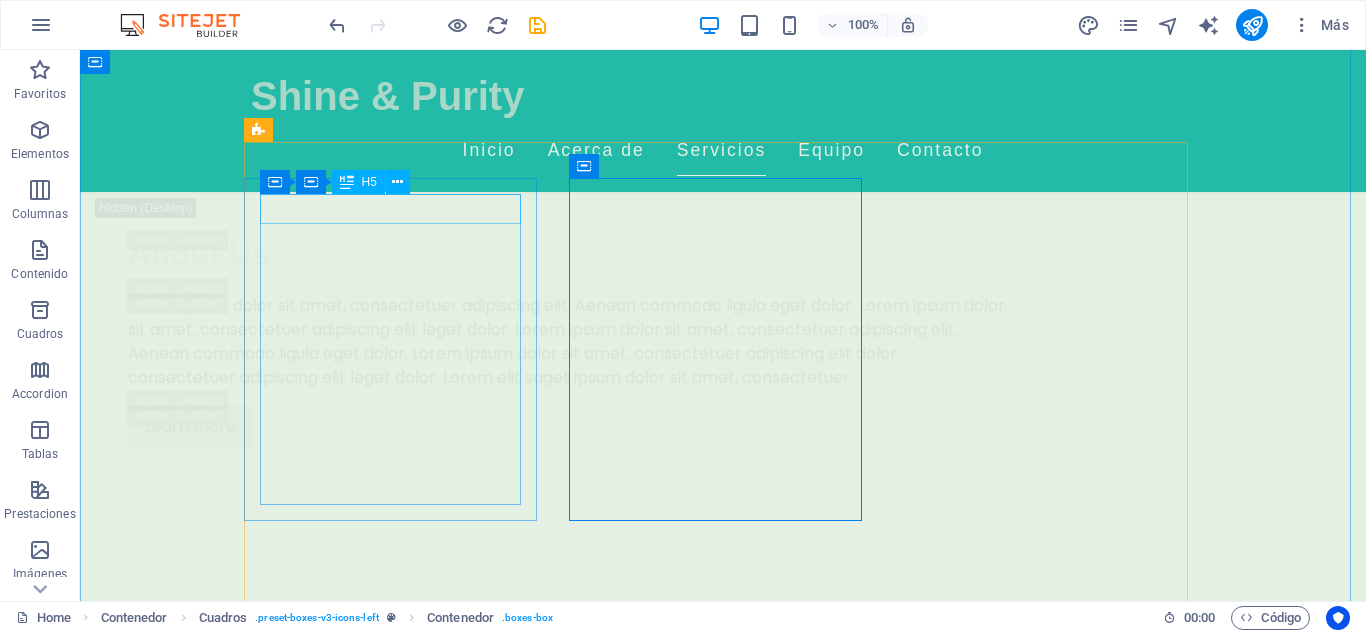 click on "Masajes Relajantes" at bounding box center [397, 3137] 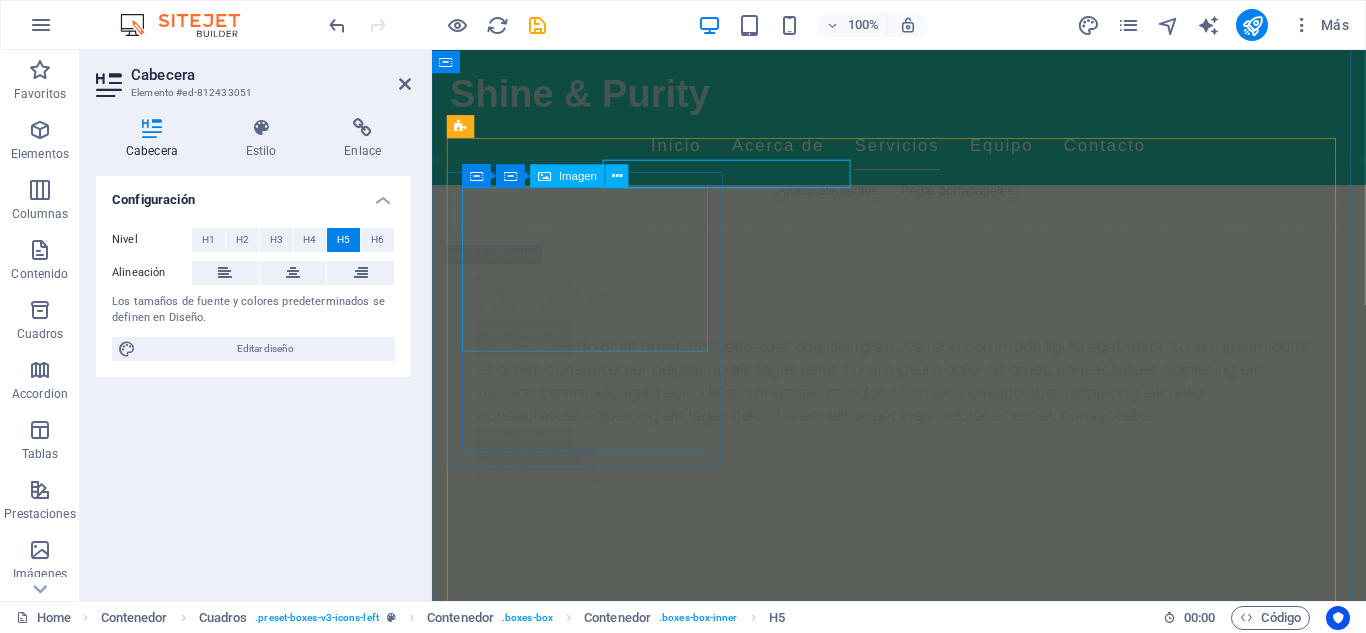 scroll, scrollTop: 3602, scrollLeft: 0, axis: vertical 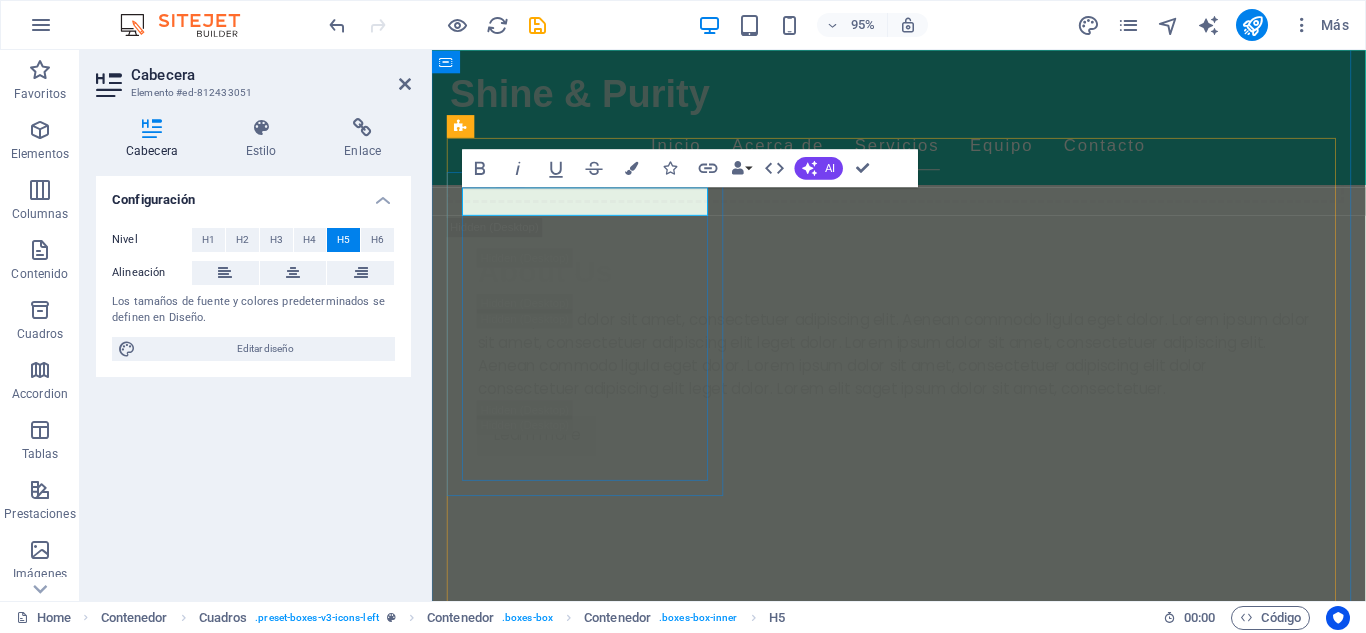 click on "Masajes Relajantes" at bounding box center [598, 3165] 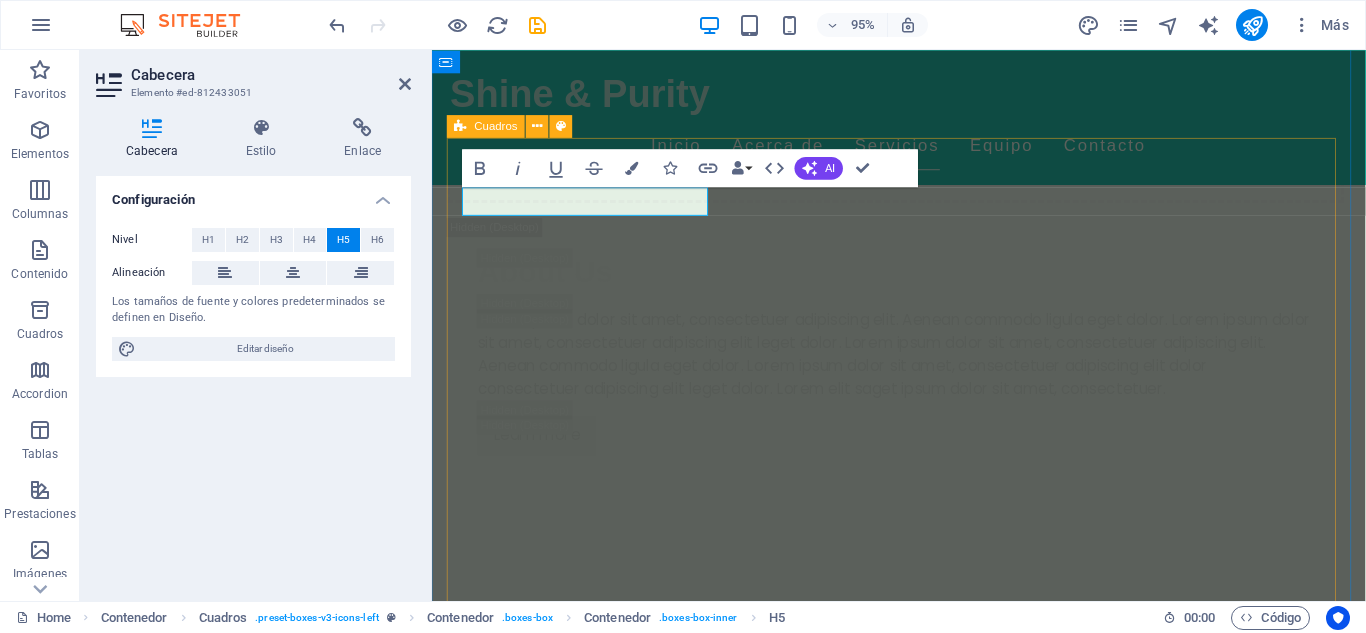 click on "Masaje Relajante Déjate envolver por un masaje relajante que alivia el estrés y renueva la paz en tu cuerpo. 150.000 COP Tratamientos Faciales Personalizados Servicios diseñados para cada tipo de piel, utilizando productos naturales para resaltar tu belleza natural. Aromaterapia Experimenta la magia de los aceites esenciales para una experiencia de bienestar completa. Masajes Deportivos Ideales para atletas, ayudando en la recuperación y mejora del rendimiento. Masajes de Tejido Profundo Alivia dolores y tensiones acumuladas, restaurando movilidad y bienestar. Terapias Relajantes Vive una experiencia integral de relajación que descarga todo el estrés acumulado." at bounding box center [924, 4281] 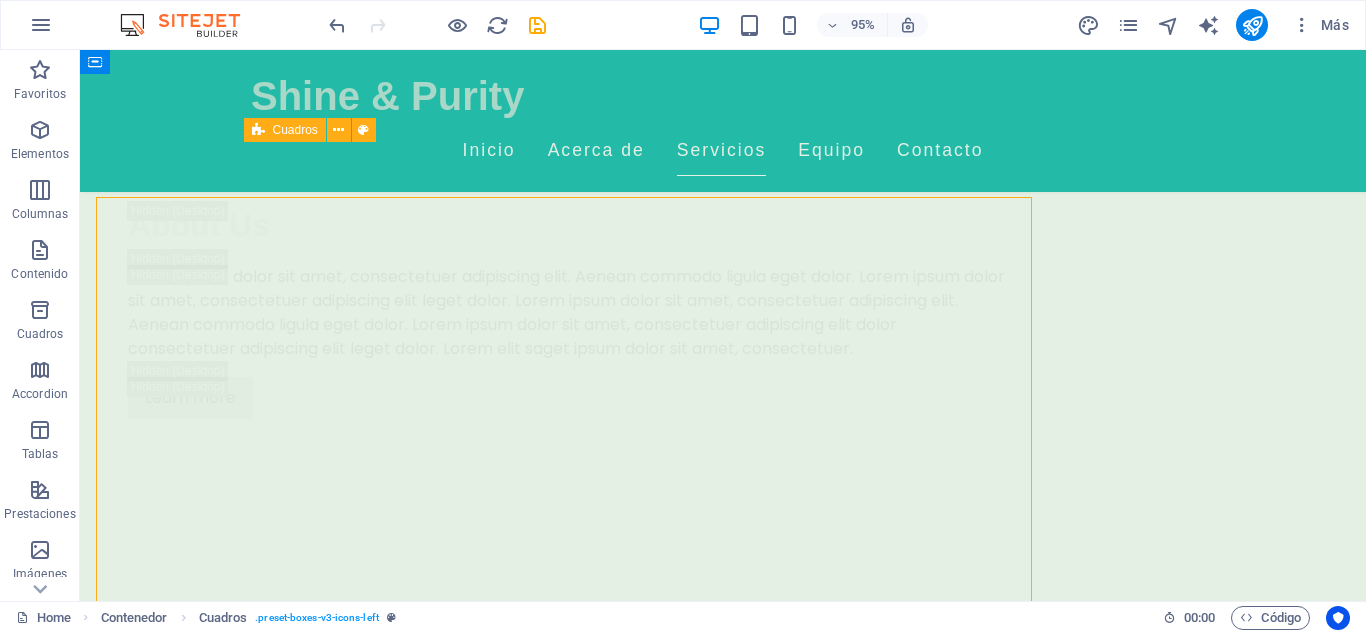 scroll, scrollTop: 3573, scrollLeft: 0, axis: vertical 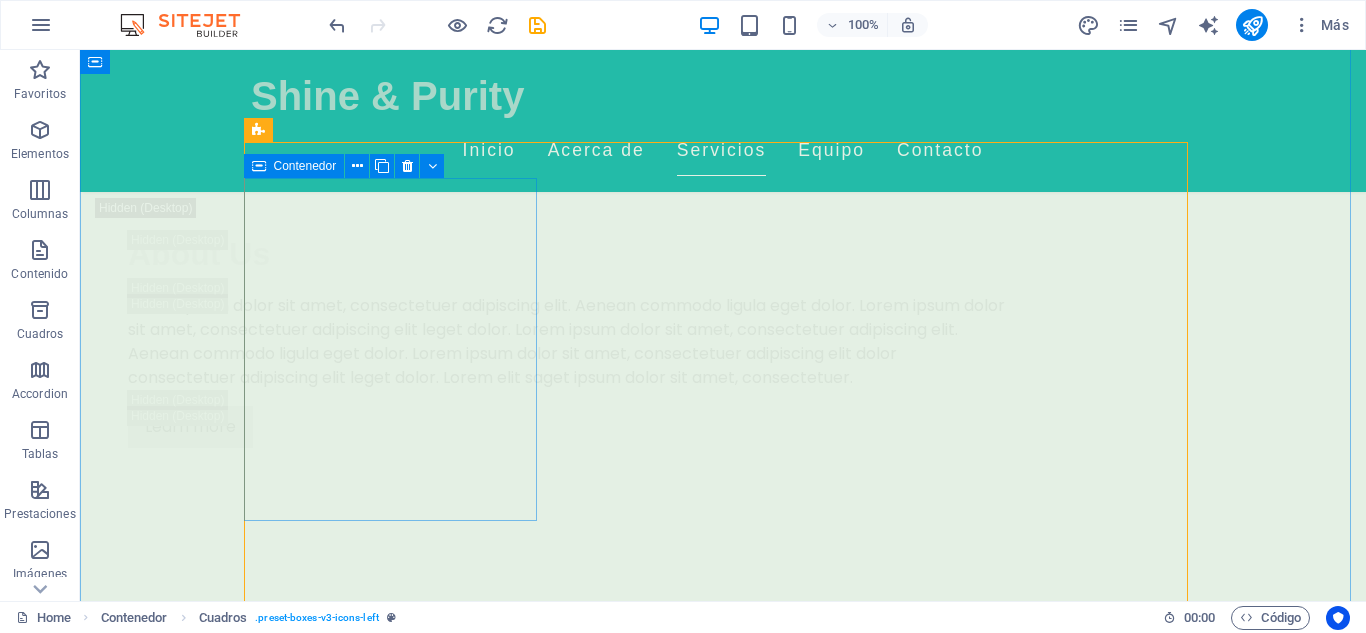 click on "Masaje Relajante Déjate envolver por un masaje relajante que alivia el estrés y renueva la paz en tu cuerpo. 150.000 COP" at bounding box center (397, 3532) 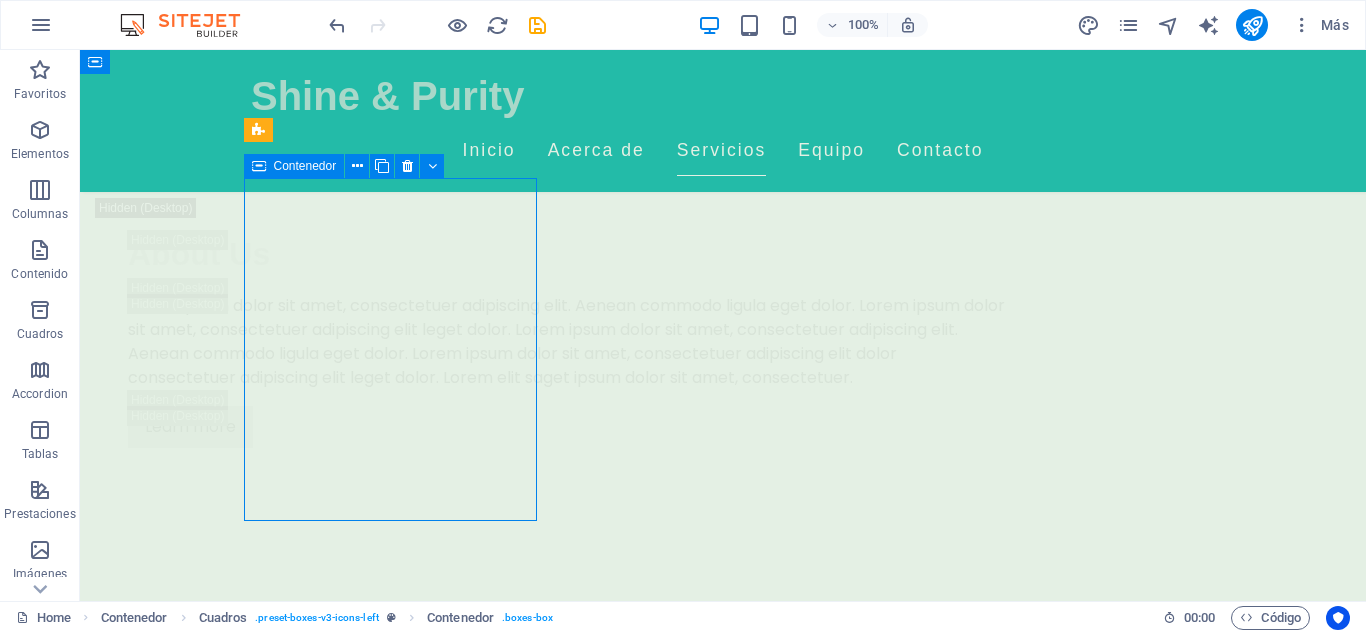 click on "Masaje Relajante Déjate envolver por un masaje relajante que alivia el estrés y renueva la paz en tu cuerpo. 150.000 COP" at bounding box center (397, 3532) 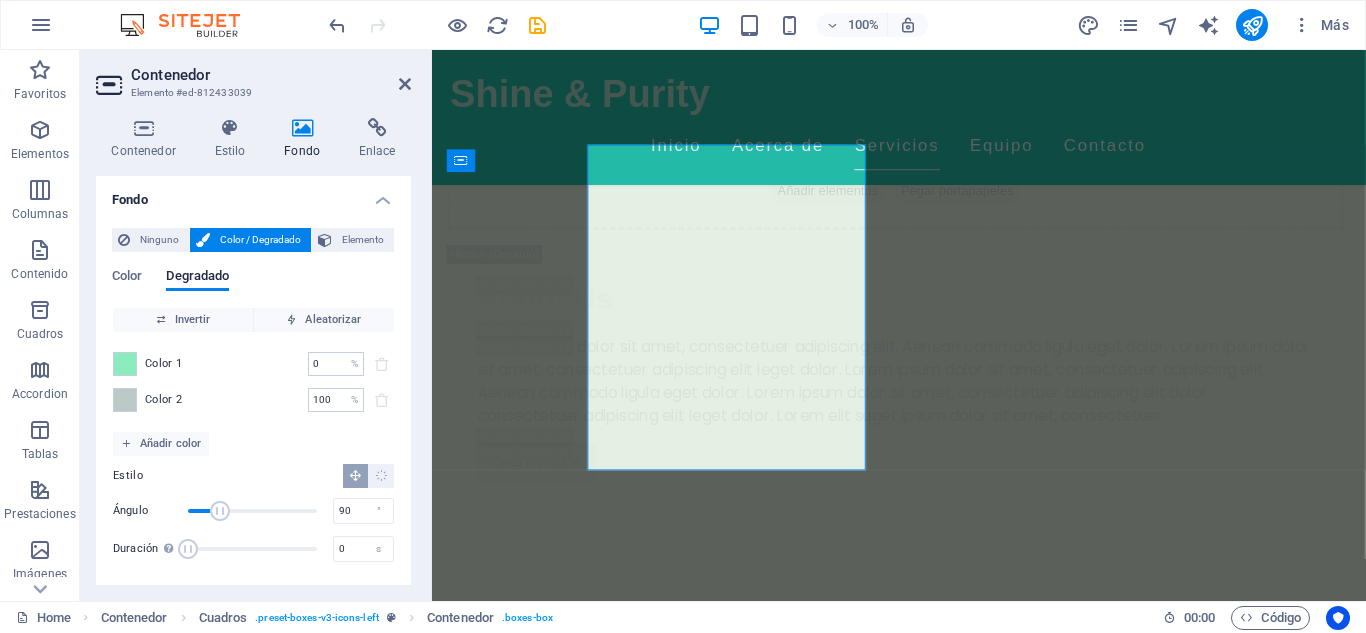 scroll, scrollTop: 3602, scrollLeft: 0, axis: vertical 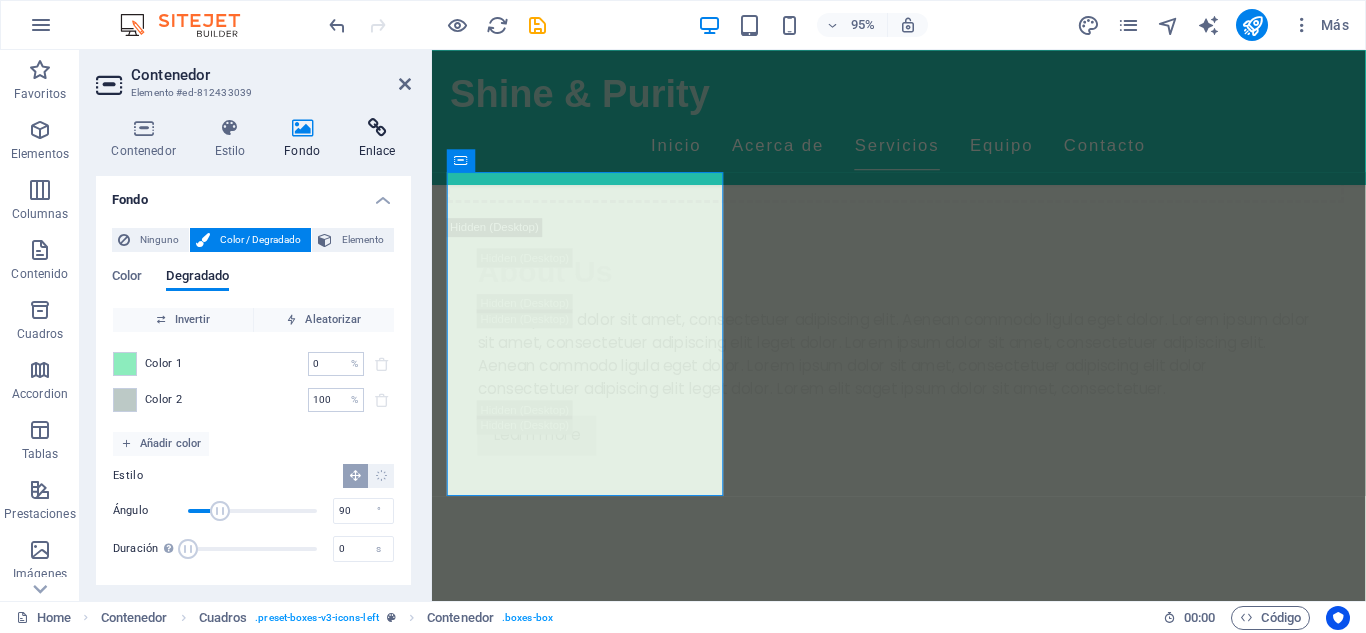 click on "Enlace" at bounding box center [377, 139] 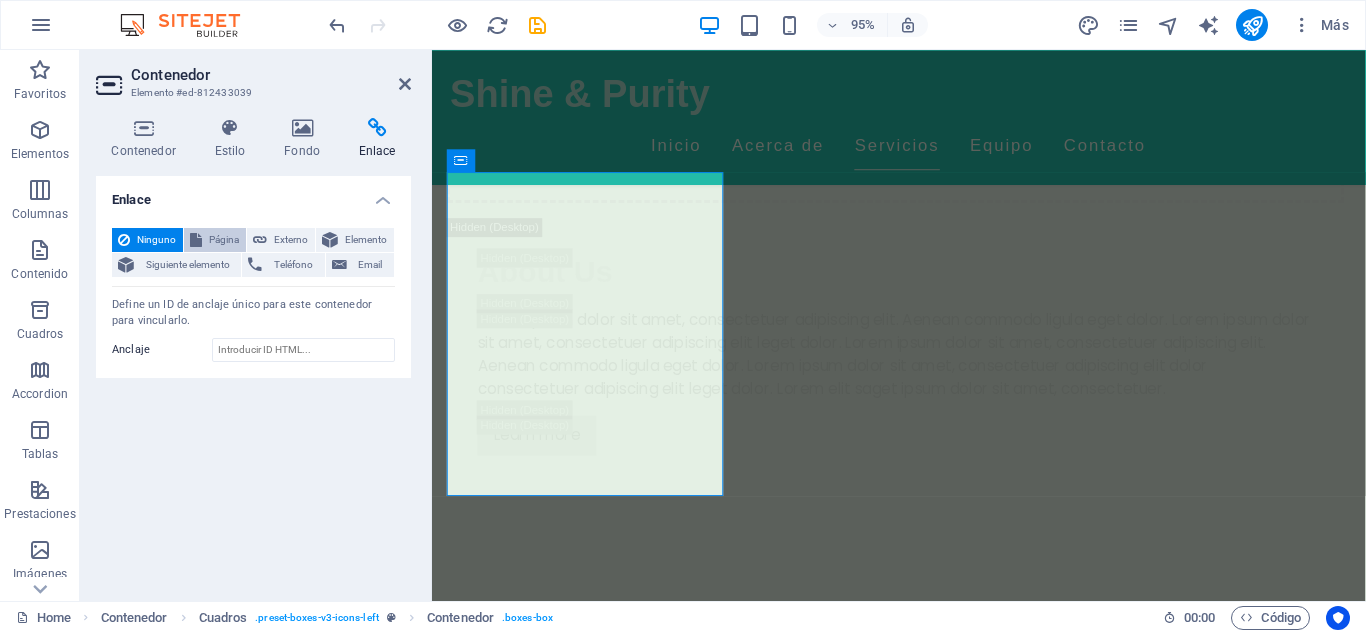 click on "Página" at bounding box center (224, 240) 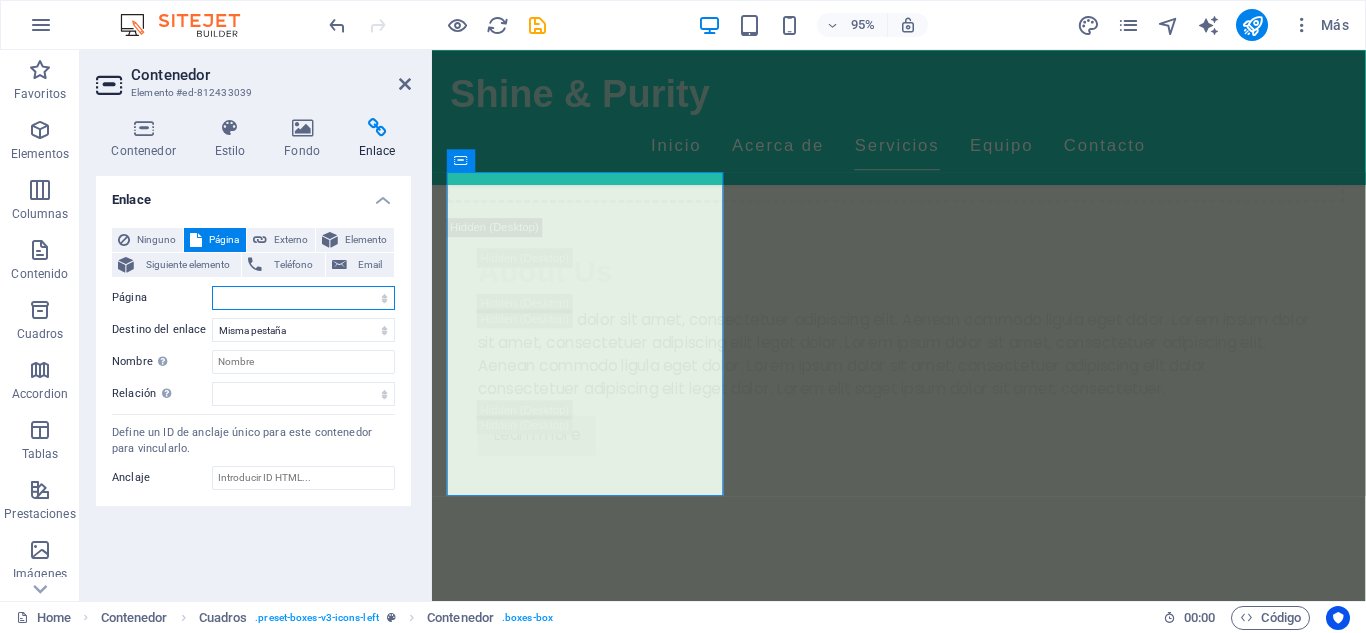 click on "Home Subpage Legal Notice Privacy" at bounding box center (303, 298) 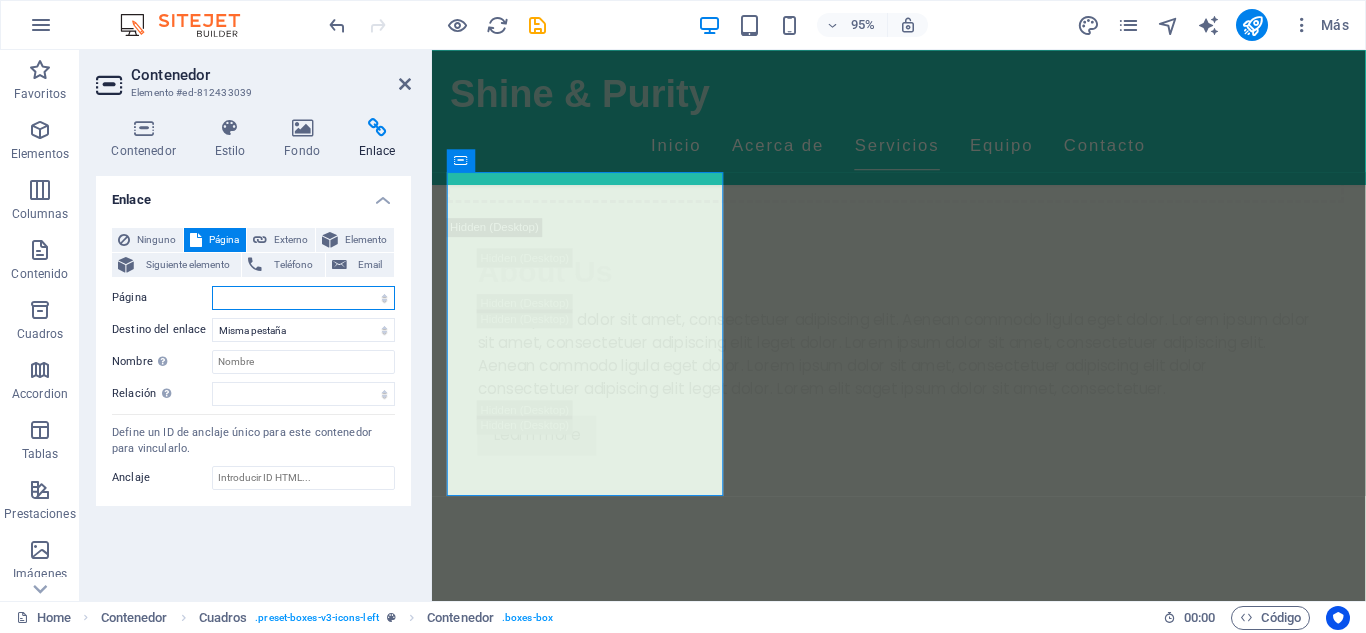 click on "Home Subpage Legal Notice Privacy" at bounding box center (303, 298) 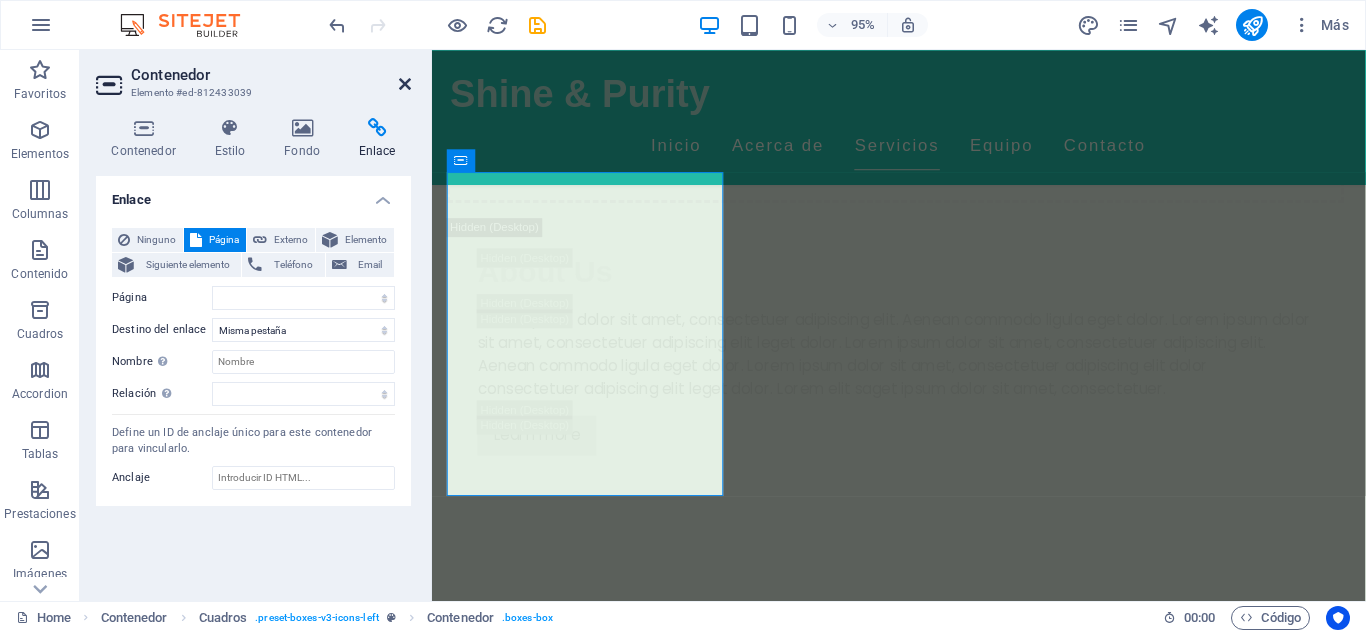 click at bounding box center (405, 84) 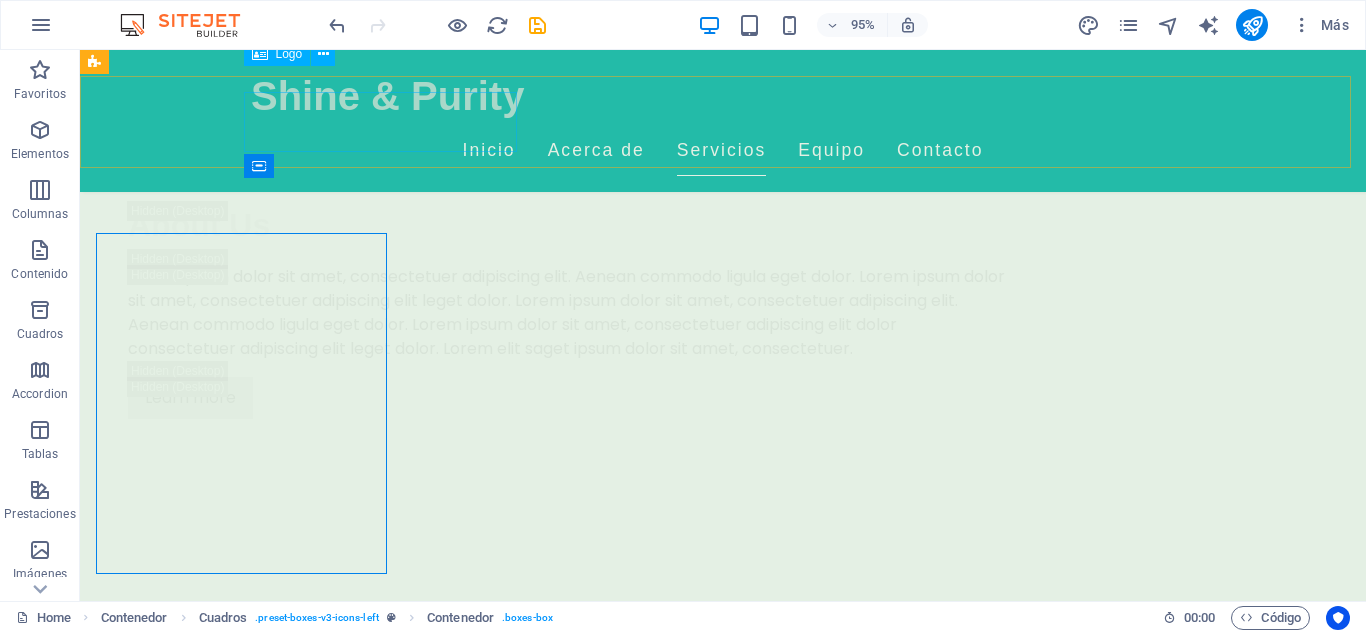 scroll, scrollTop: 3573, scrollLeft: 0, axis: vertical 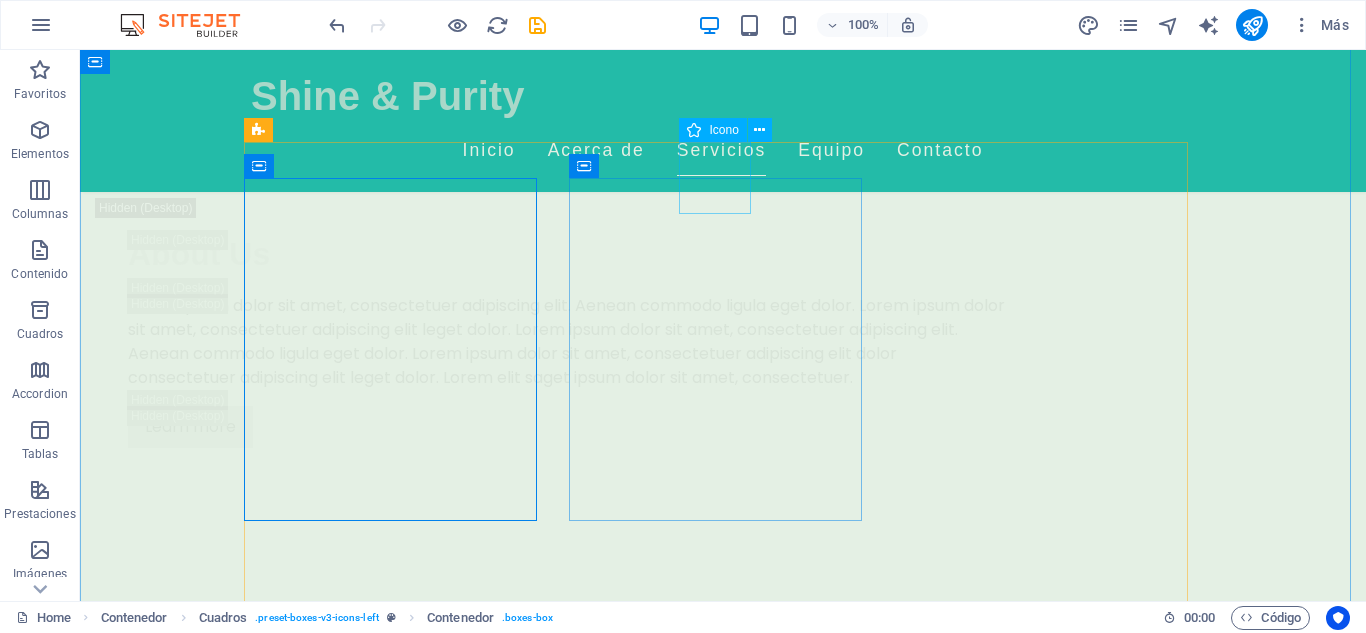 click at bounding box center (397, 4010) 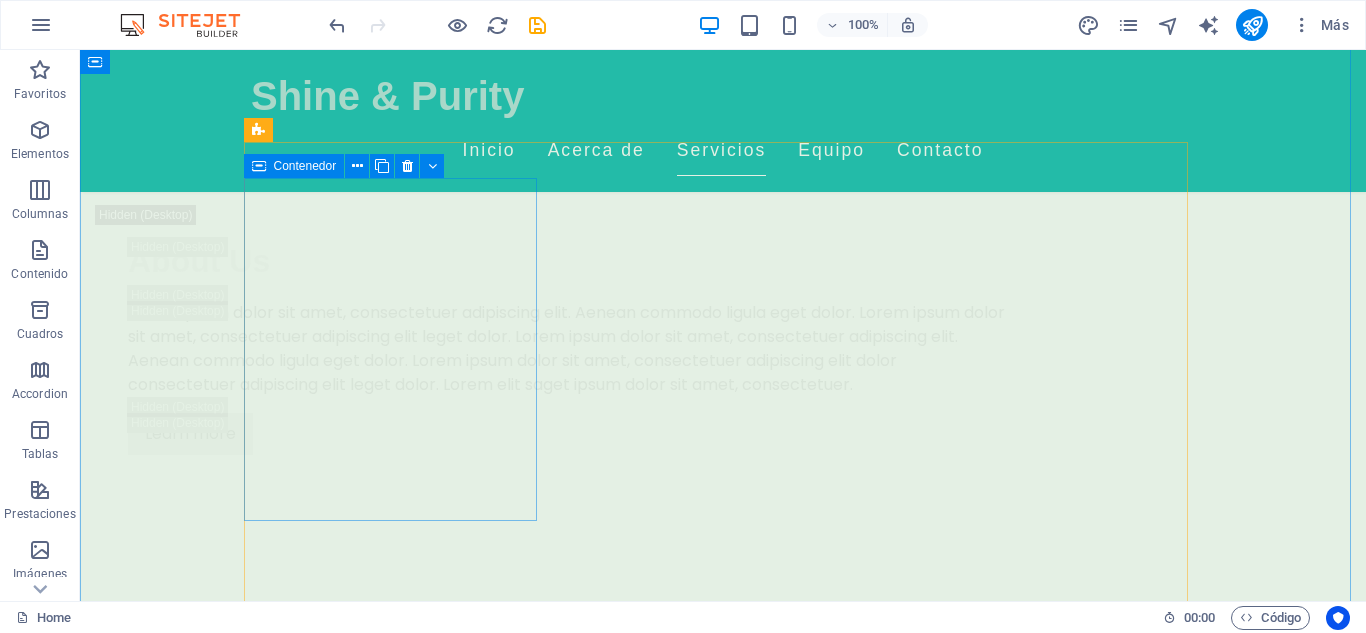 click on "Masaje Relajante Déjate envolver por un masaje relajante que alivia el estrés y renueva la paz en tu cuerpo. 150.000 COP" at bounding box center [397, 3539] 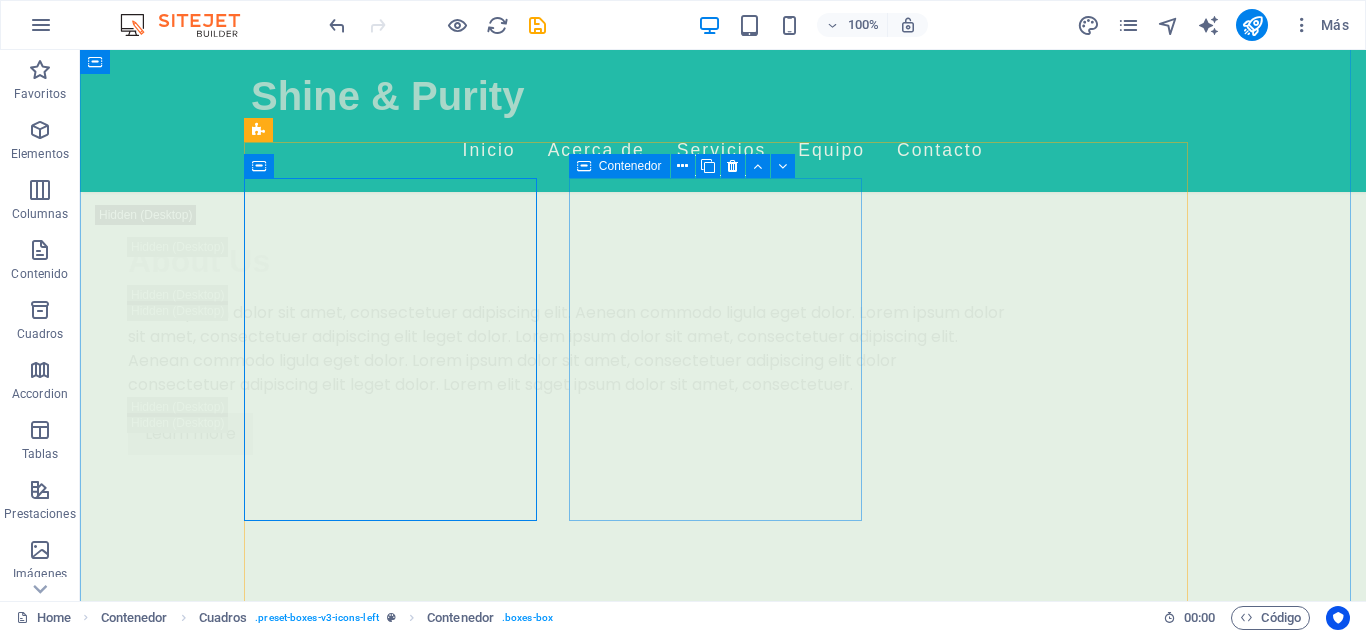 click on "Tratamientos Faciales Personalizados Servicios diseñados para cada tipo de piel, utilizando productos naturales para resaltar tu belleza natural." at bounding box center [397, 4157] 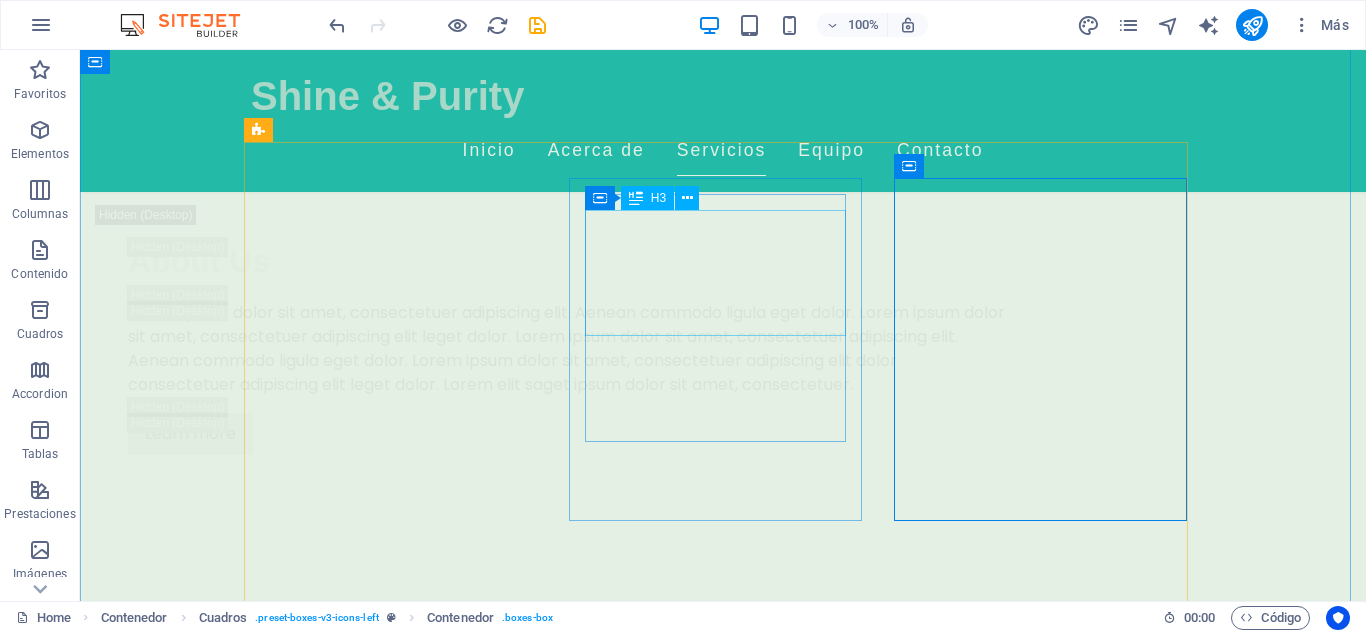 click on "Tratamientos Faciales Personalizados" at bounding box center (397, 4112) 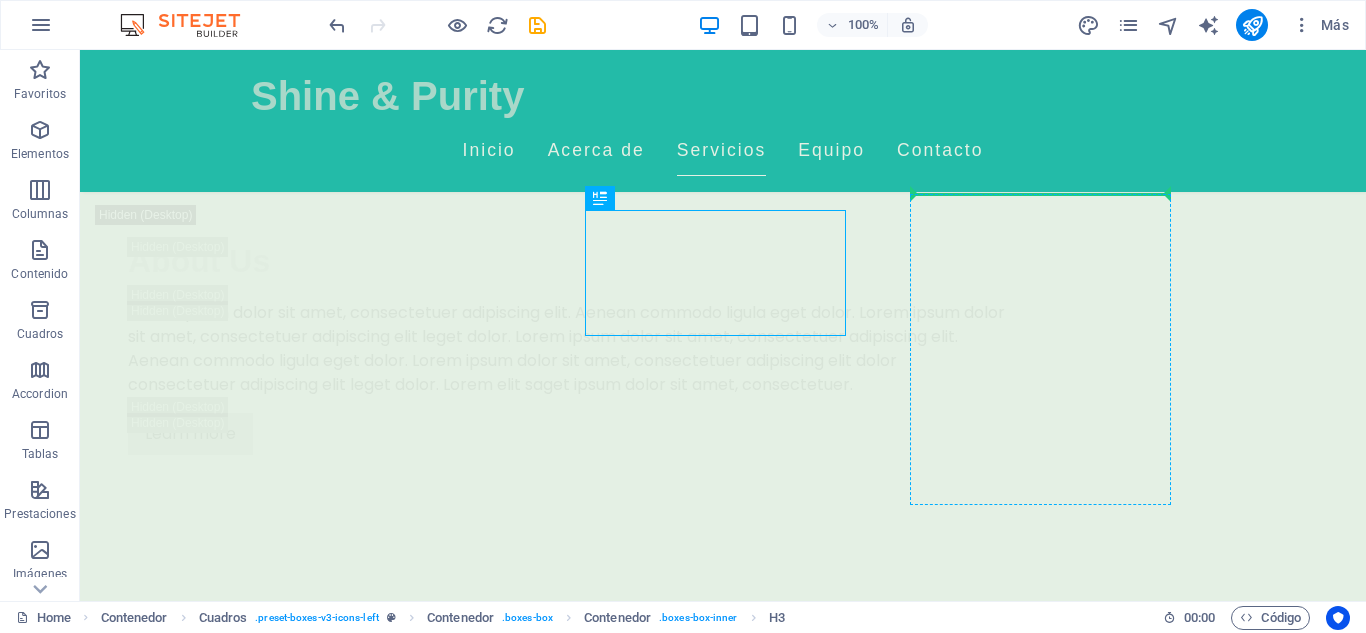 drag, startPoint x: 680, startPoint y: 239, endPoint x: 970, endPoint y: 208, distance: 291.6522 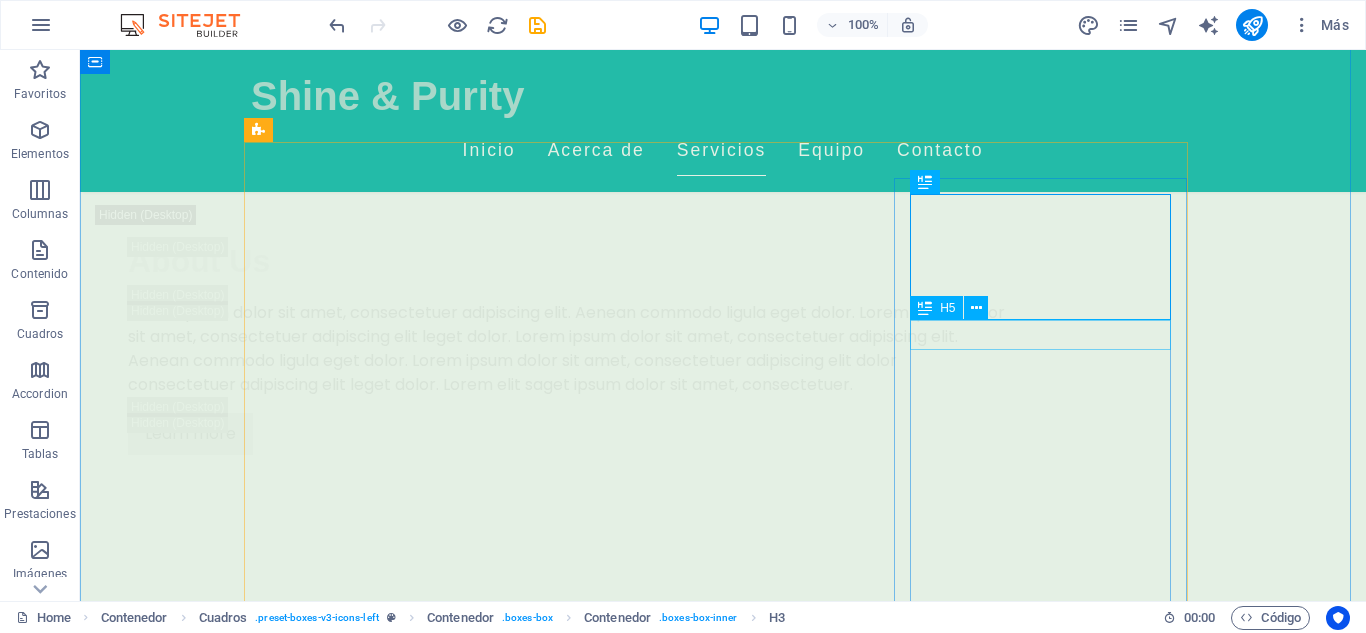 click on "Masaje Relajante" at bounding box center [397, 4380] 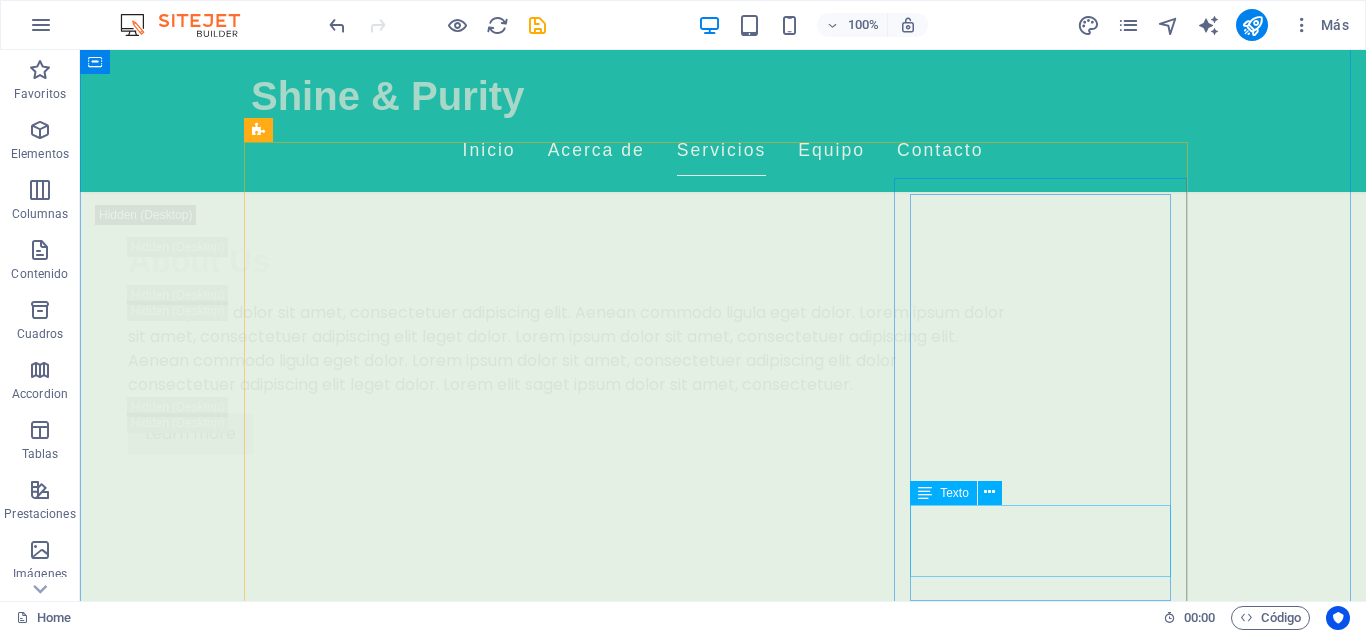 click on "Déjate envolver por un masaje relajante que alivia el estrés y renueva la paz en tu cuerpo." at bounding box center (397, 5096) 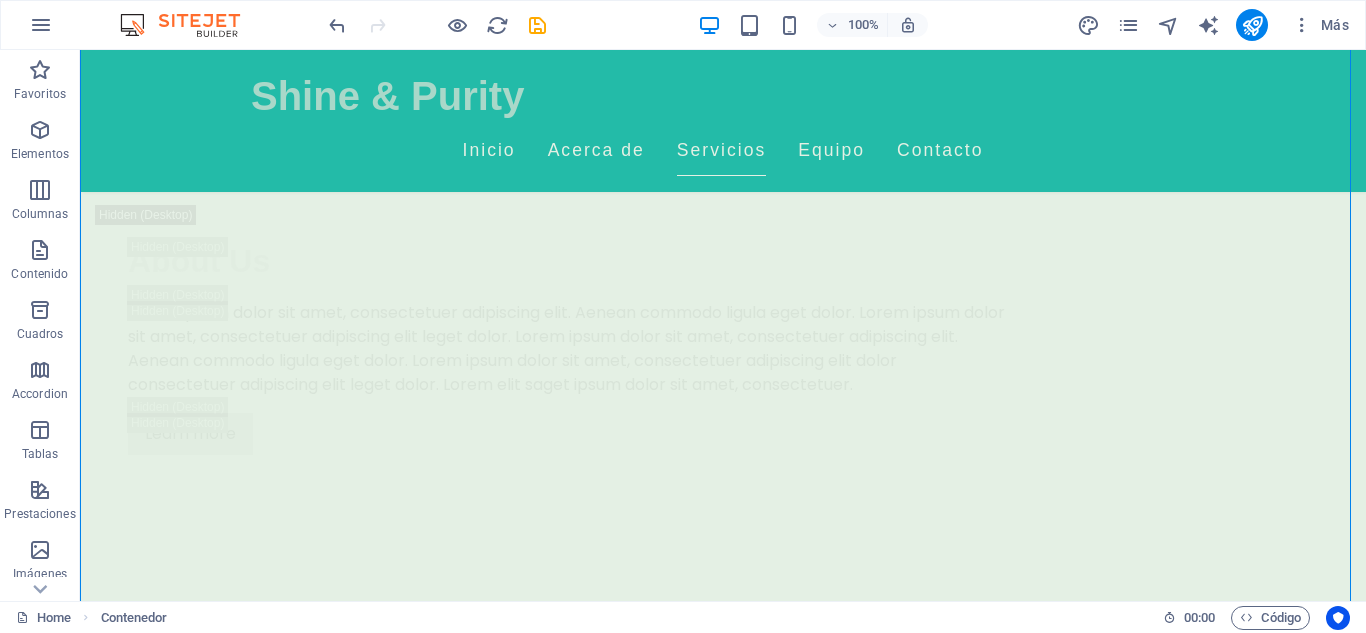 drag, startPoint x: 700, startPoint y: 268, endPoint x: 1004, endPoint y: 504, distance: 384.8532 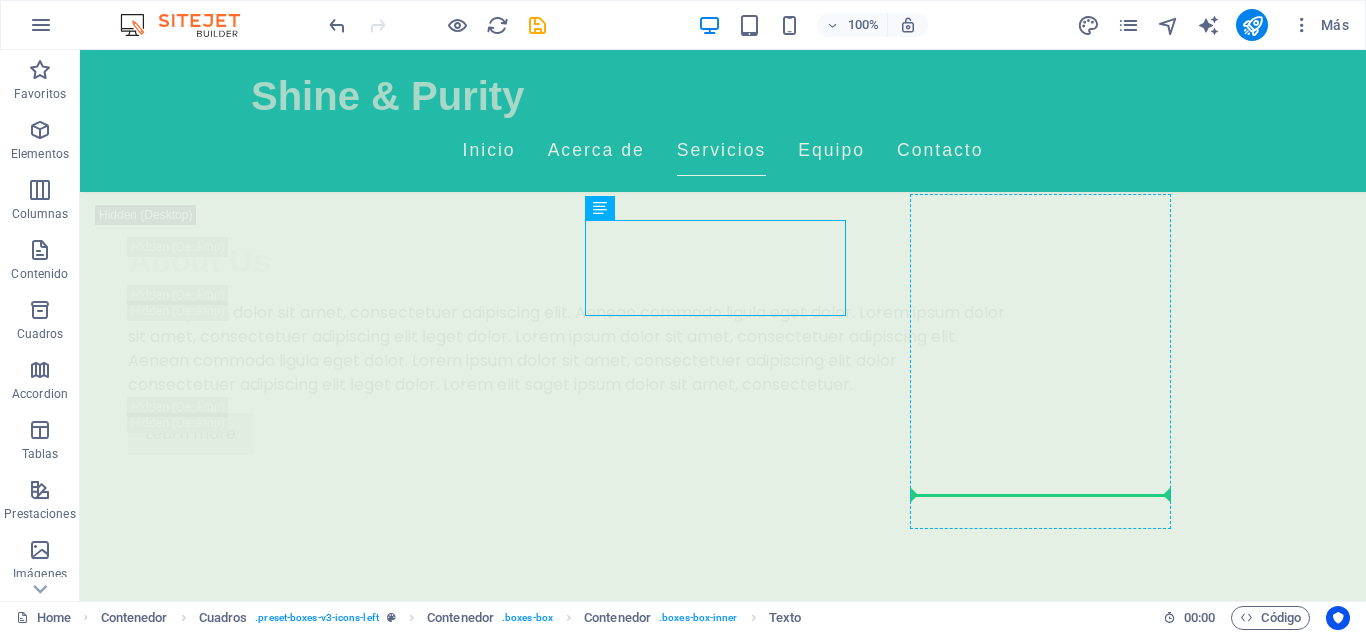 drag, startPoint x: 744, startPoint y: 251, endPoint x: 1025, endPoint y: 500, distance: 375.44907 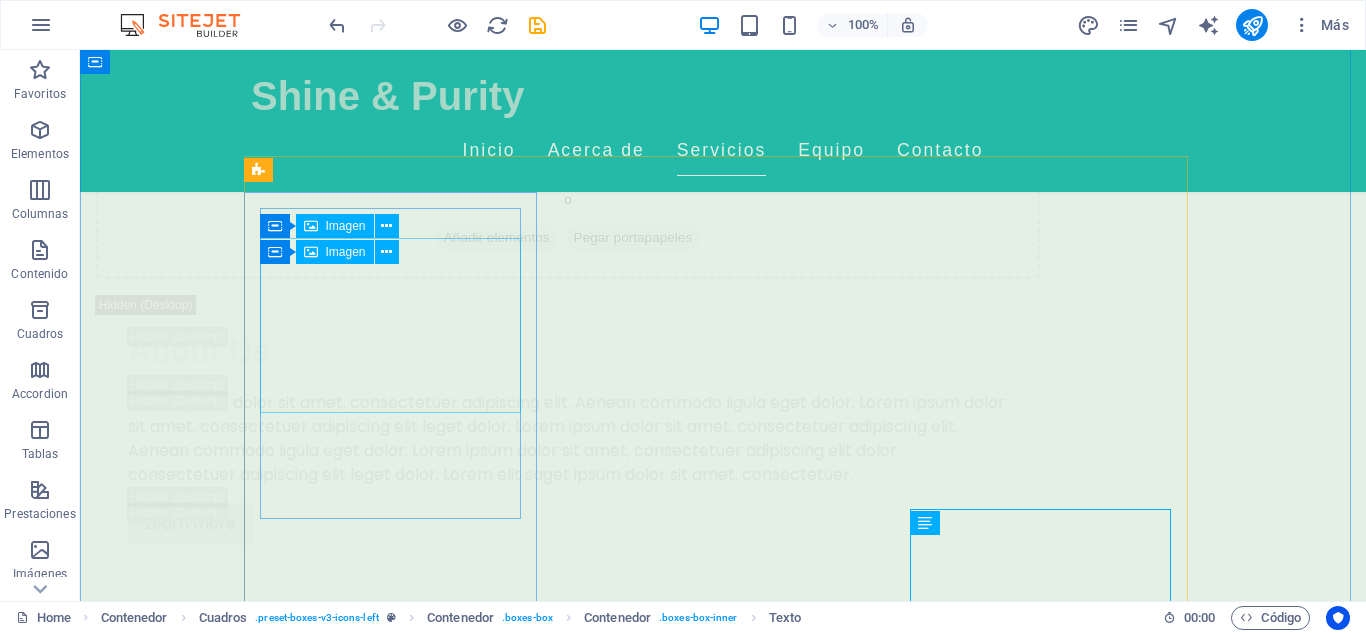 scroll, scrollTop: 3553, scrollLeft: 0, axis: vertical 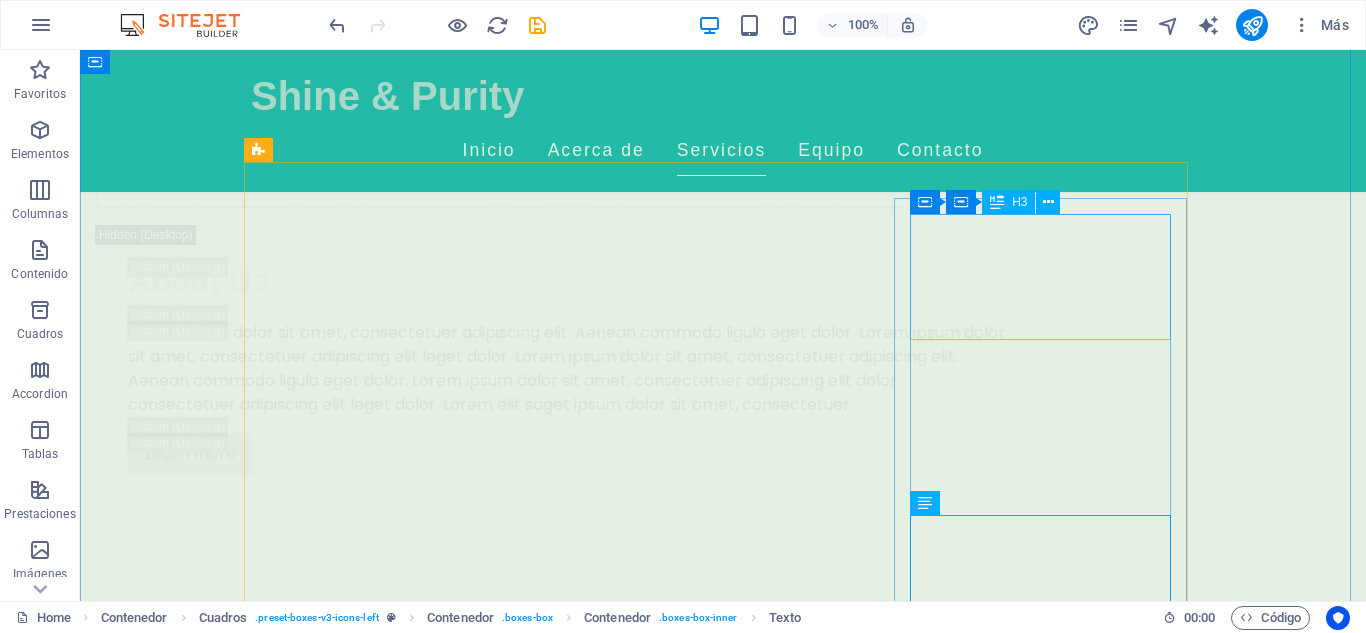 click on "Tratamientos Faciales Personalizados" at bounding box center [397, 4226] 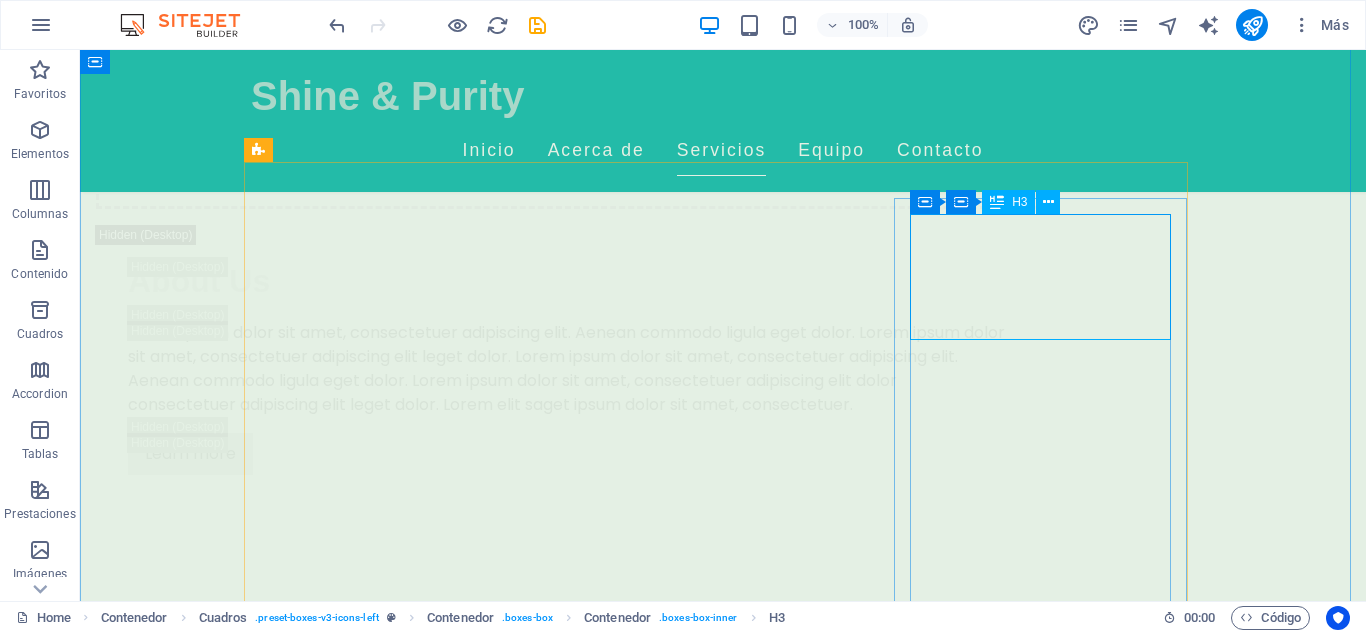 click on "Tratamientos Faciales Personalizados" at bounding box center [397, 4226] 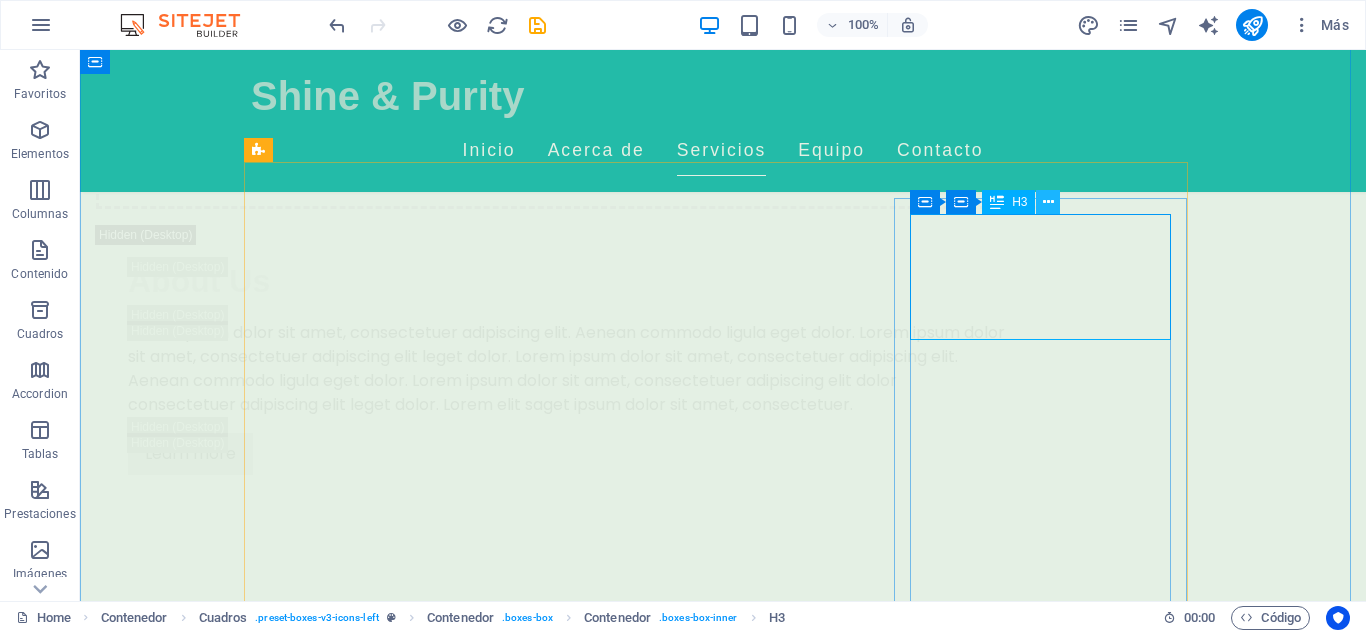 click at bounding box center [1048, 202] 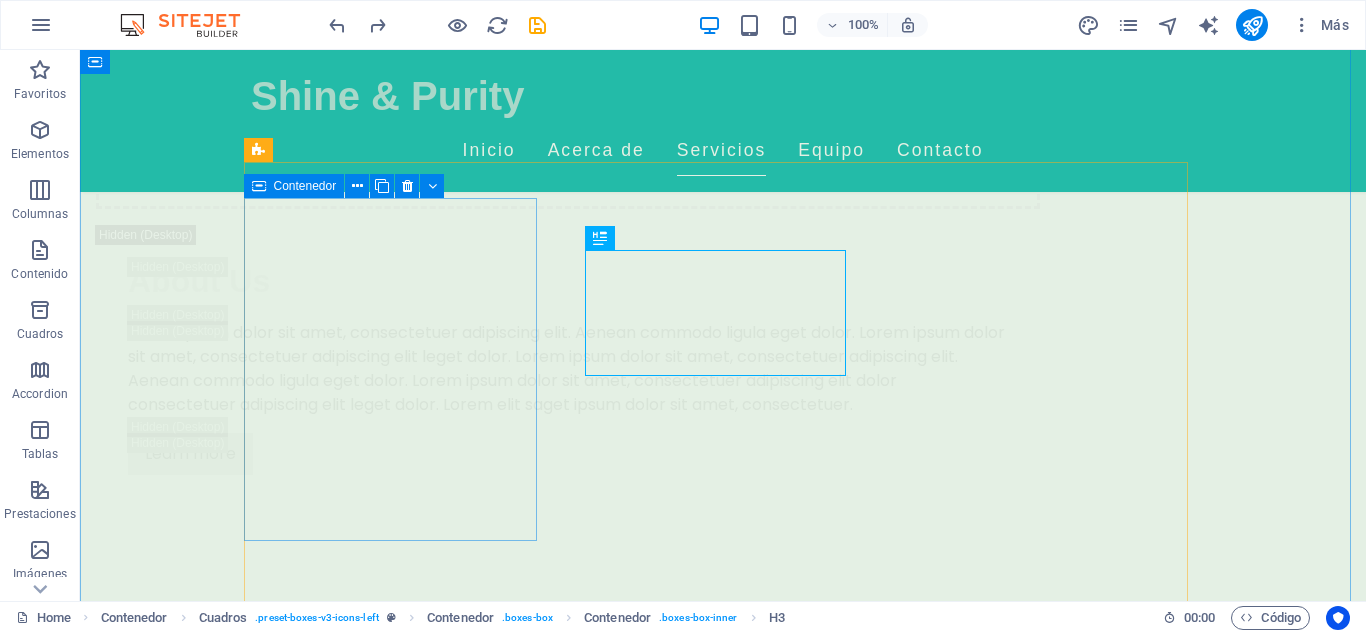 click on "Masaje Relajante Déjate envolver por un masaje relajante que alivia el estrés y renueva la paz en tu cuerpo. 150.000 COP" at bounding box center [397, 3559] 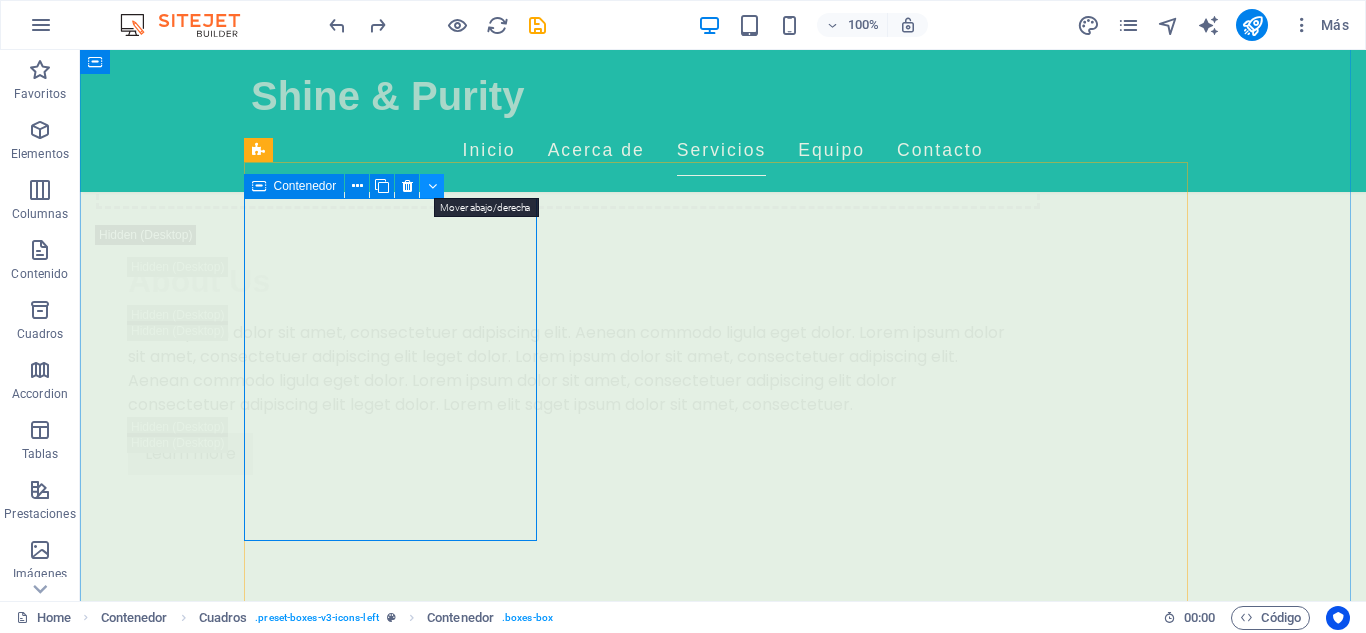 click at bounding box center [432, 186] 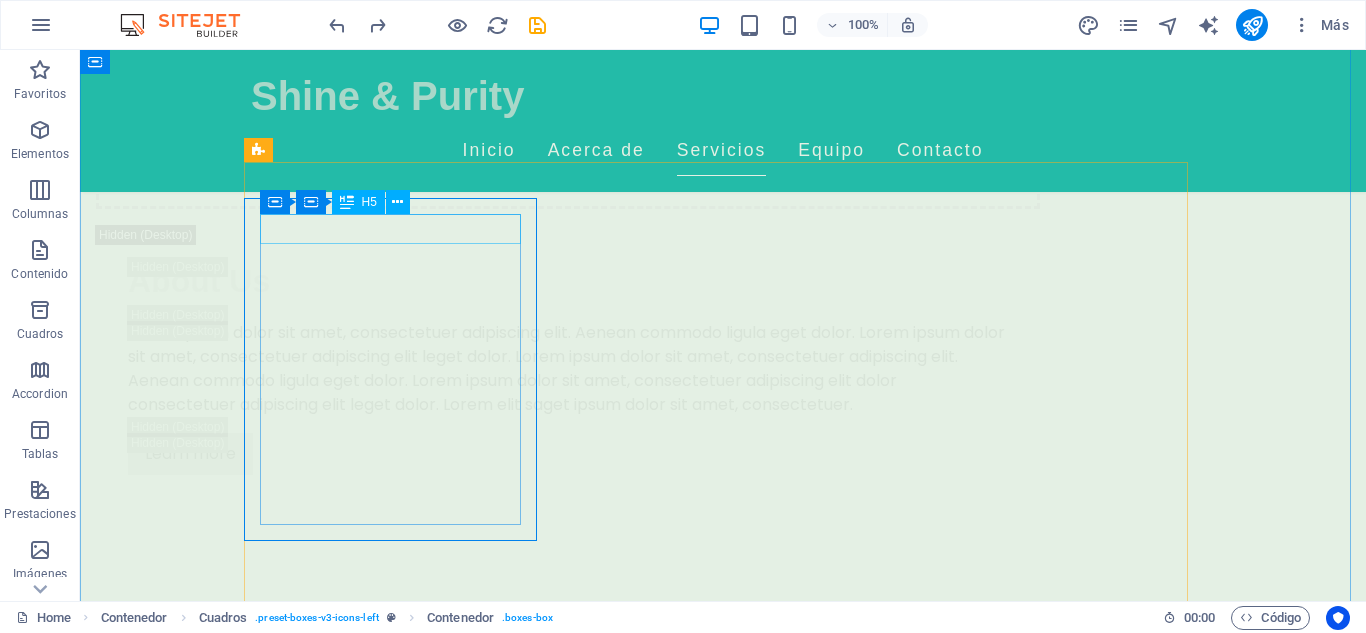 click on "Contenedor   Contenedor   H5" at bounding box center [341, 202] 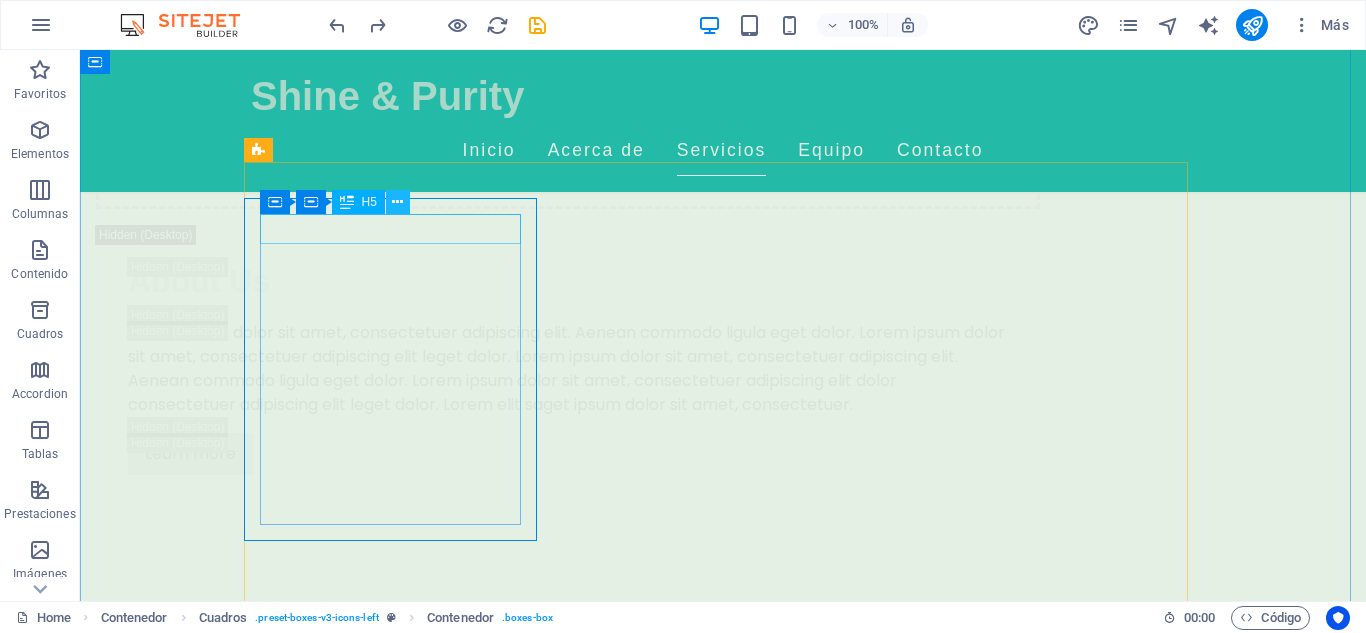 click at bounding box center (397, 202) 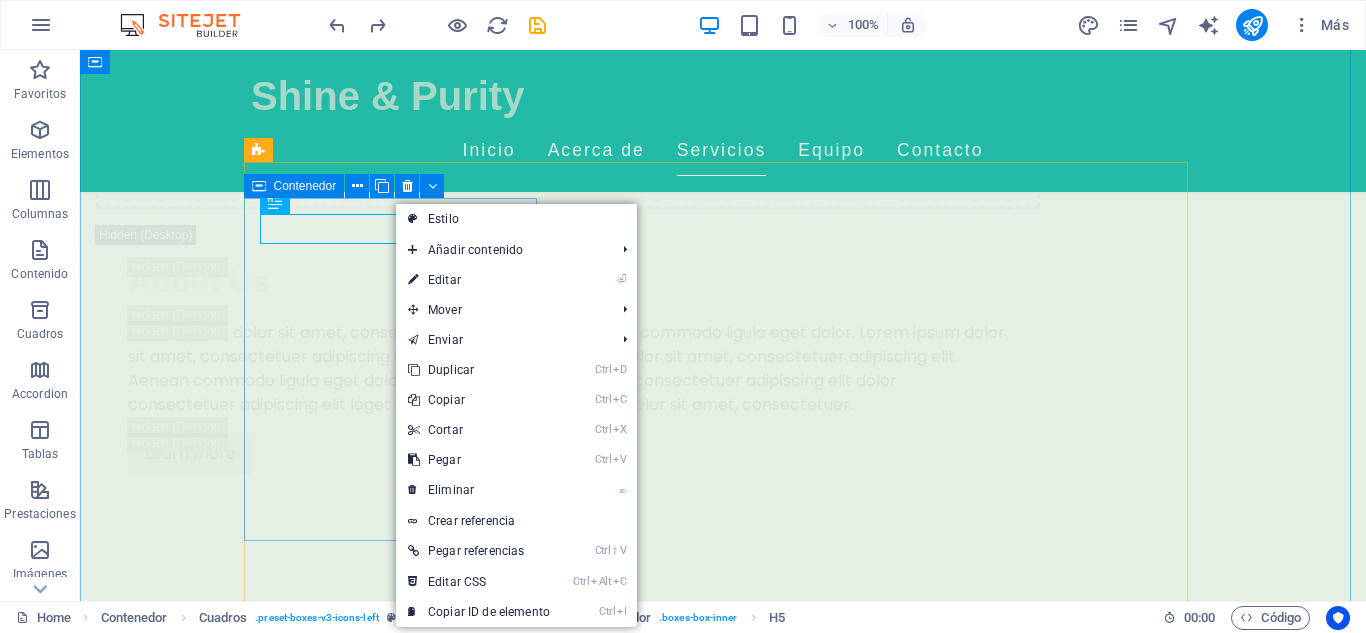 click on "Masaje Relajante Déjate envolver por un masaje relajante que alivia el estrés y renueva la paz en tu cuerpo. 150.000 COP" at bounding box center [397, 3559] 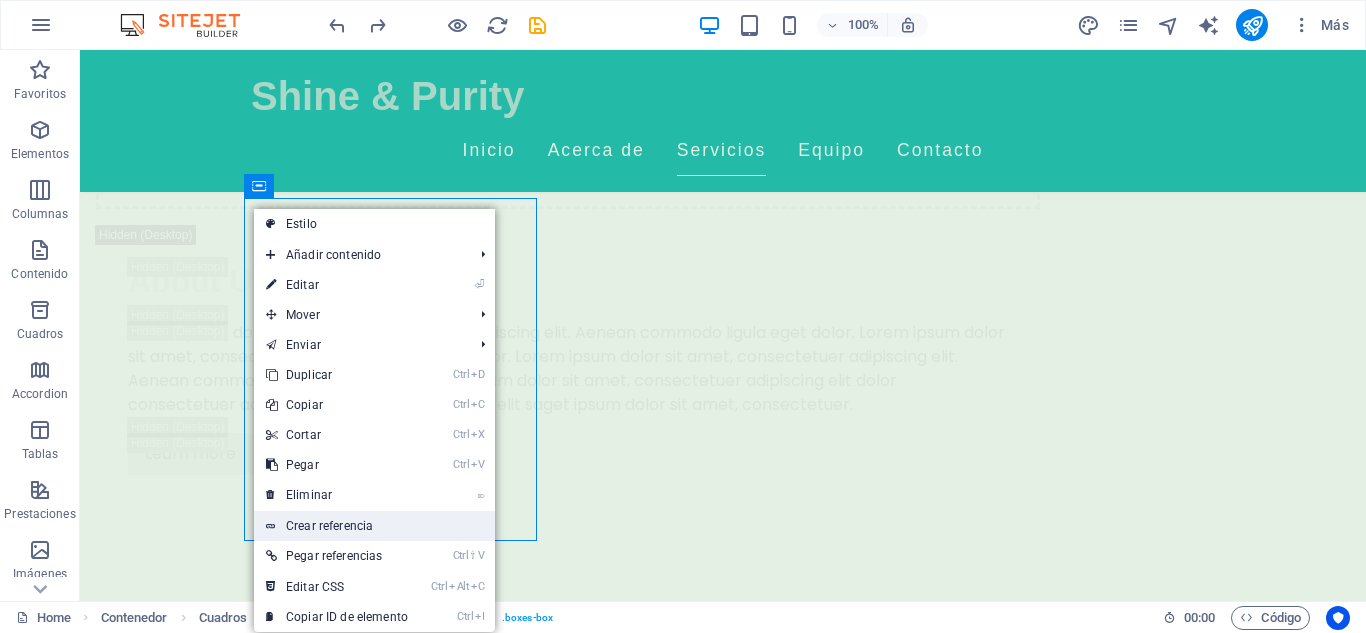 click on "Crear referencia" at bounding box center [374, 526] 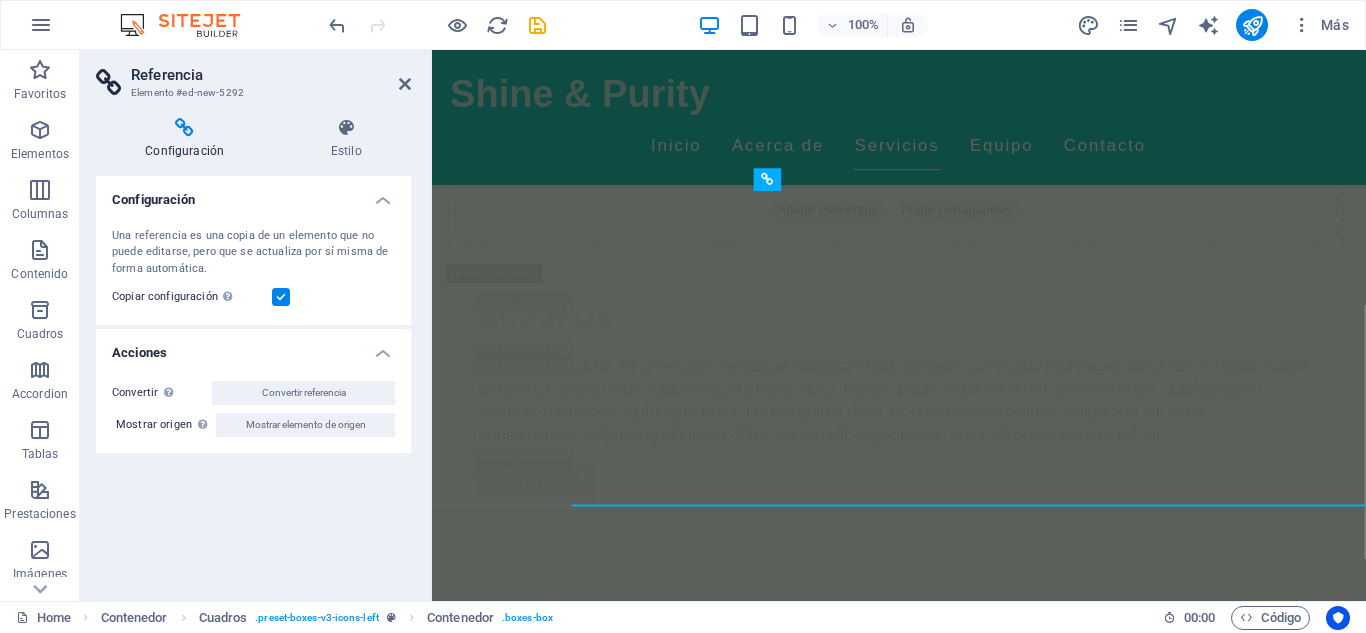 scroll, scrollTop: 3582, scrollLeft: 0, axis: vertical 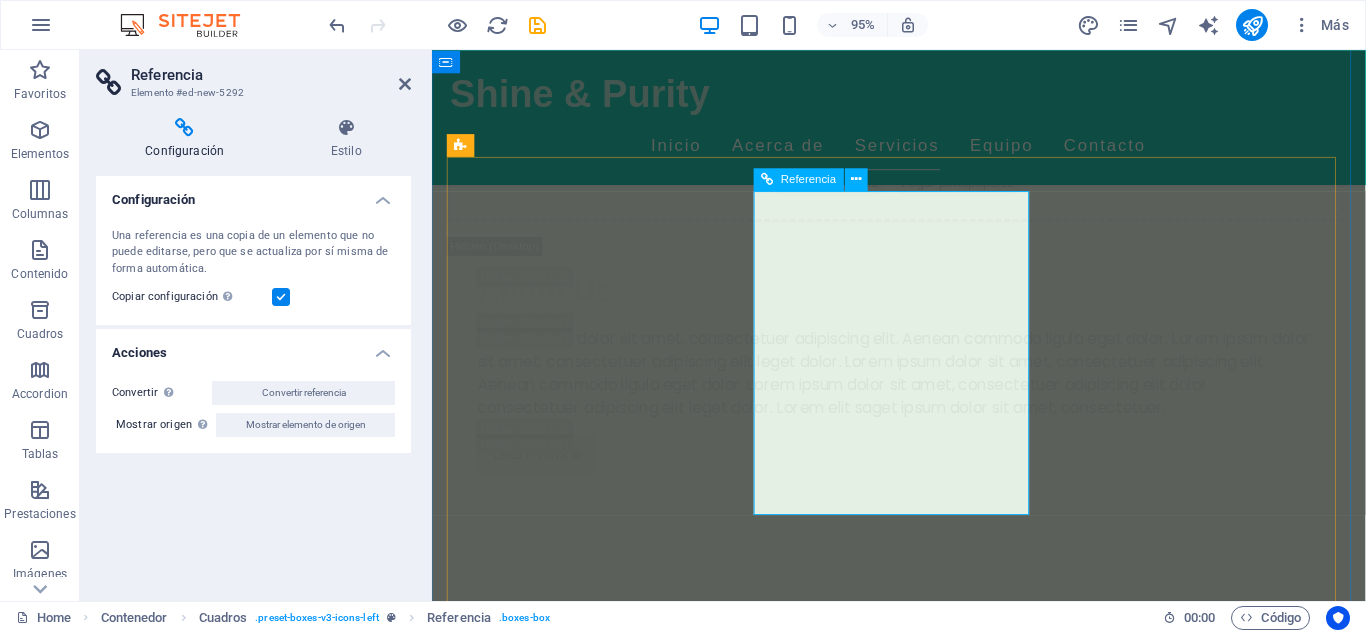 click on "Masaje Relajante Déjate envolver por un masaje relajante que alivia el estrés y renueva la paz en tu cuerpo. 150.000 COP" at bounding box center (598, 4484) 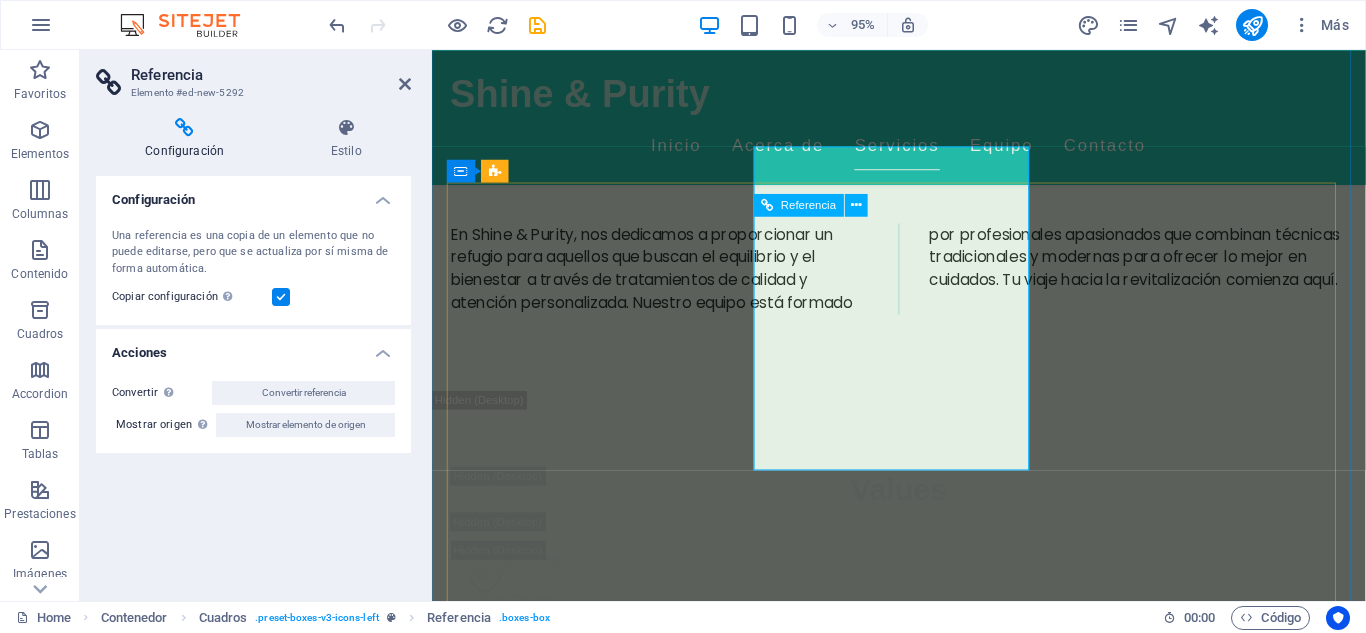 scroll, scrollTop: 3436, scrollLeft: 0, axis: vertical 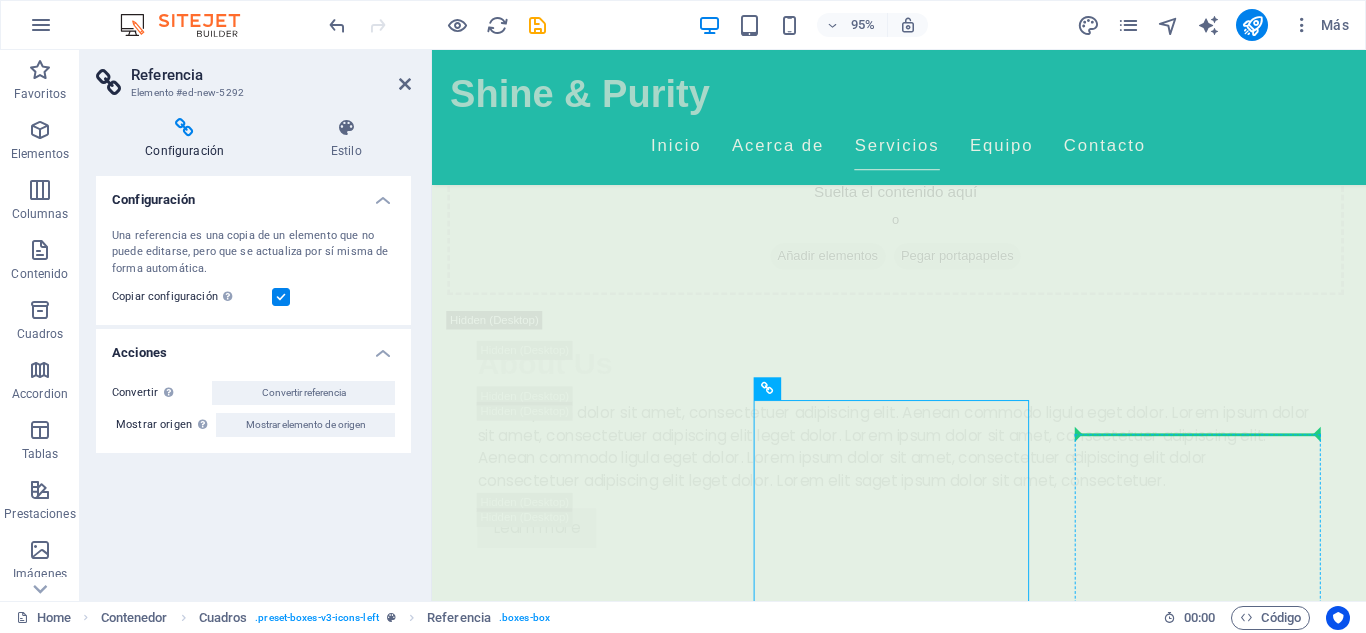 drag, startPoint x: 1210, startPoint y: 435, endPoint x: 1186, endPoint y: 459, distance: 33.941124 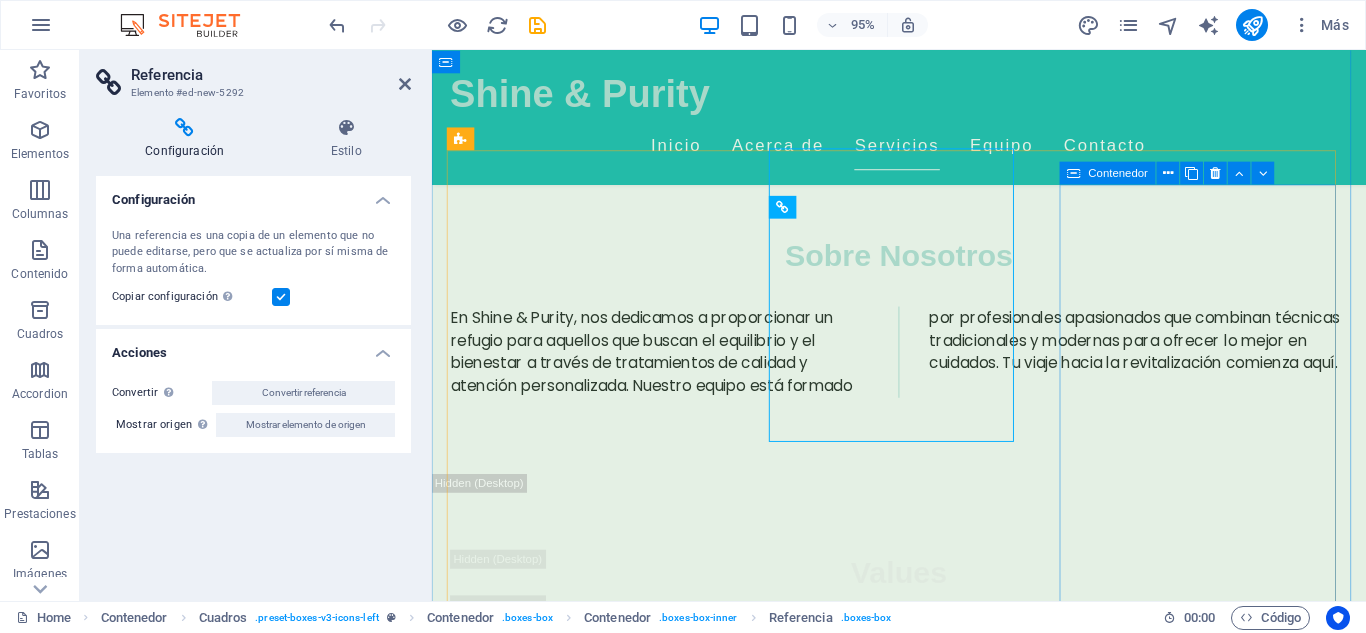 scroll, scrollTop: 3663, scrollLeft: 0, axis: vertical 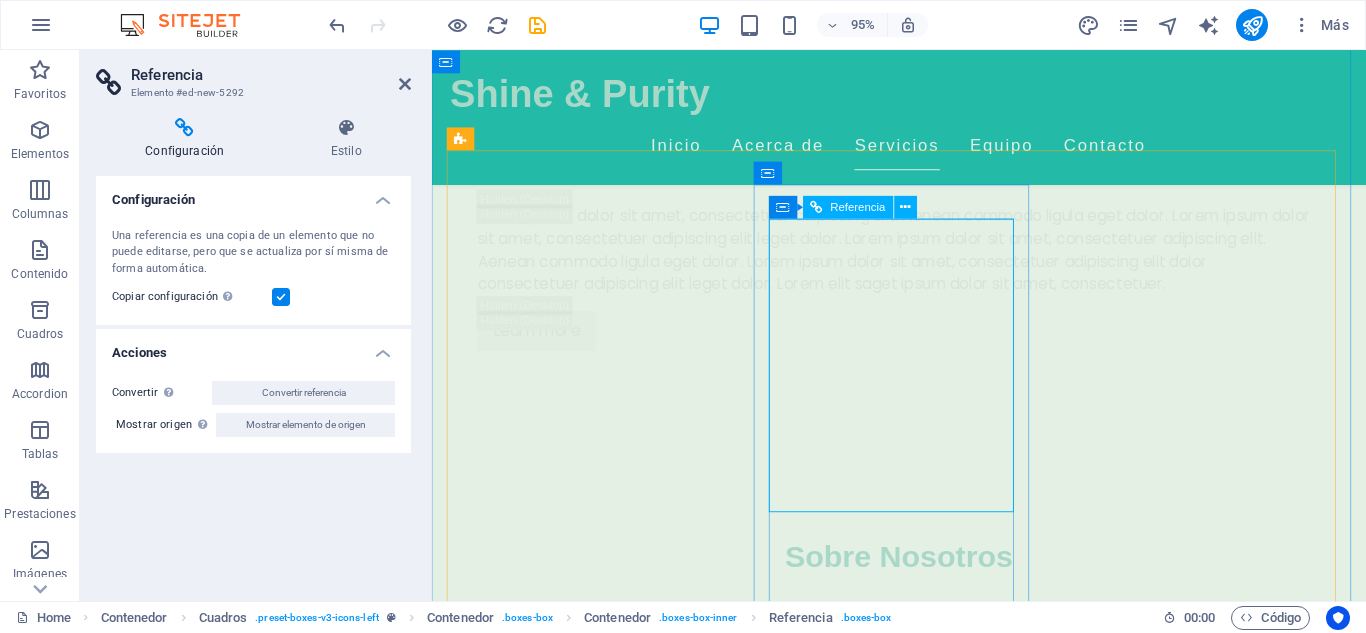click on "Referencia" at bounding box center (858, 206) 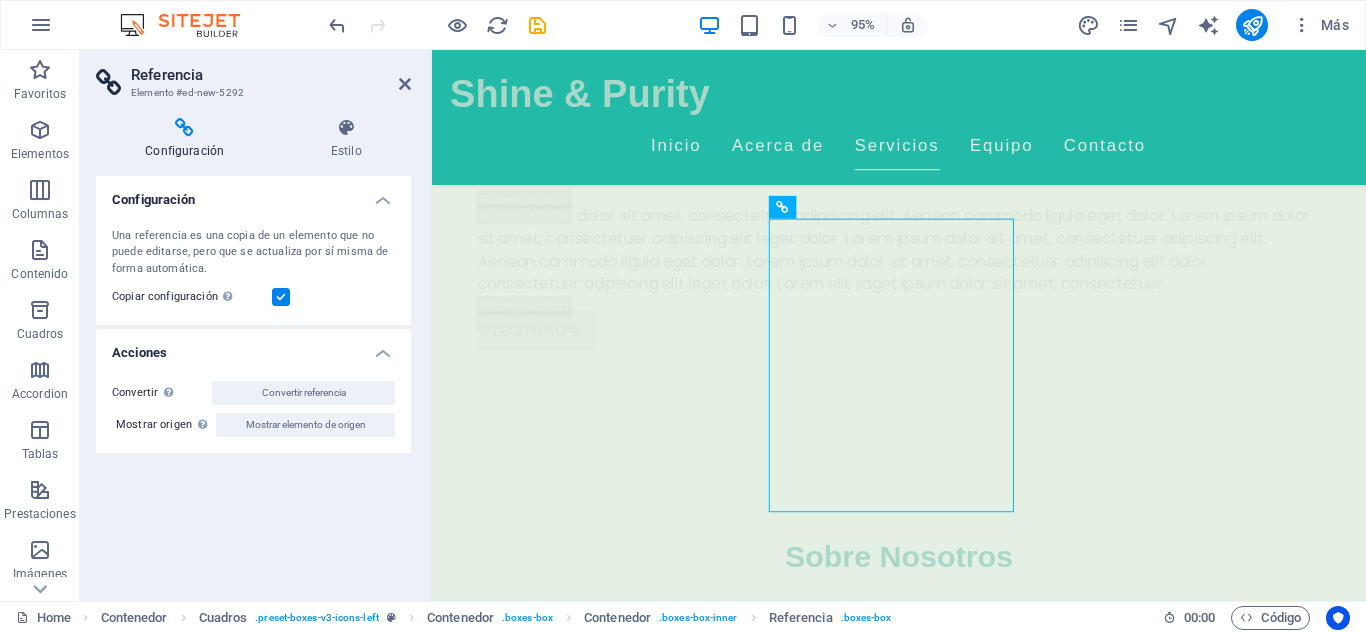 drag, startPoint x: 1281, startPoint y: 257, endPoint x: 884, endPoint y: 273, distance: 397.3223 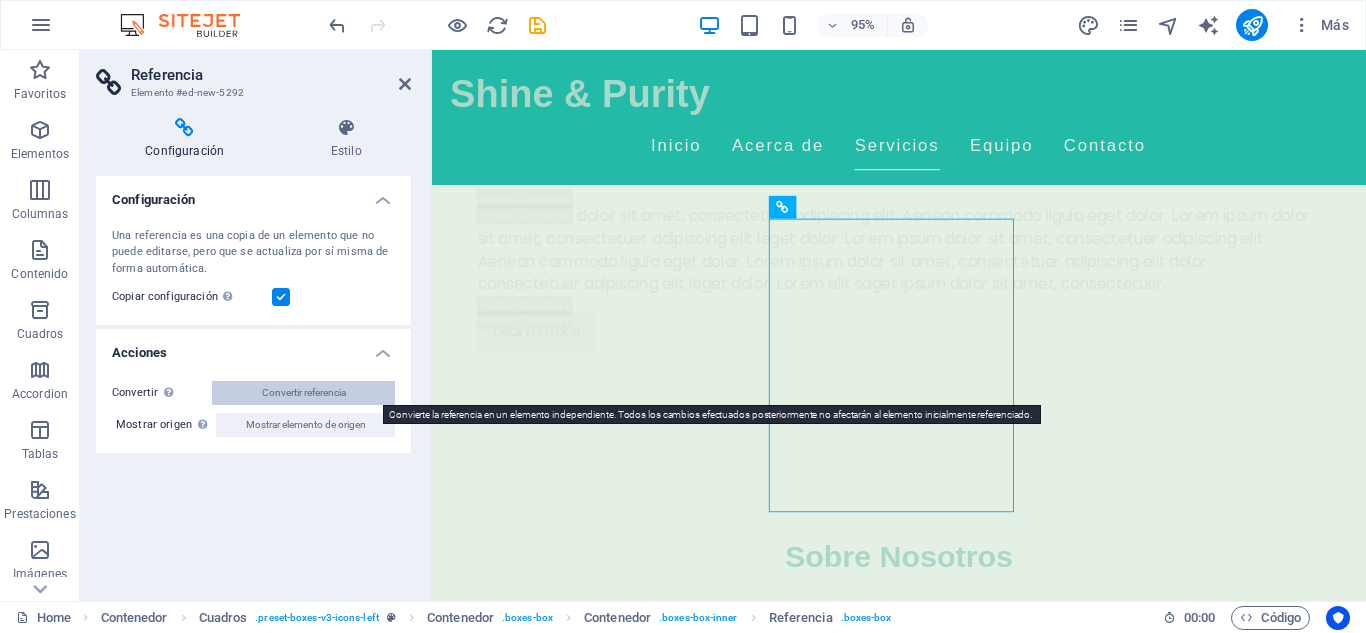 click on "Convertir referencia" at bounding box center [304, 393] 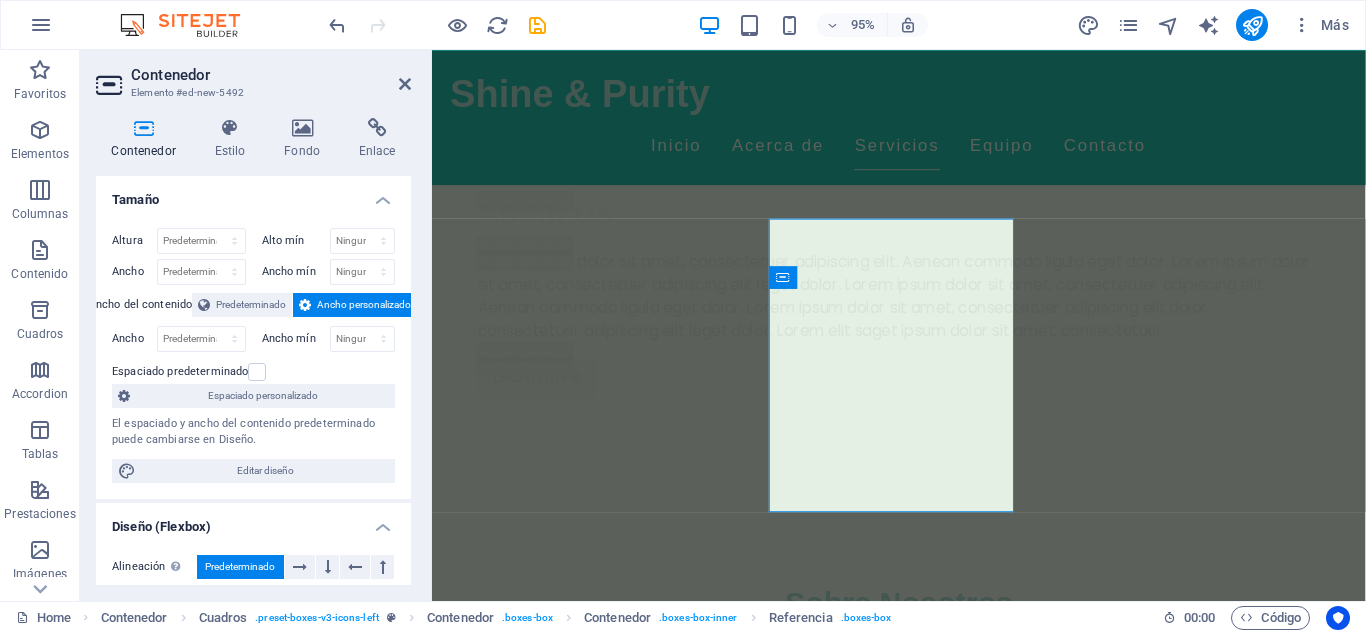 scroll, scrollTop: 3589, scrollLeft: 0, axis: vertical 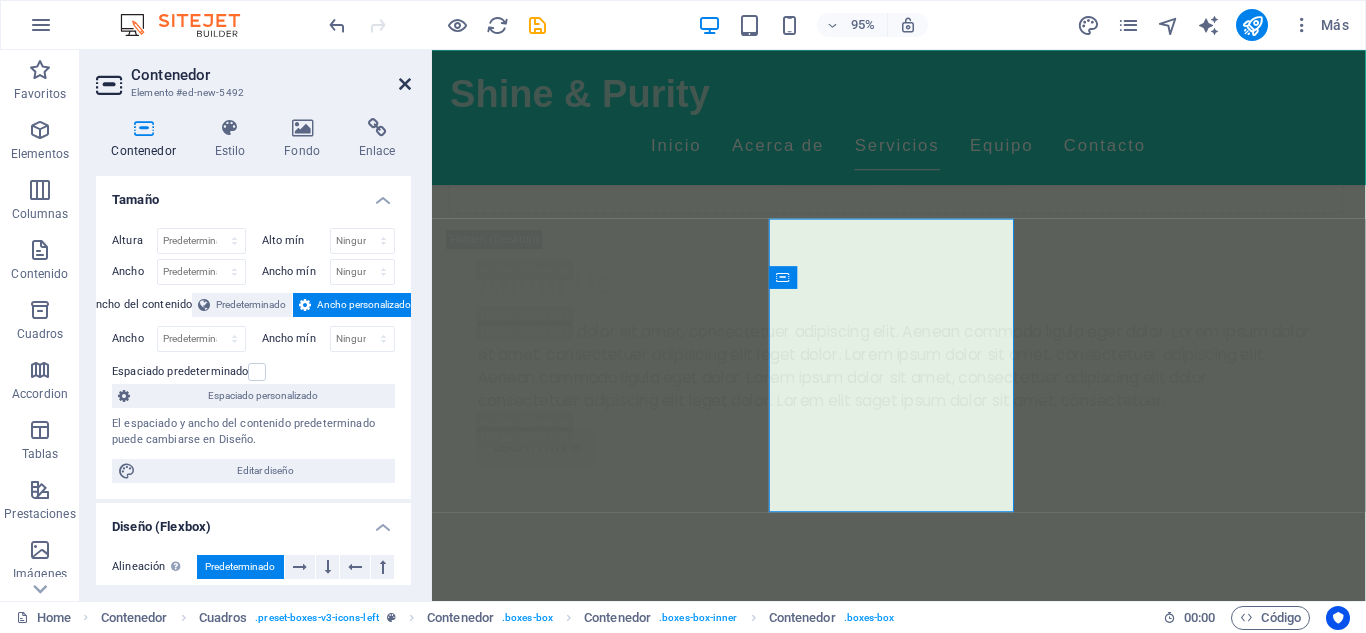 click at bounding box center [405, 84] 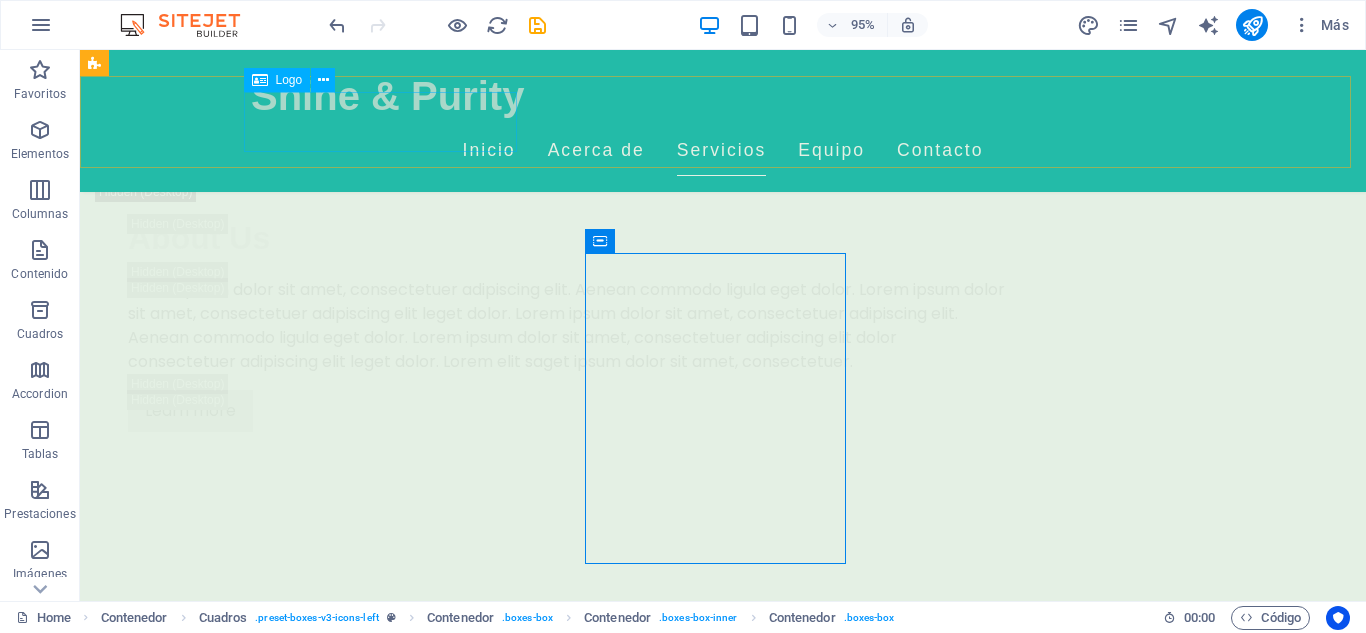 scroll, scrollTop: 3560, scrollLeft: 0, axis: vertical 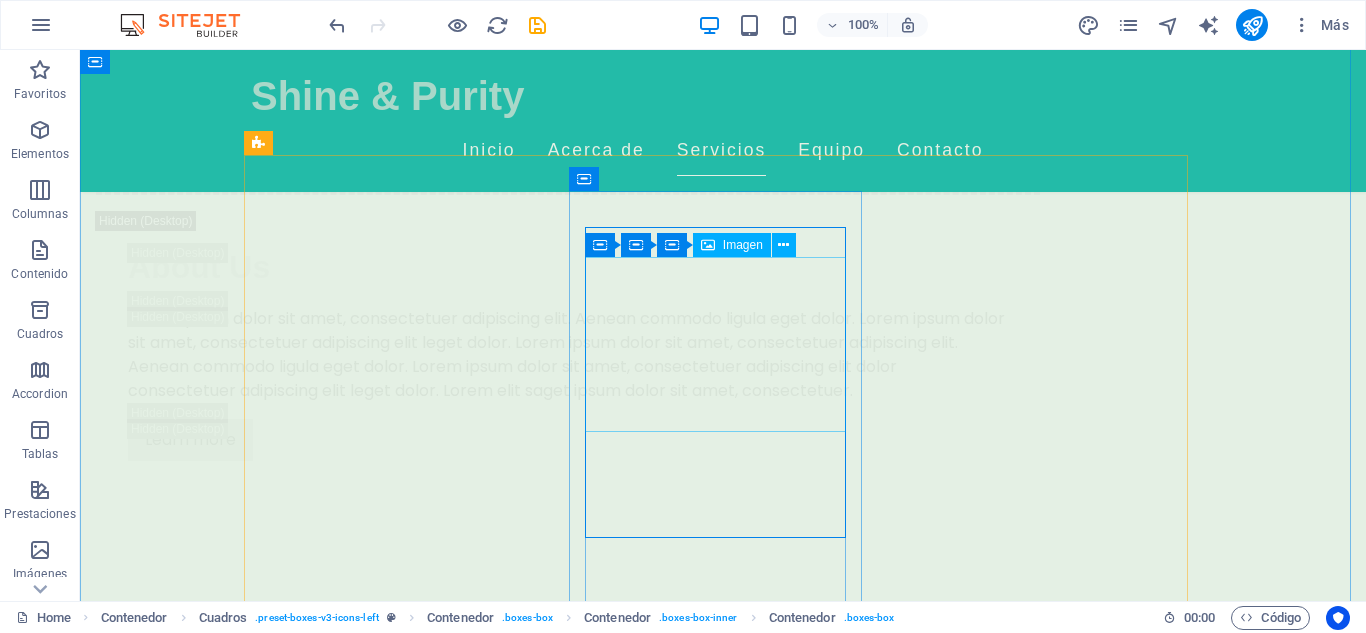 click at bounding box center (397, 4431) 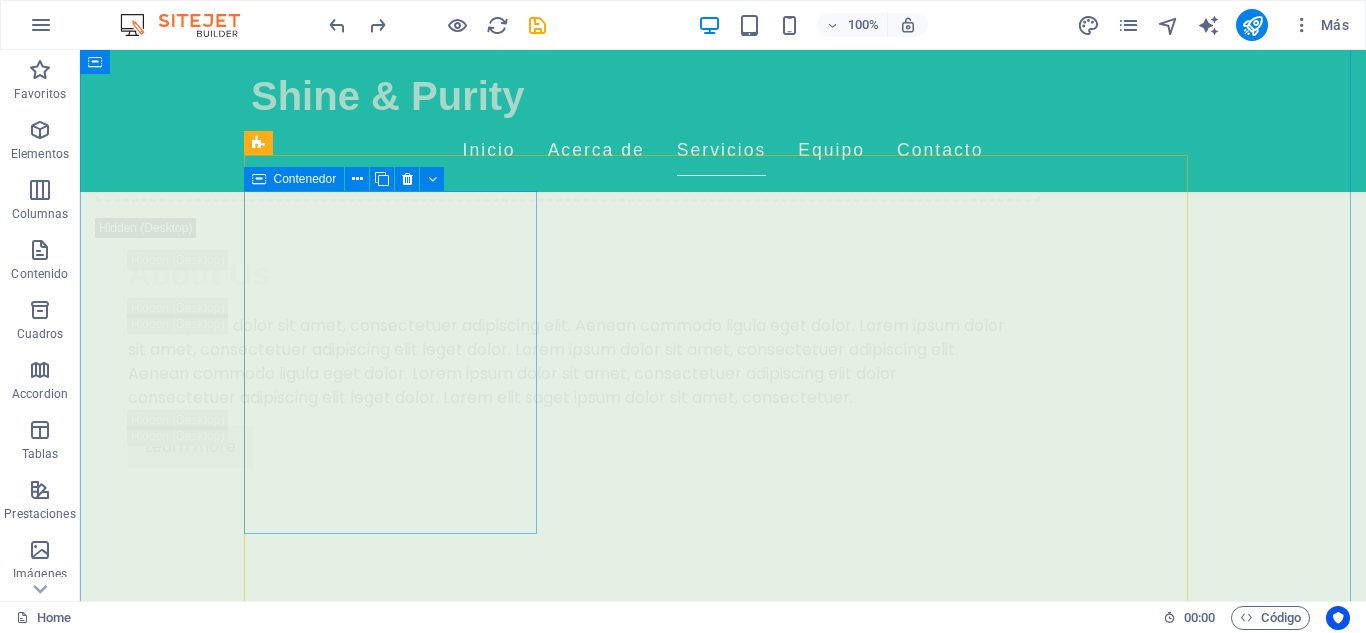 click on "Masaje Relajante Déjate envolver por un masaje relajante que alivia el estrés y renueva la paz en tu cuerpo. 150.000 COP" at bounding box center [397, 3552] 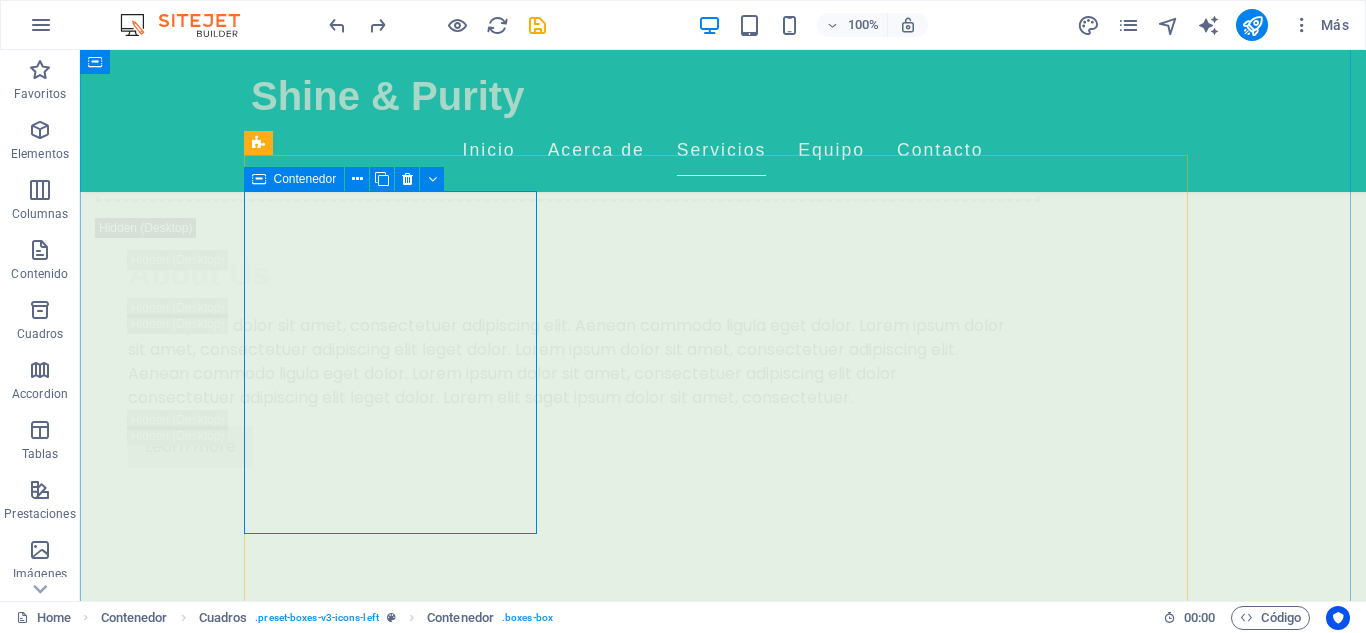 click on "Masaje Relajante Déjate envolver por un masaje relajante que alivia el estrés y renueva la paz en tu cuerpo. 150.000 COP" at bounding box center [397, 3552] 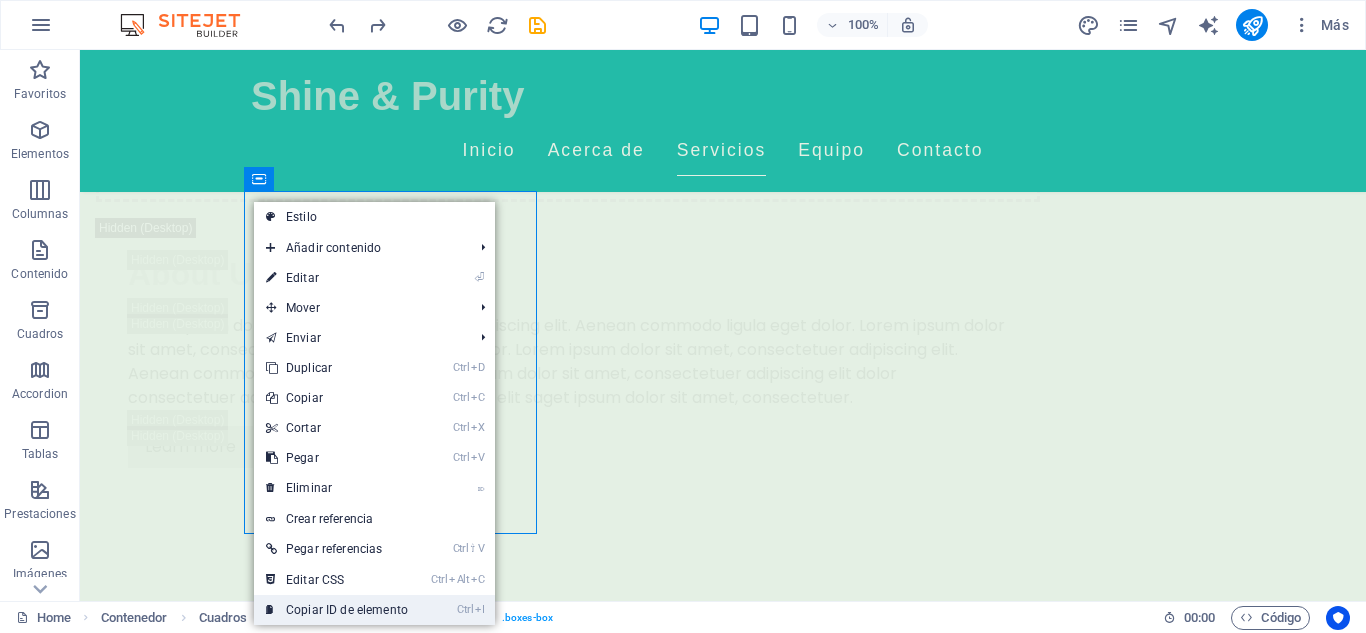 click on "Ctrl I  Copiar ID de elemento" at bounding box center (337, 610) 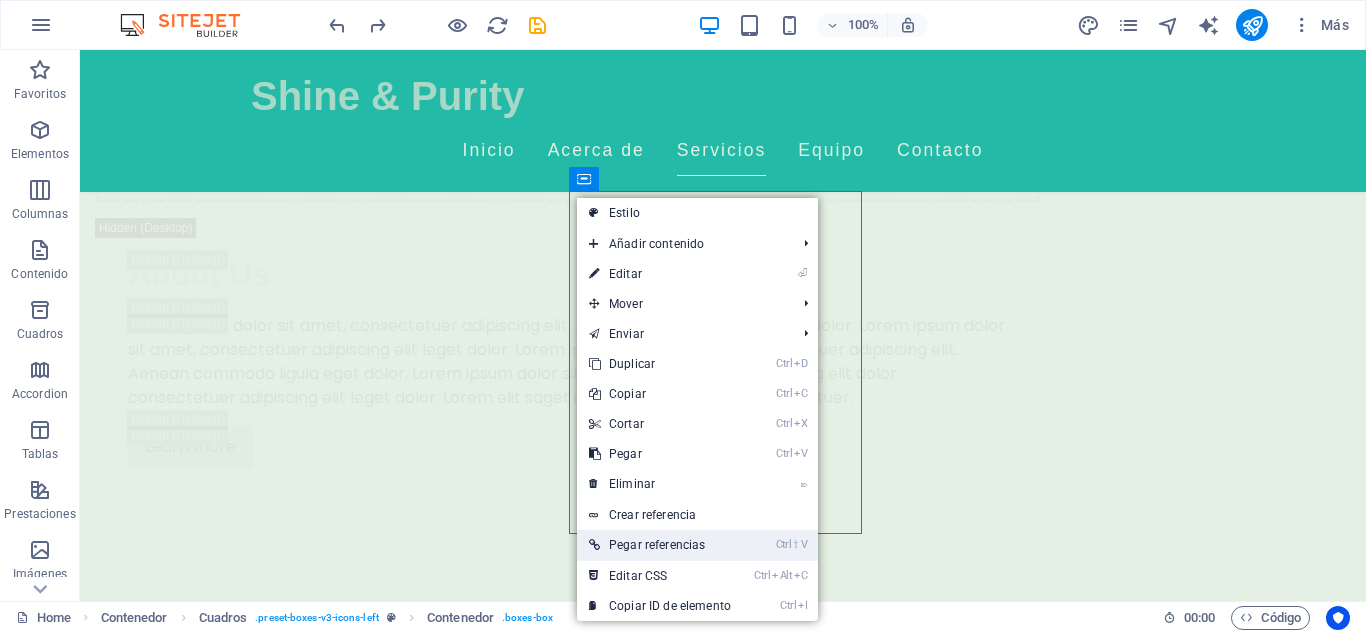 click on "Ctrl ⇧ V  Pegar referencias" at bounding box center [660, 545] 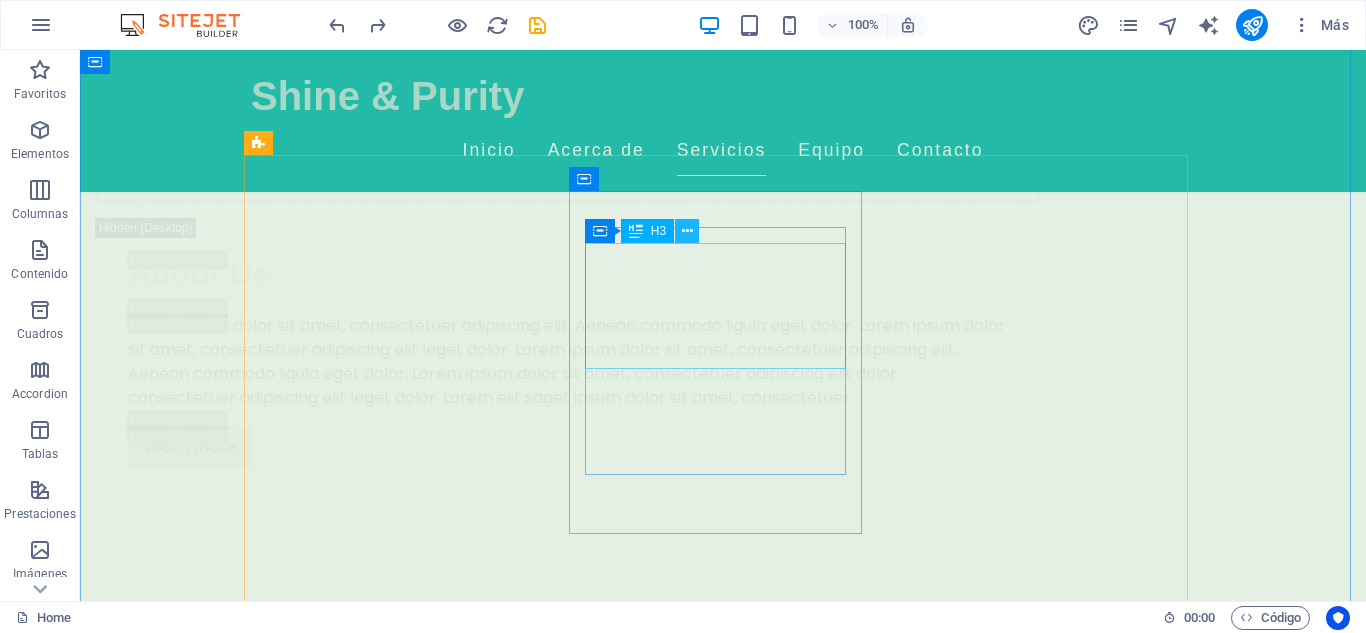 click at bounding box center (687, 231) 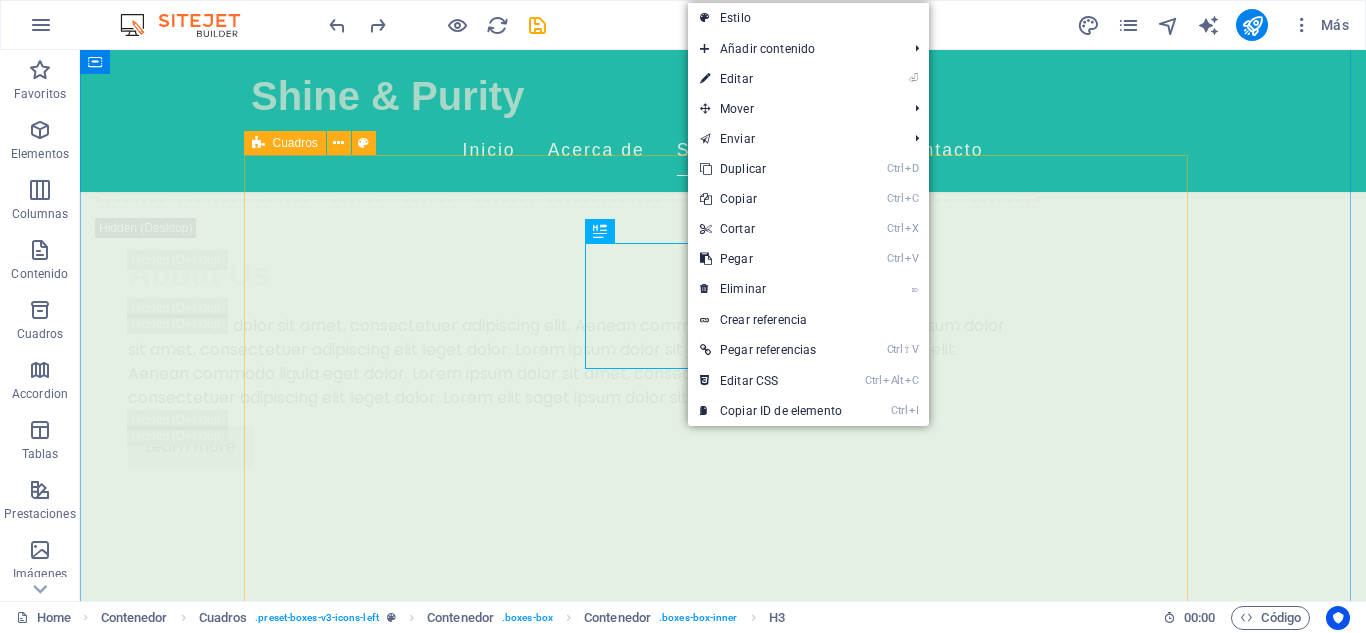 click on "Masaje Relajante Déjate envolver por un masaje relajante que alivia el estrés y renueva la paz en tu cuerpo. 150.000 COP Tratamientos Faciales Personalizados Servicios diseñados para cada tipo de piel, utilizando productos naturales para resaltar tu belleza natural. Aromaterapia Experimenta la magia de los aceites esenciales para una experiencia de bienestar completa. Masajes Deportivos Ideales para atletas, ayudando en la recuperación y mejora del rendimiento. Masajes de Tejido Profundo Alivia dolores y tensiones acumuladas, restaurando movilidad y bienestar. Terapias Relajantes Vive una experiencia integral de relajación que descarga todo el estrés acumulado." at bounding box center (723, 4273) 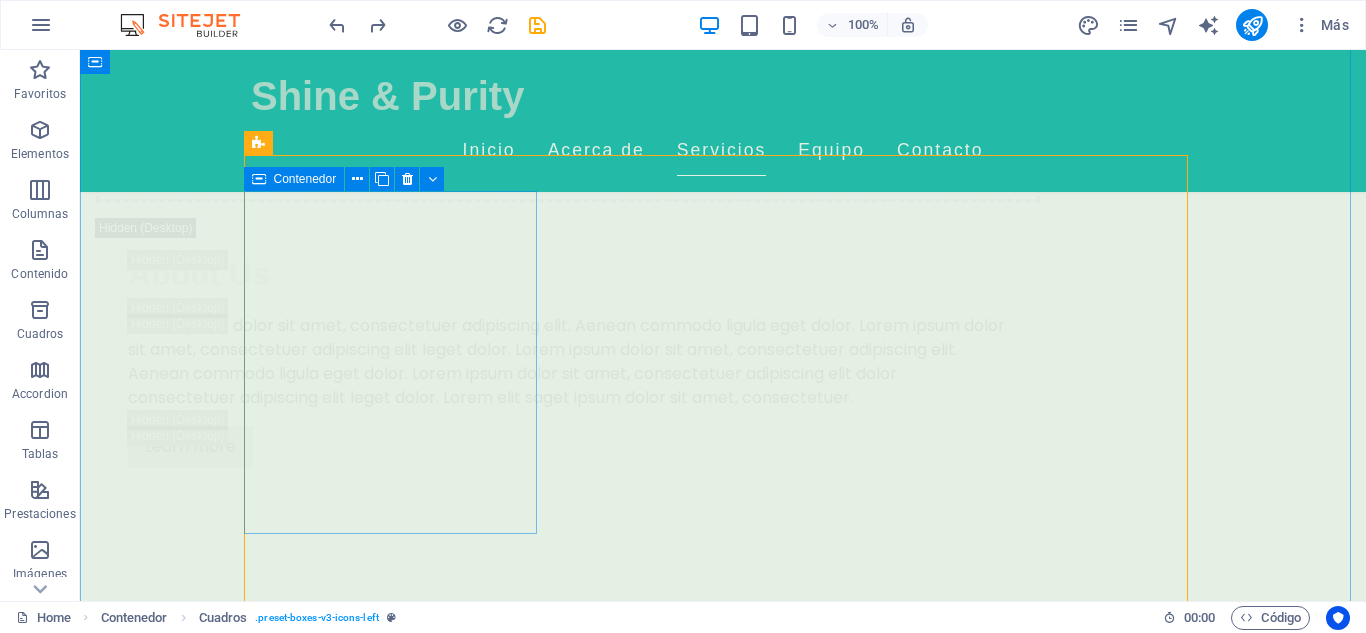 click on "Masaje Relajante Déjate envolver por un masaje relajante que alivia el estrés y renueva la paz en tu cuerpo. 150.000 COP" at bounding box center [397, 3552] 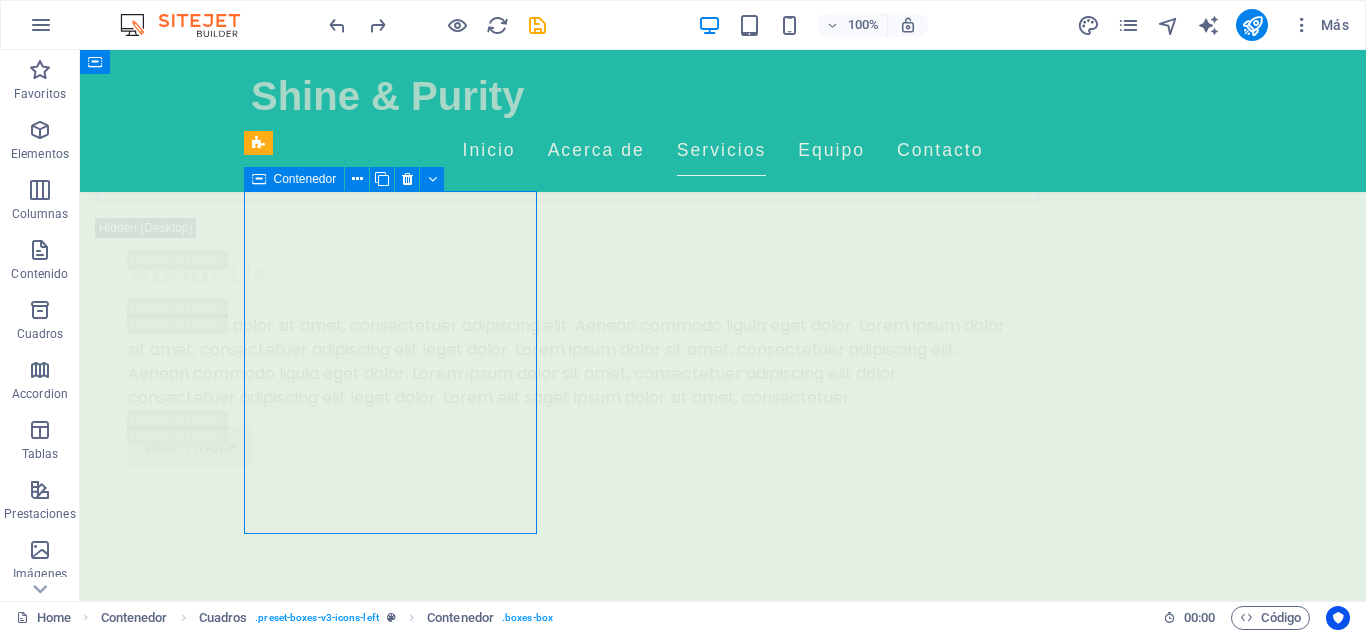 click on "Masaje Relajante Déjate envolver por un masaje relajante que alivia el estrés y renueva la paz en tu cuerpo. 150.000 COP" at bounding box center [397, 3552] 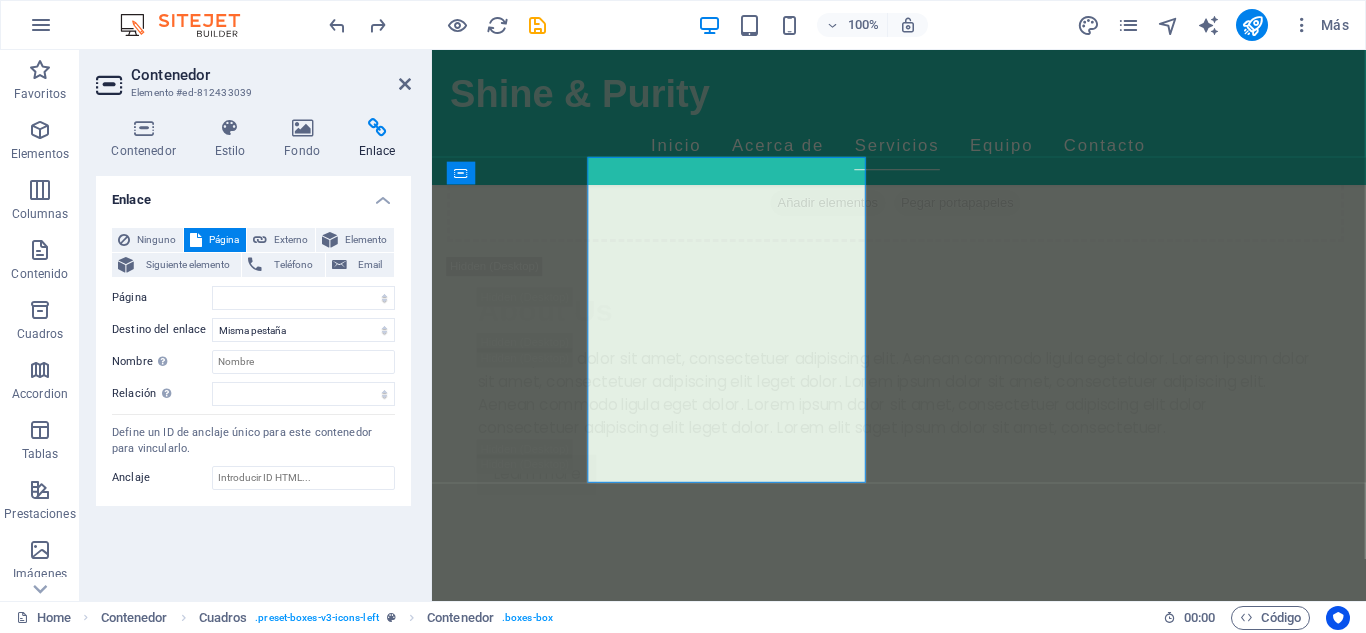 scroll, scrollTop: 3589, scrollLeft: 0, axis: vertical 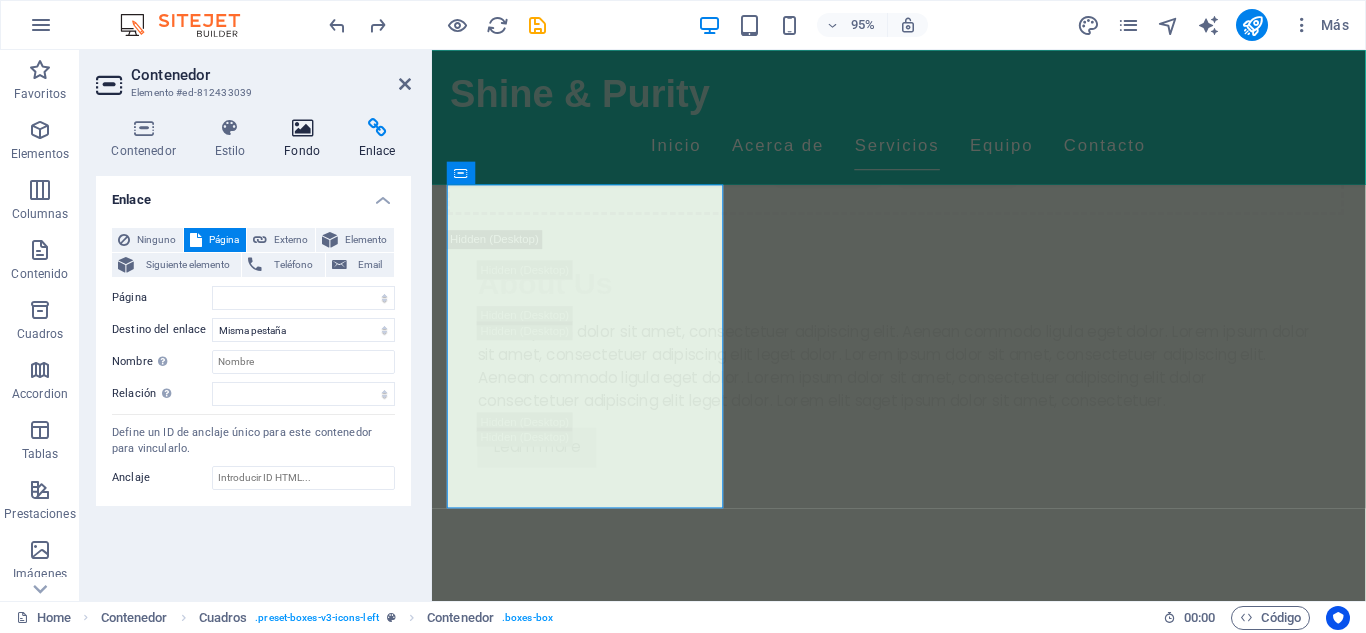click at bounding box center [302, 128] 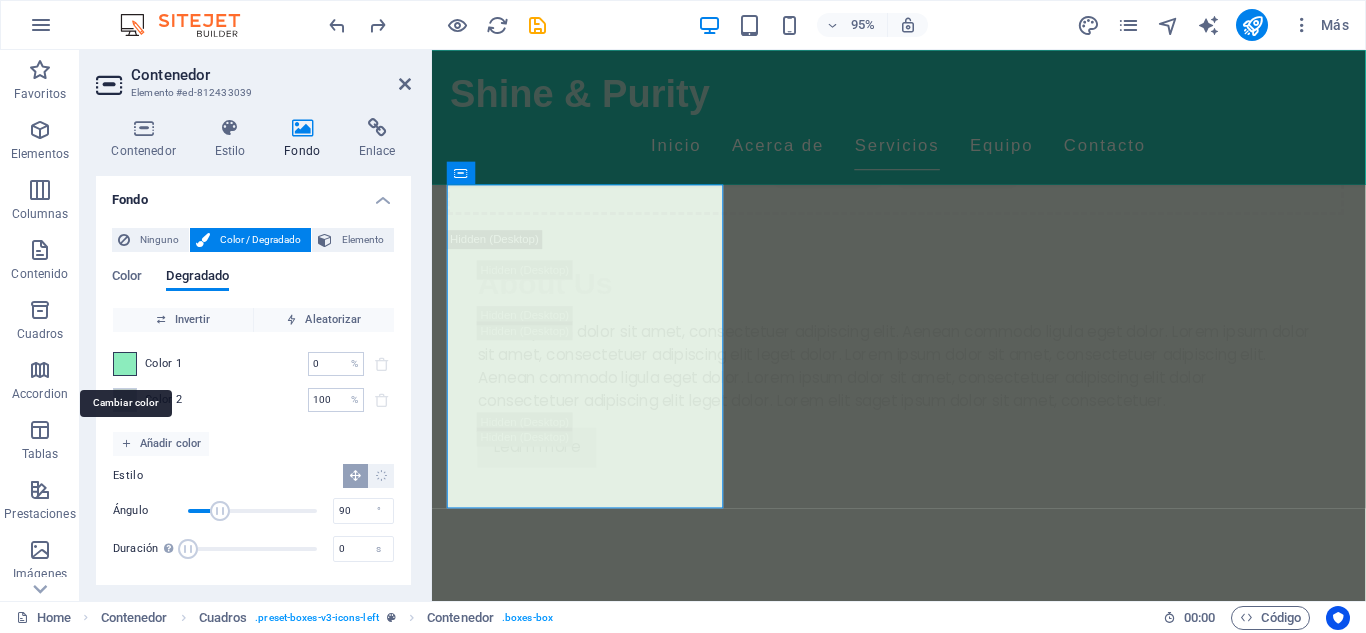 click at bounding box center [125, 364] 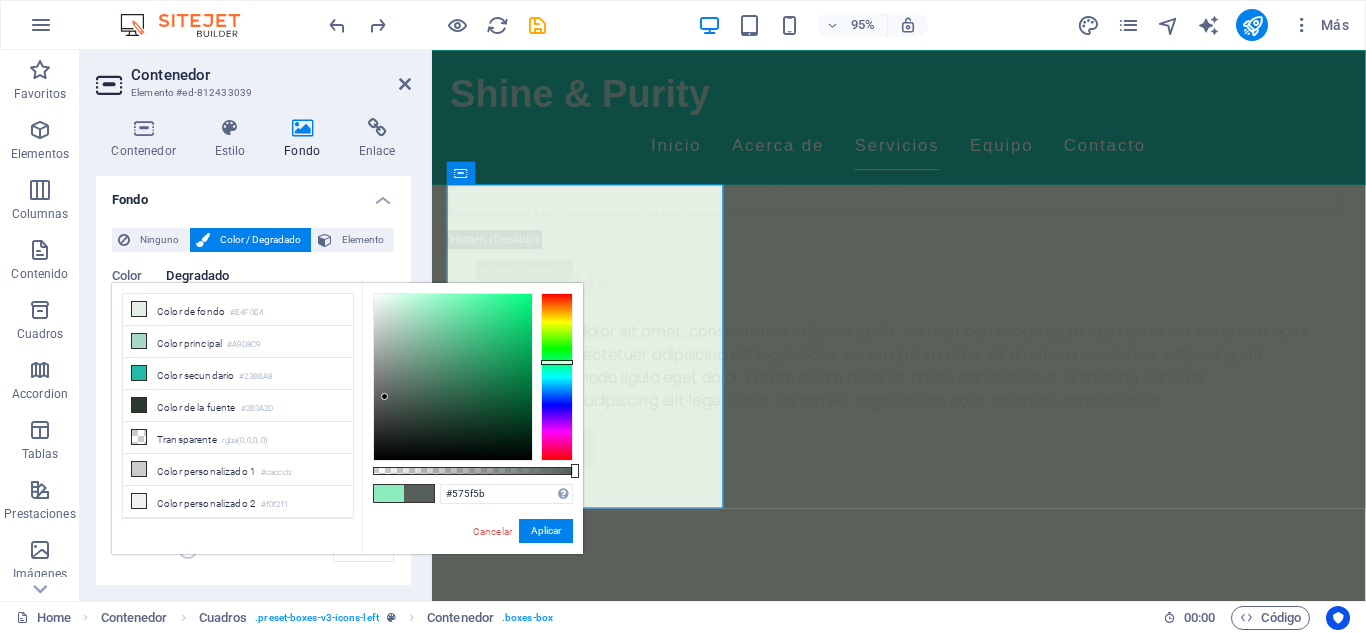 drag, startPoint x: 432, startPoint y: 299, endPoint x: 385, endPoint y: 397, distance: 108.68762 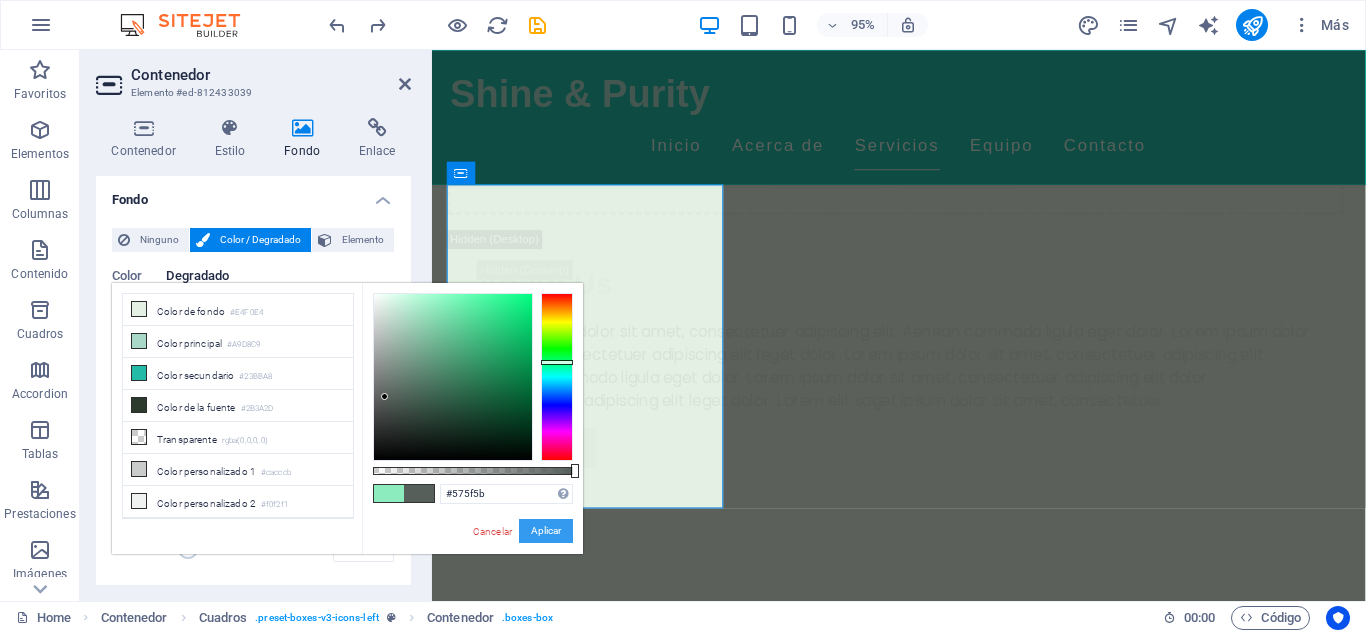 click on "Aplicar" at bounding box center [546, 531] 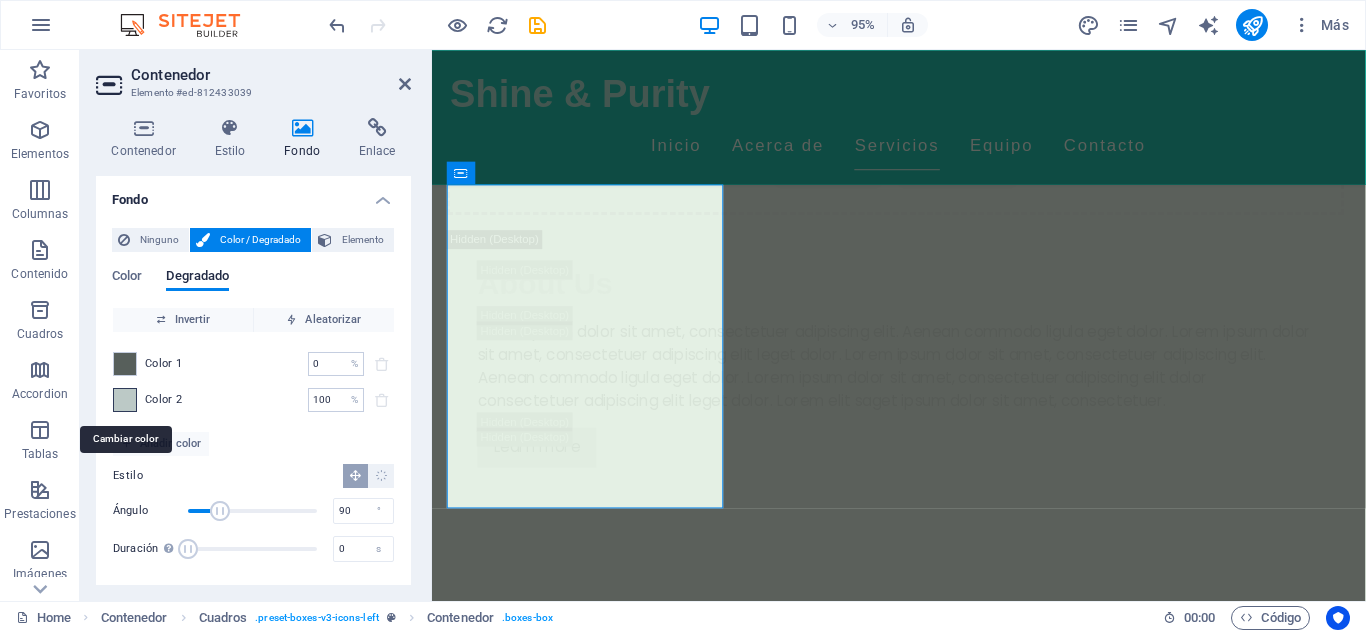click at bounding box center [125, 400] 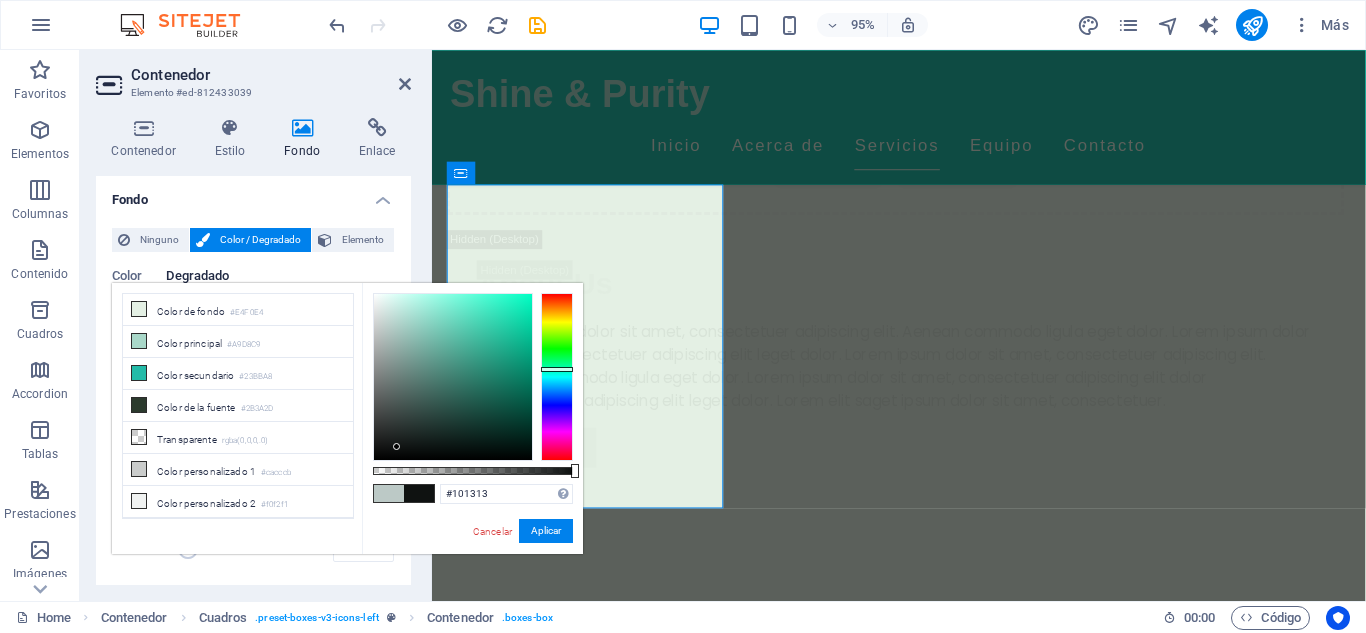 type on "#0f1211" 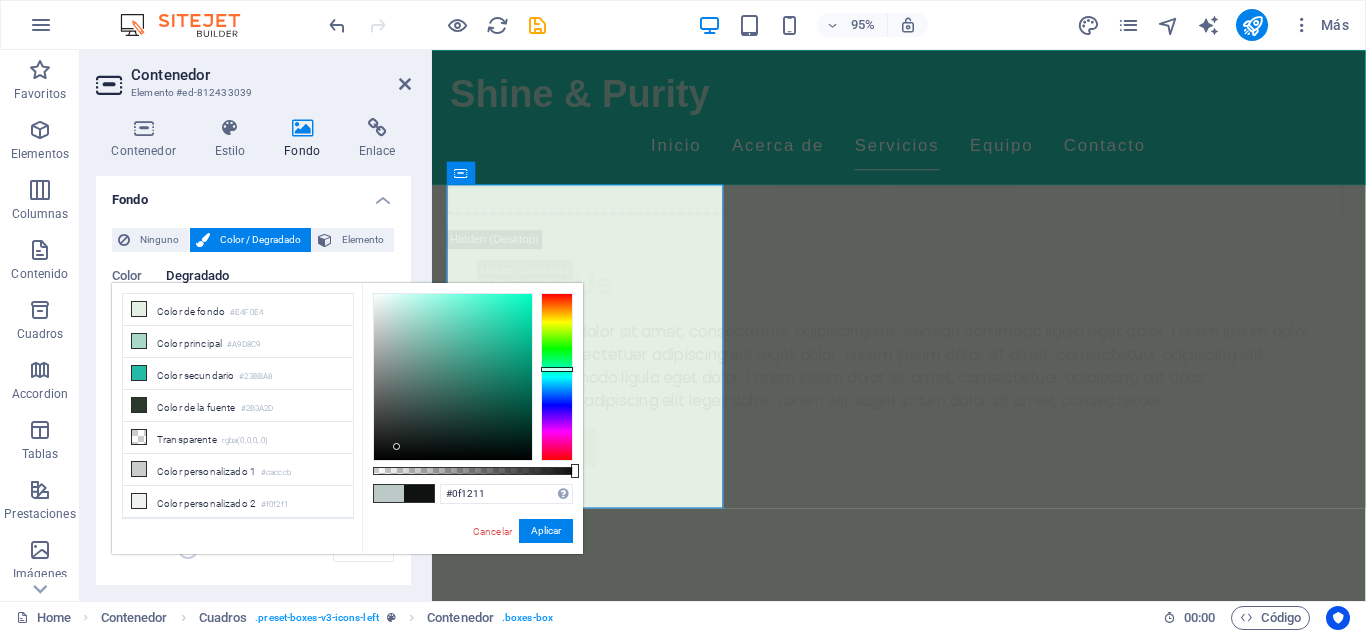 drag, startPoint x: 384, startPoint y: 325, endPoint x: 397, endPoint y: 447, distance: 122.69067 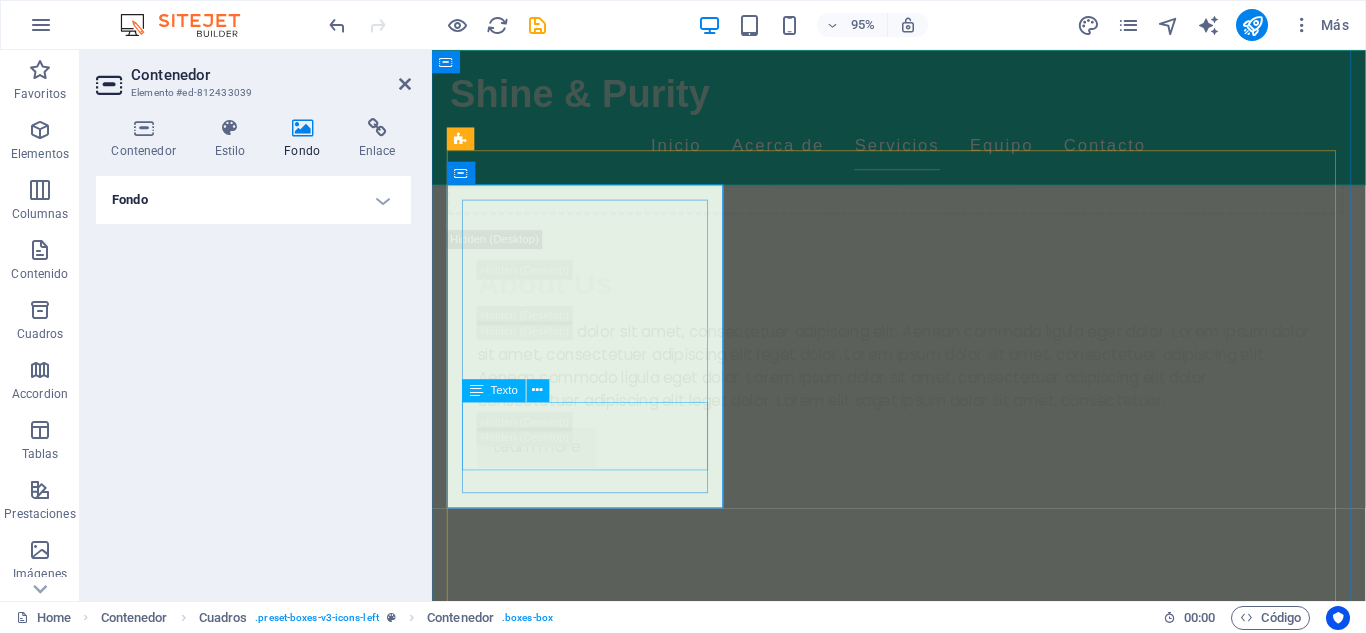 click on "Déjate envolver por un masaje relajante que alivia el estrés y renueva la paz en tu cuerpo." at bounding box center [598, 3923] 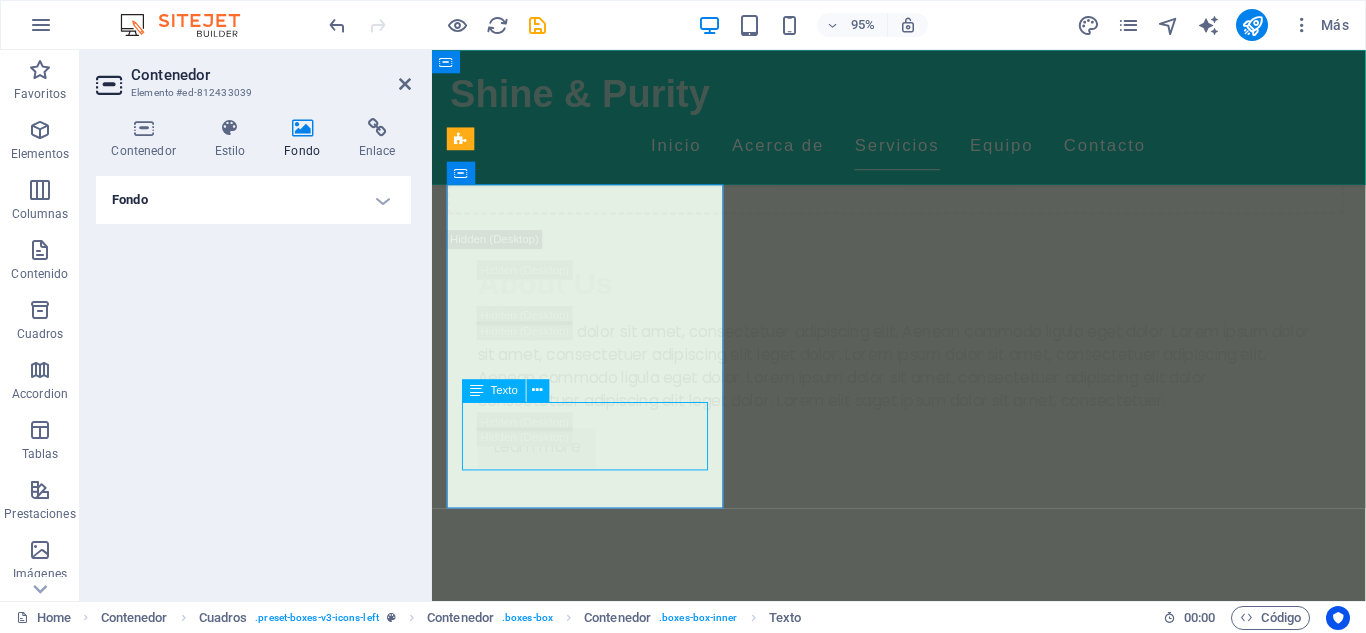 click on "Déjate envolver por un masaje relajante que alivia el estrés y renueva la paz en tu cuerpo." at bounding box center (598, 3923) 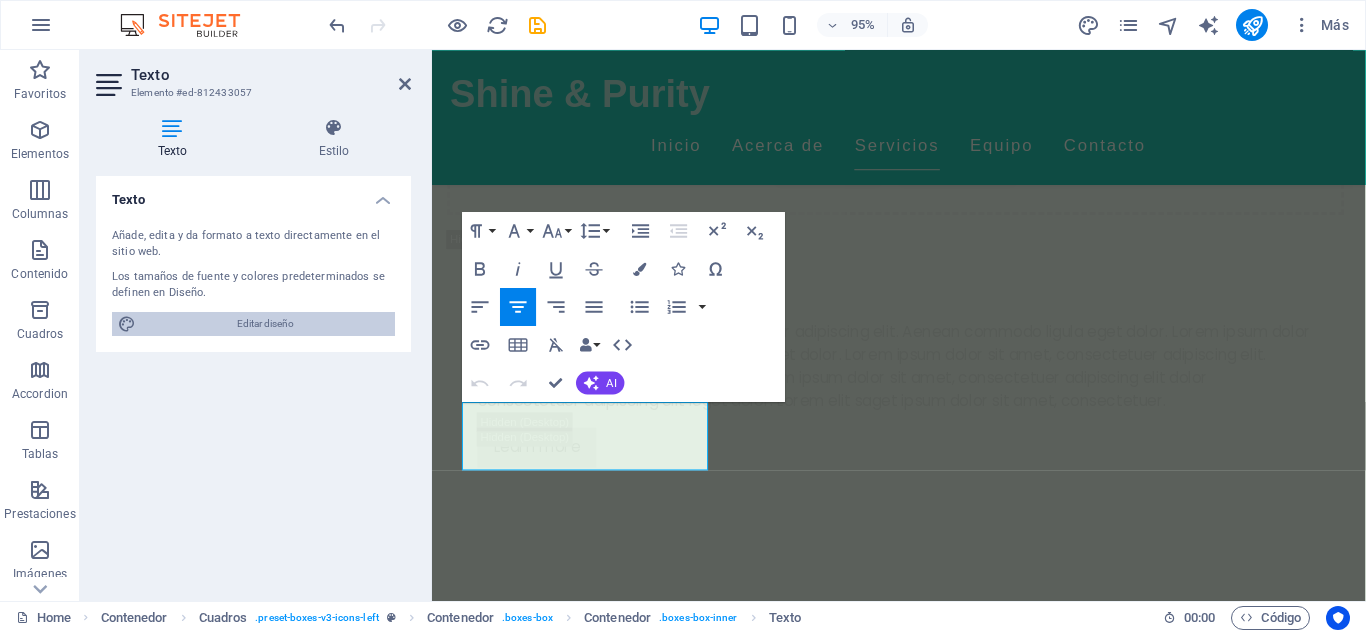 click on "Editar diseño" at bounding box center [265, 324] 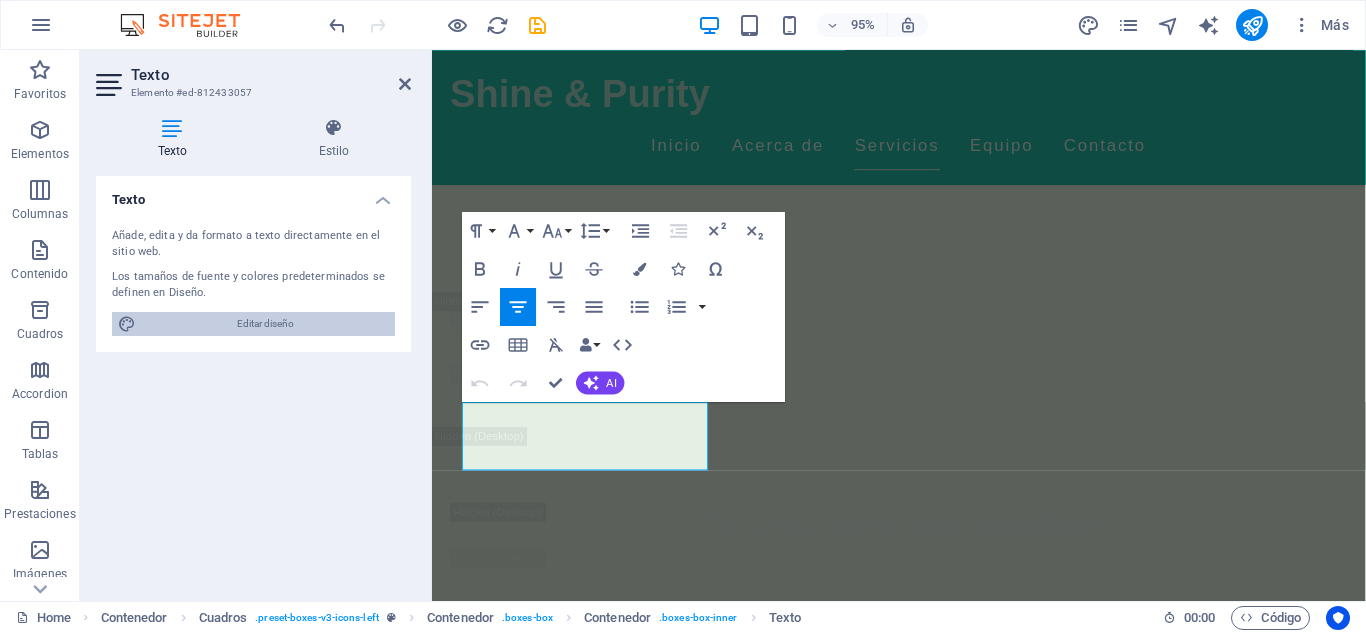 select on "px" 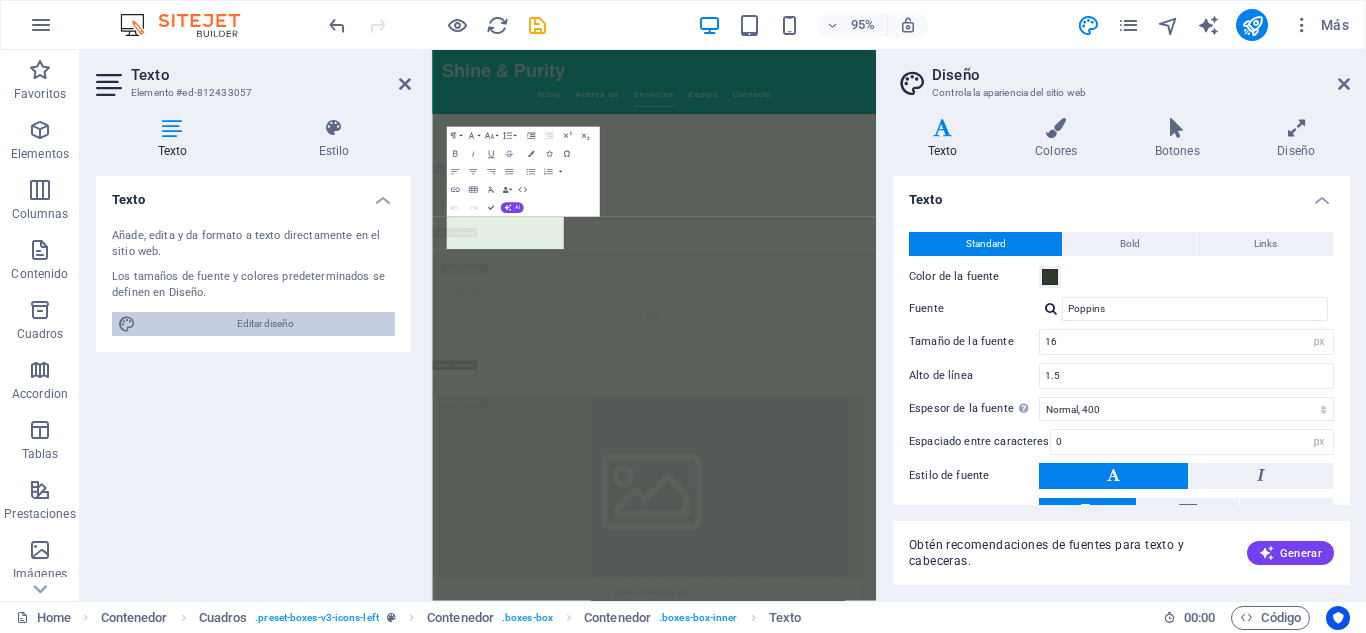 scroll, scrollTop: 4289, scrollLeft: 0, axis: vertical 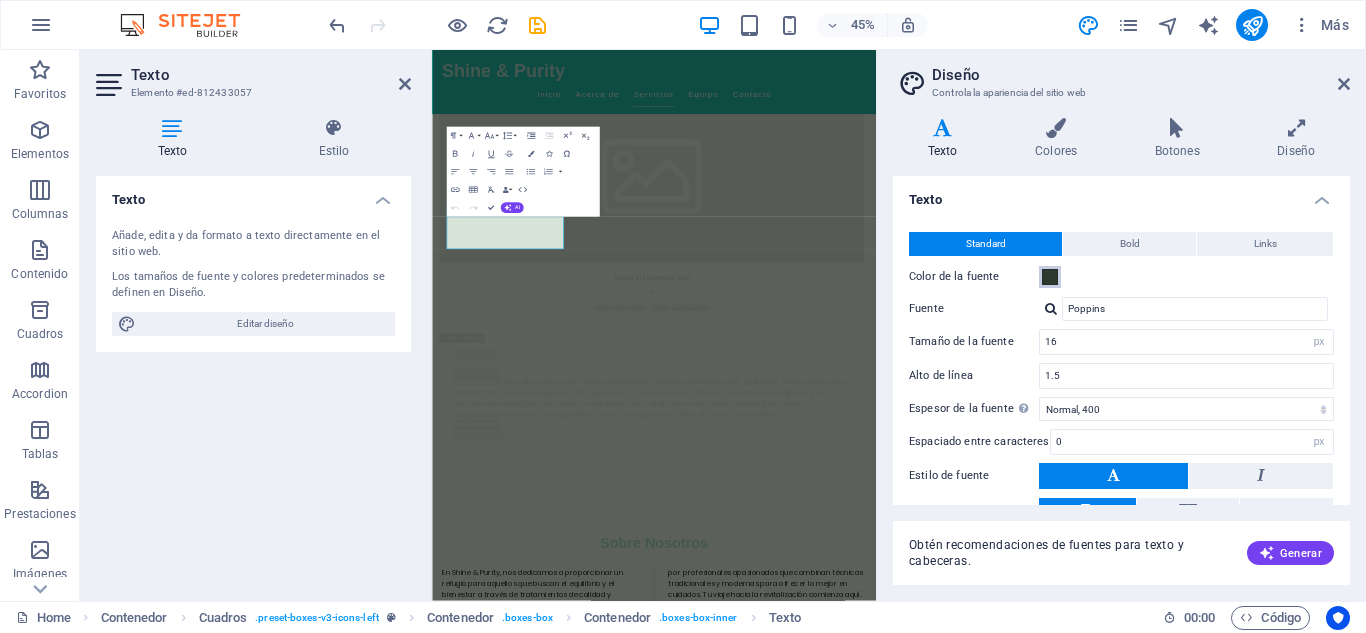 click at bounding box center [1050, 277] 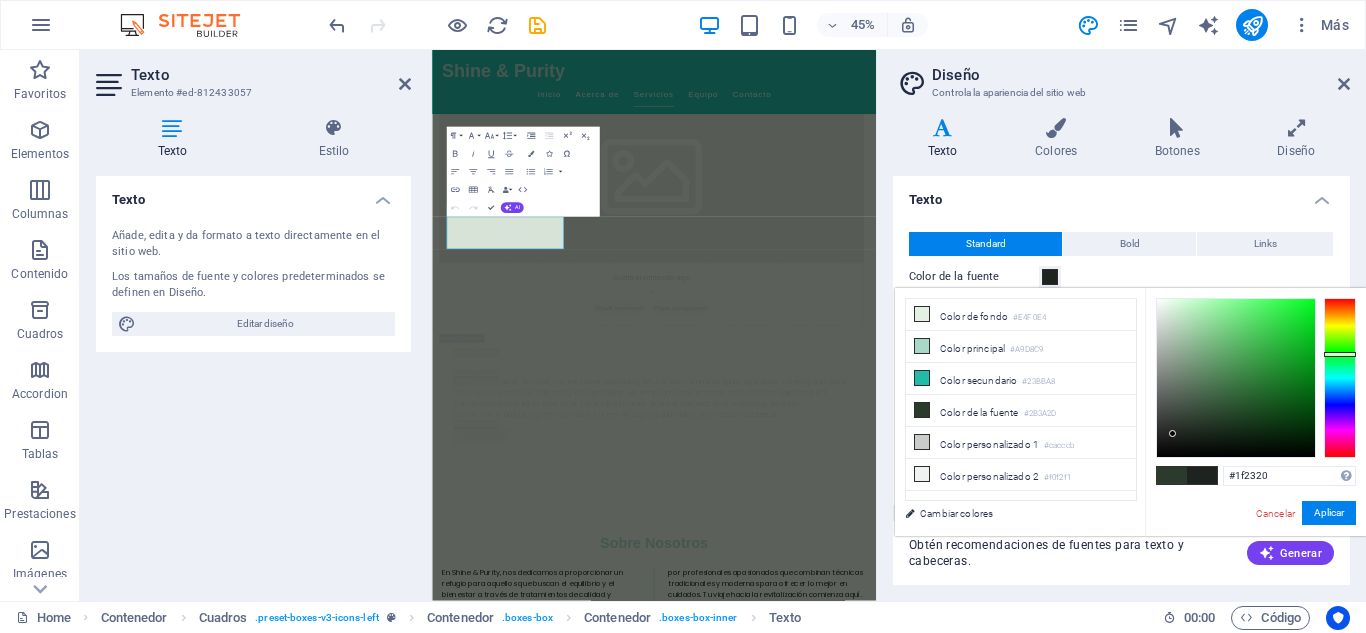 click at bounding box center [1236, 378] 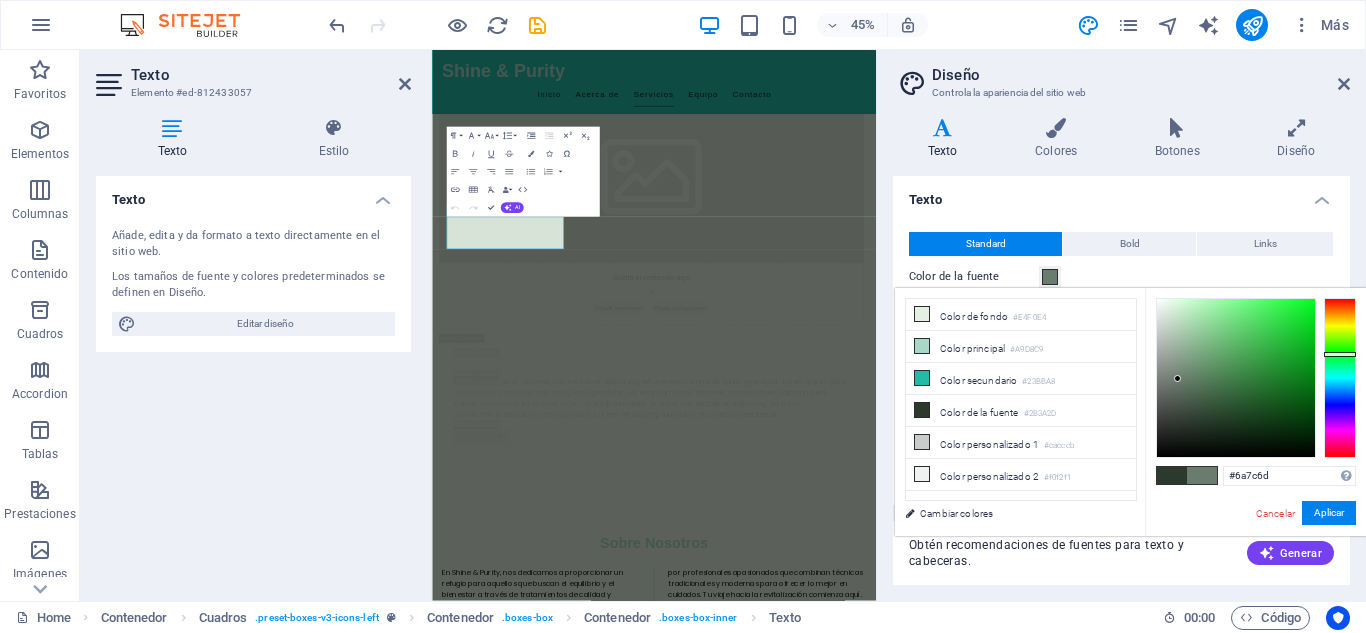 drag, startPoint x: 1173, startPoint y: 434, endPoint x: 1178, endPoint y: 379, distance: 55.226807 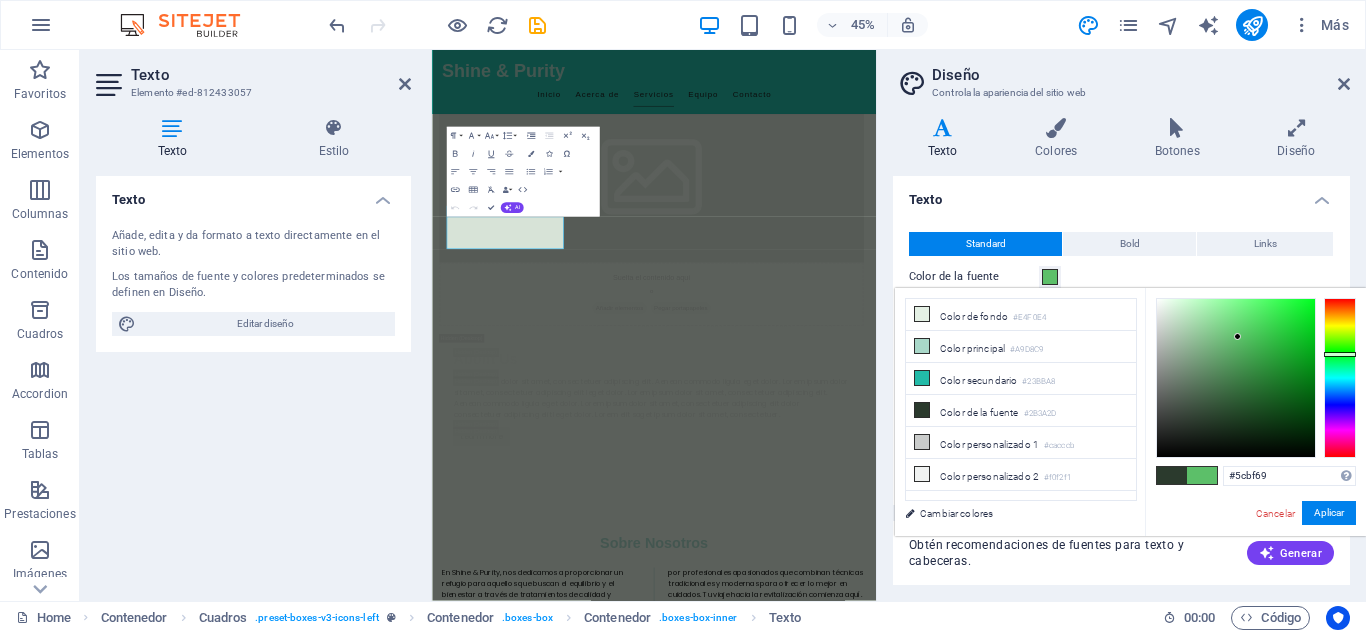 type on "#5dc16a" 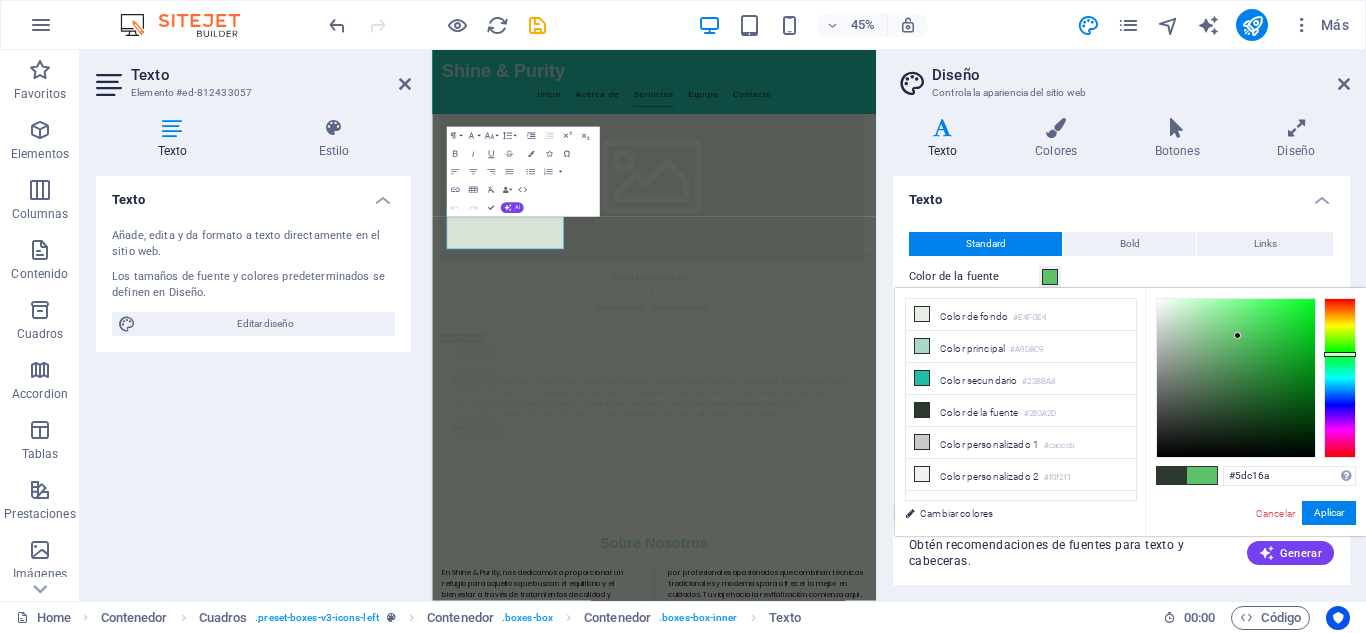 drag, startPoint x: 1176, startPoint y: 372, endPoint x: 1238, endPoint y: 336, distance: 71.693794 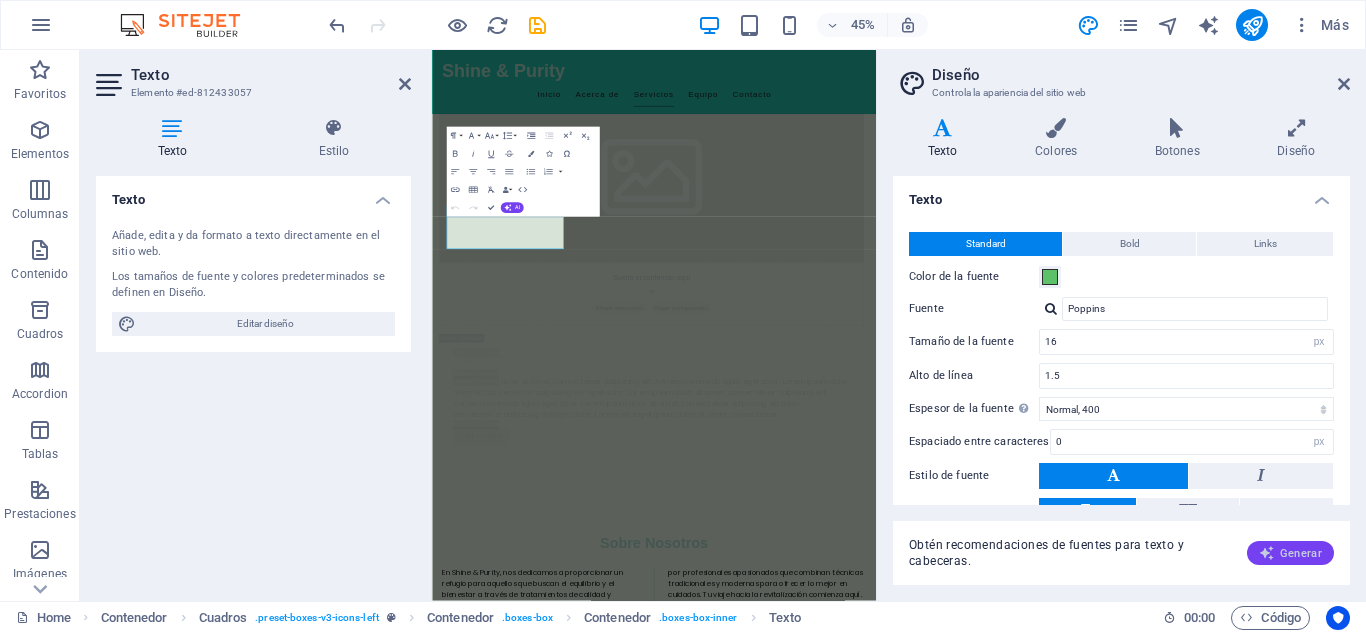 click at bounding box center (1267, 553) 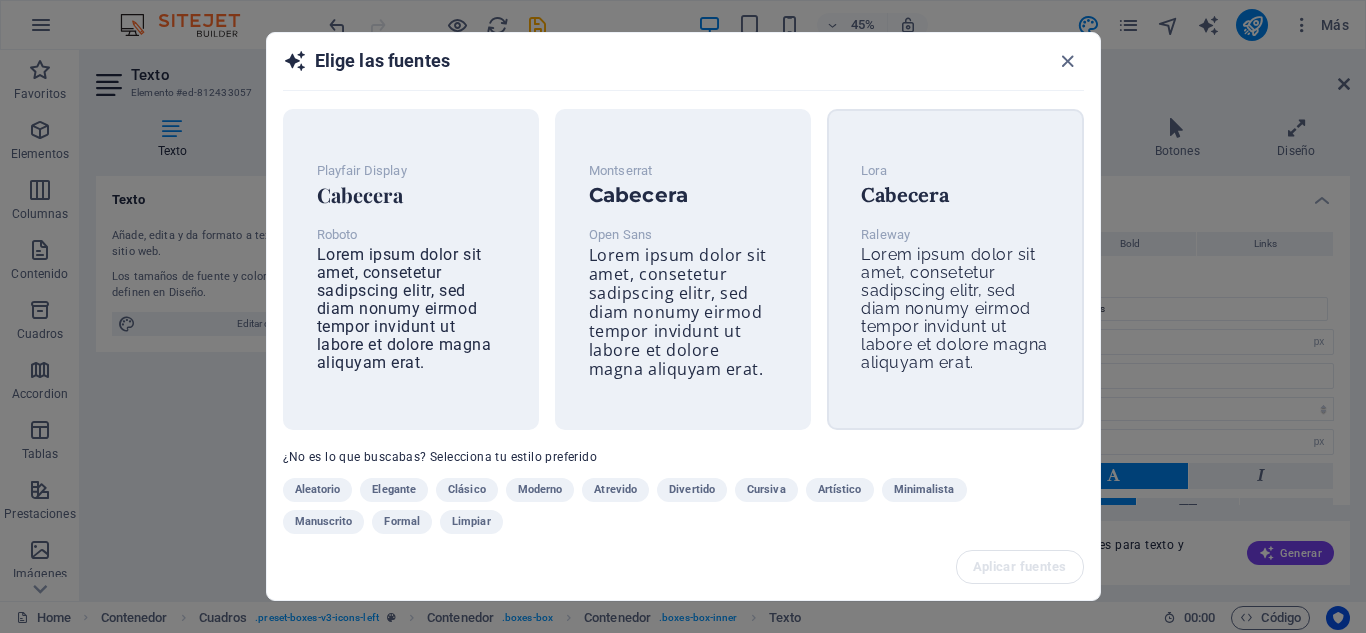 scroll, scrollTop: 26, scrollLeft: 0, axis: vertical 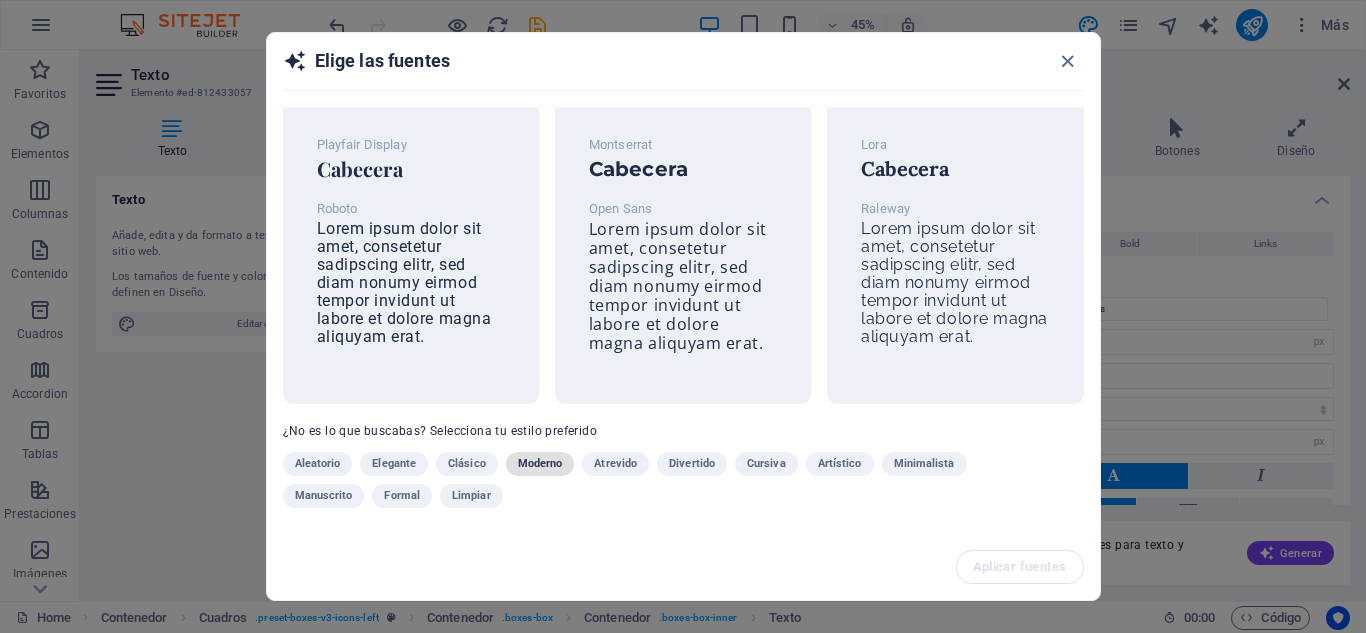 click on "Moderno" at bounding box center [540, 464] 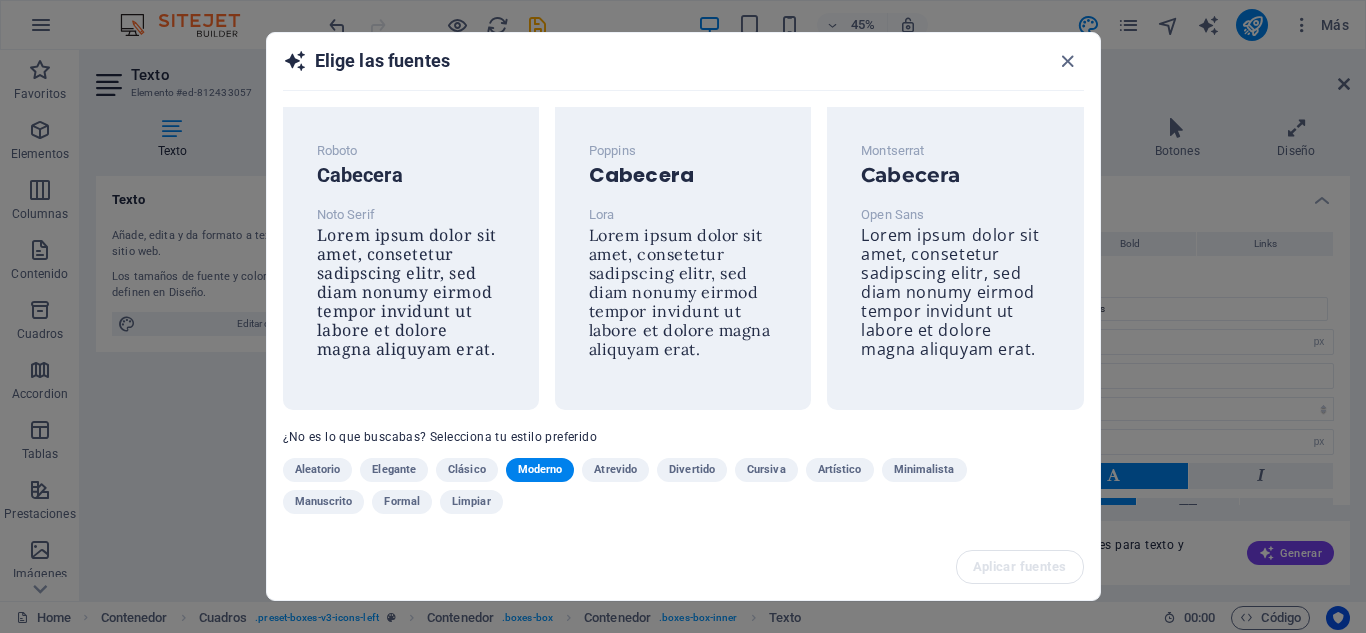 scroll, scrollTop: 26, scrollLeft: 0, axis: vertical 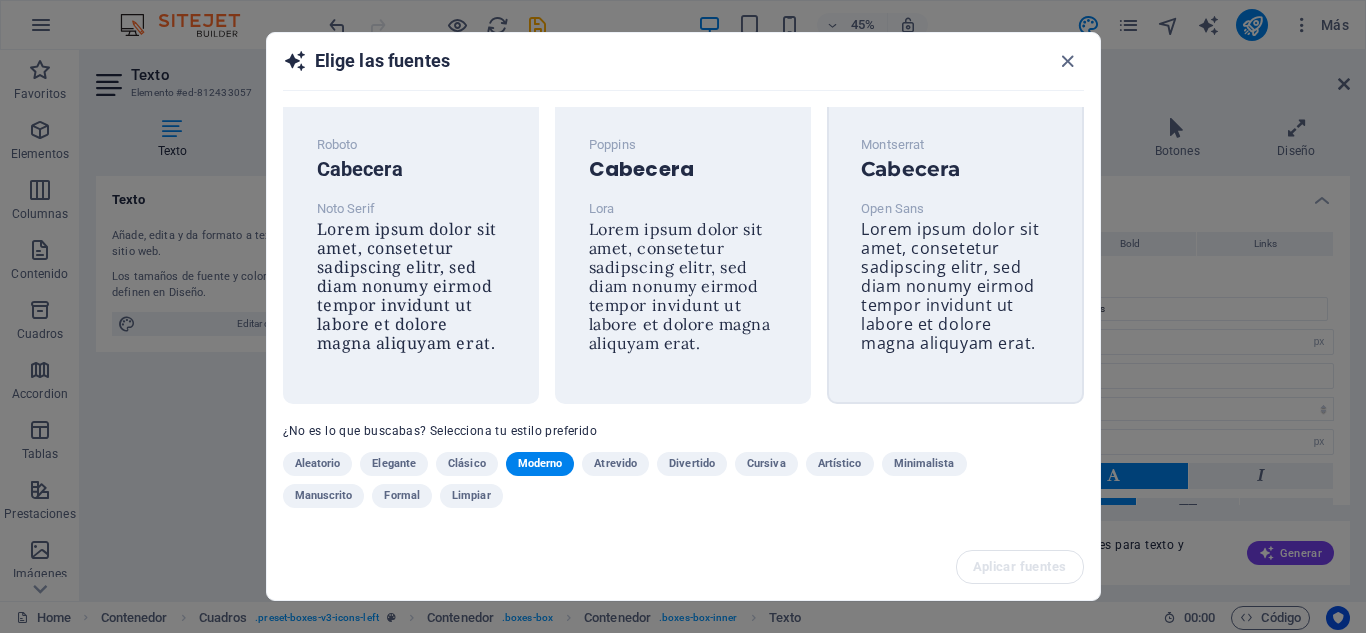 click on "Lorem ipsum dolor sit amet, consetetur sadipscing elitr, sed diam nonumy eirmod tempor invidunt ut labore et dolore magna aliquyam erat." at bounding box center (950, 286) 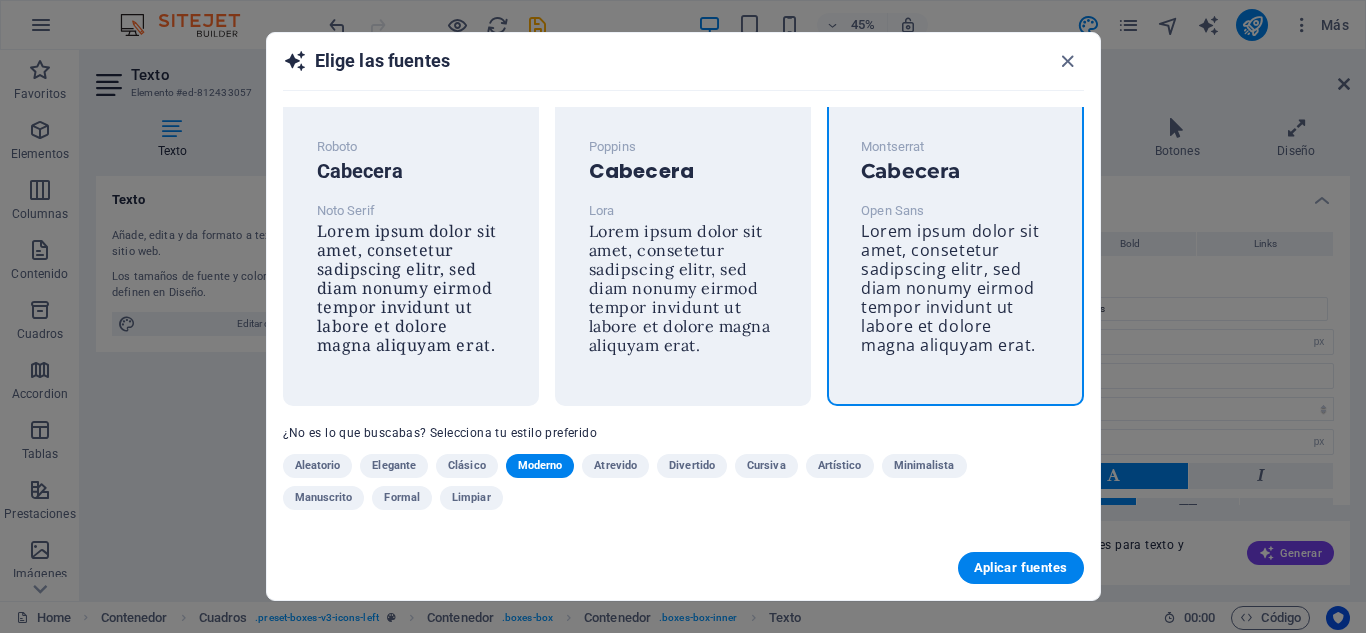 scroll, scrollTop: 24, scrollLeft: 0, axis: vertical 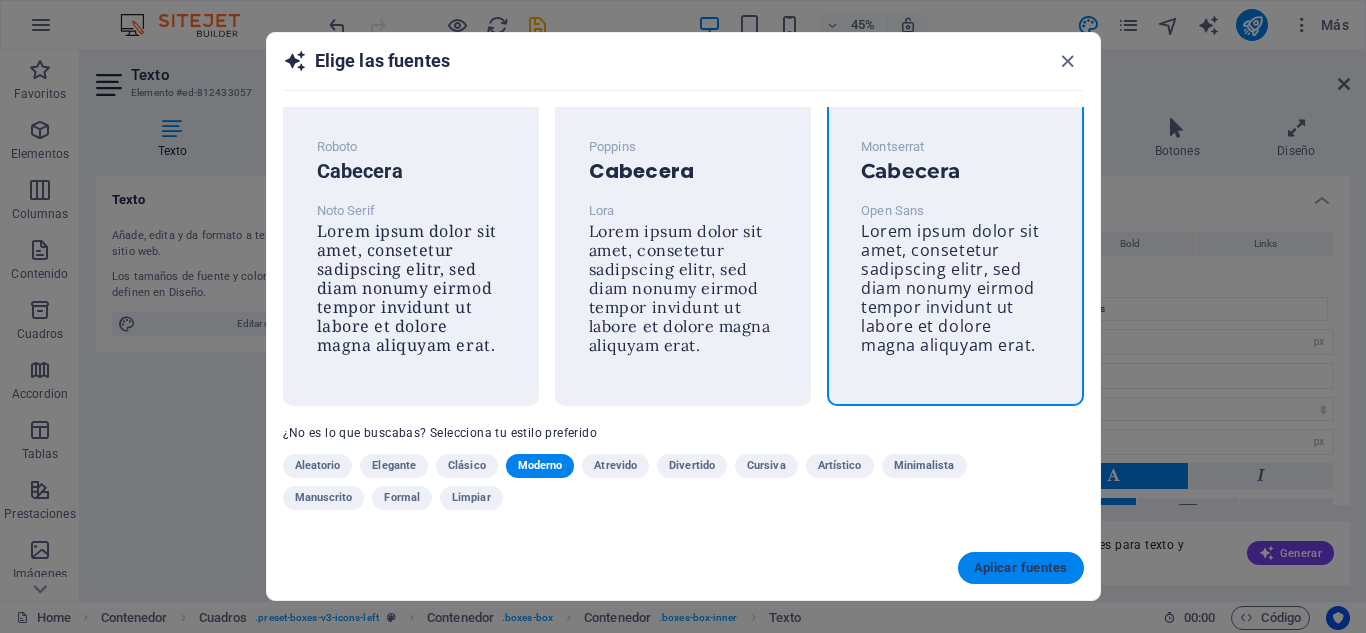 click on "Aplicar fuentes" at bounding box center (1021, 568) 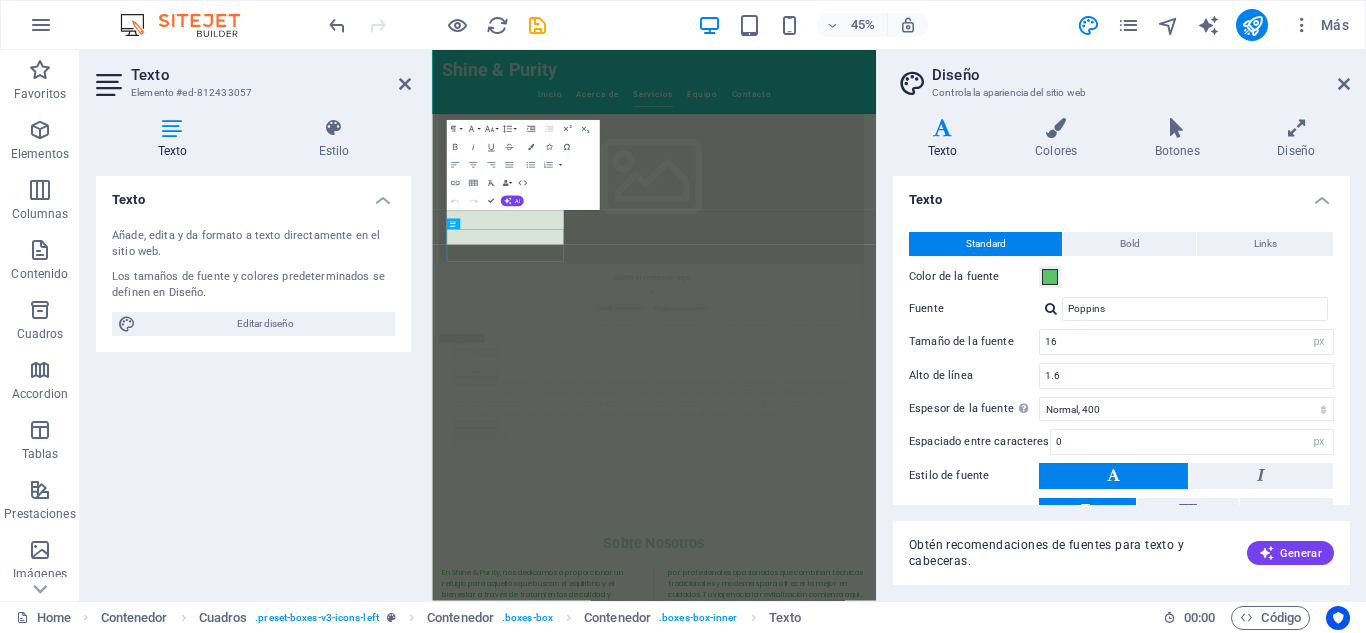 type on "Open Sans" 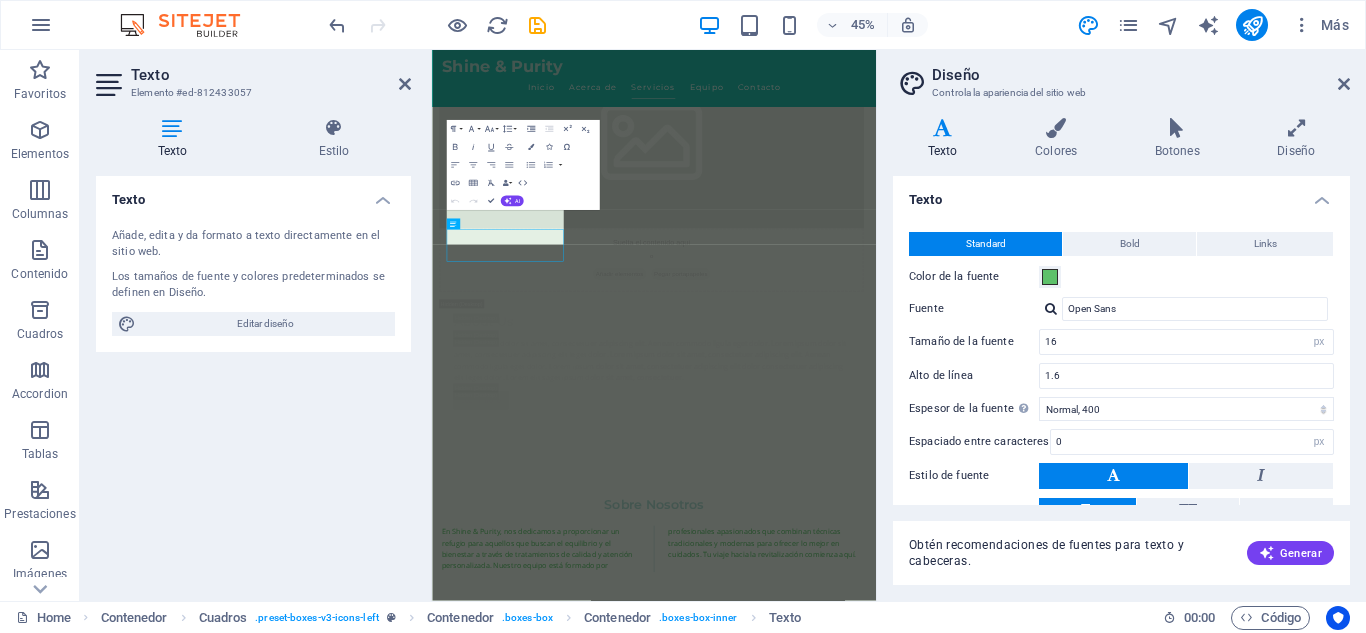 scroll, scrollTop: 4261, scrollLeft: 0, axis: vertical 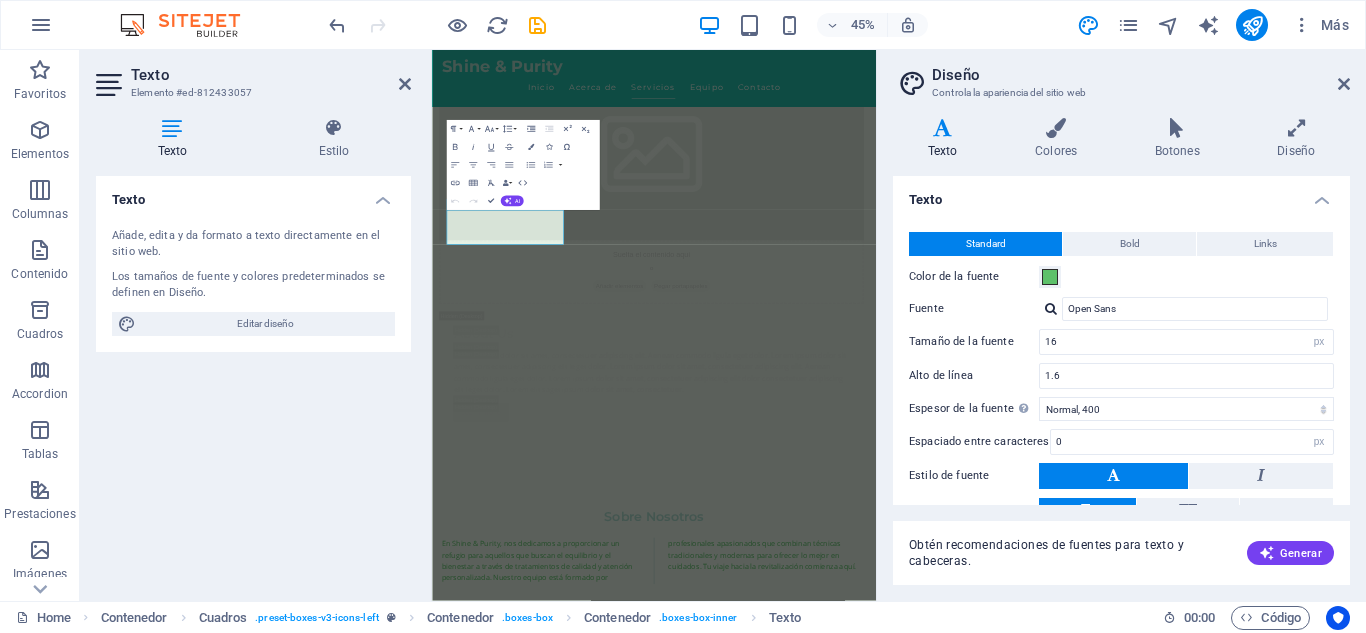 click on "Diseño Controla la apariencia del sitio web Variantes  Texto  Colores  Botones  Diseño Texto Standard Bold Links Color de la fuente Fuente Open Sans Tamaño de la fuente 16 rem px Alto de línea 1.6 Espesor de la fuente Para mostrar el espesor de la fuente correctamente, puede que deba activarse.  Gestionar fuentes Fino, 100 Extra delgado, 200 Delgado, 300 Normal, 400 Medio, 500 Seminegrita, 600 Negrita, 700 Extra negrita, 800 Negro, 900 Espaciado entre caracteres 0 rem px Estilo de fuente Transformación del texto Tt TT tt Alineación del texto Espesor de la fuente Para mostrar el espesor de la fuente correctamente, puede que deba activarse.  Gestionar fuentes Fino, 100 Extra delgado, 200 Delgado, 300 Normal, 400 Medio, 500 Seminegrita, 600 Negrita, 700 Extra negrita, 800 Negro, 900 Default Hover / Active Color de la fuente Color de la fuente Decoración Decoración Duración de la transición 0.3 s Función de la transición Lentitud Entrada lenta Salida lenta Entrada/salida lenta Lineal Cabeceras Todo H2" at bounding box center (1121, 325) 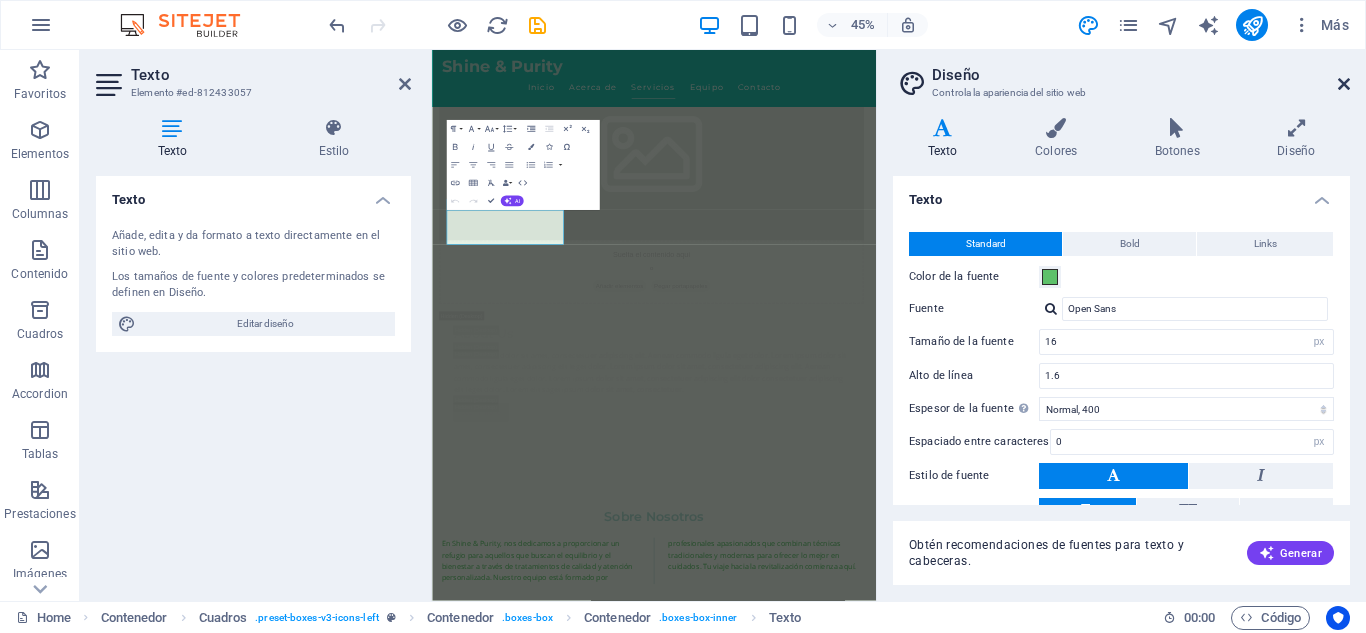 click at bounding box center [1344, 84] 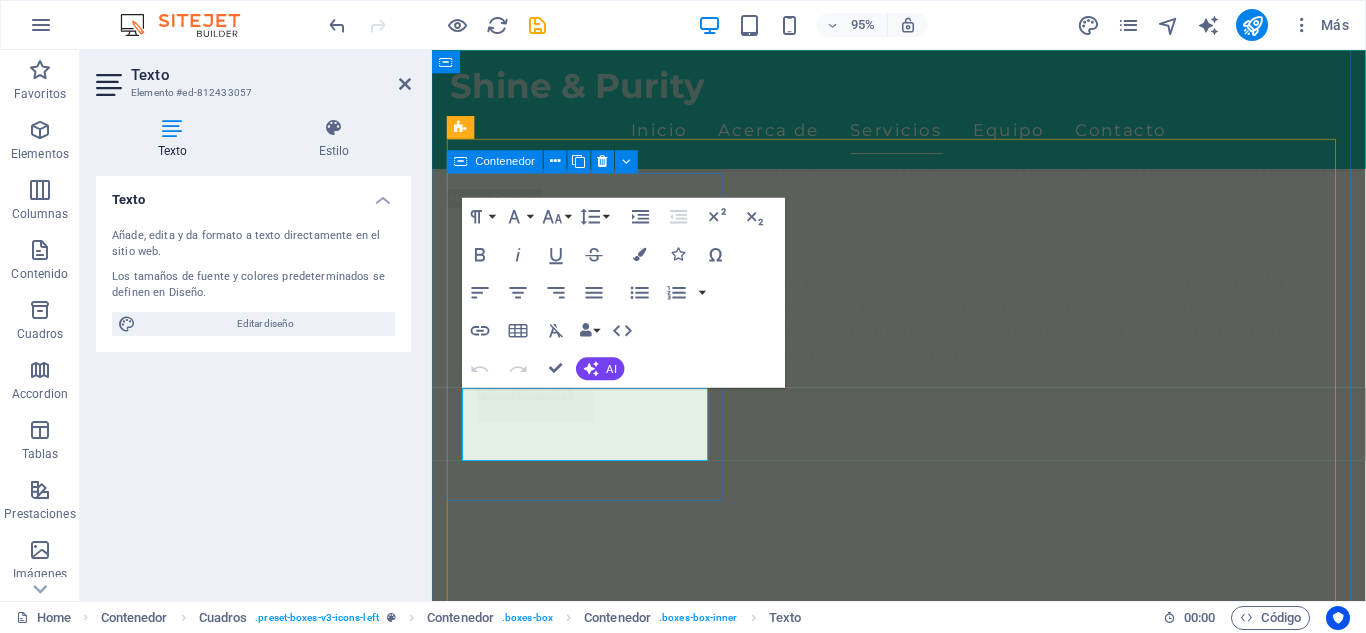 click on "Masaje Relajante Déjate envolver por un masaje relajante que alivia el estrés y renueva la paz en tu cuerpo. 150.000 COP" at bounding box center (598, 3480) 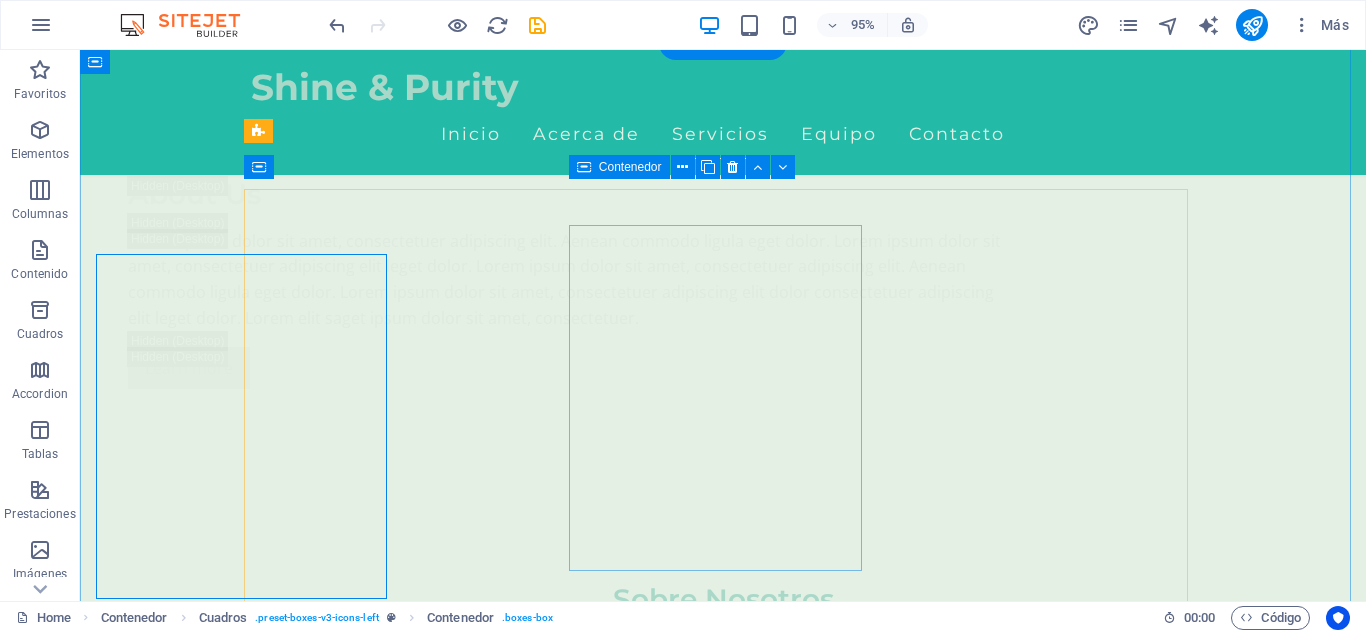 click on "Servicios diseñados para cada tipo de piel, utilizando productos naturales para resaltar tu belleza natural." at bounding box center [397, 4123] 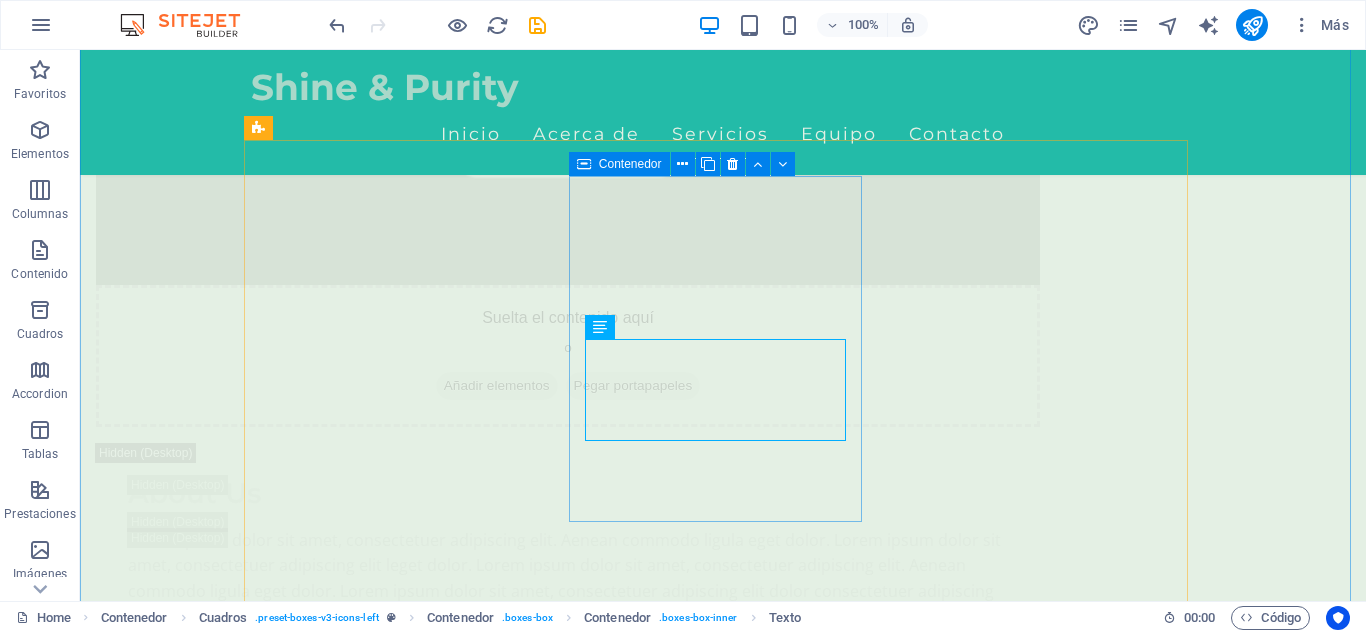 scroll, scrollTop: 3541, scrollLeft: 0, axis: vertical 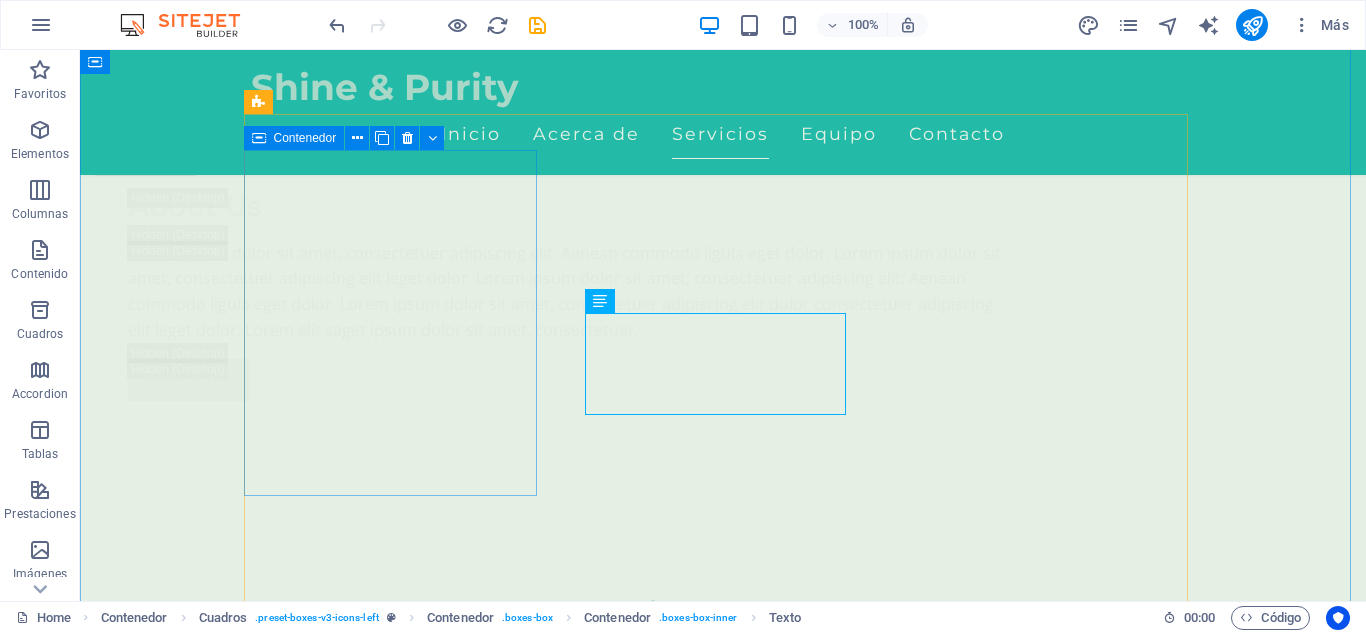 click on "Masaje Relajante Déjate envolver por un masaje relajante que alivia el estrés y renueva la paz en tu cuerpo. 150.000 COP" at bounding box center [397, 3441] 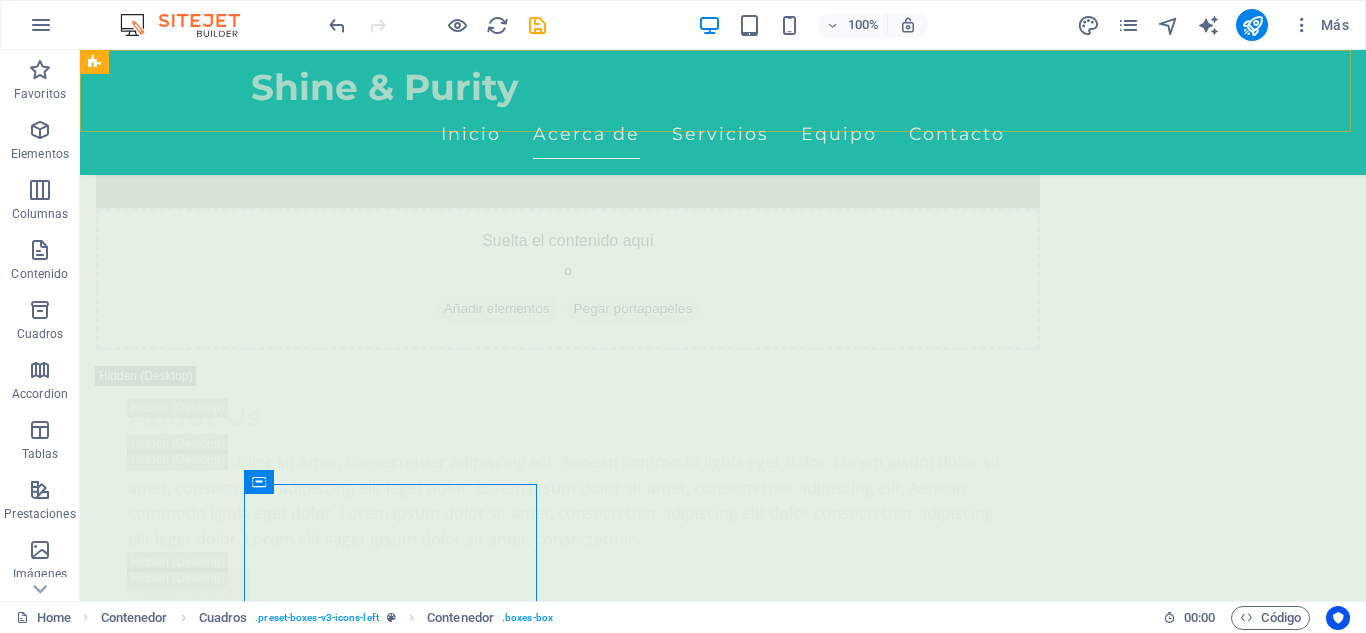 scroll, scrollTop: 3160, scrollLeft: 0, axis: vertical 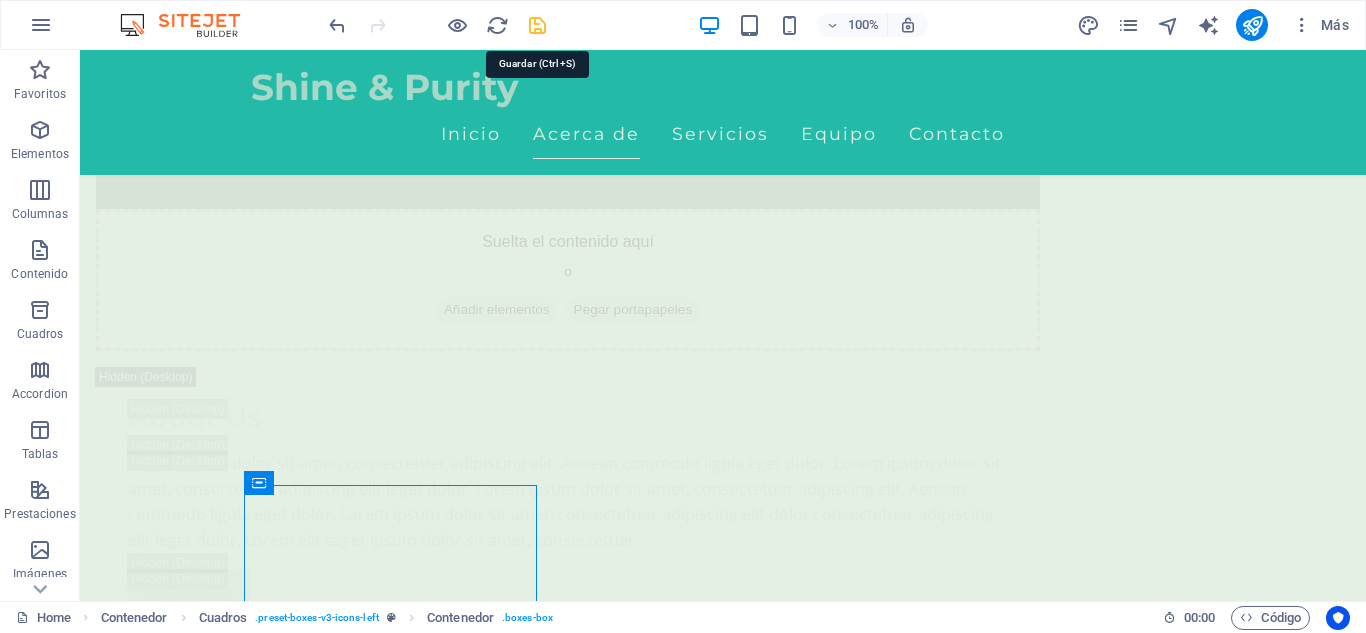 click at bounding box center (537, 25) 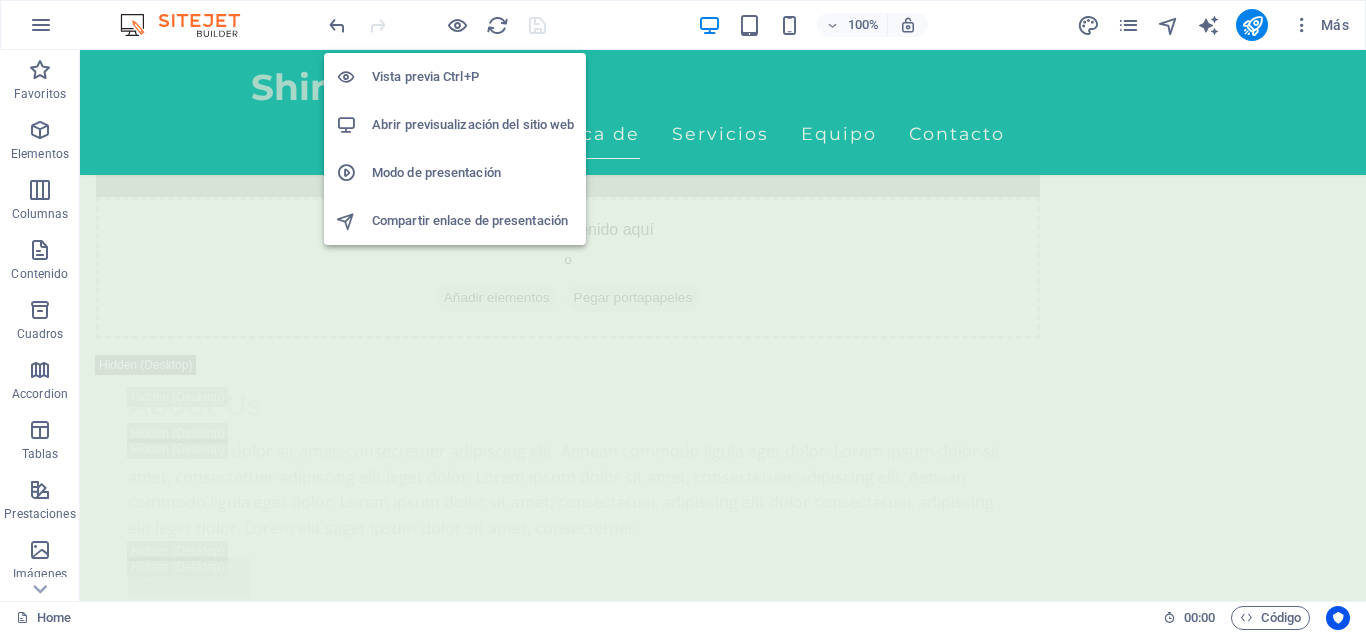 click on "Abrir previsualización del sitio web" at bounding box center [473, 125] 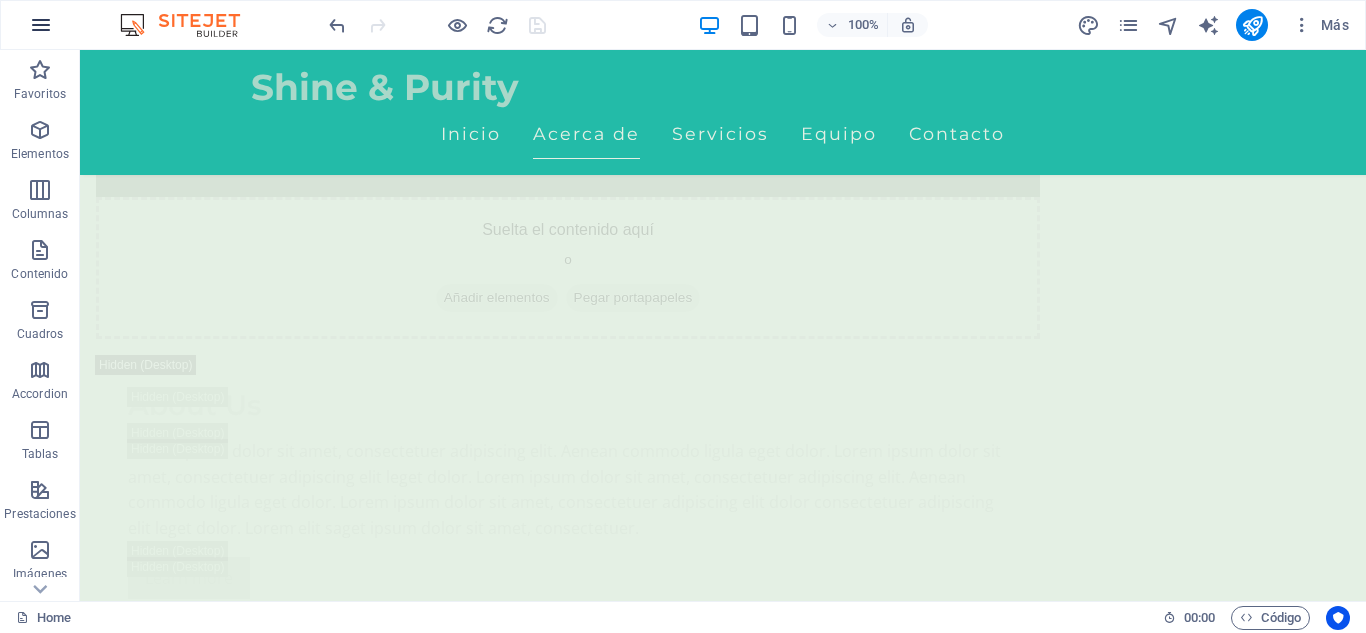 click at bounding box center (41, 25) 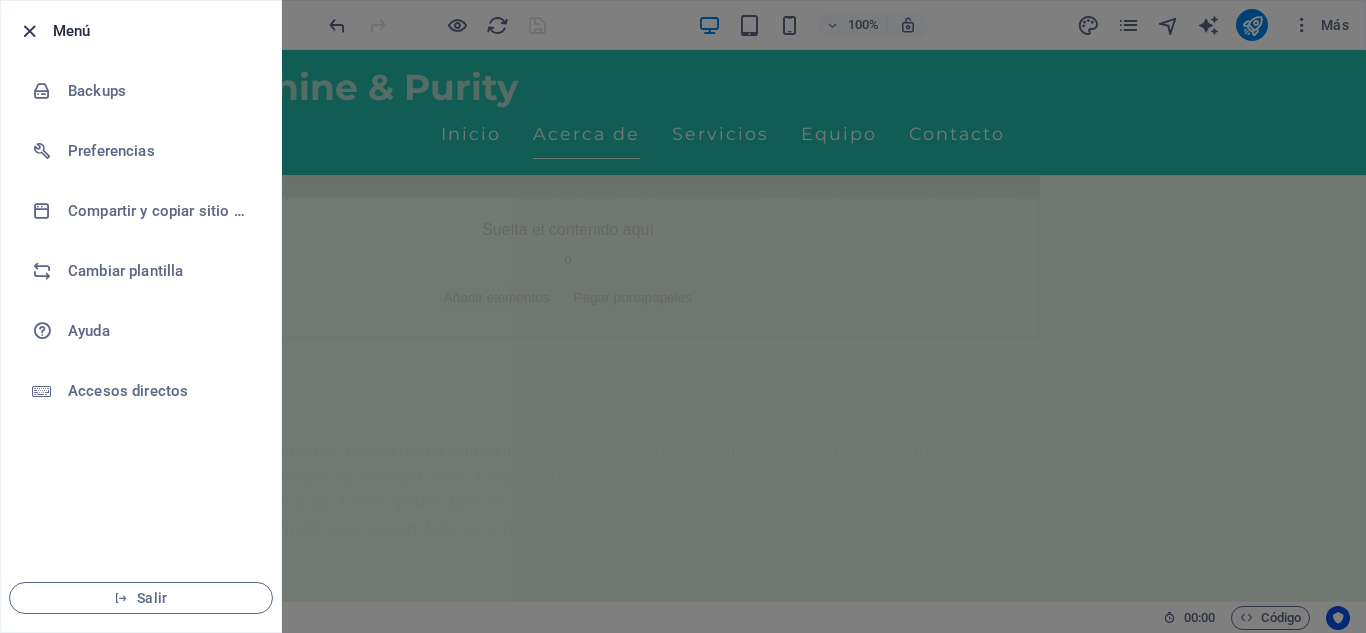 click at bounding box center [29, 31] 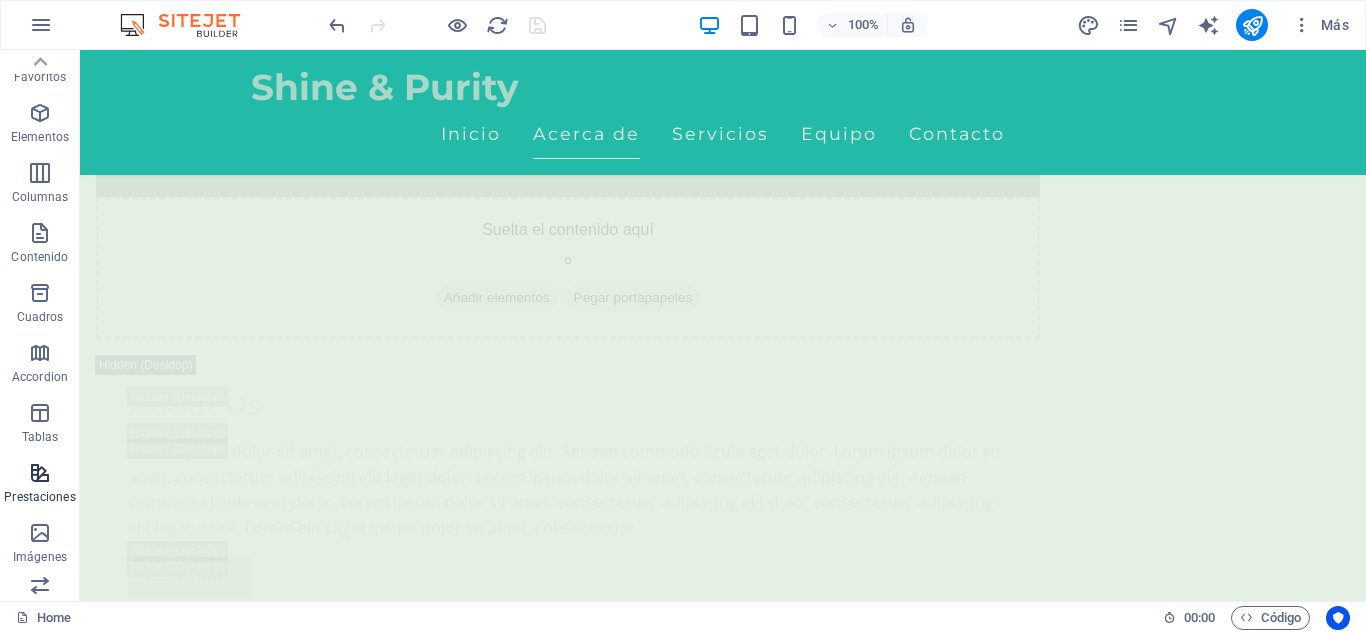 scroll, scrollTop: 0, scrollLeft: 0, axis: both 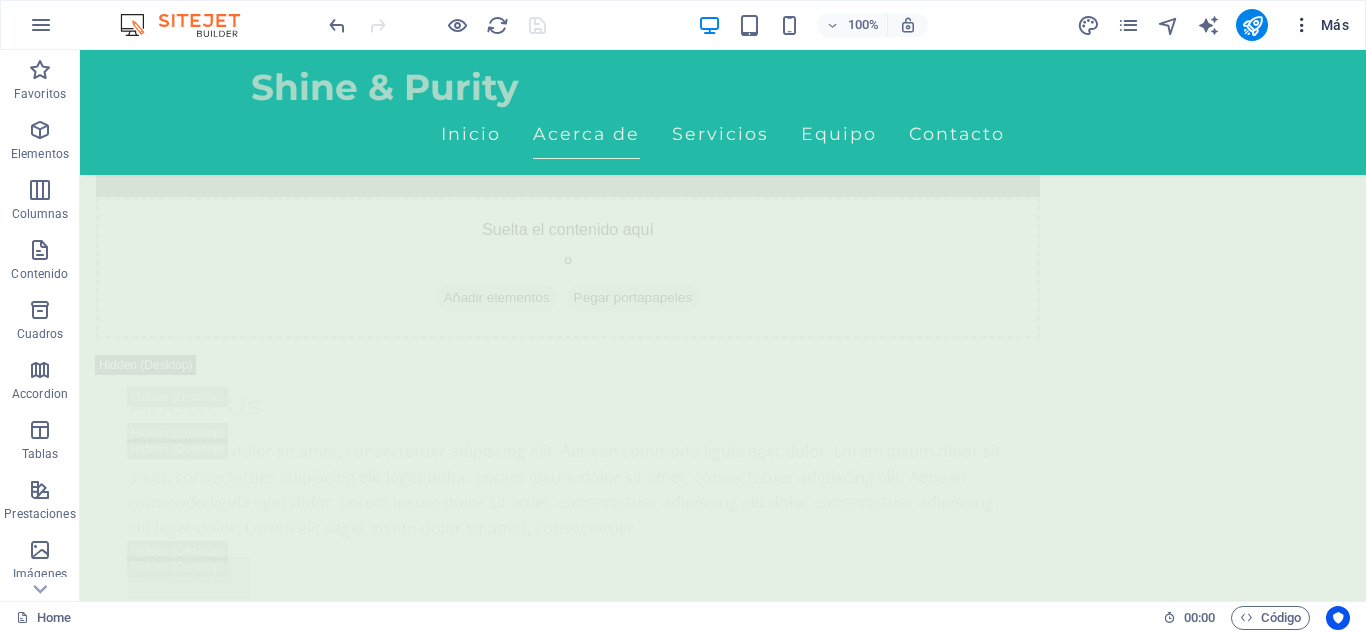 click at bounding box center (1302, 25) 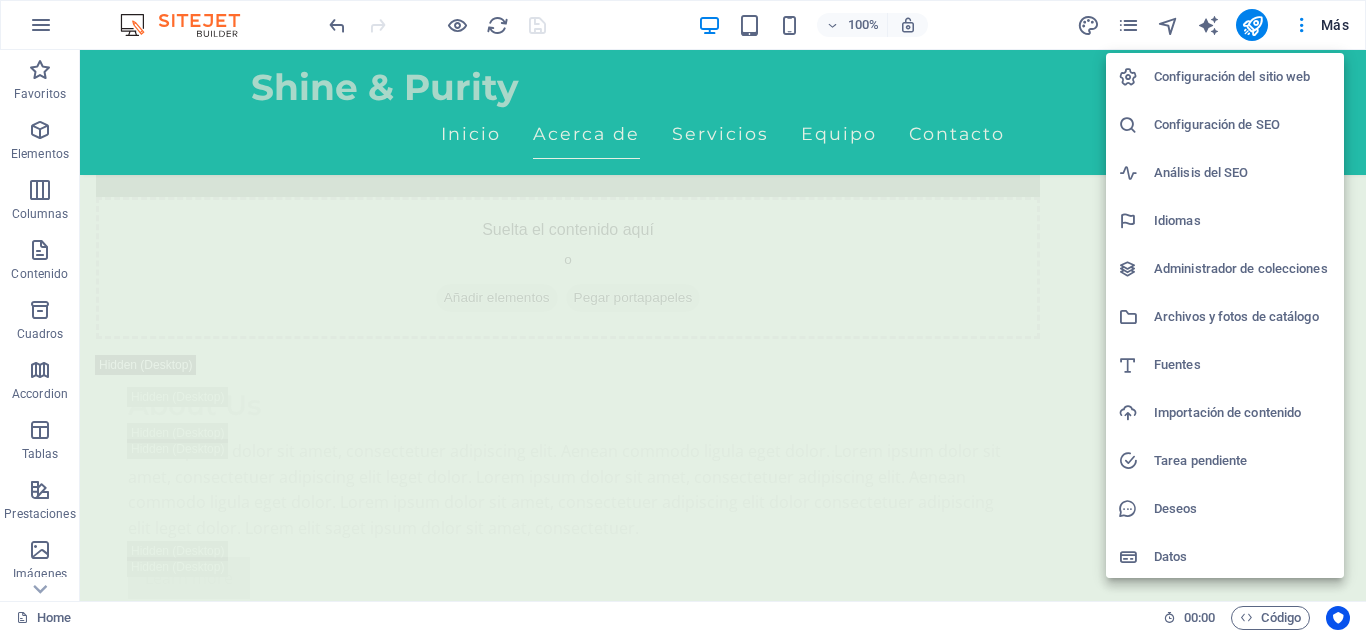 click at bounding box center (683, 316) 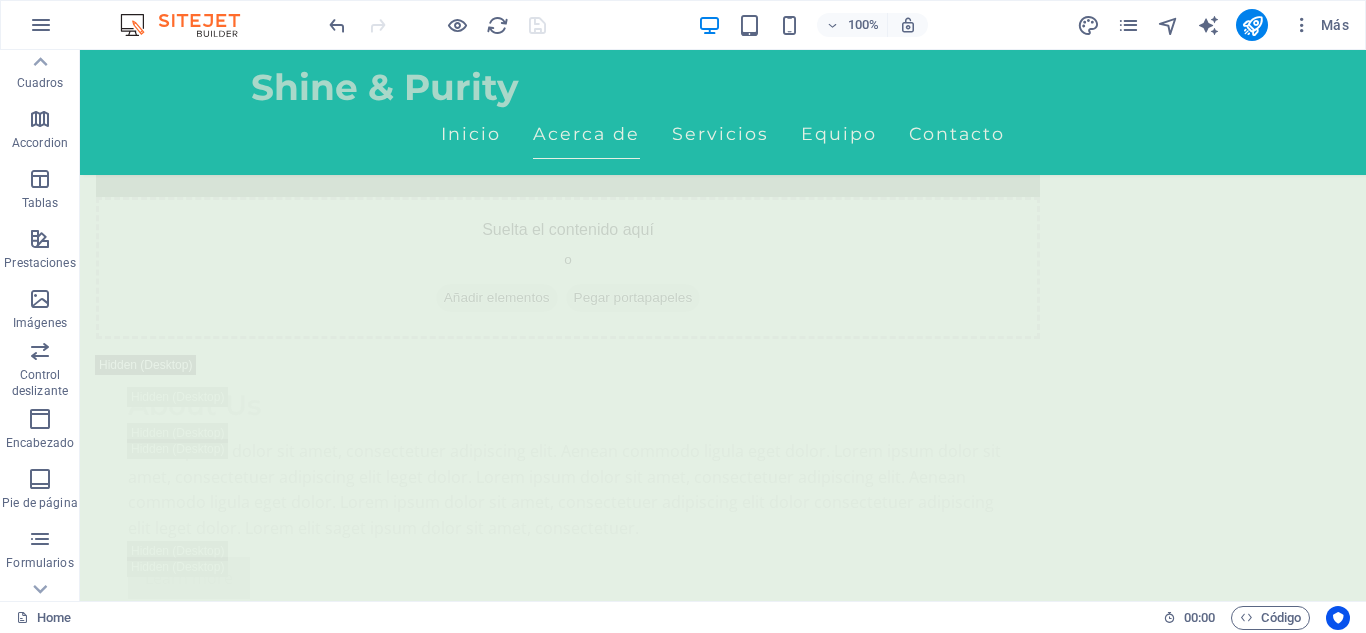 scroll, scrollTop: 349, scrollLeft: 0, axis: vertical 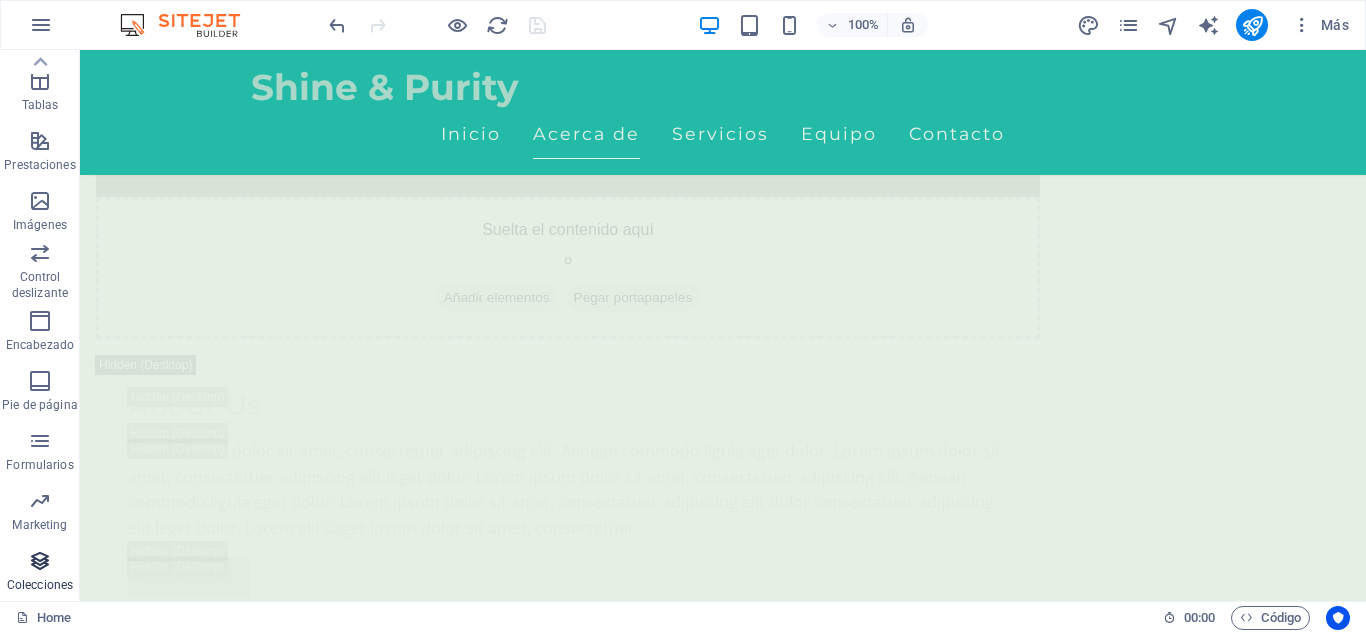 click at bounding box center (40, 561) 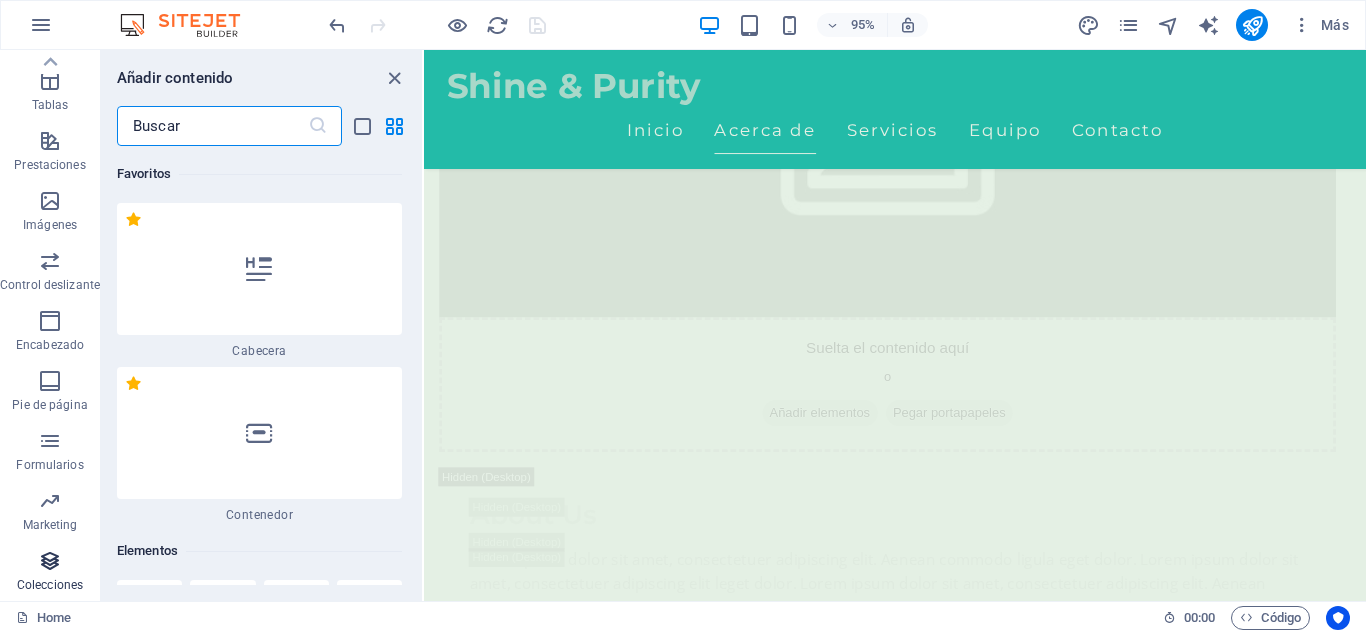 scroll, scrollTop: 37070, scrollLeft: 0, axis: vertical 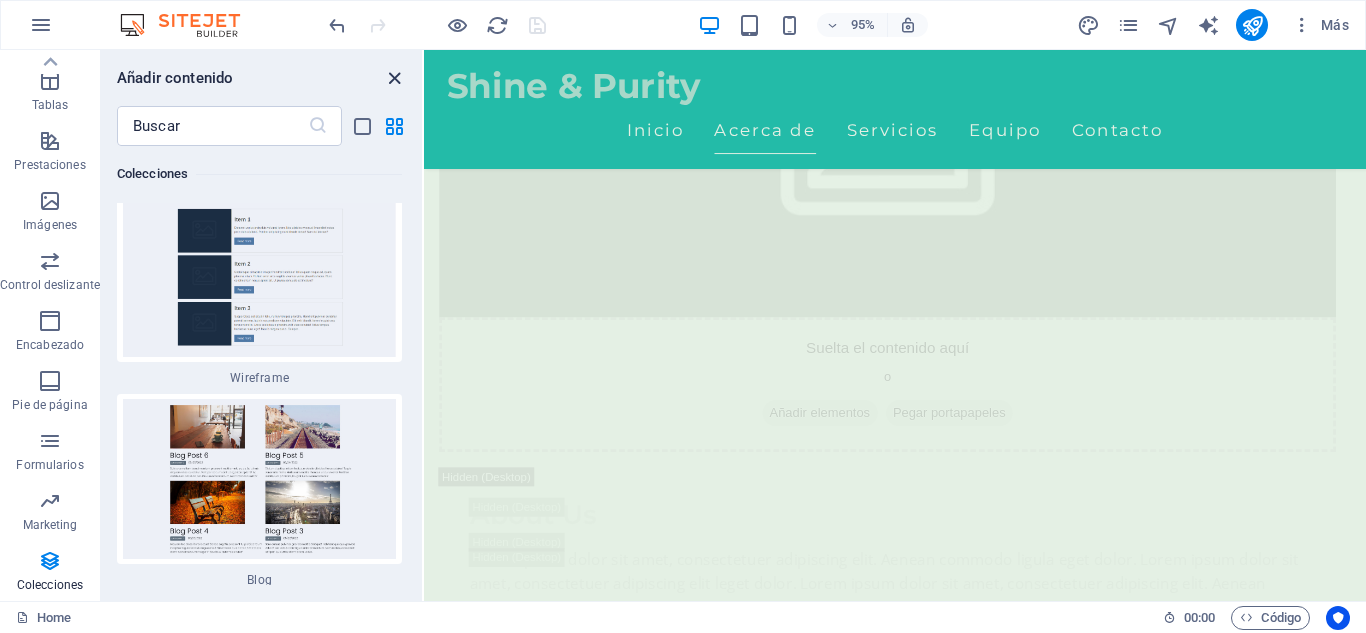 click at bounding box center [394, 78] 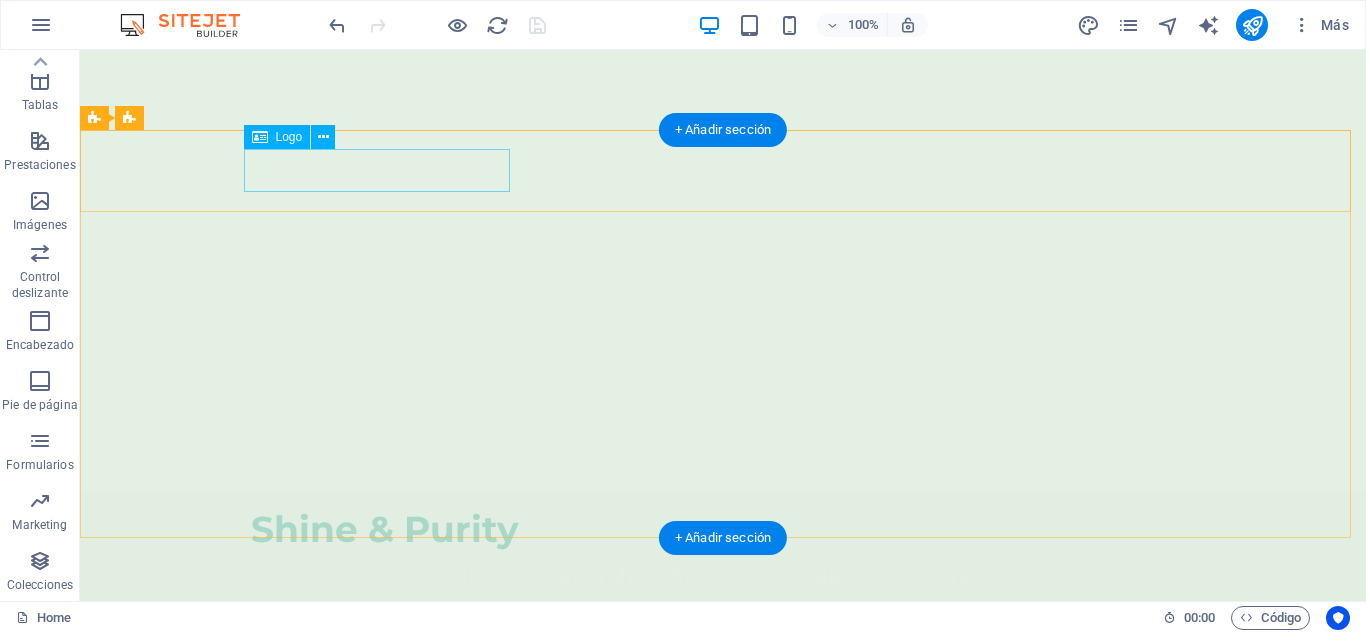 scroll, scrollTop: 0, scrollLeft: 0, axis: both 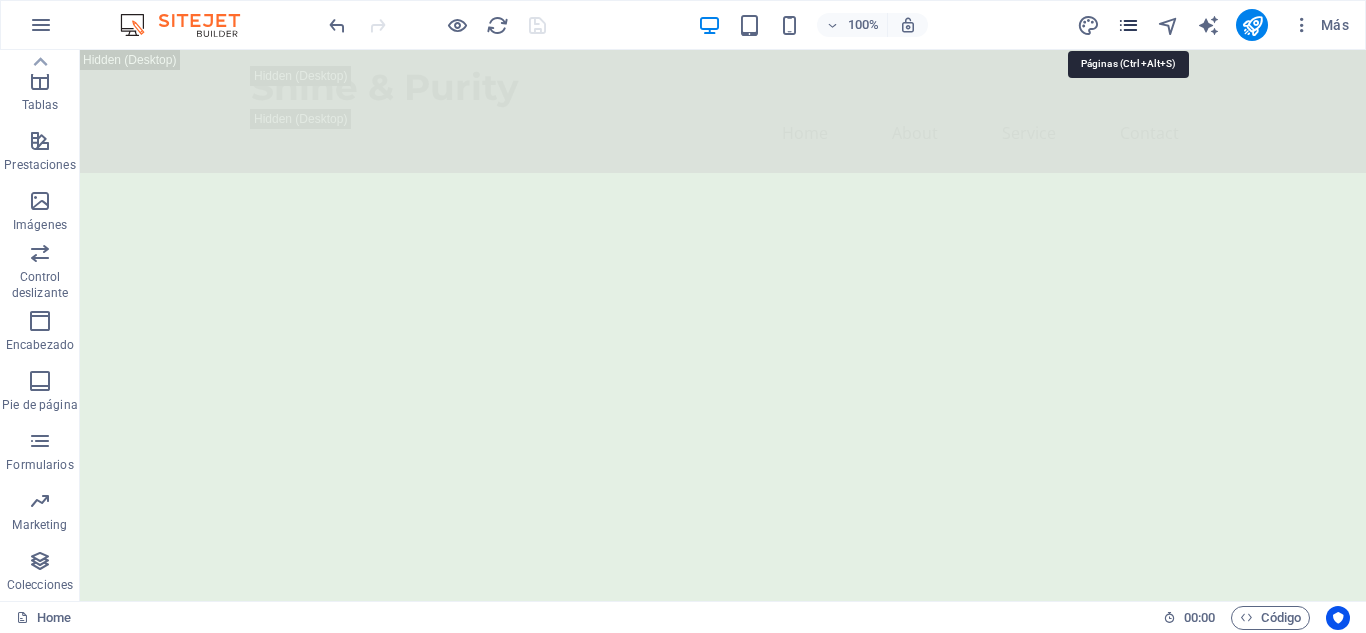 click at bounding box center [1128, 25] 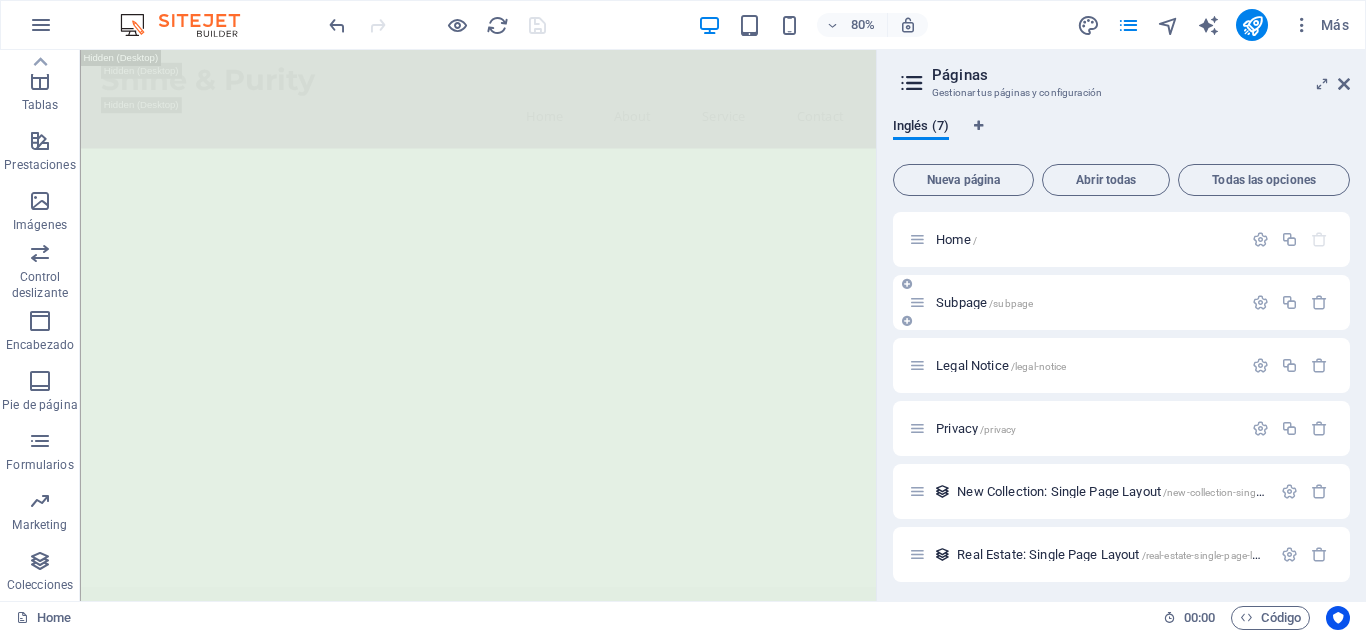 click on "Subpage /subpage" at bounding box center [1075, 302] 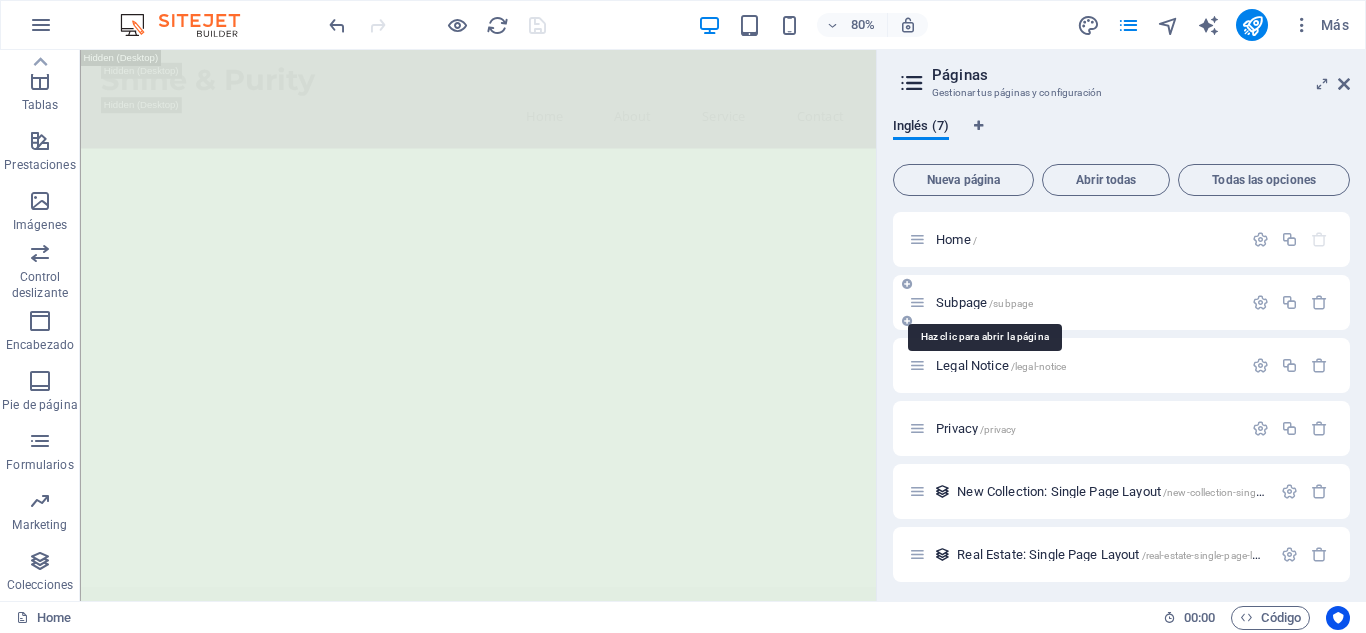 click on "Subpage /subpage" at bounding box center [984, 302] 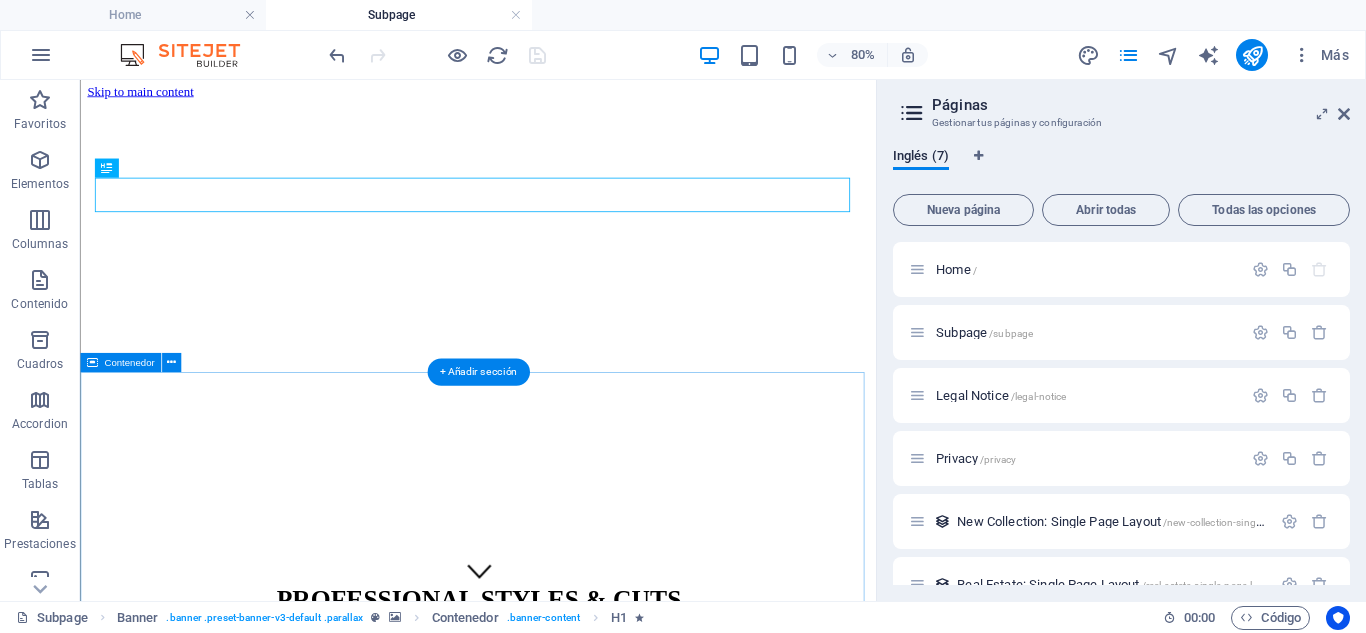 scroll, scrollTop: 0, scrollLeft: 0, axis: both 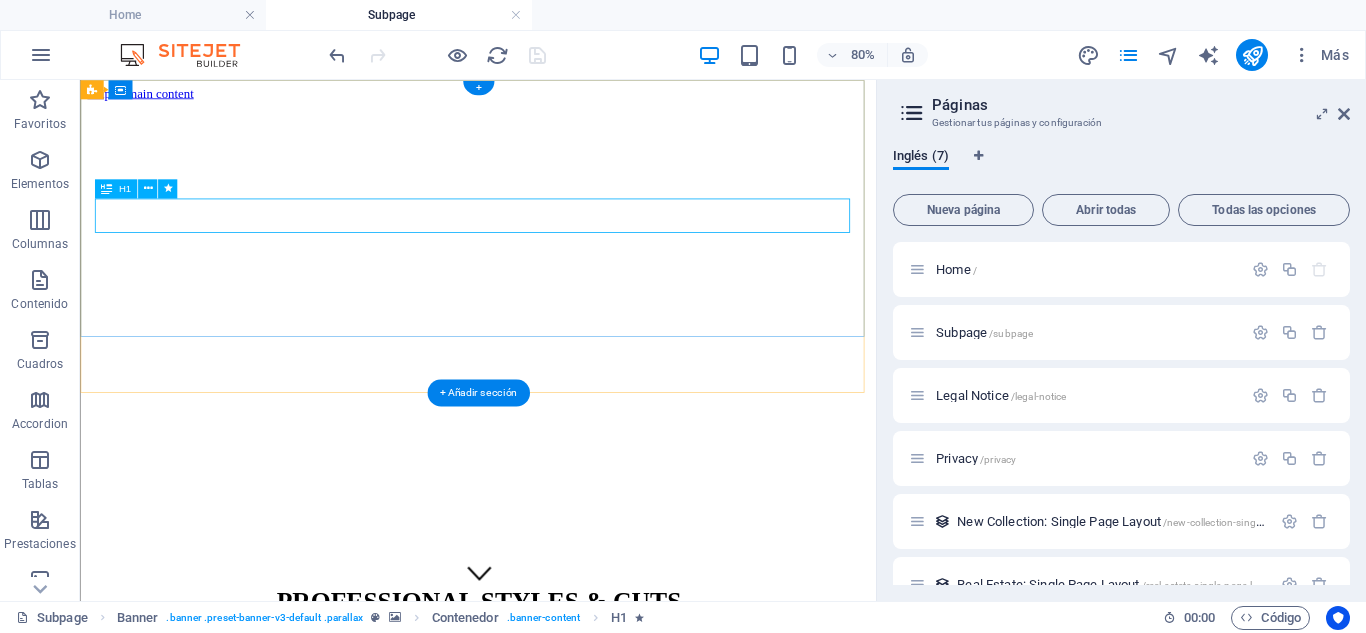 click on "PROFESSIONAL STYLES & CUTS" at bounding box center [577, 731] 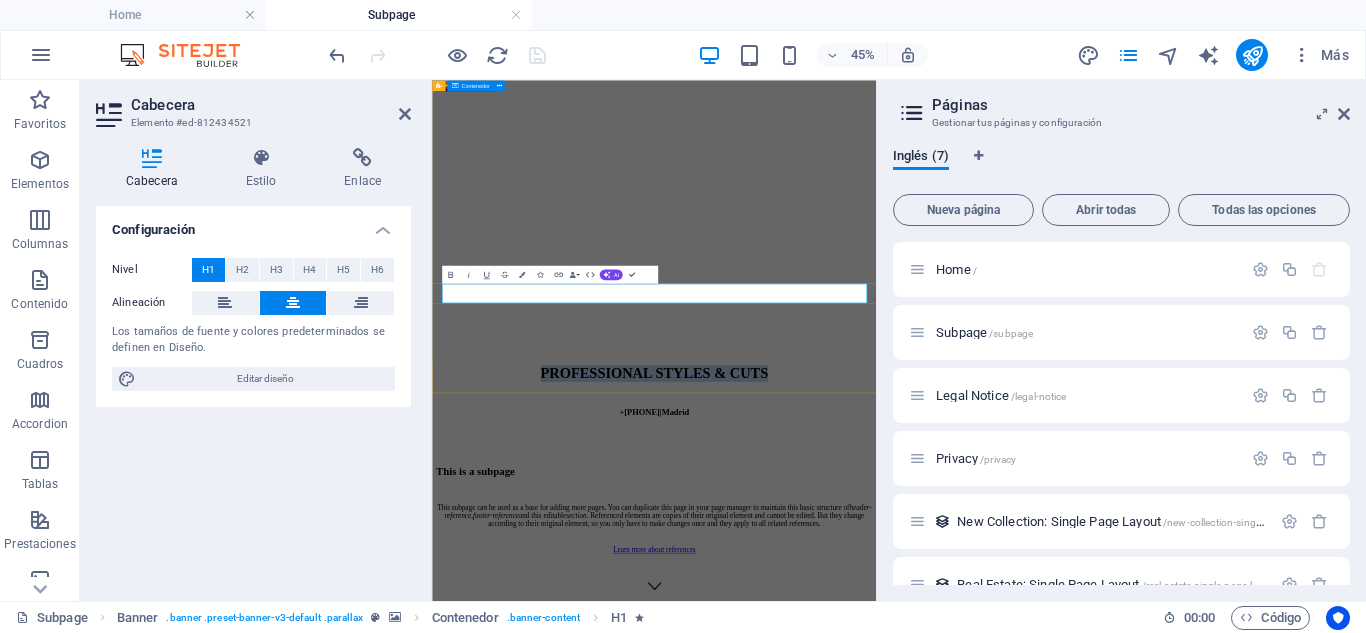 type 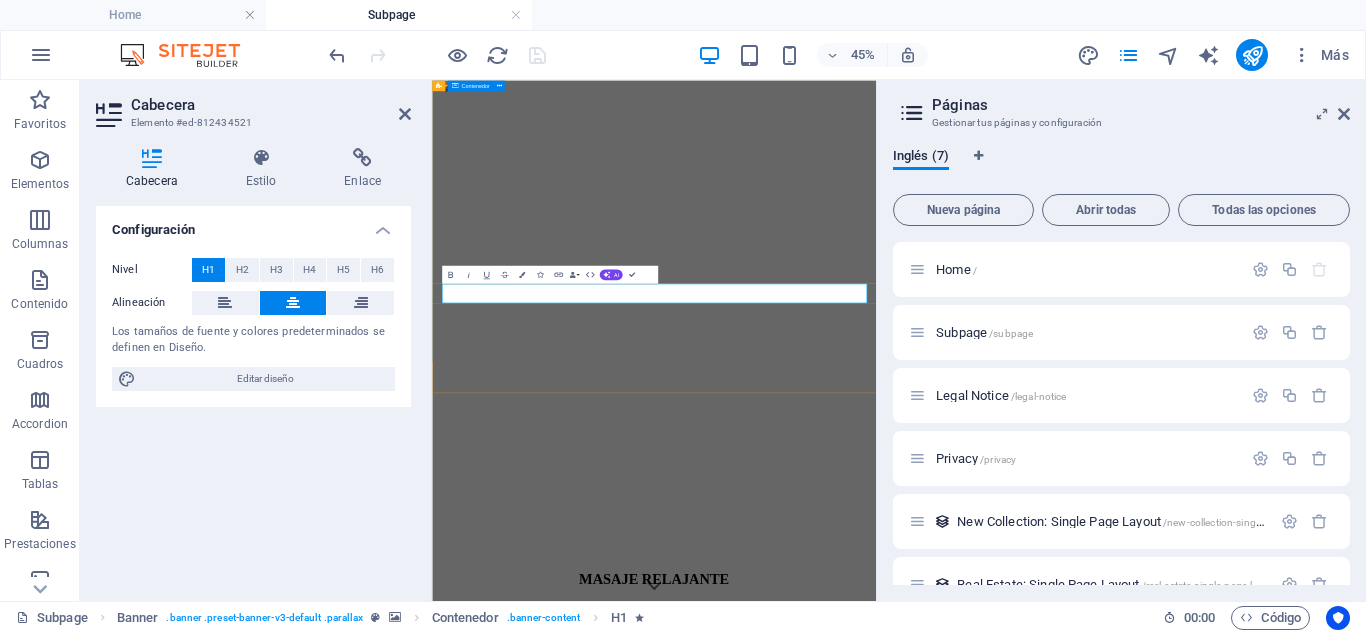 click on "MASAJE RELAJANTE +34 912 345 678  |  Madrid" at bounding box center [925, 1226] 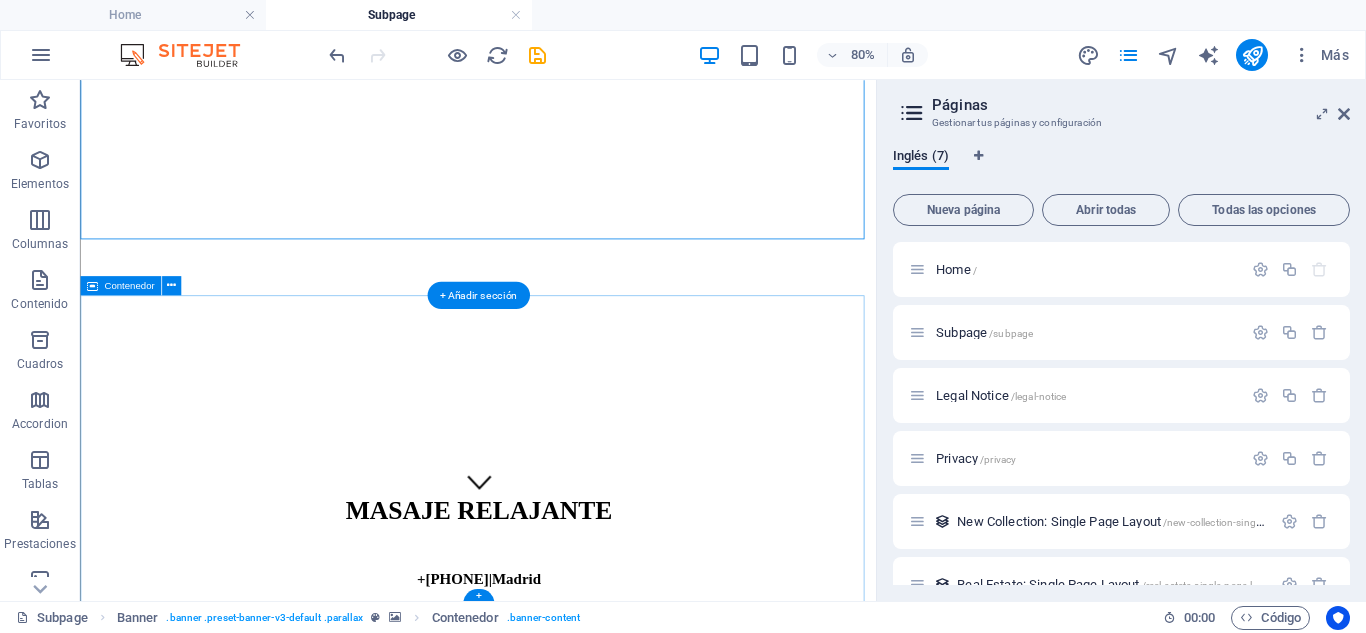 scroll, scrollTop: 125, scrollLeft: 0, axis: vertical 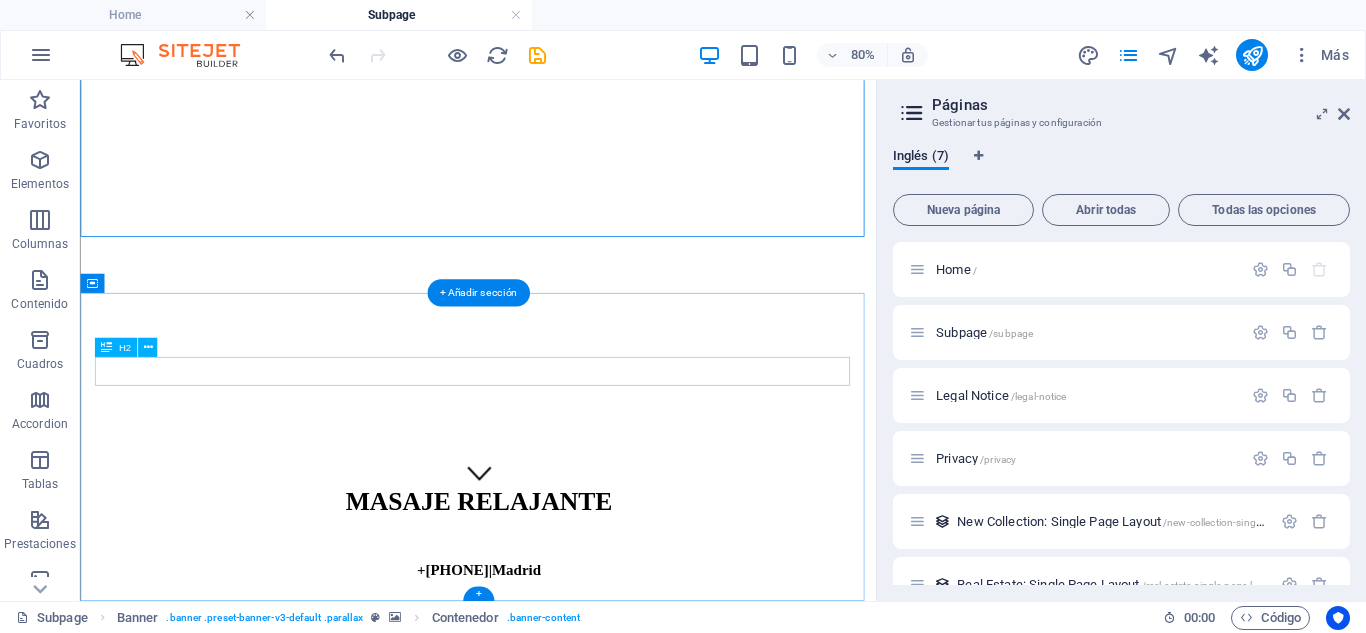 click on "This is a subpage" at bounding box center (577, 825) 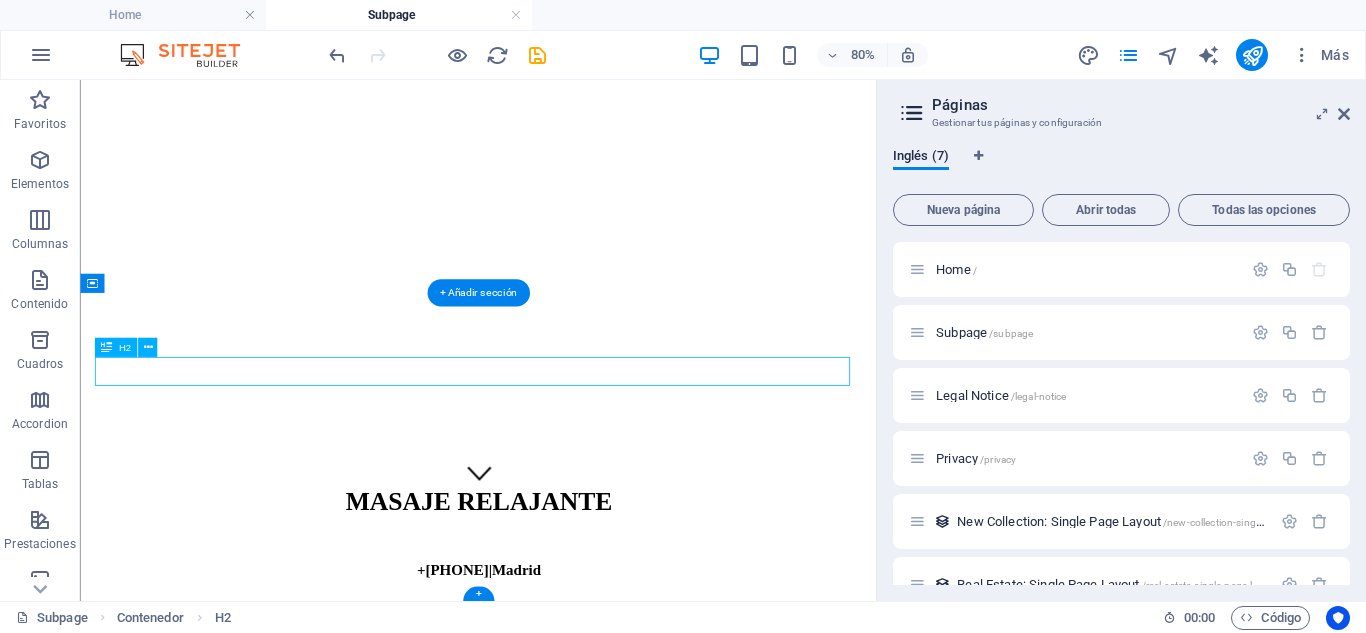click on "This is a subpage" at bounding box center [577, 825] 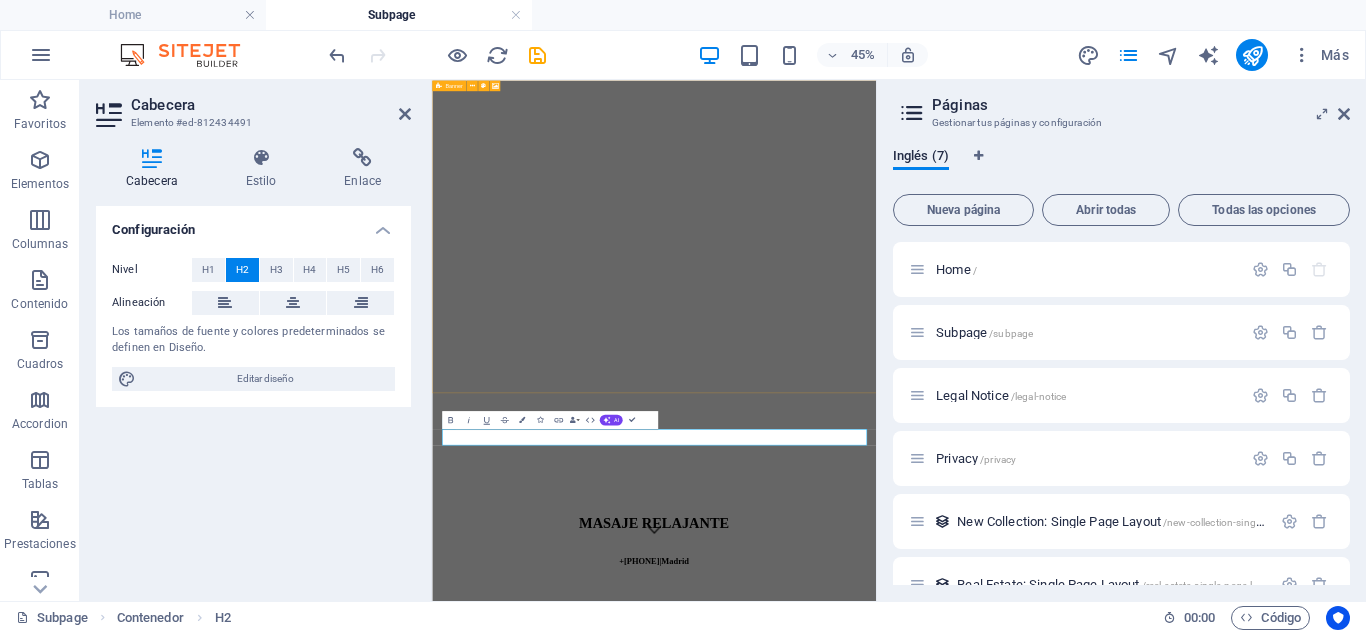 scroll, scrollTop: 0, scrollLeft: 0, axis: both 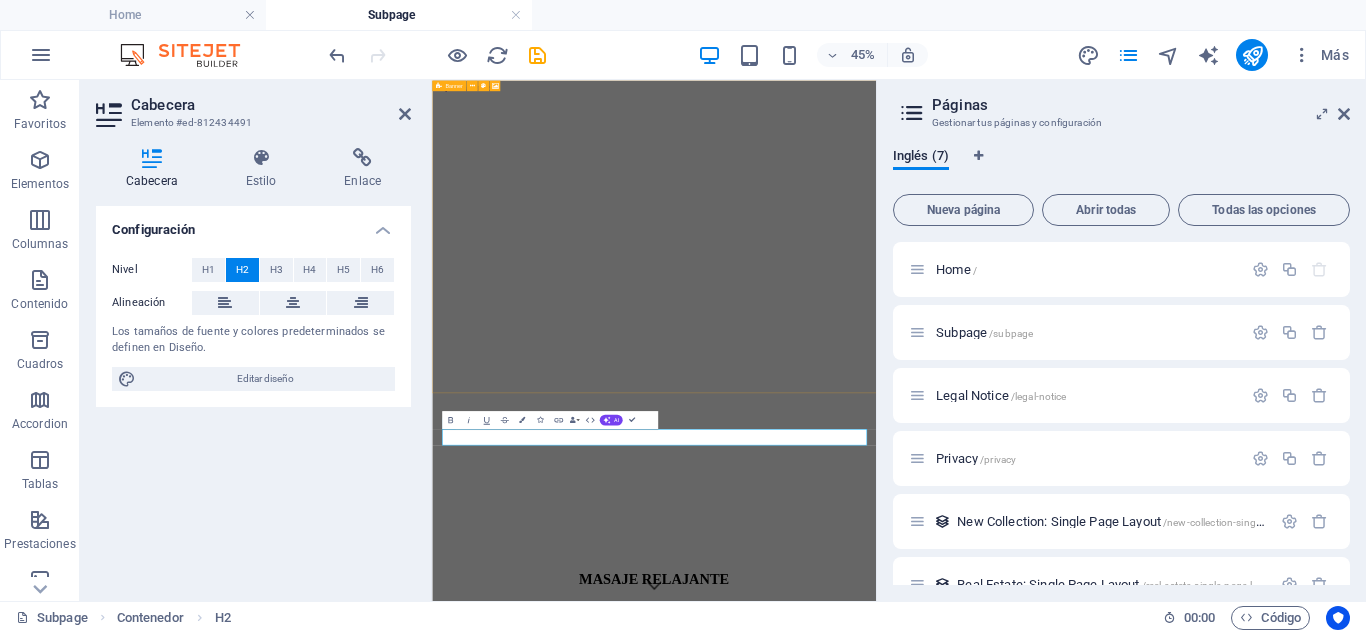 type 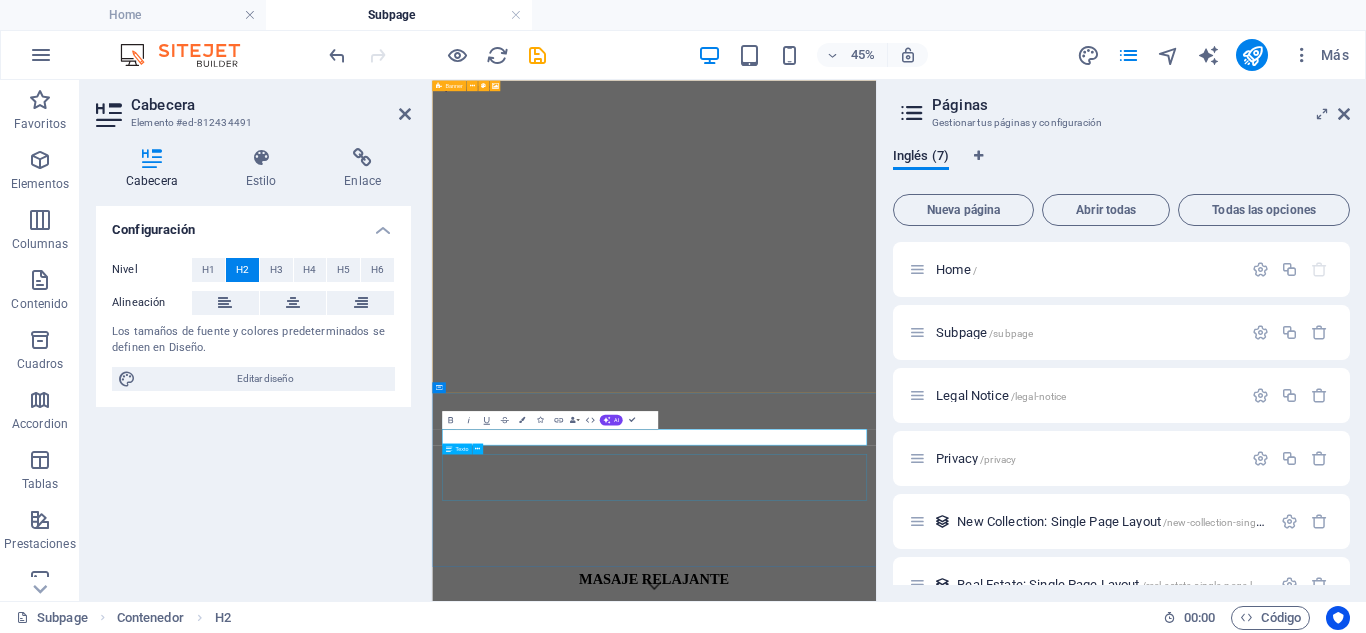 click on "This subpage can be used as a base for adding more pages. You can duplicate this page in your page manager to maintain this basic structure of  header-reference ,  footer-reference  and this editable  section . Referenced elements are copies of their original element and cannot be edited. But they change according to their original element, so you only have to make changes once and they apply to all related references." at bounding box center (925, 1504) 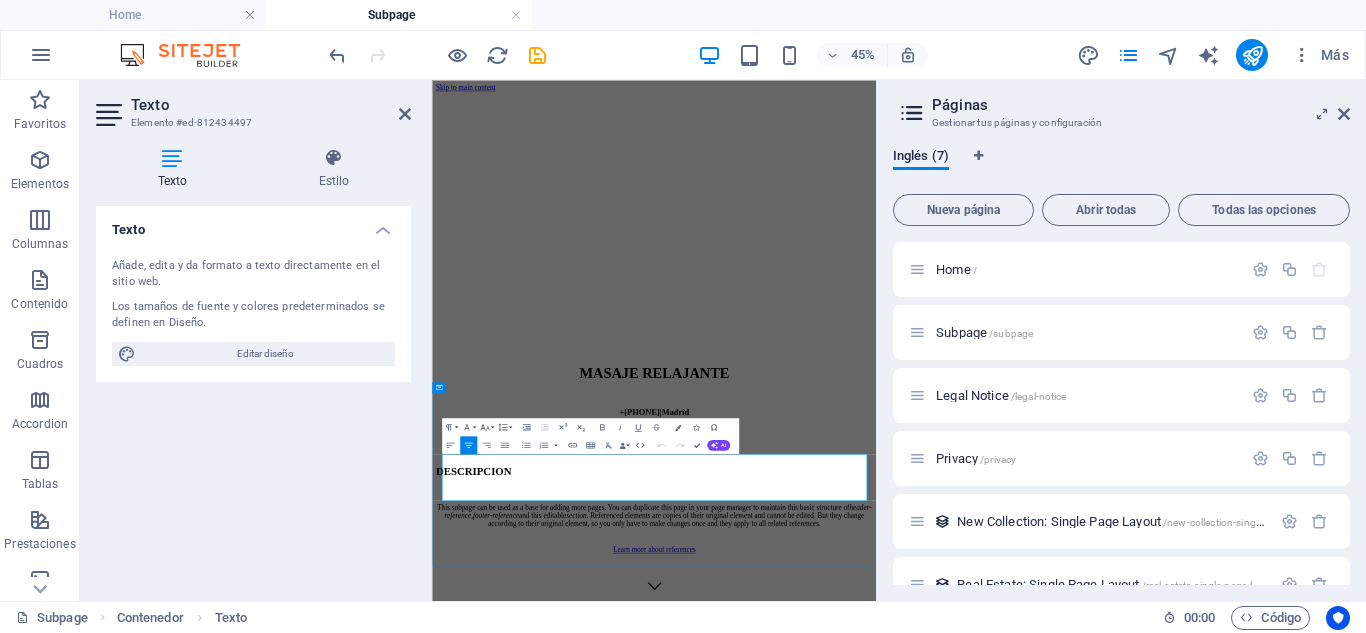 click on "This subpage can be used as a base for adding more pages. You can duplicate this page in your page manager to maintain this basic structure of  header-reference ,  footer-reference  and this editable  section . Referenced elements are copies of their original element and cannot be edited. But they change according to their original element, so you only have to make changes once and they apply to all related references." at bounding box center (925, 1047) 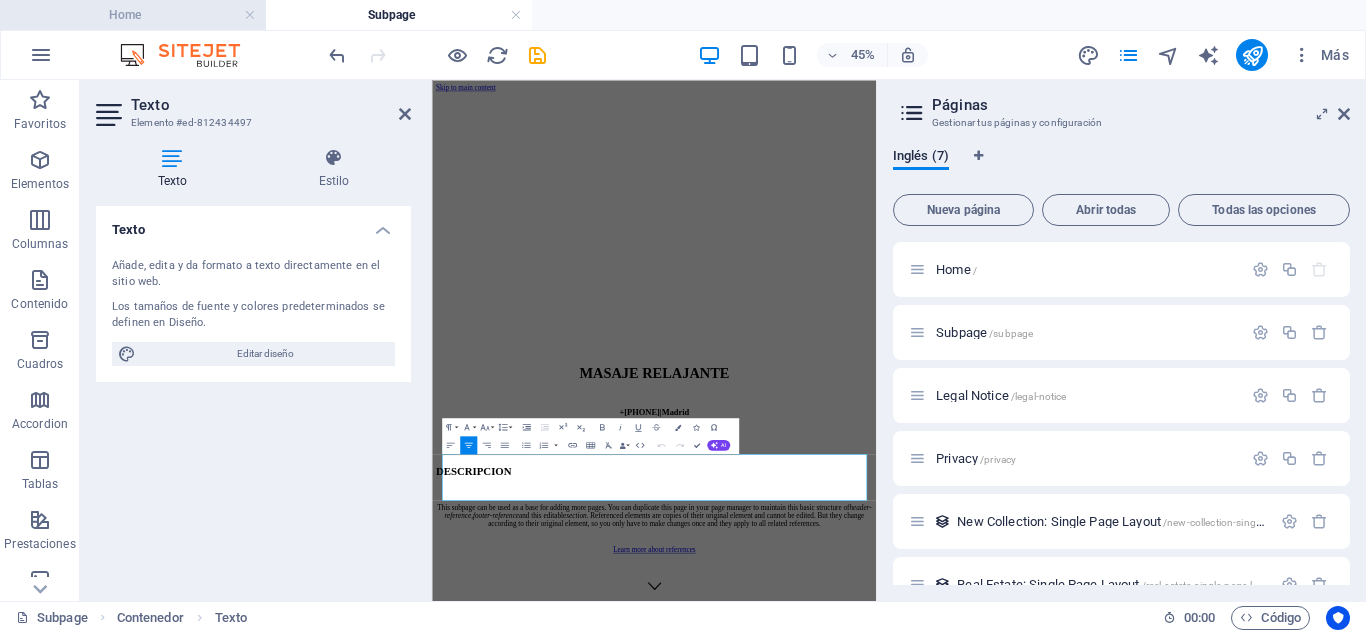 click on "Home" at bounding box center [133, 15] 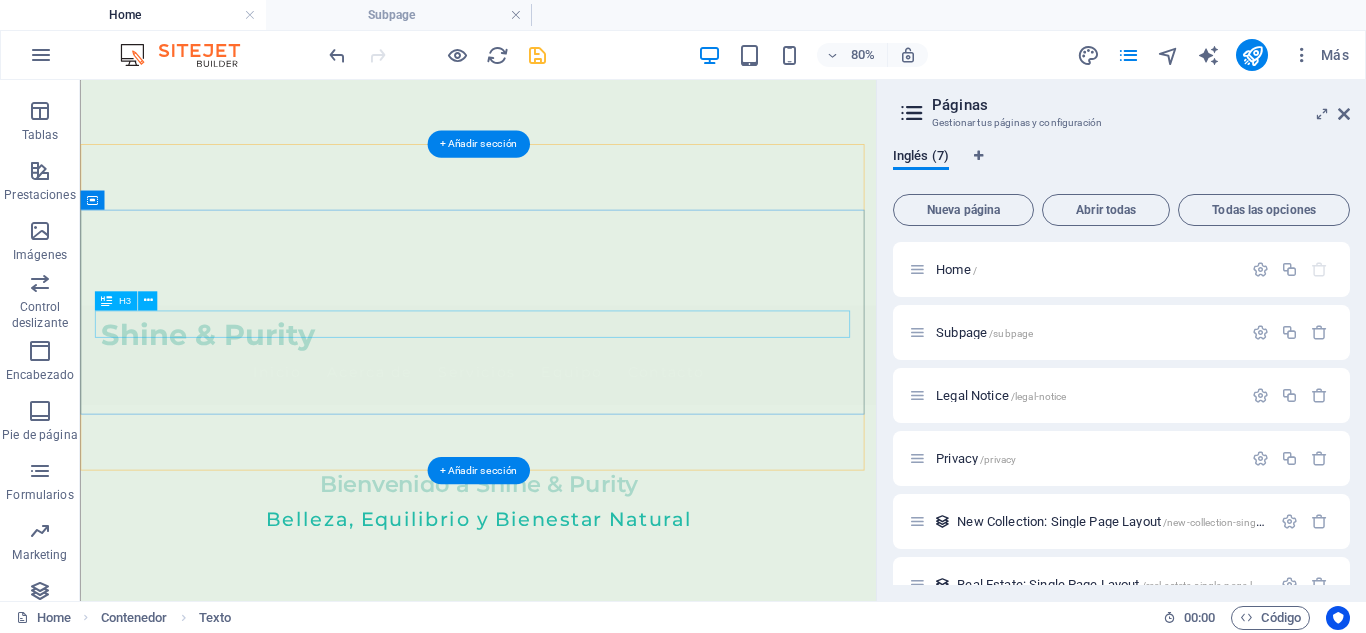 scroll, scrollTop: 0, scrollLeft: 0, axis: both 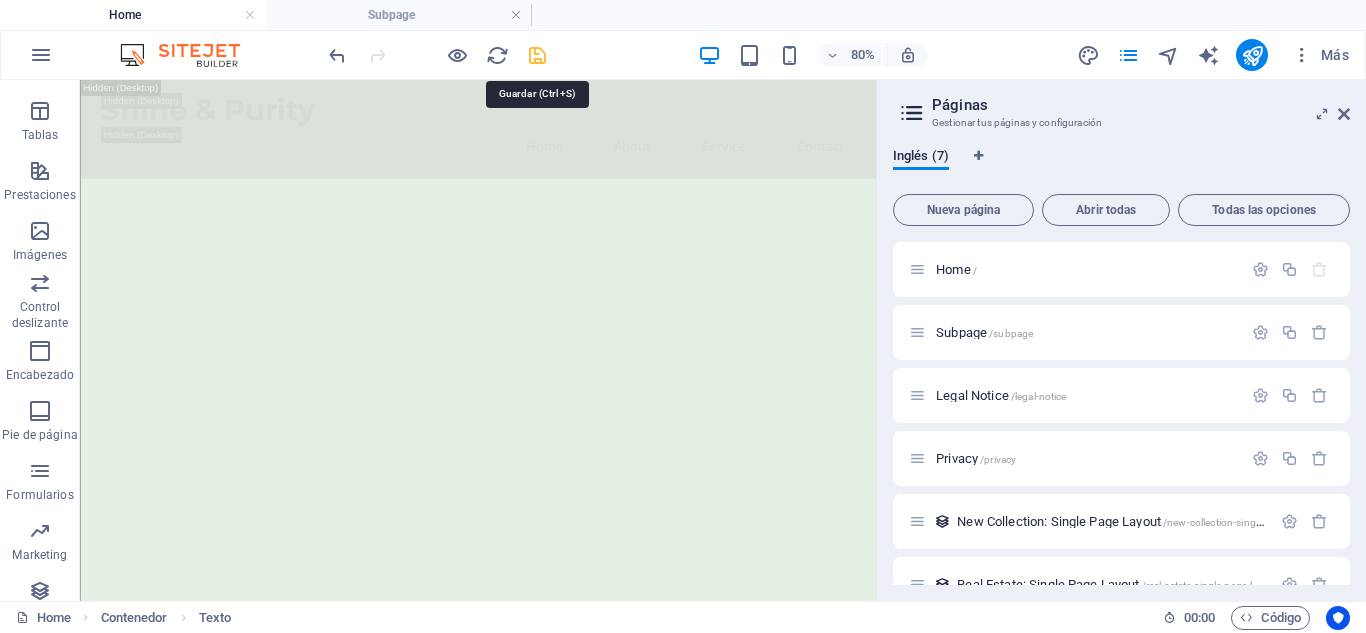 click at bounding box center (537, 55) 